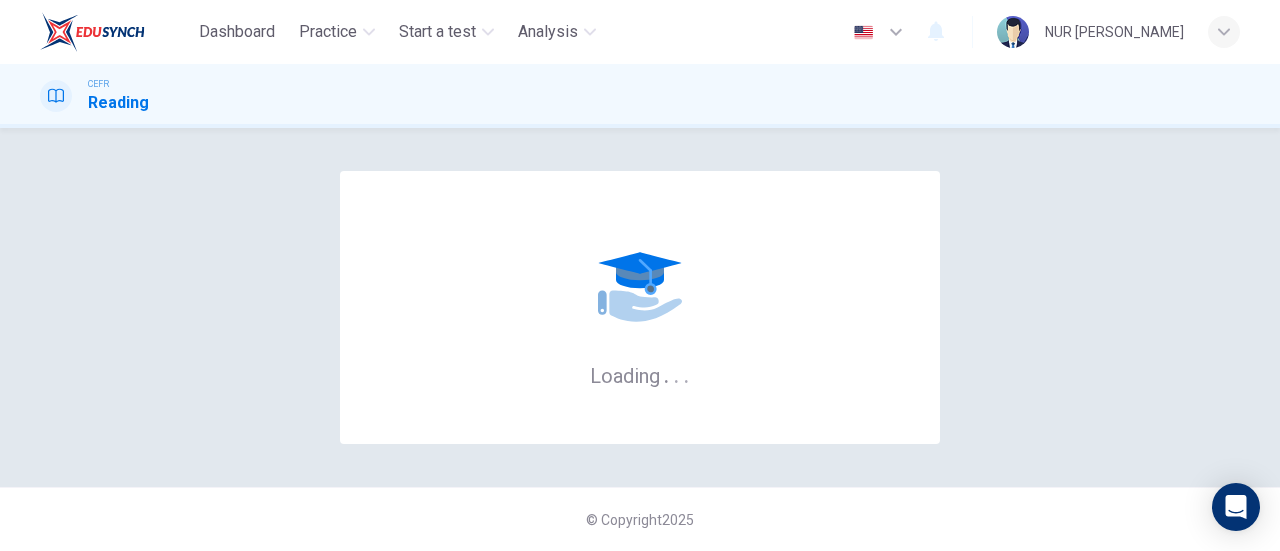 scroll, scrollTop: 0, scrollLeft: 0, axis: both 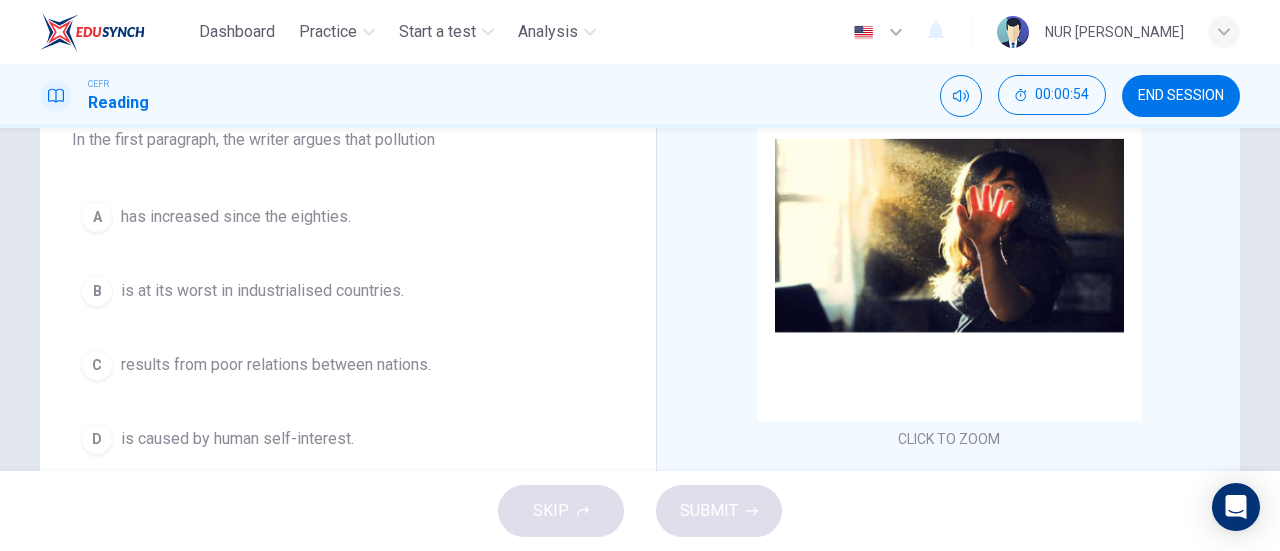 click on "B is at its worst in industrialised countries." at bounding box center (348, 291) 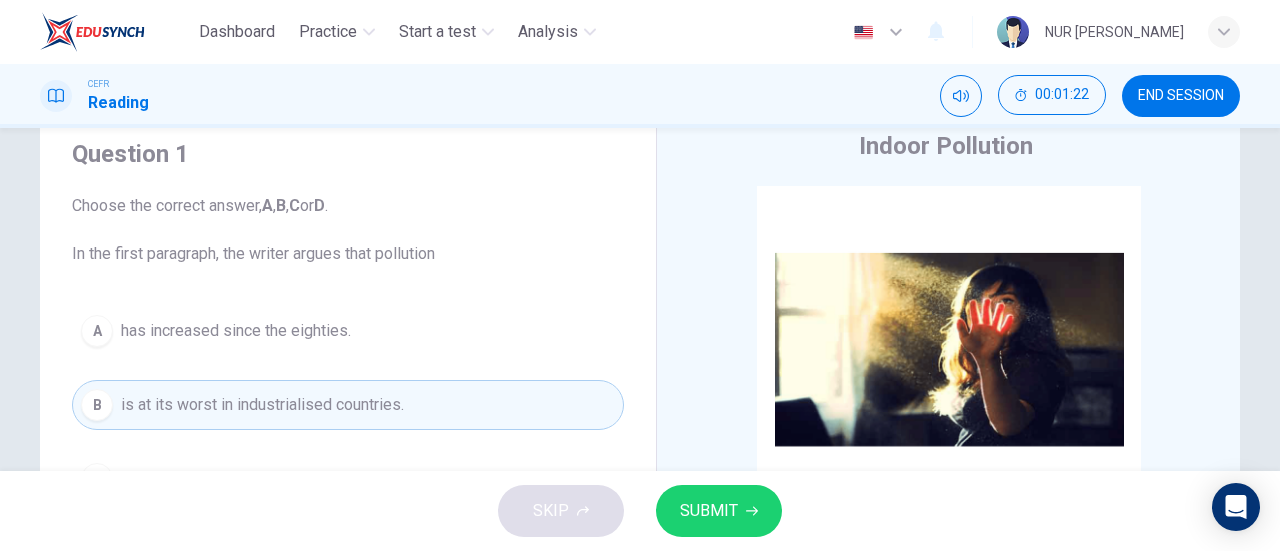 scroll, scrollTop: 69, scrollLeft: 0, axis: vertical 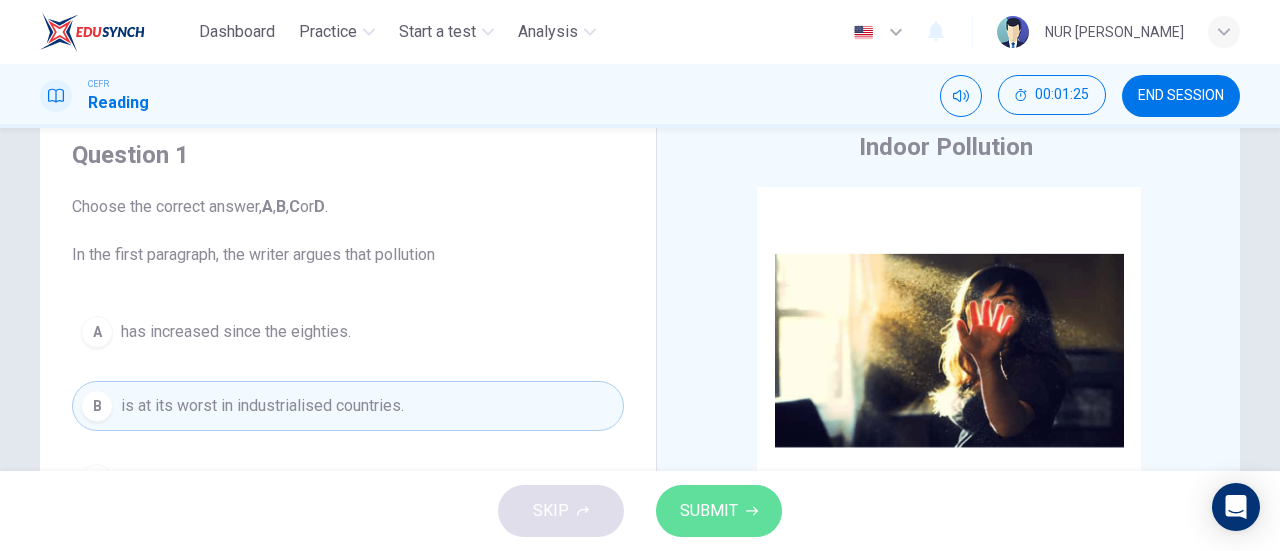 click on "SUBMIT" at bounding box center (709, 511) 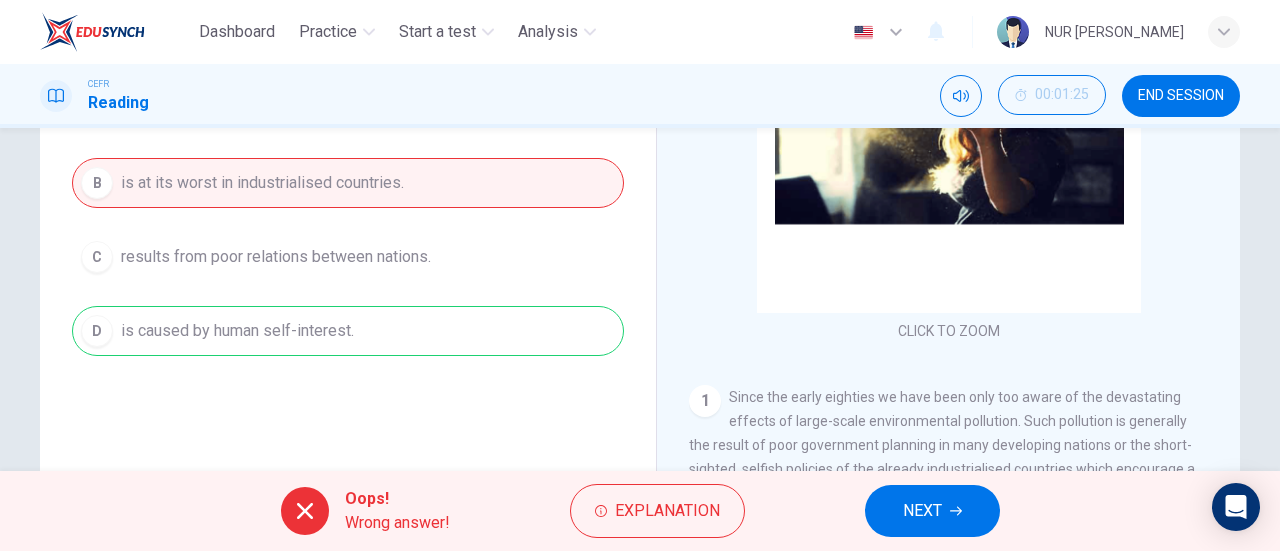 scroll, scrollTop: 317, scrollLeft: 0, axis: vertical 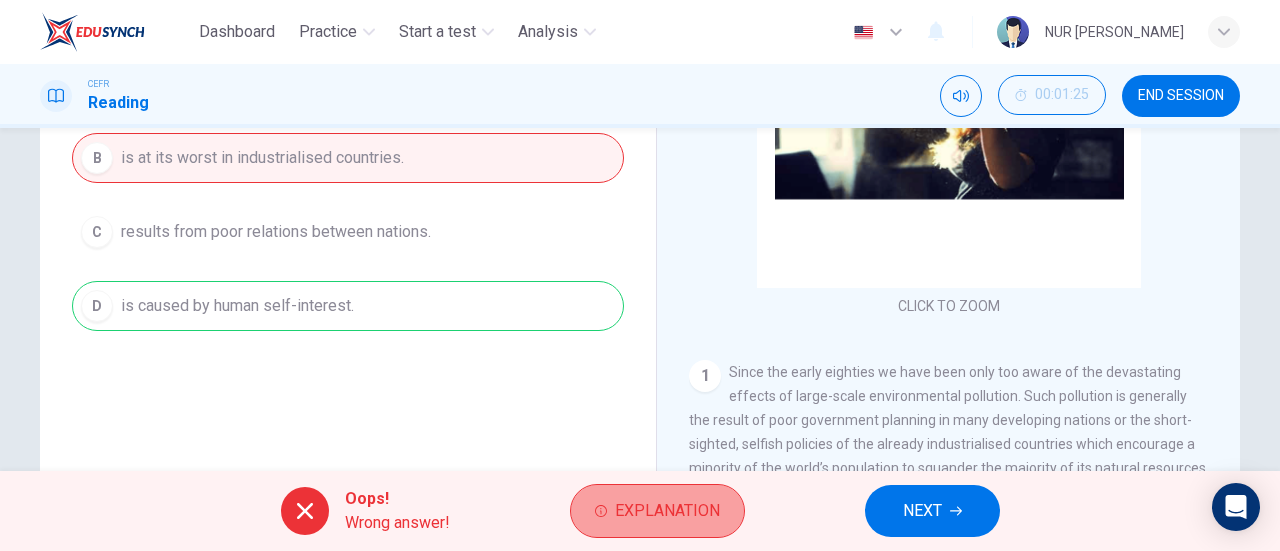 click on "Explanation" at bounding box center [667, 511] 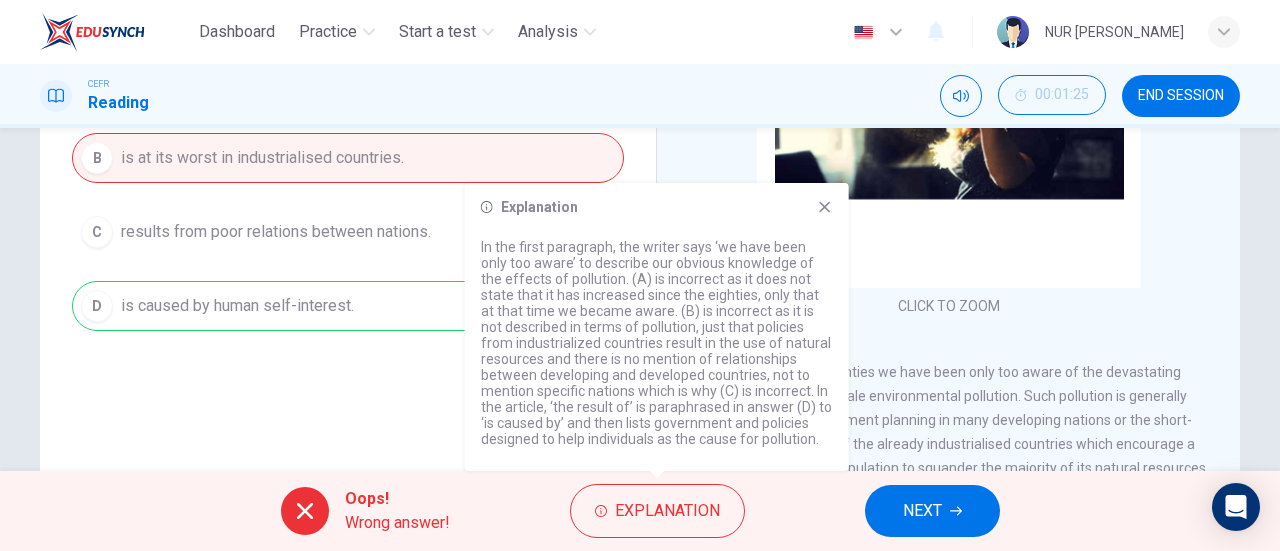 click 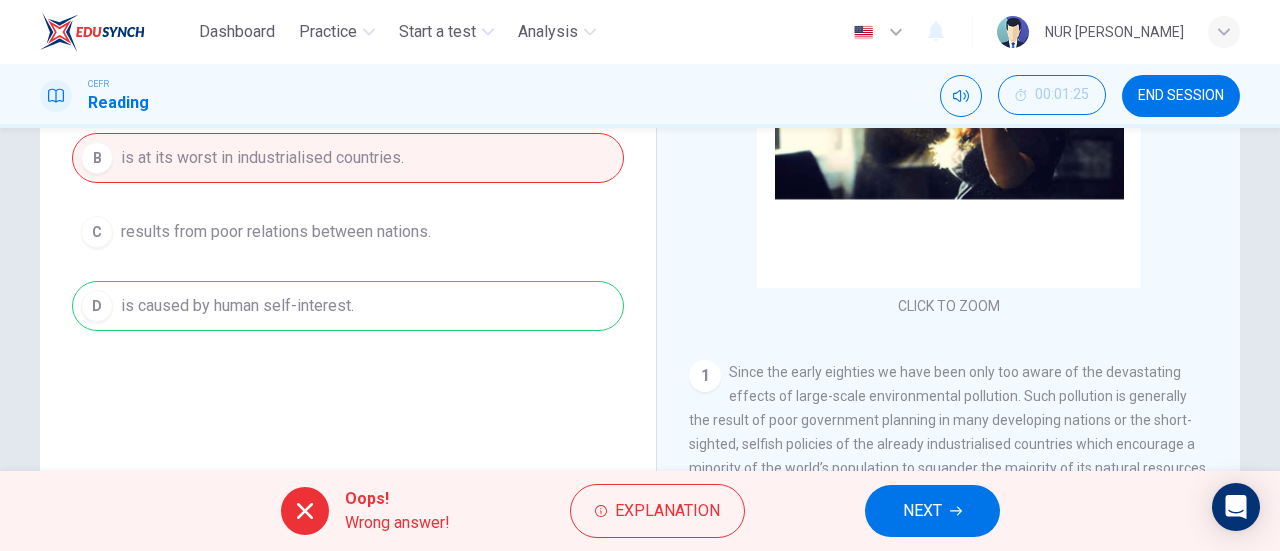 click on "NEXT" at bounding box center [922, 511] 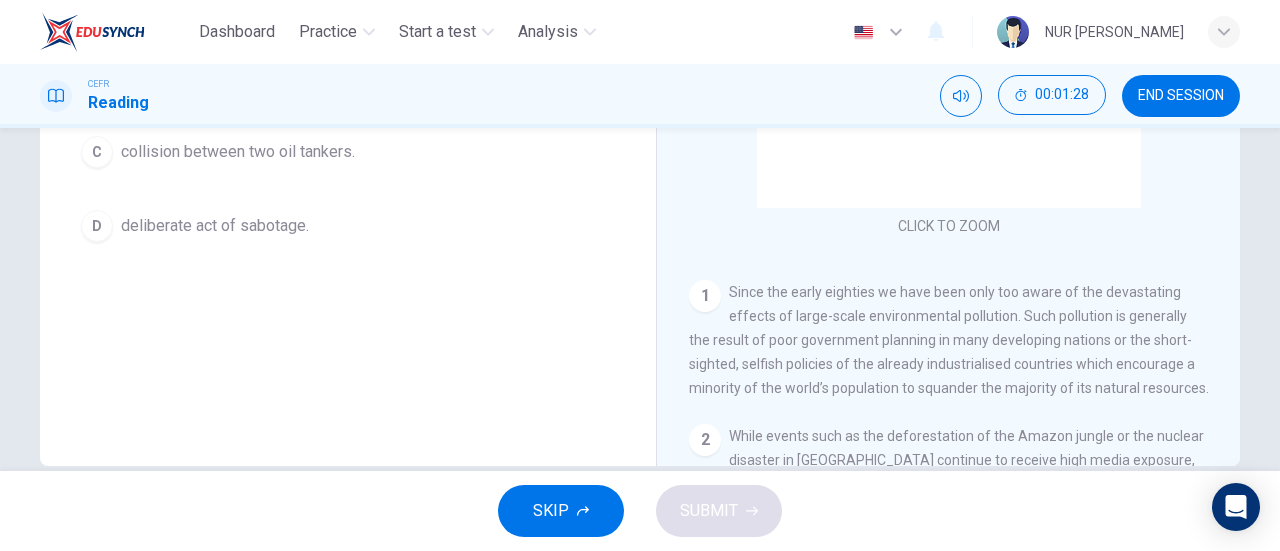 scroll, scrollTop: 429, scrollLeft: 0, axis: vertical 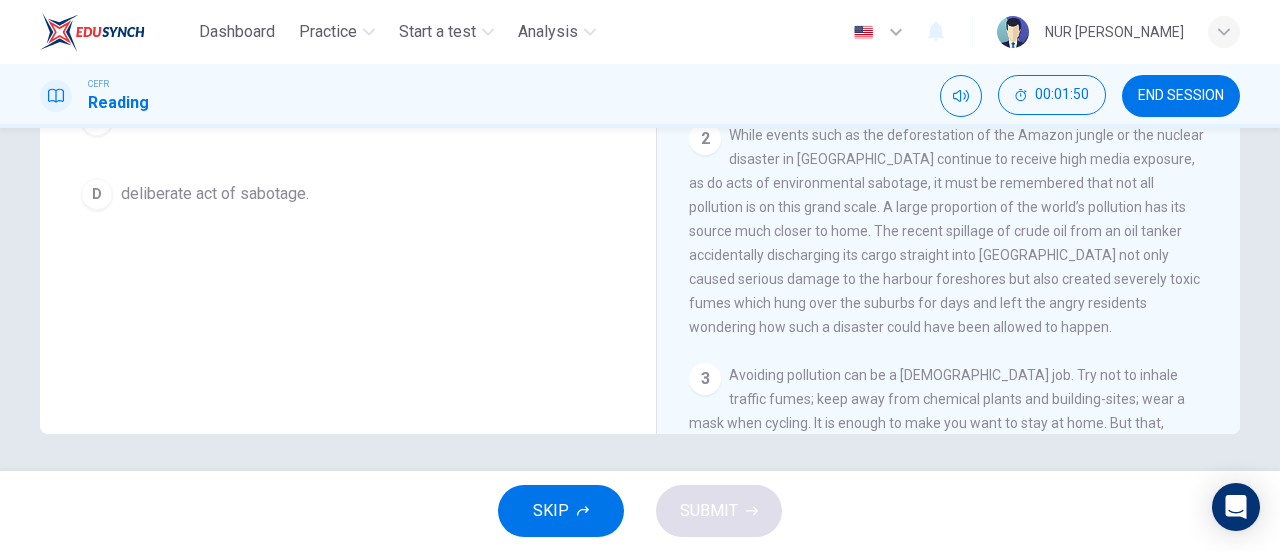 click on "While events such as the deforestation of the Amazon jungle or the nuclear disaster in [GEOGRAPHIC_DATA] continue to receive high media exposure, as do acts of environmental sabotage, it must be remembered that not all pollution is on this grand scale. A large proportion of the world’s pollution has its source much closer to home. The recent spillage of crude oil from an oil tanker accidentally discharging its cargo straight into [GEOGRAPHIC_DATA] not only caused serious damage to the harbour foreshores but also created severely toxic fumes which hung over the suburbs for days and left the angry residents wondering how such a disaster could have been allowed to happen." at bounding box center (946, 231) 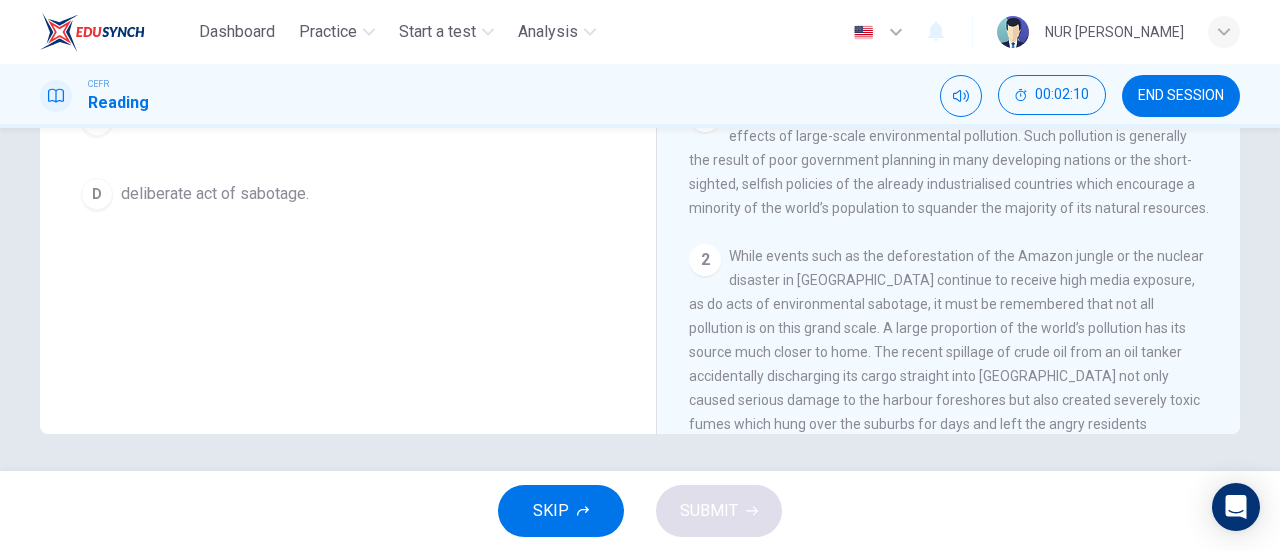 scroll, scrollTop: 146, scrollLeft: 0, axis: vertical 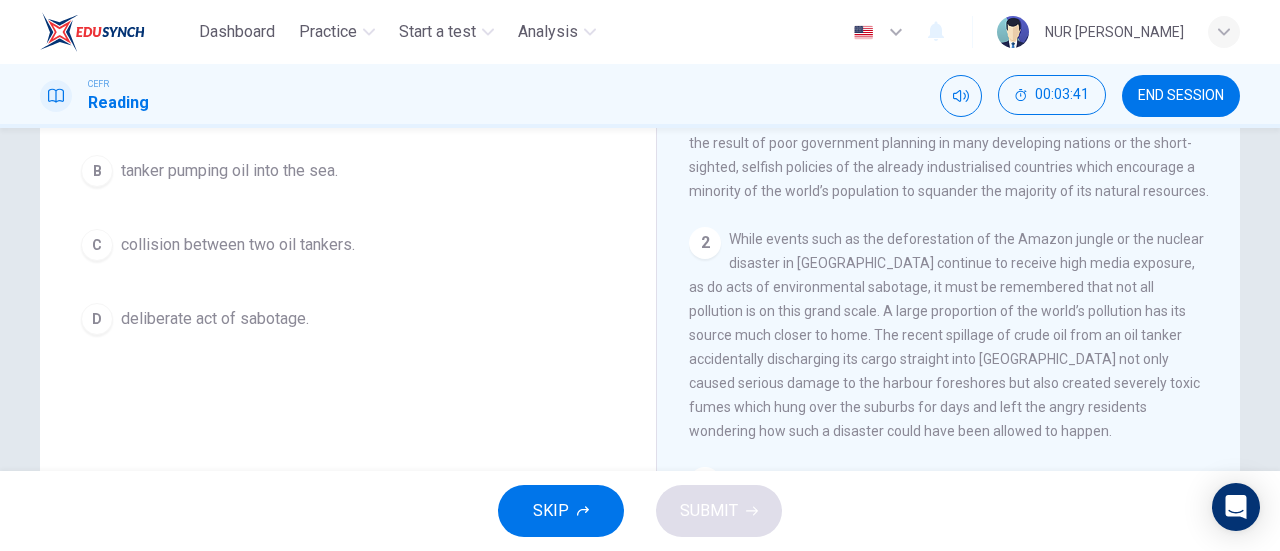 click on "B" at bounding box center (97, 171) 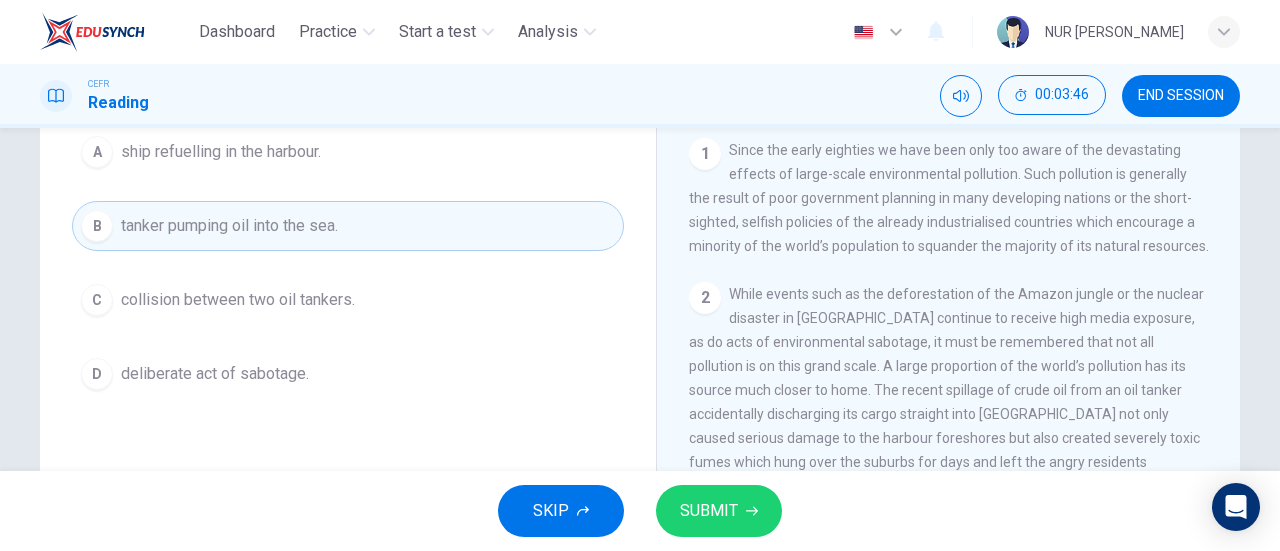 scroll, scrollTop: 248, scrollLeft: 0, axis: vertical 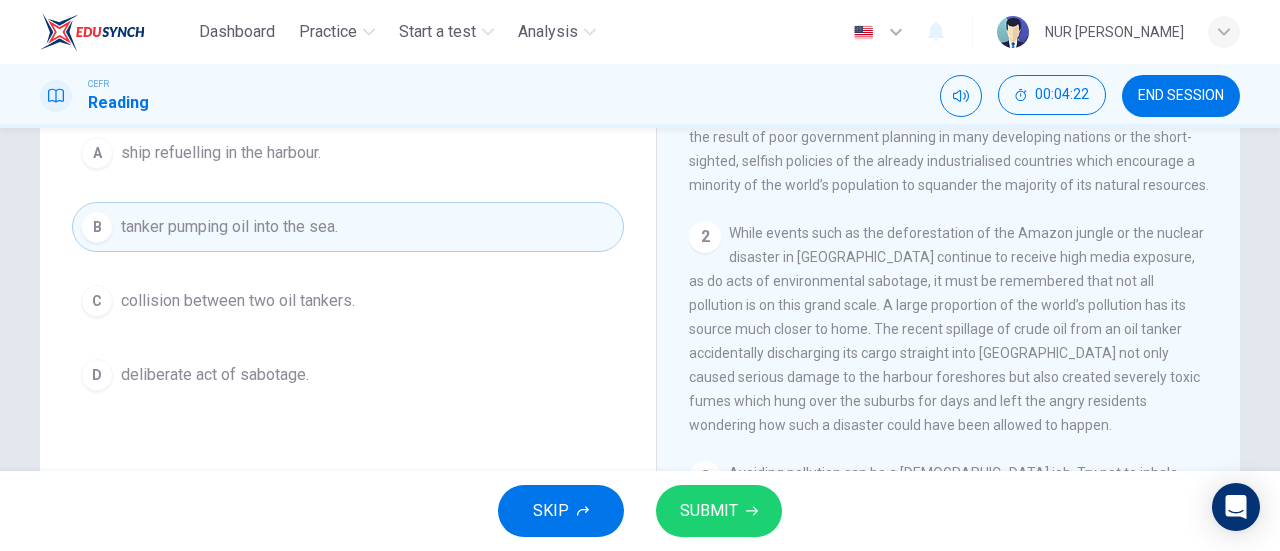 click on "ship refuelling in the harbour." at bounding box center [221, 153] 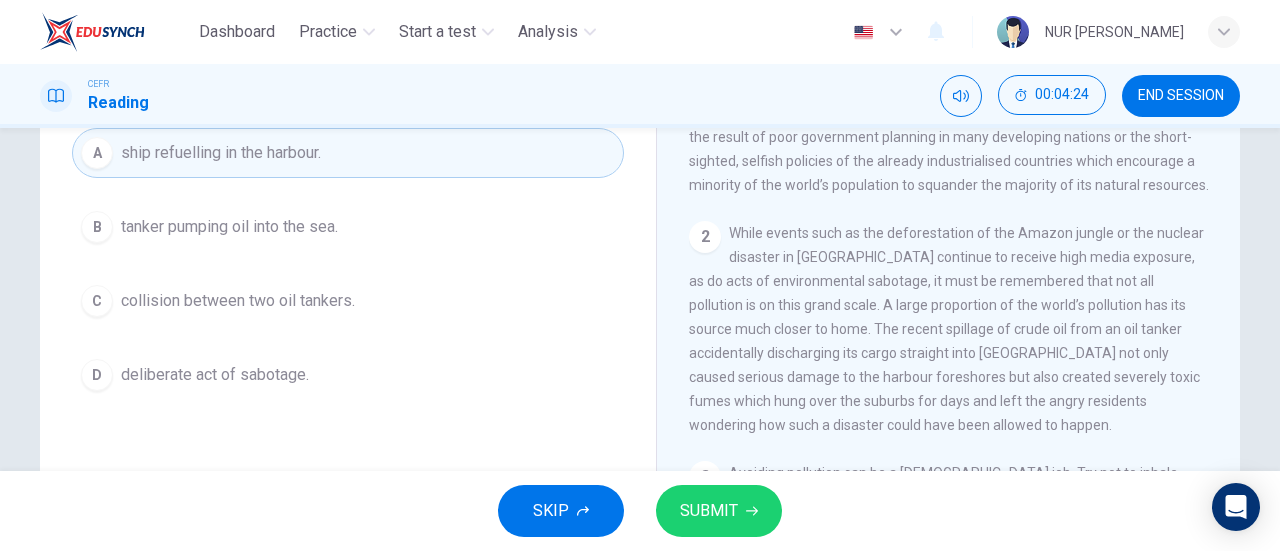 click on "SUBMIT" at bounding box center (719, 511) 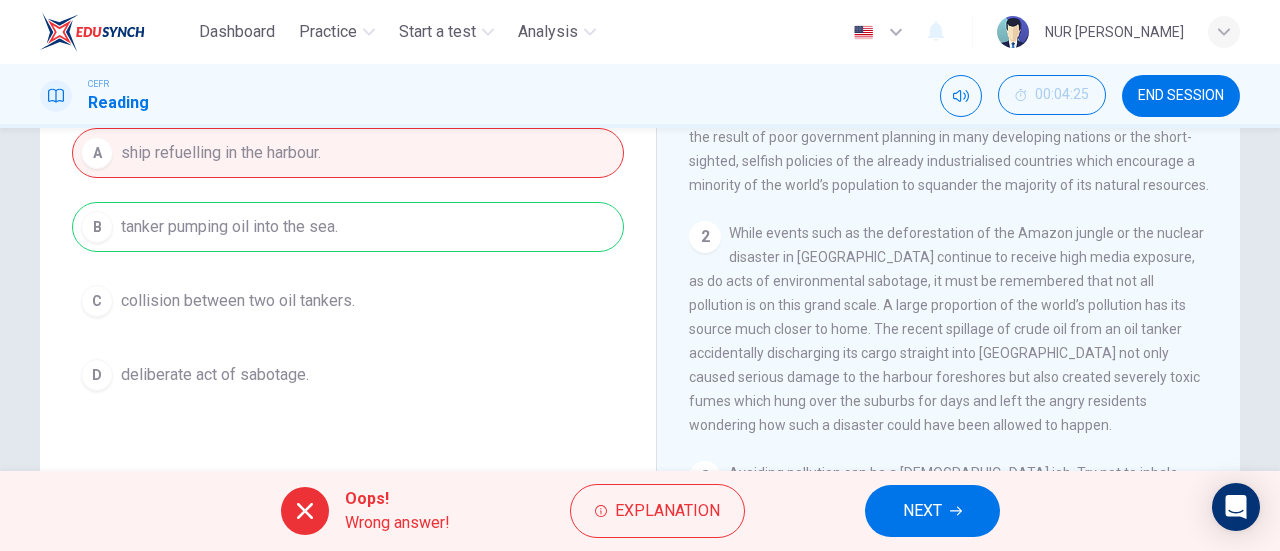 click on "NEXT" at bounding box center (922, 511) 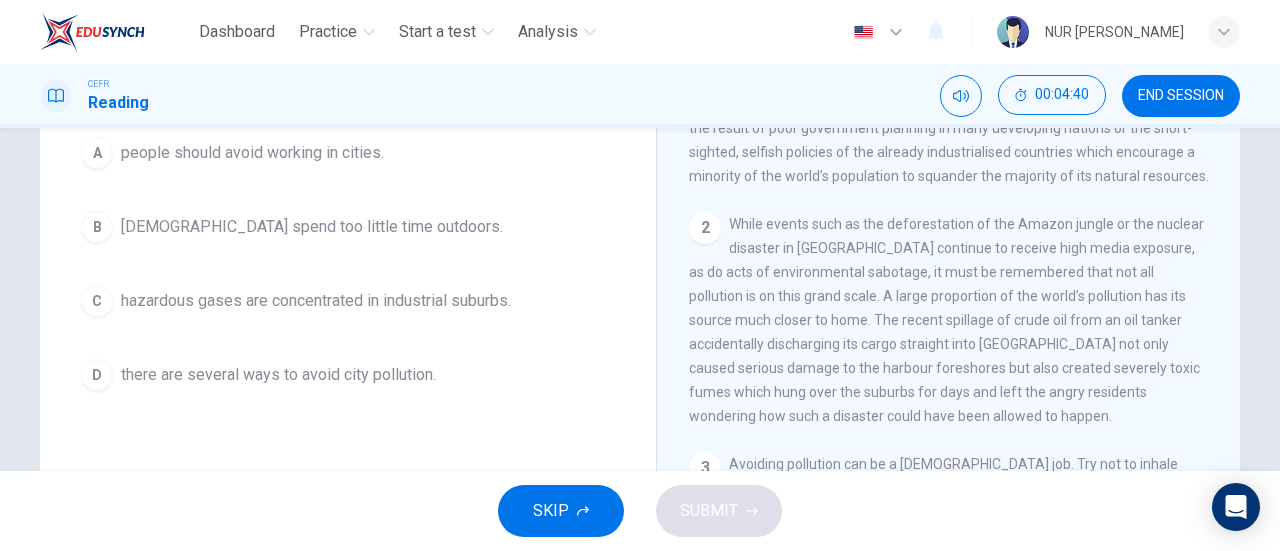 scroll, scrollTop: 365, scrollLeft: 0, axis: vertical 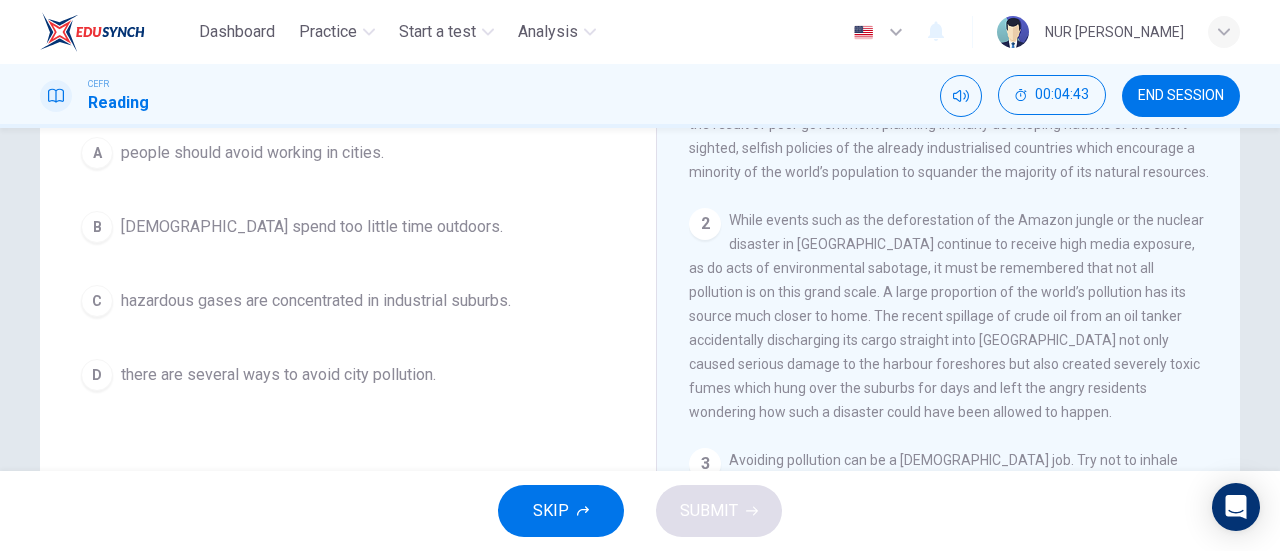 click on "END SESSION" at bounding box center [1181, 96] 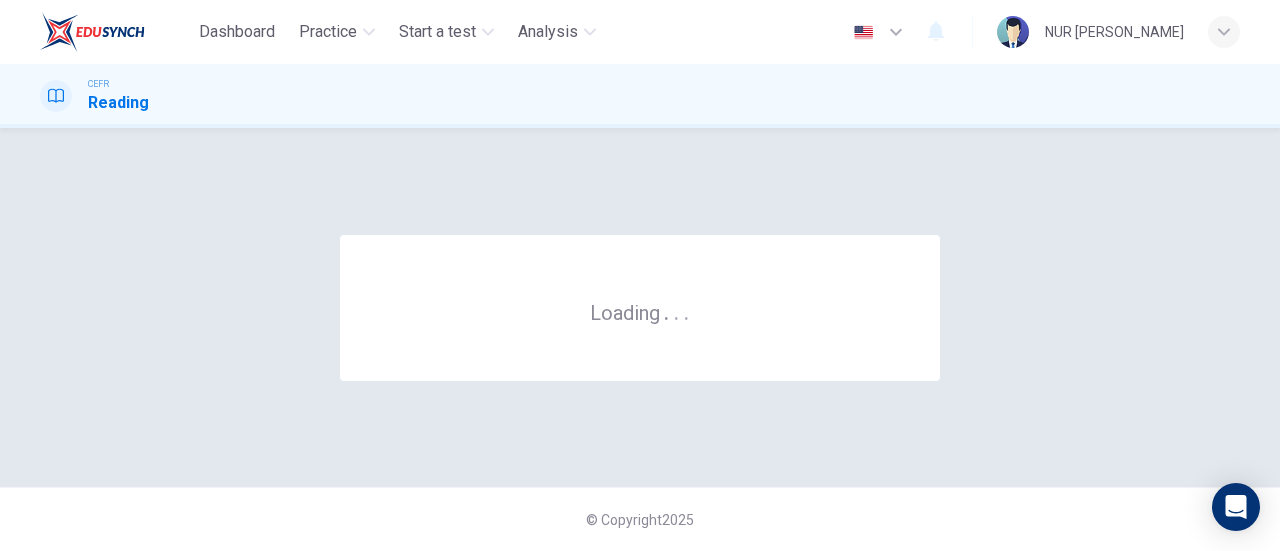 scroll, scrollTop: 0, scrollLeft: 0, axis: both 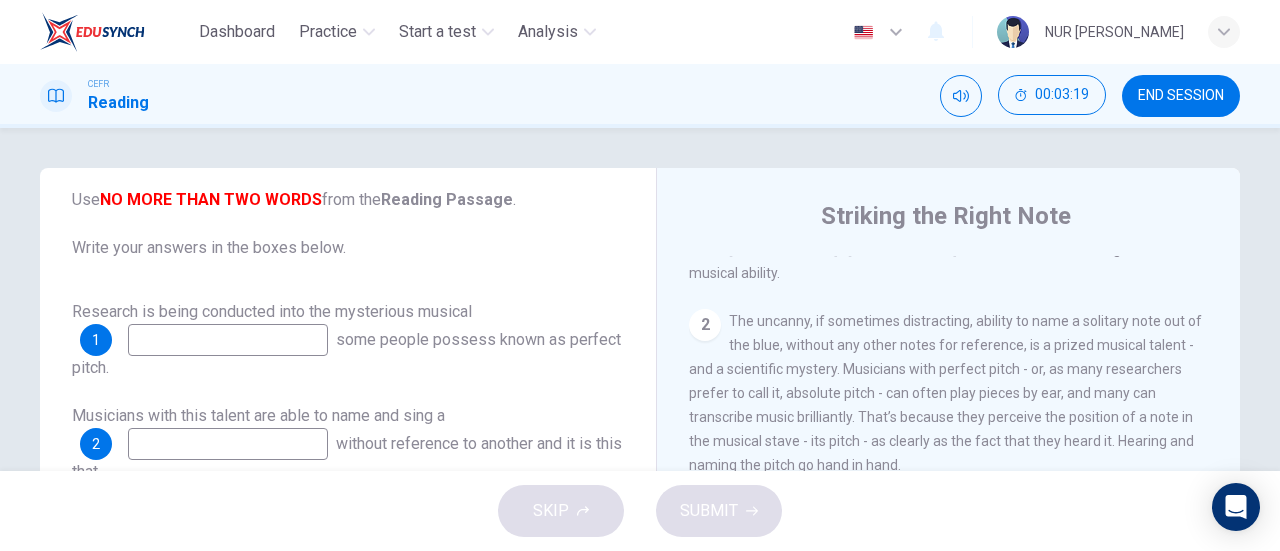 click at bounding box center (228, 340) 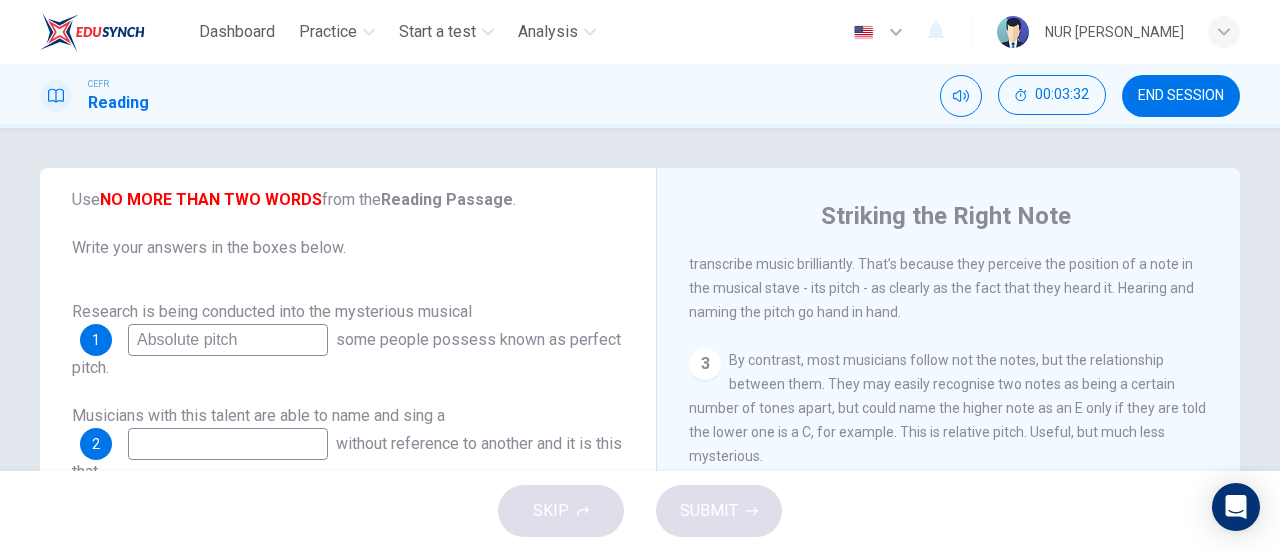 scroll, scrollTop: 616, scrollLeft: 0, axis: vertical 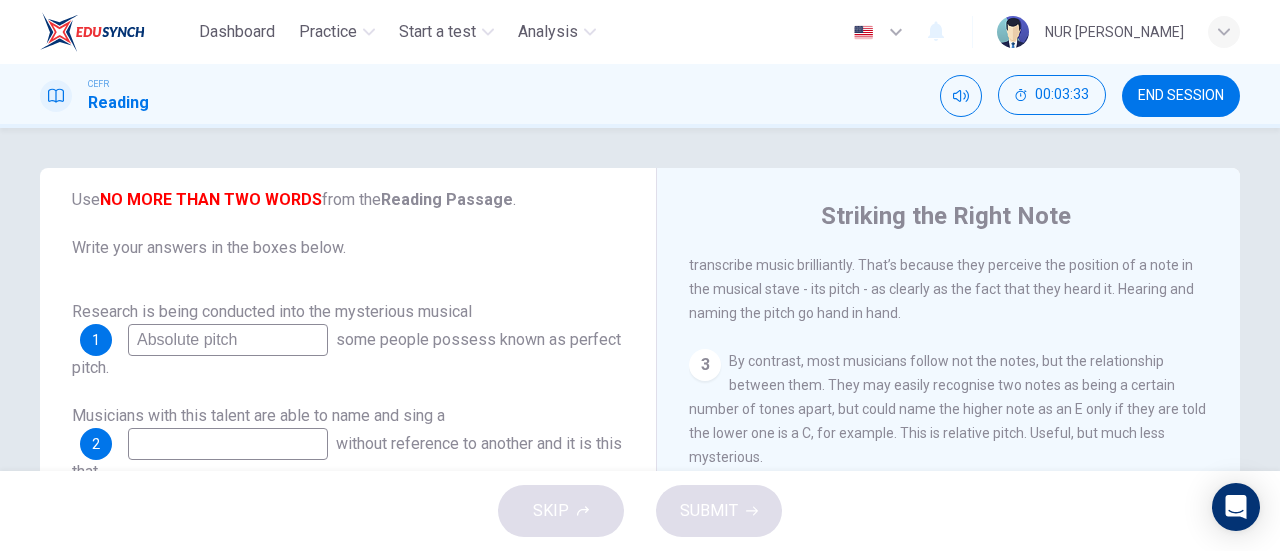 type on "Absolute pitch" 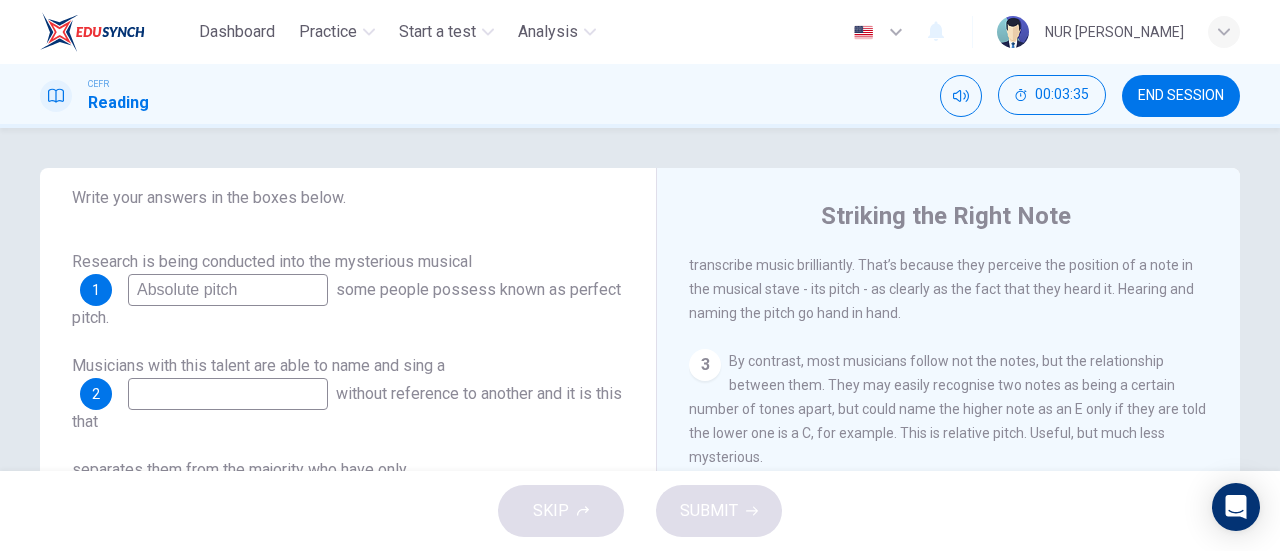 scroll, scrollTop: 175, scrollLeft: 0, axis: vertical 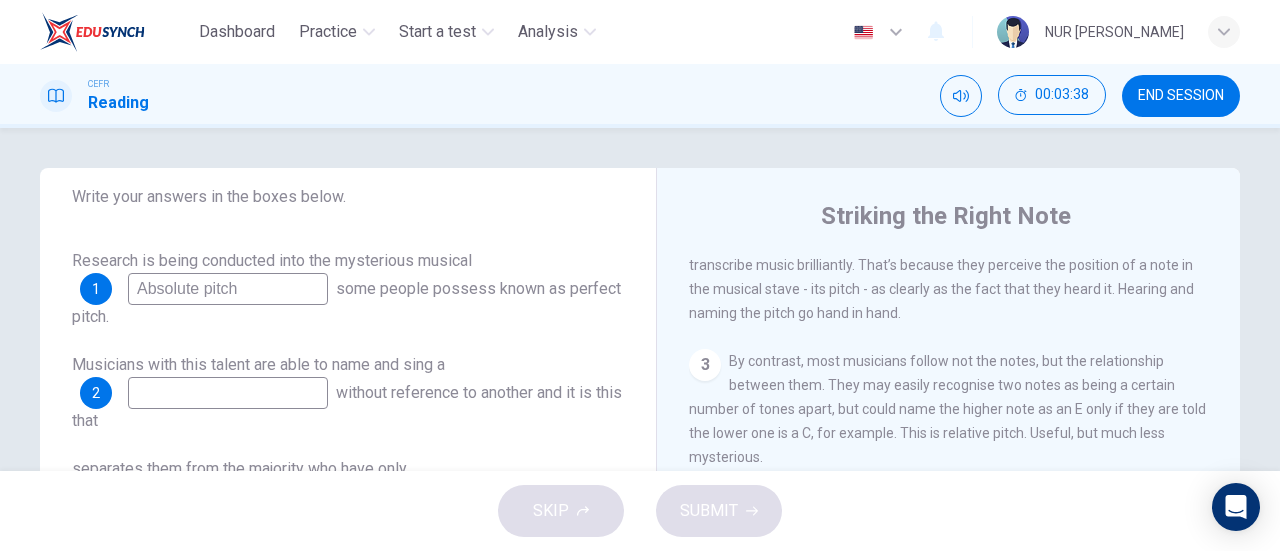 click at bounding box center (228, 393) 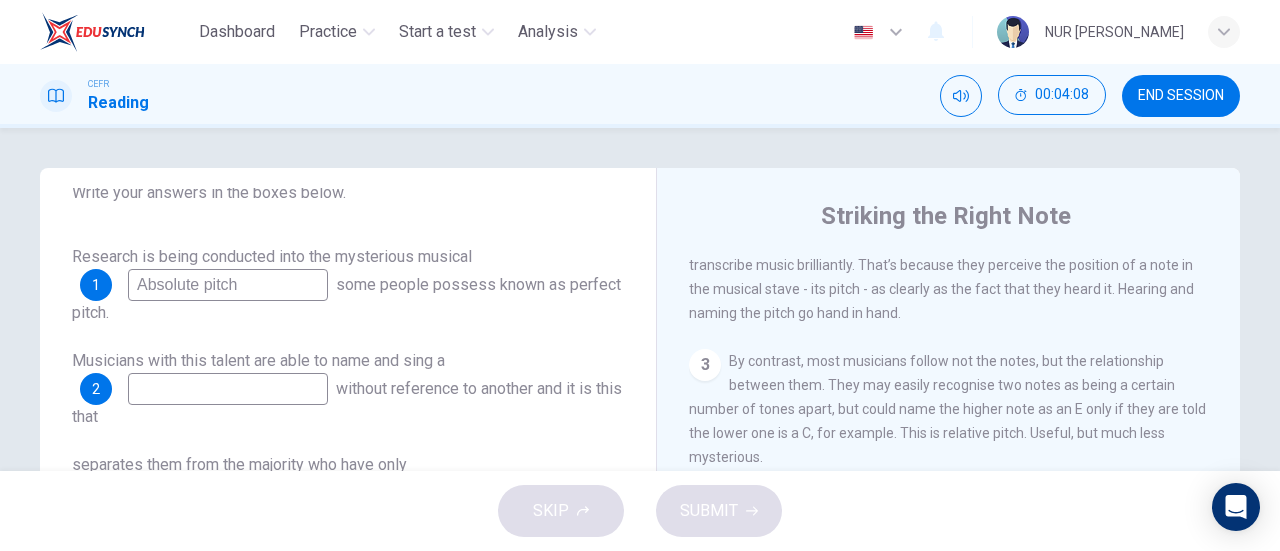 scroll, scrollTop: 166, scrollLeft: 0, axis: vertical 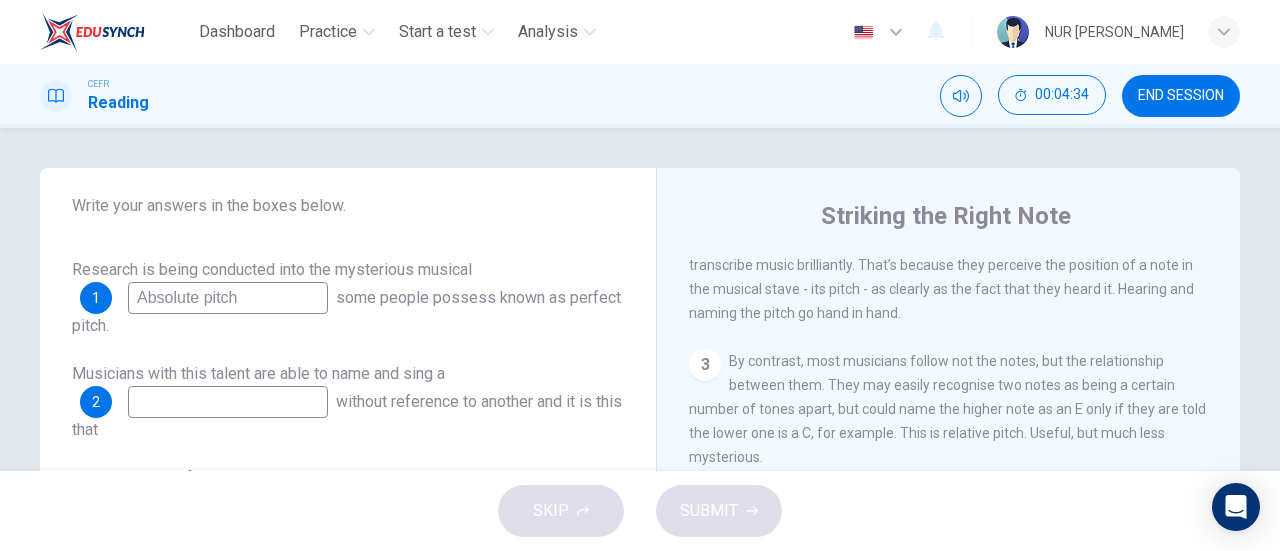 click at bounding box center (228, 402) 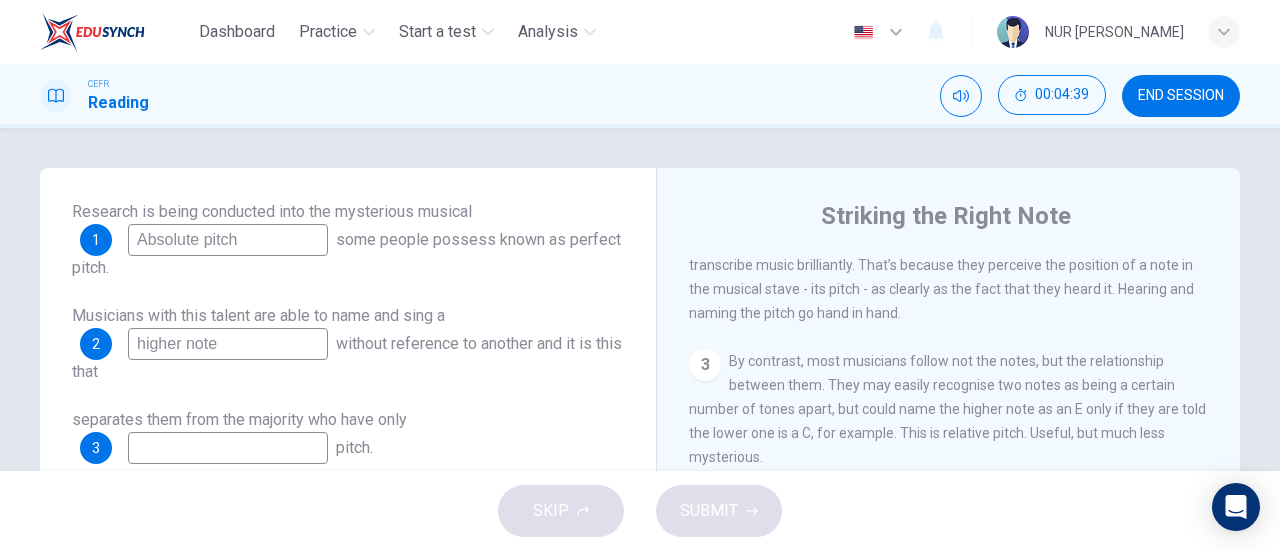 scroll, scrollTop: 228, scrollLeft: 0, axis: vertical 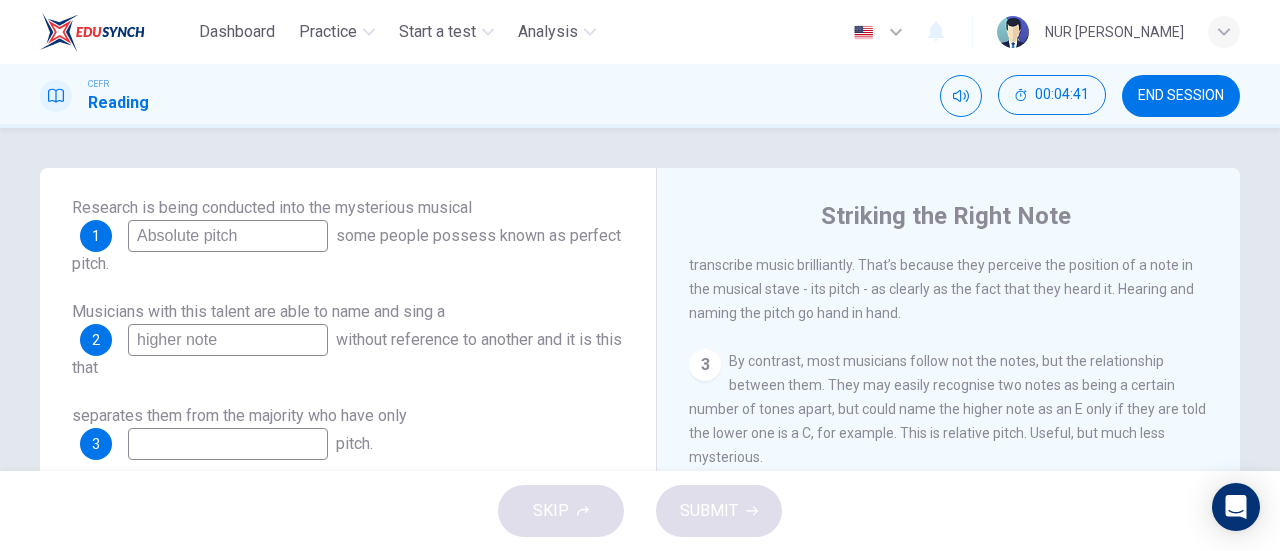 type on "higher note" 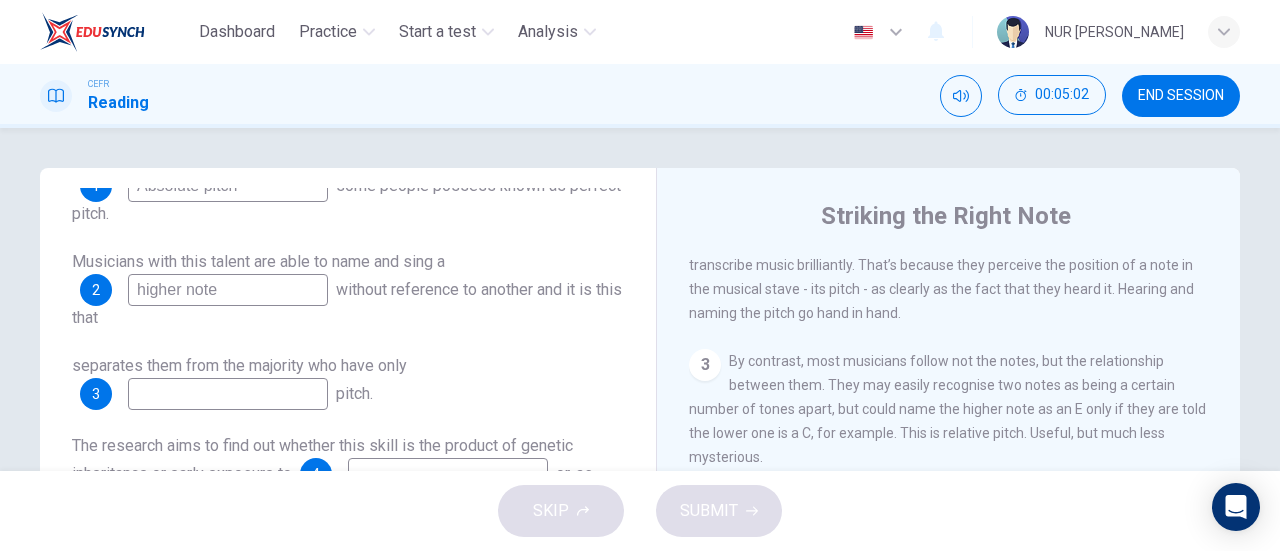 scroll, scrollTop: 282, scrollLeft: 0, axis: vertical 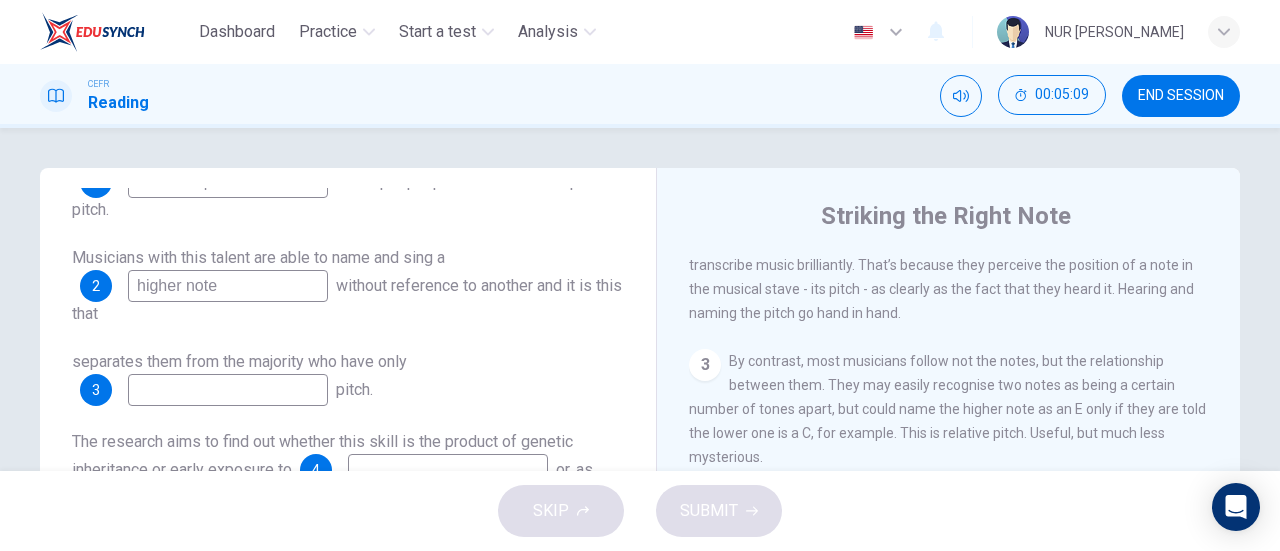 click on "3 By contrast, most musicians follow not the notes, but the relationship between them. They may easily recognise two notes as being a certain number of tones apart, but could name the higher note as an E only if they are told the lower one is a C, for example. This is relative pitch. Useful, but much less mysterious." at bounding box center (949, 409) 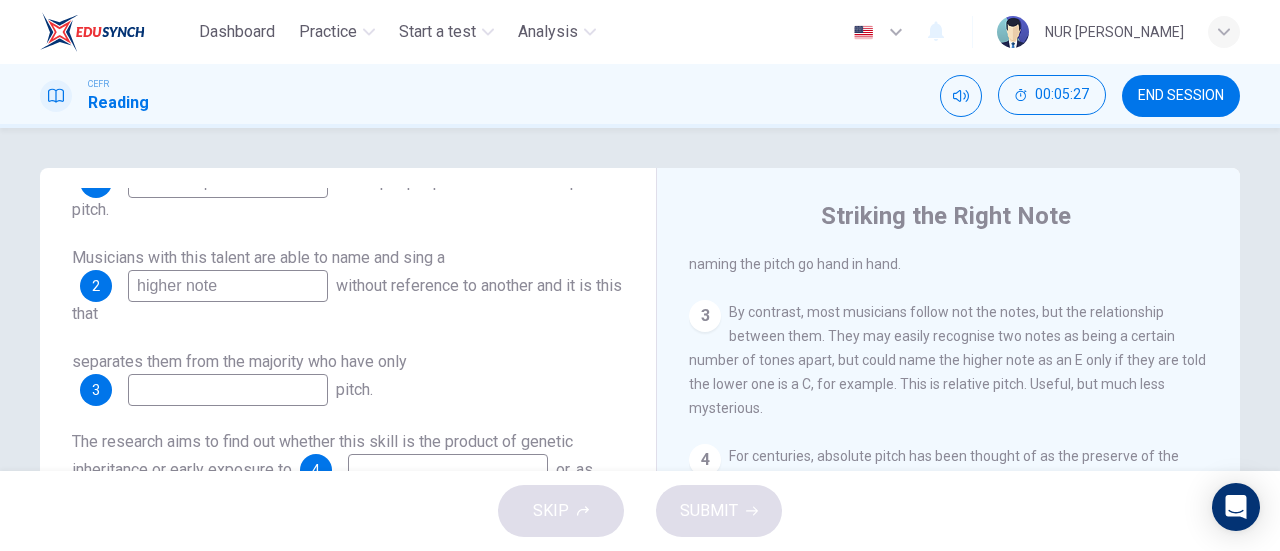 scroll, scrollTop: 666, scrollLeft: 0, axis: vertical 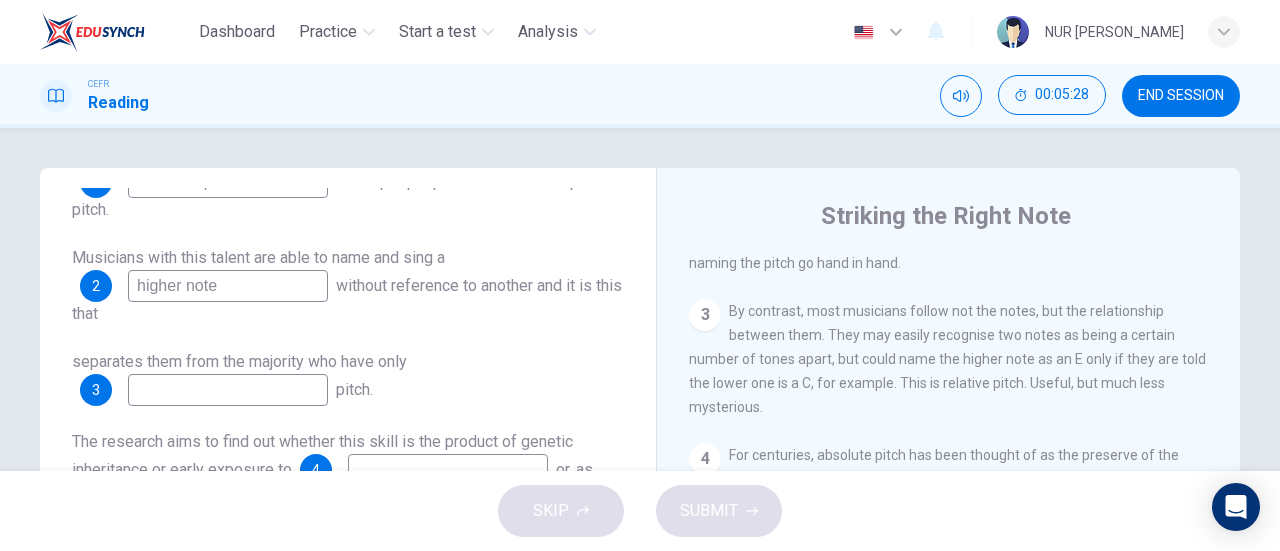 click at bounding box center (228, 390) 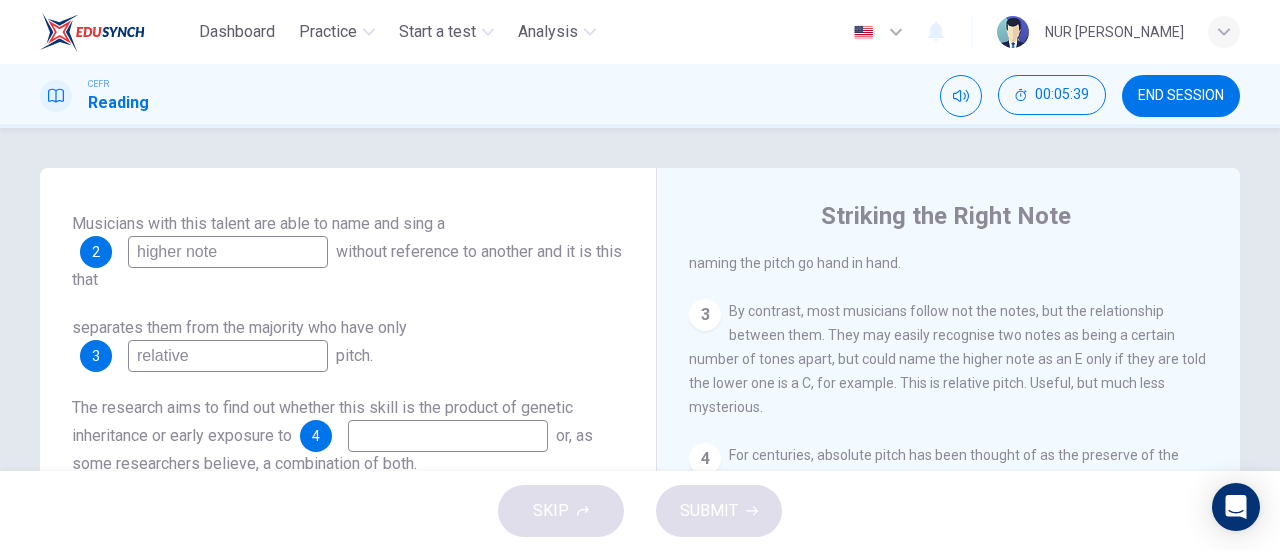 scroll, scrollTop: 336, scrollLeft: 0, axis: vertical 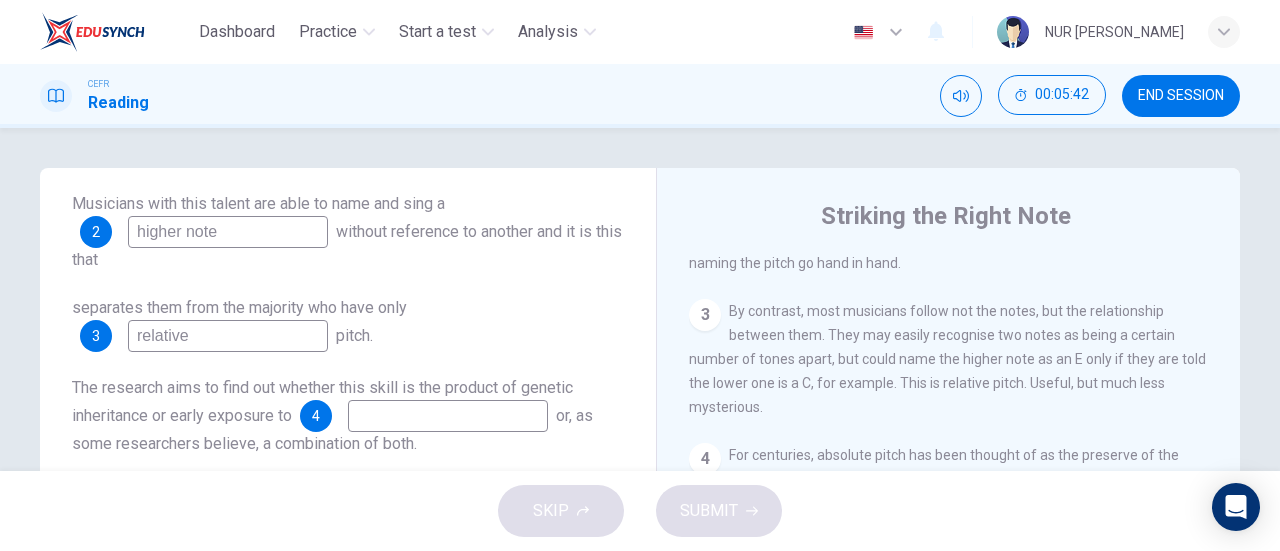 type on "relative" 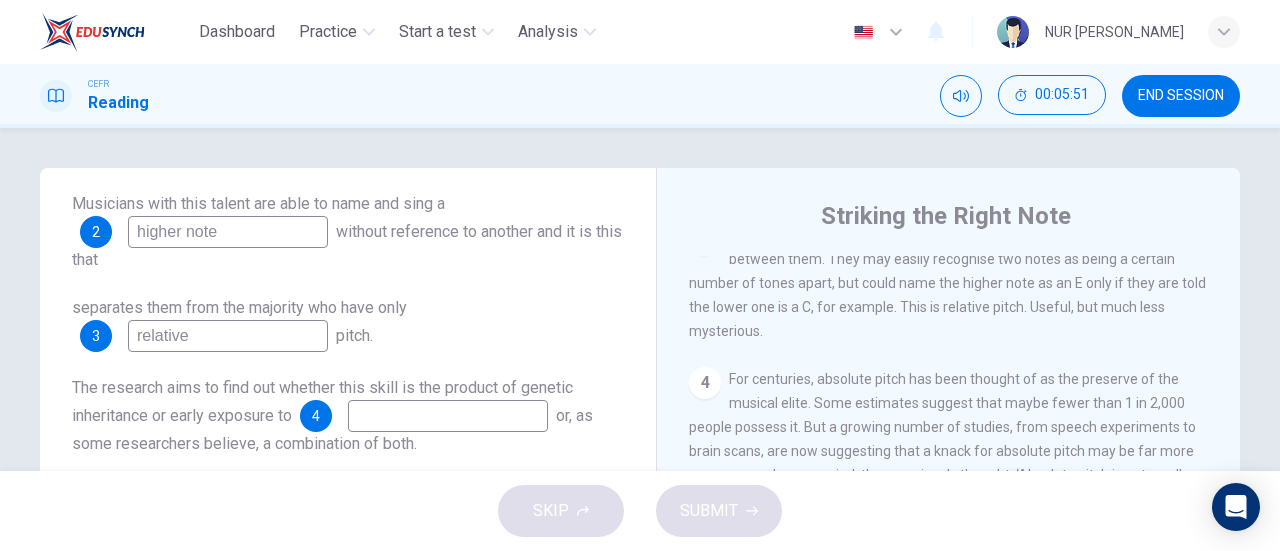 scroll, scrollTop: 738, scrollLeft: 0, axis: vertical 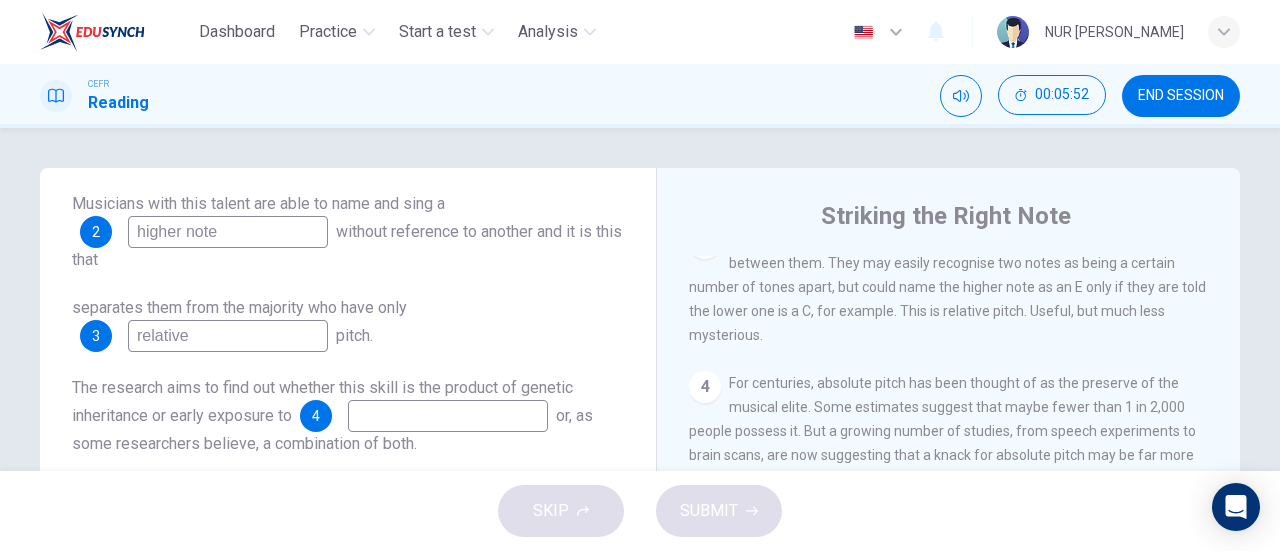 click on "separates them from the majority who have only  3 relative  pitch." at bounding box center [348, 324] 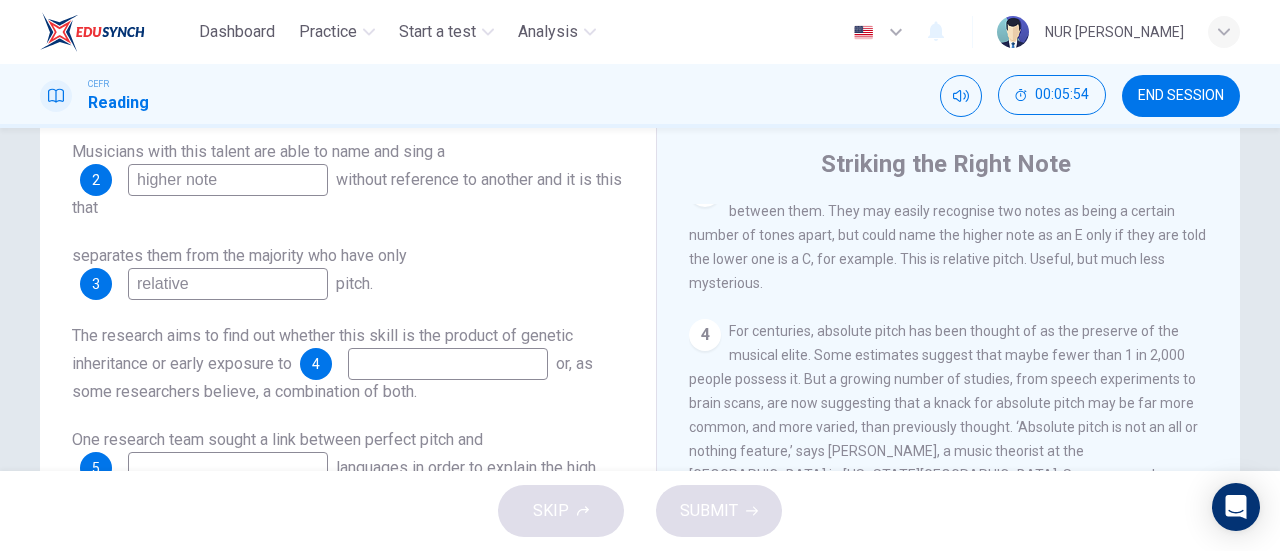 scroll, scrollTop: 54, scrollLeft: 0, axis: vertical 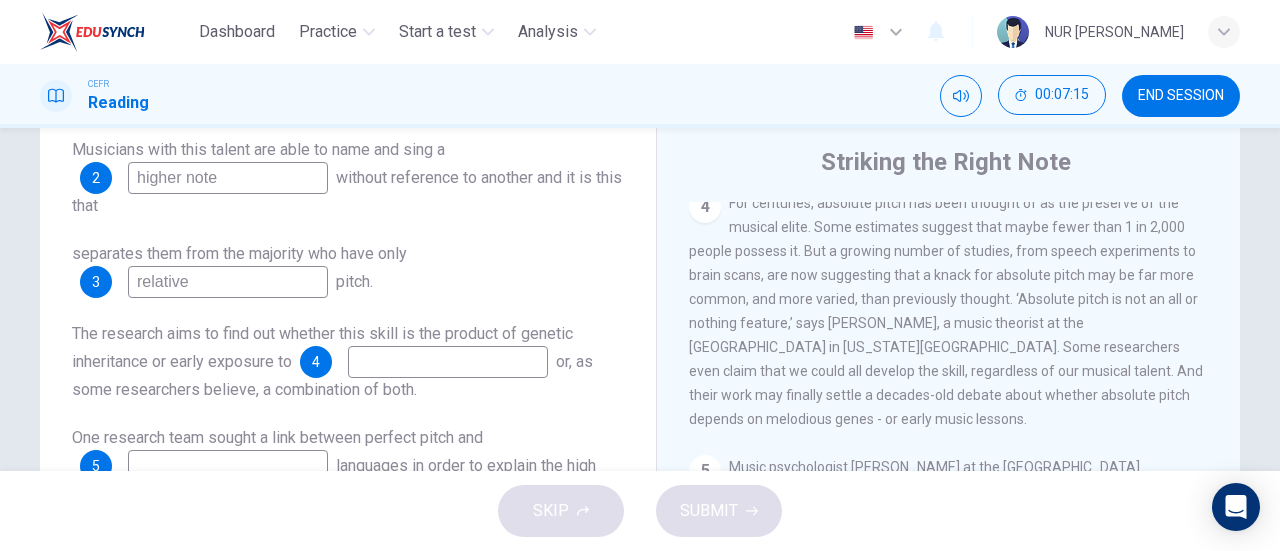 click at bounding box center [448, 362] 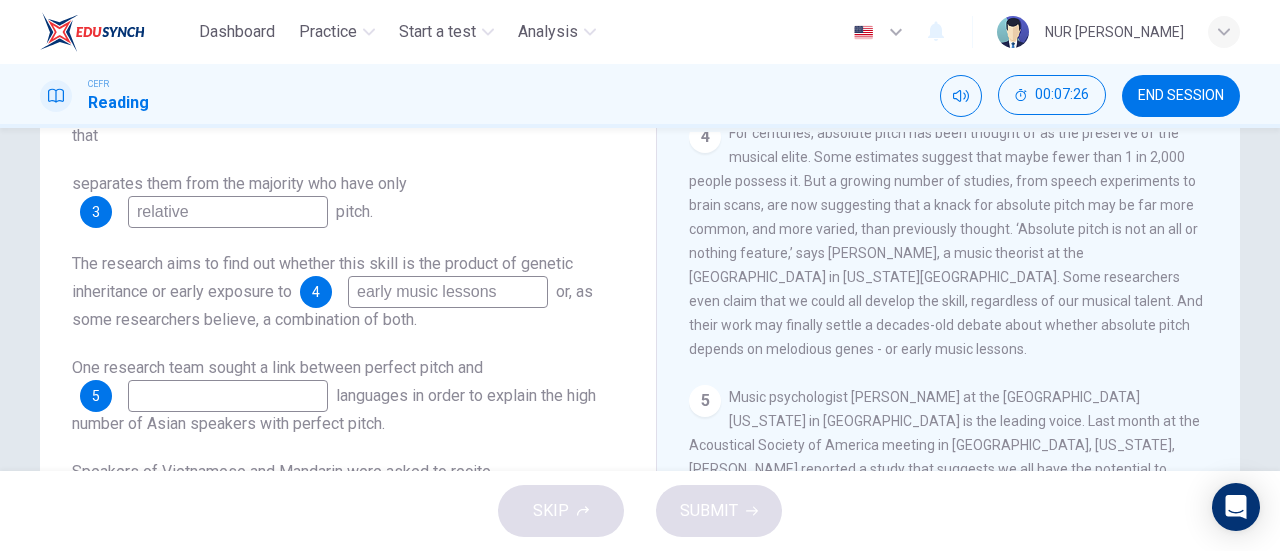 scroll, scrollTop: 156, scrollLeft: 0, axis: vertical 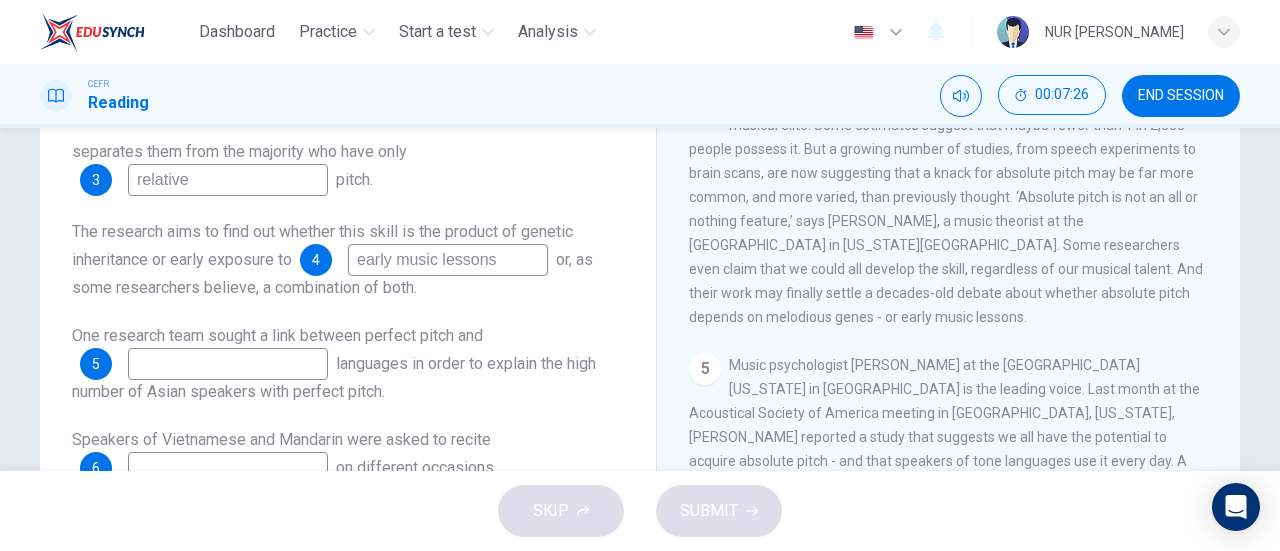 type on "early music lessons" 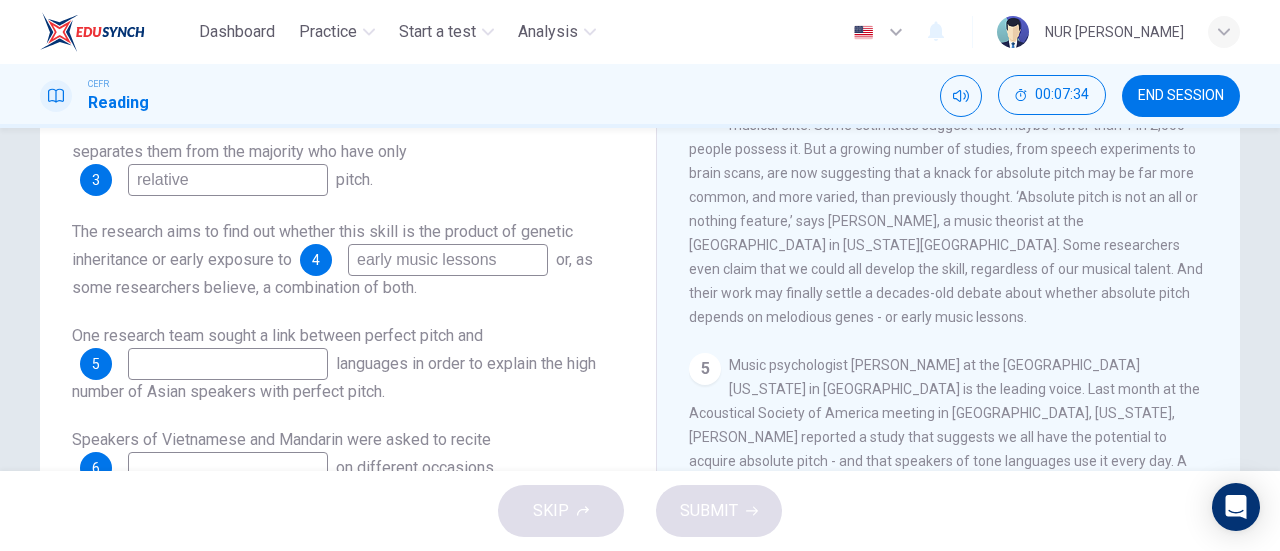 click on "Music psychologist Diana Deutsch at the University of California in San Diego is the leading voice. Last month at the Acoustical Society of America meeting in Columbus, Ohio, Deutsch reported a study that suggests we all have the potential to acquire absolute pitch - and that speakers of tone languages use it every day. A third of the world’s population - chiefly people in Asia and Africa -
speak tone languages, in which a word’s meaning can vary depending on the pitch a speaker uses." at bounding box center (946, 449) 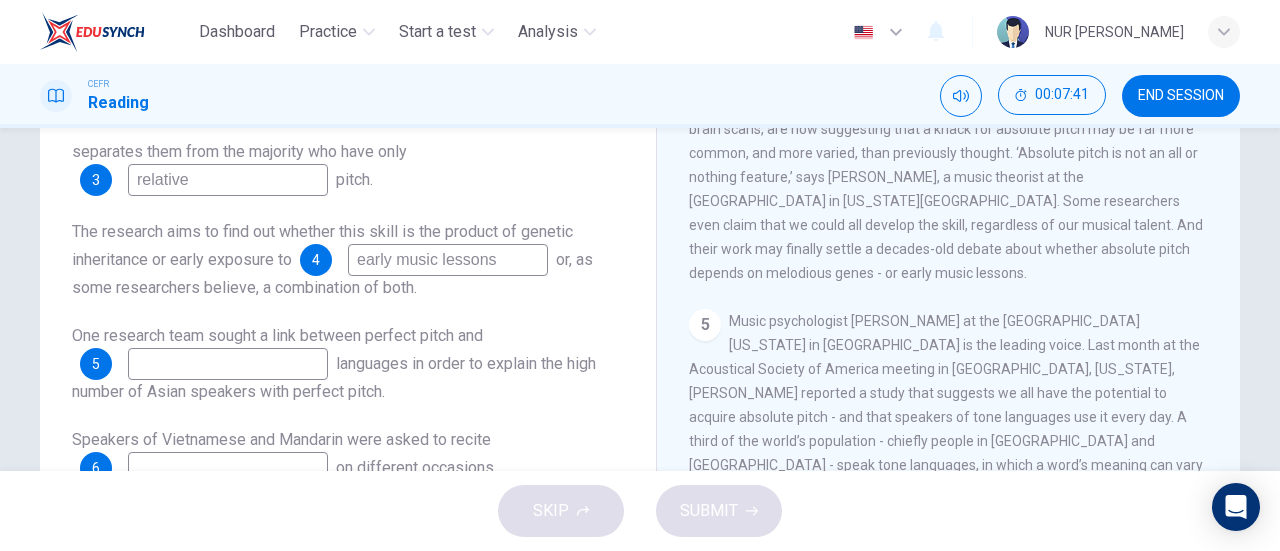scroll, scrollTop: 908, scrollLeft: 0, axis: vertical 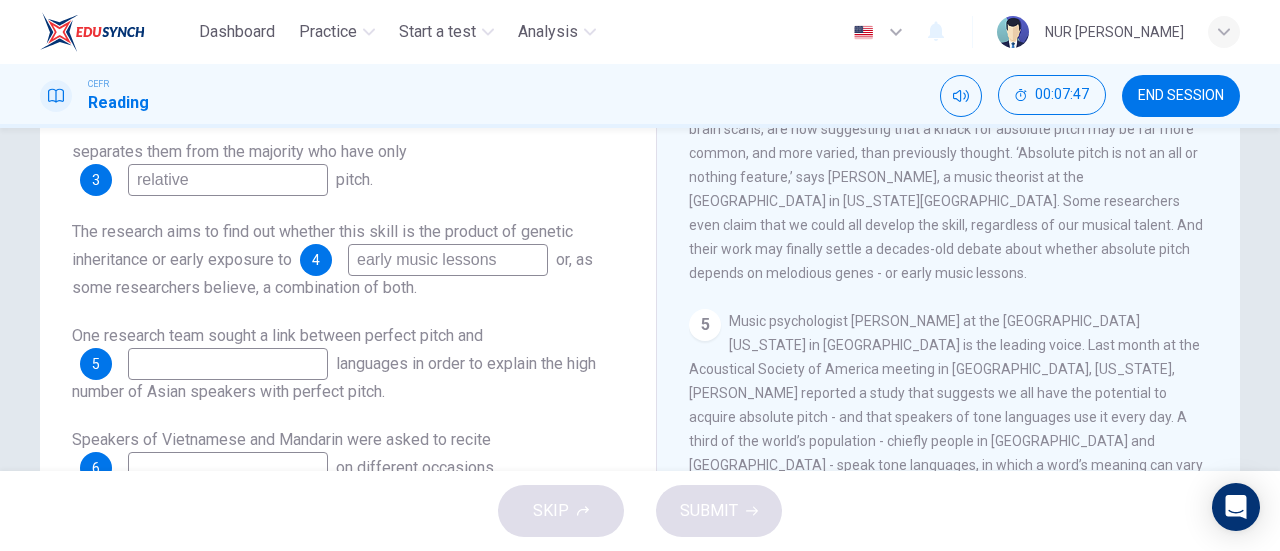 click at bounding box center (228, 364) 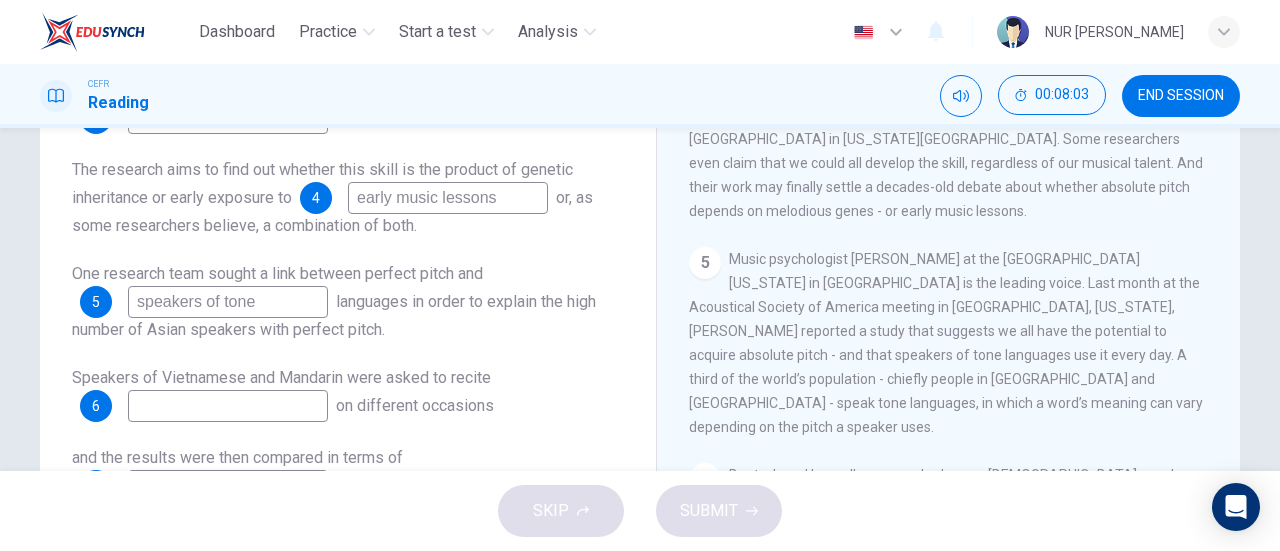 scroll, scrollTop: 220, scrollLeft: 0, axis: vertical 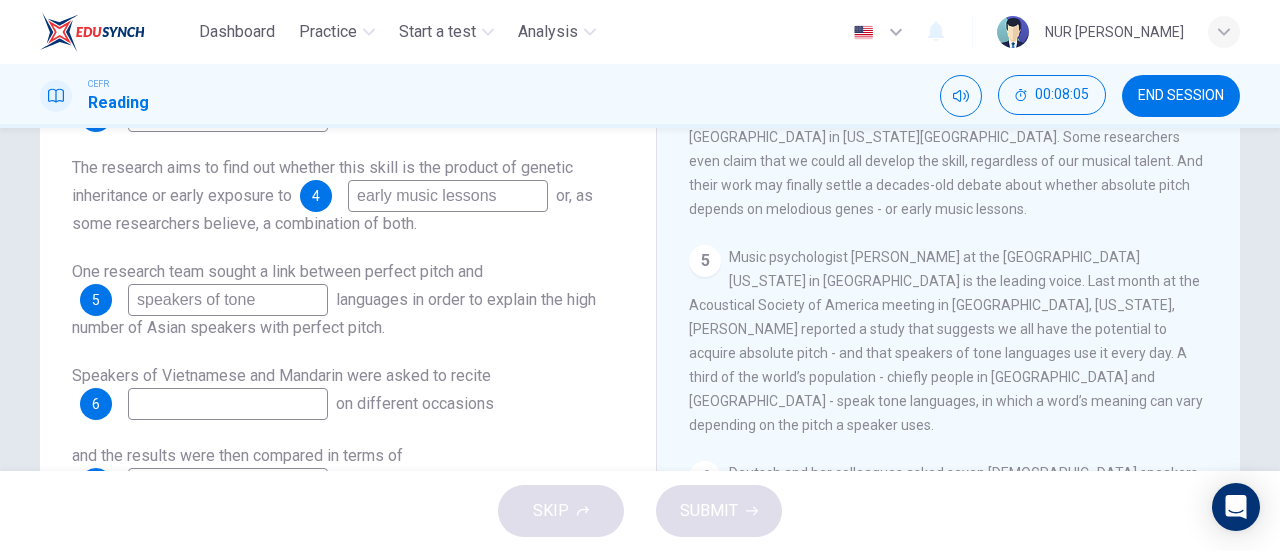 type on "speakers of tone" 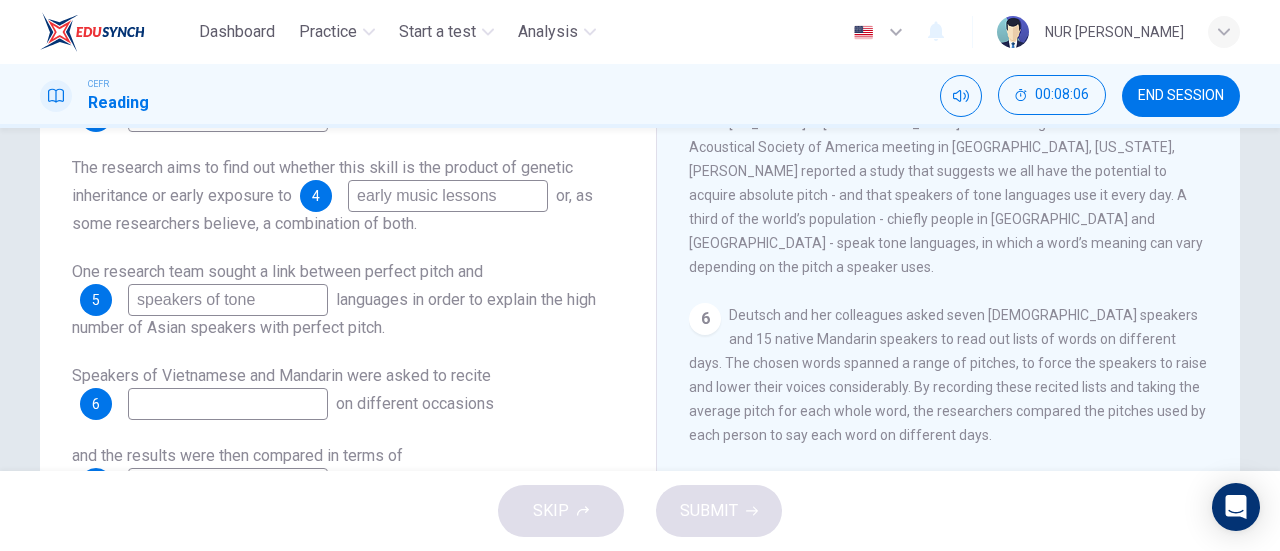 scroll, scrollTop: 1068, scrollLeft: 0, axis: vertical 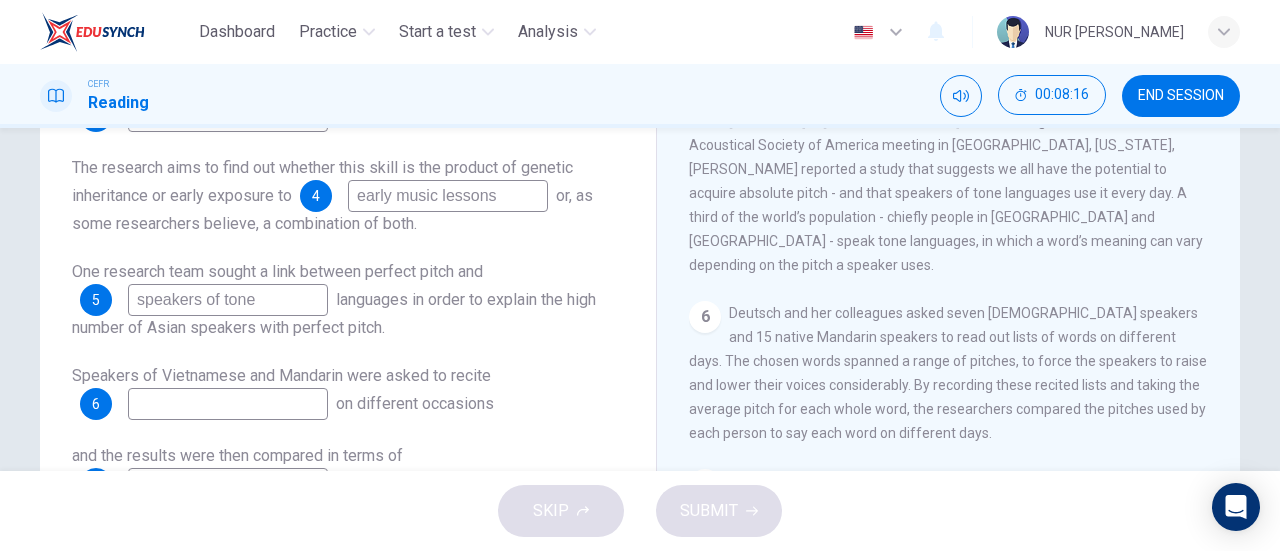 click at bounding box center [228, 404] 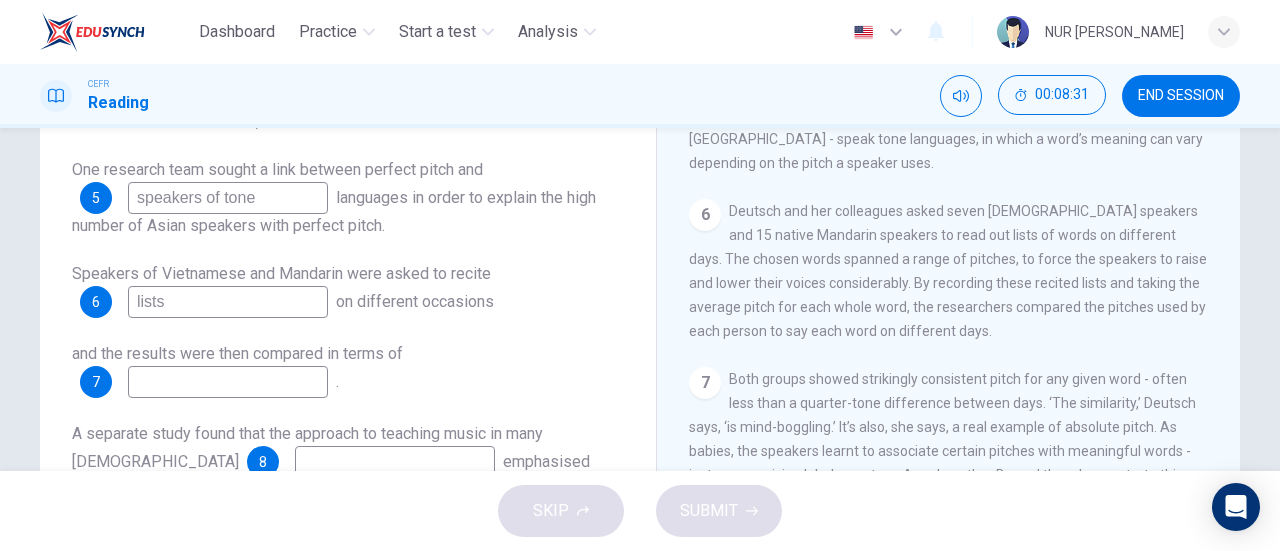 scroll, scrollTop: 323, scrollLeft: 0, axis: vertical 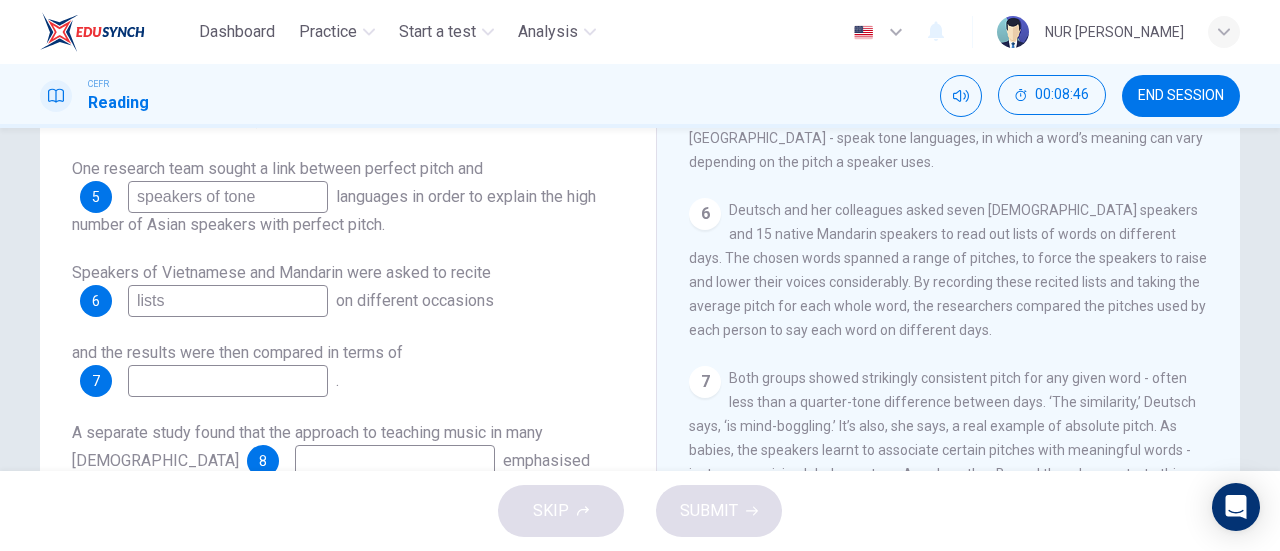 type on "lists" 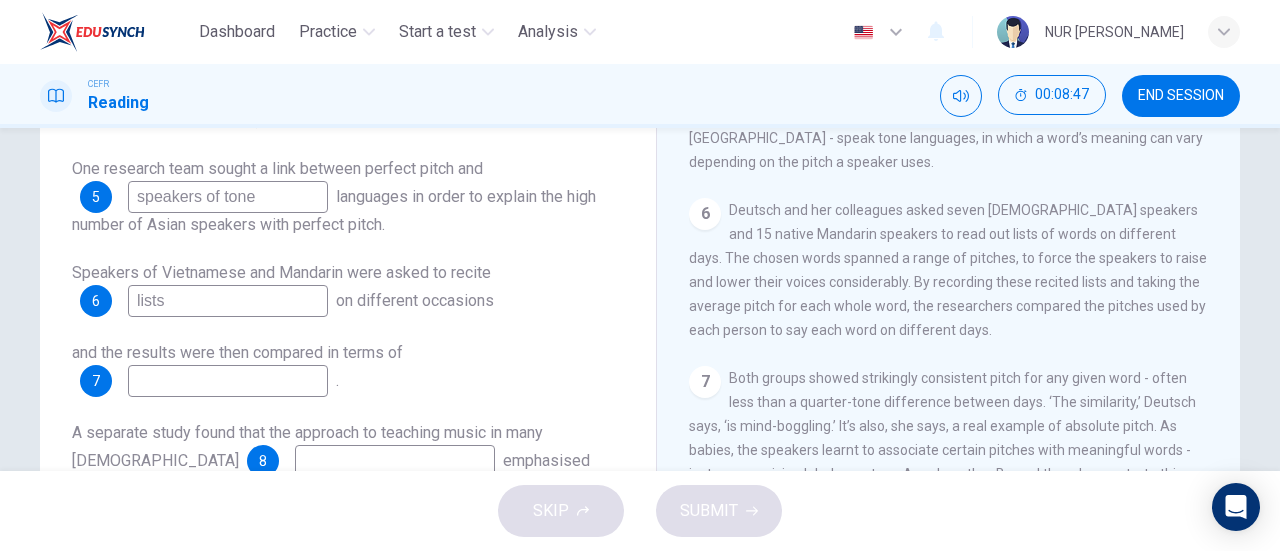 click on "Both groups showed strikingly consistent pitch for any given word - often less than a quarter-tone difference between days. ‘The similarity,’ Deutsch says, ‘is mind-boggling.’ It’s also, she says, a real example of absolute pitch. As babies, the speakers learnt to associate certain pitches with meaningful words - just as a musician labels one tone A and another B - and they demonstrate this precise use of pitch regardless of whether or not they have had any musical training, she adds." at bounding box center (942, 450) 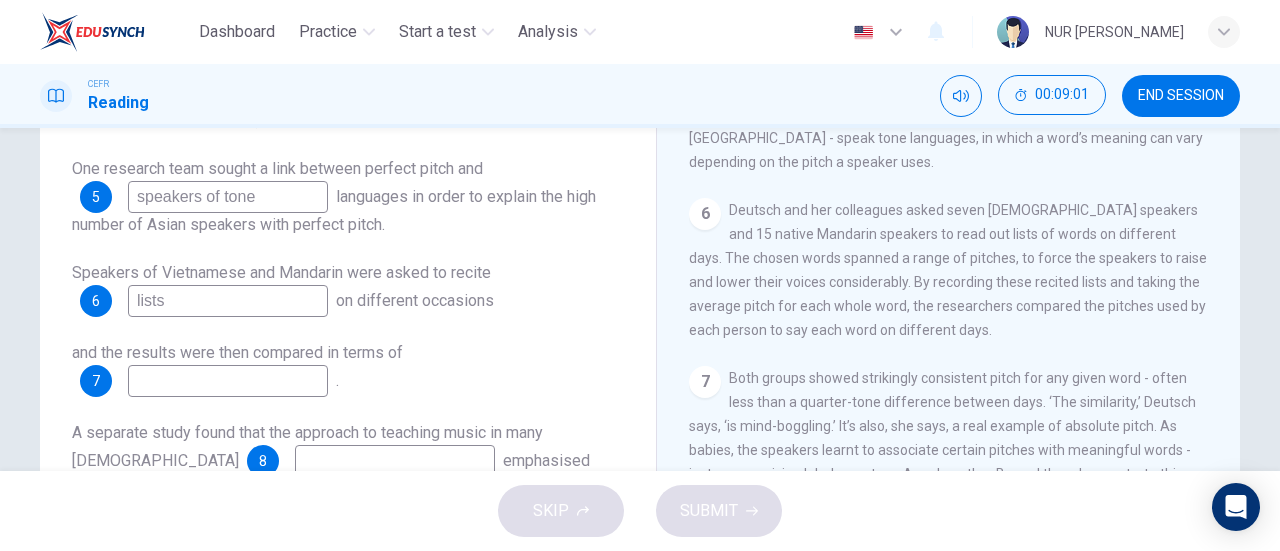 click at bounding box center (228, 381) 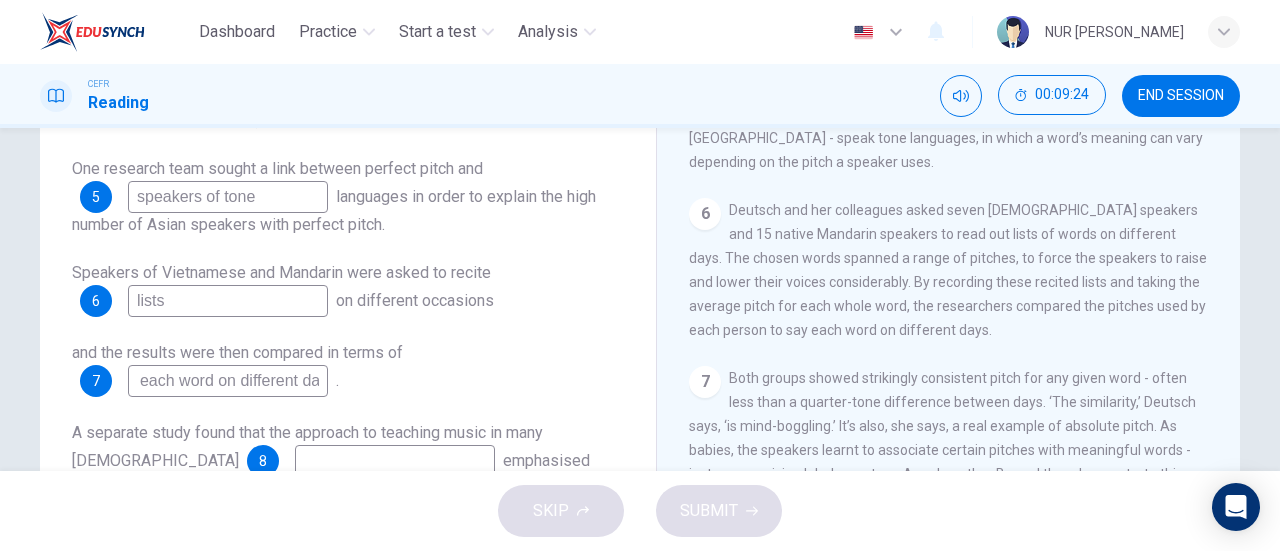 scroll, scrollTop: 0, scrollLeft: 295, axis: horizontal 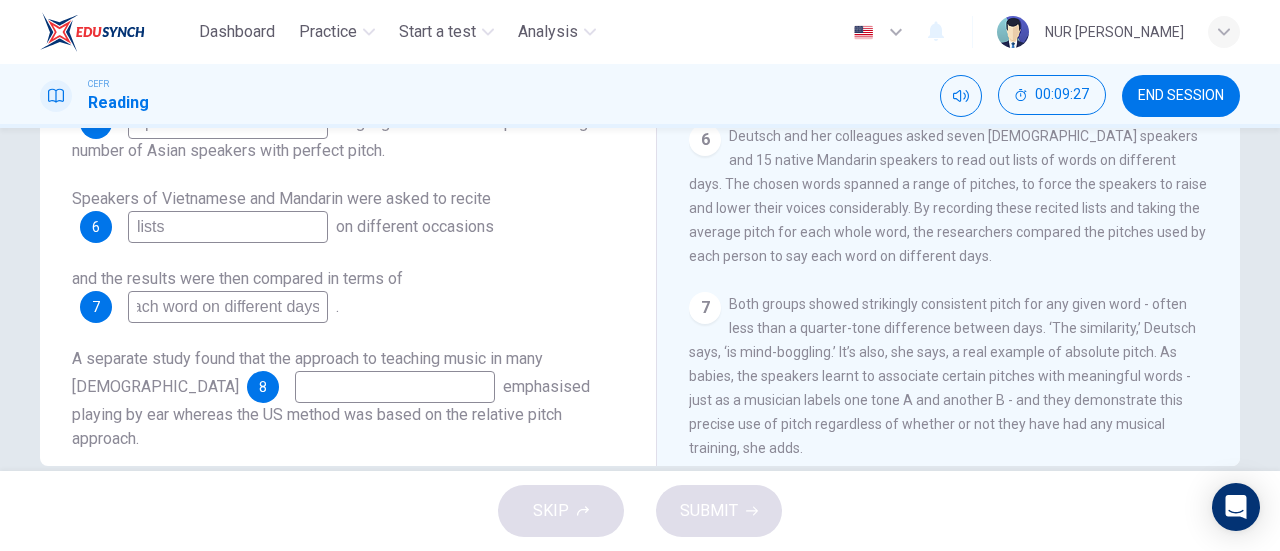type on "the pitches used by each person to say each word on different days" 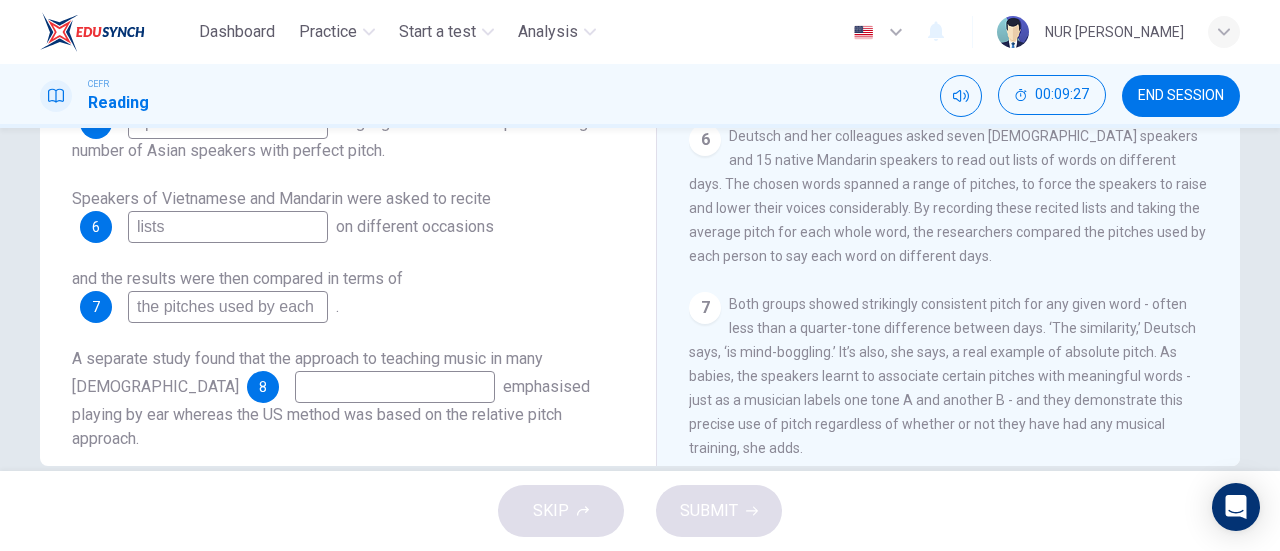 click at bounding box center [395, 387] 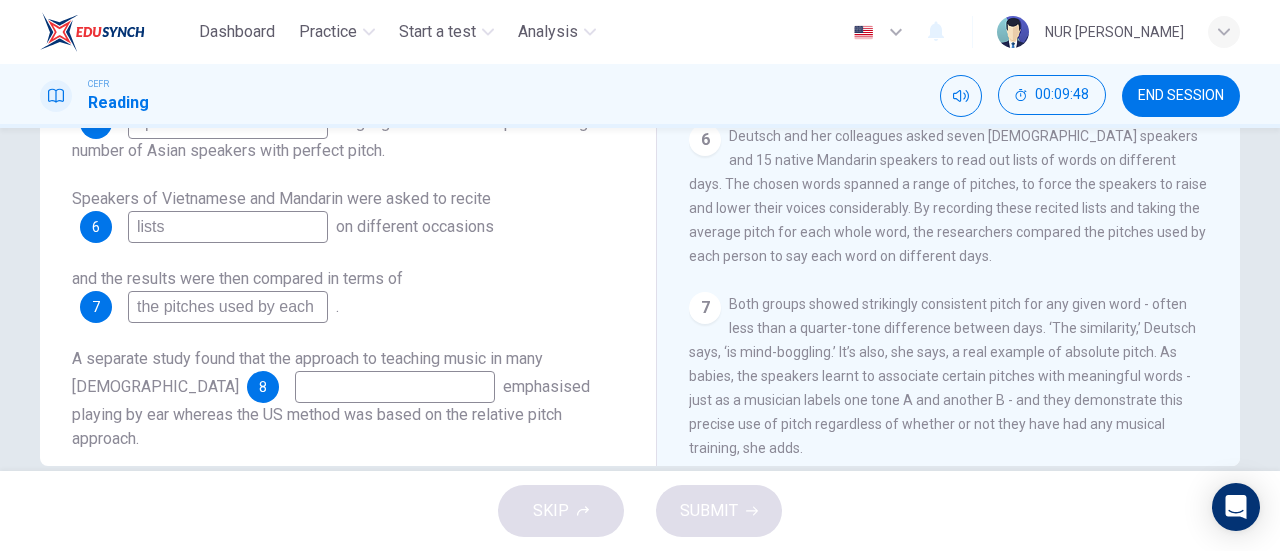 click on "Both groups showed strikingly consistent pitch for any given word - often less than a quarter-tone difference between days. ‘The similarity,’ Deutsch says, ‘is mind-boggling.’ It’s also, she says, a real example of absolute pitch. As babies, the speakers learnt to associate certain pitches with meaningful words - just as a musician labels one tone A and another B - and they demonstrate this precise use of pitch regardless of whether or not they have had any musical training, she adds." at bounding box center [942, 376] 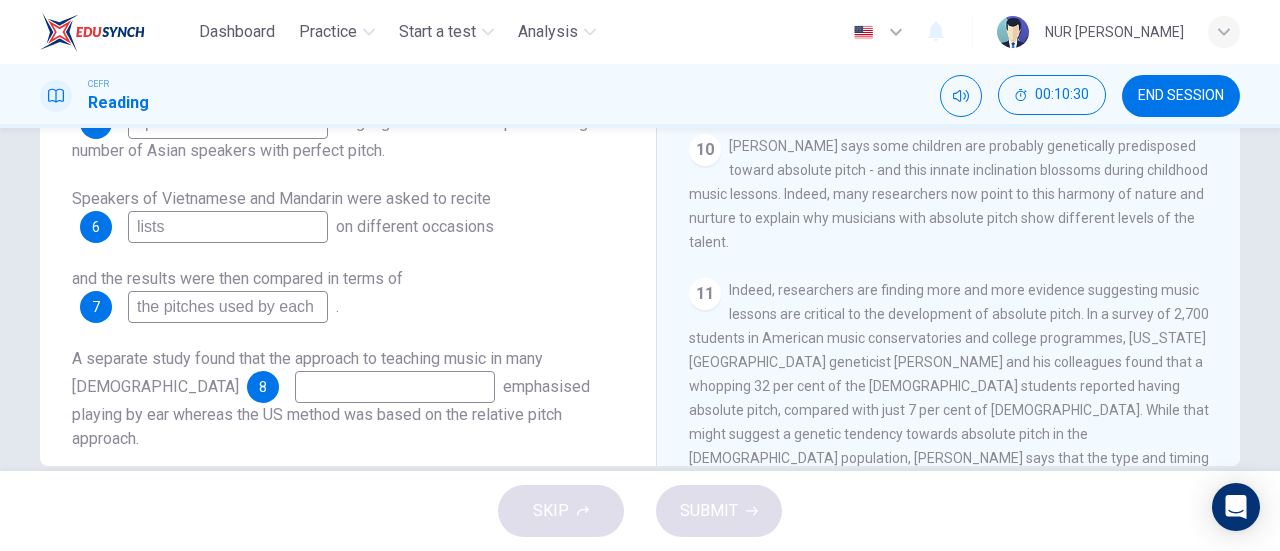 scroll, scrollTop: 1854, scrollLeft: 0, axis: vertical 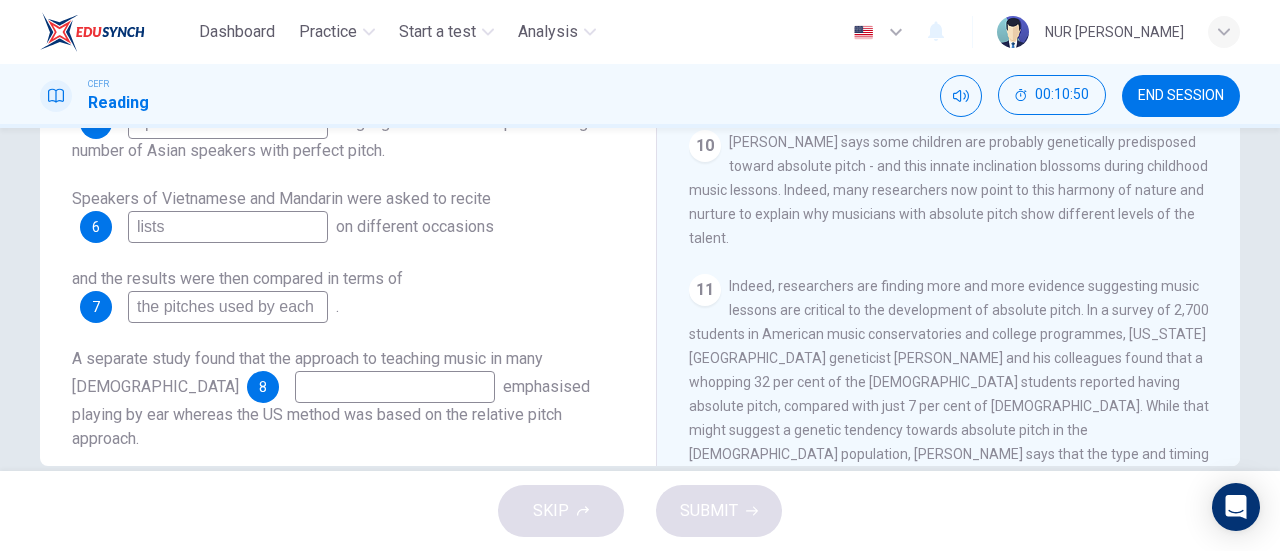 click at bounding box center (395, 387) 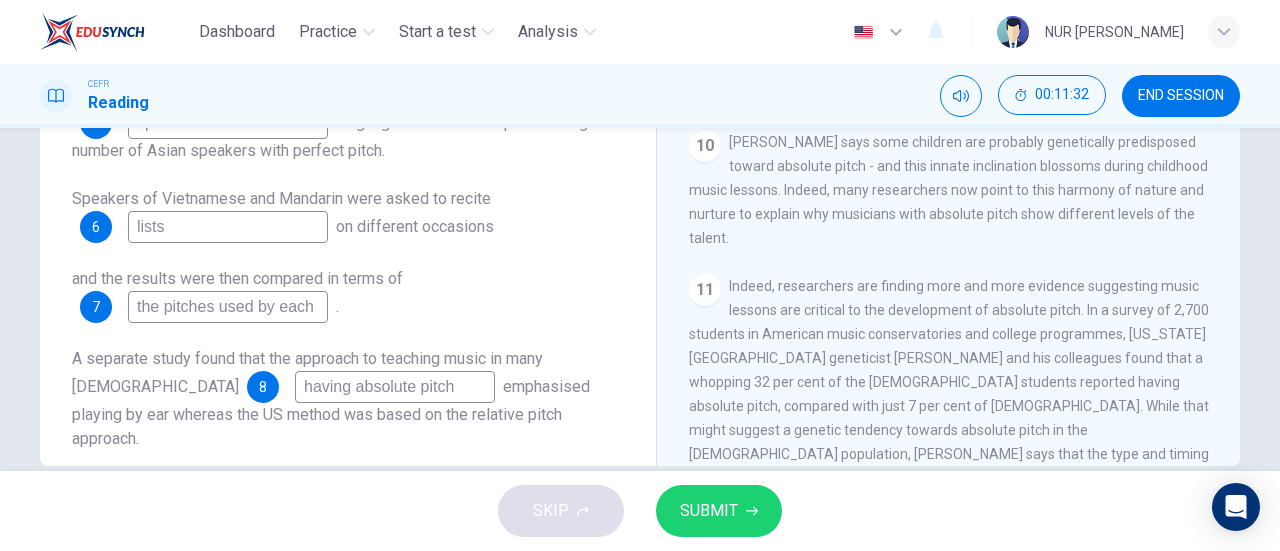 type on "having absolute pitch" 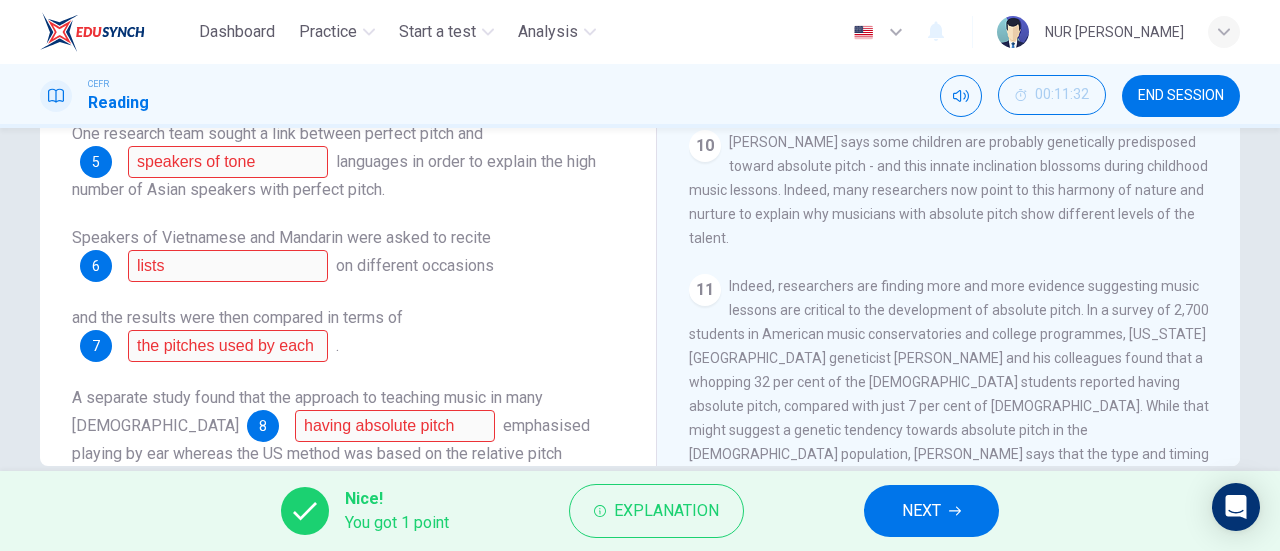 scroll, scrollTop: 336, scrollLeft: 0, axis: vertical 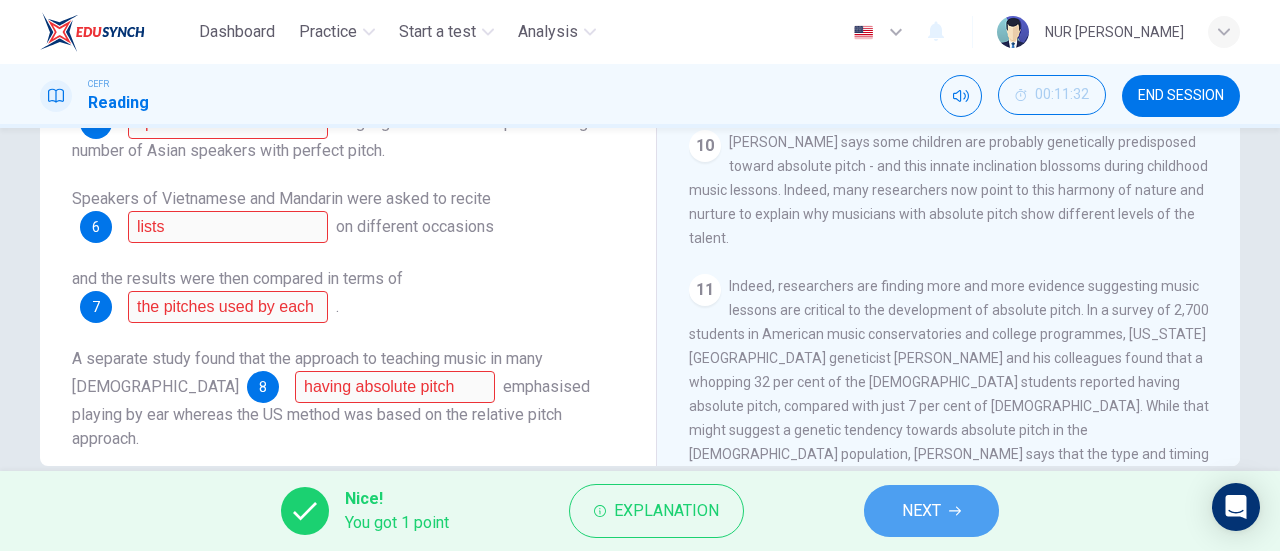 click on "NEXT" at bounding box center [931, 511] 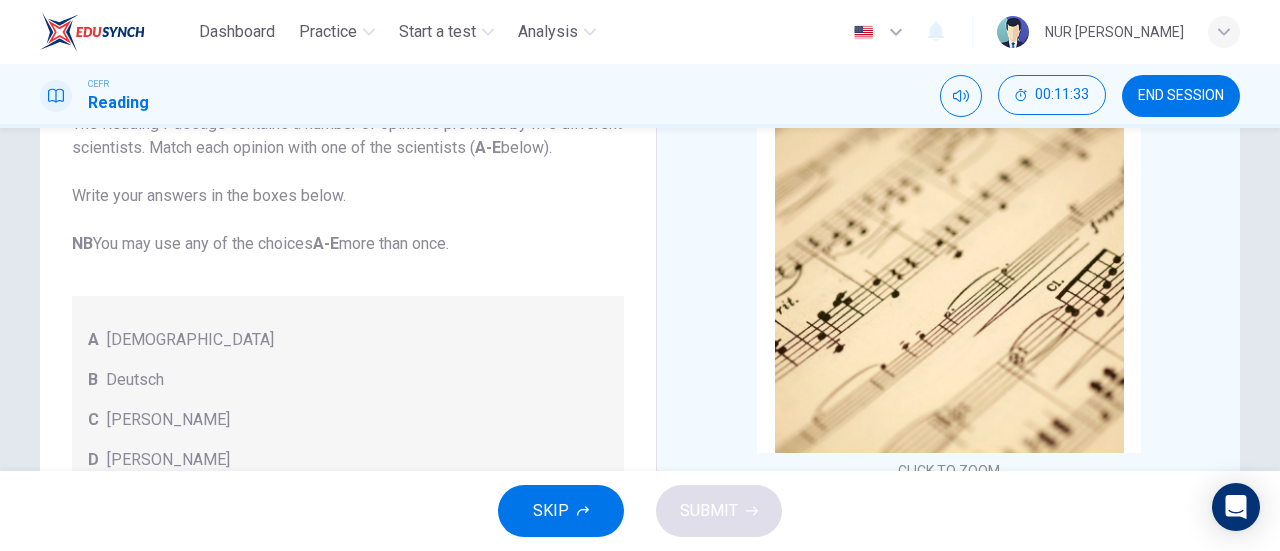 scroll, scrollTop: 90, scrollLeft: 0, axis: vertical 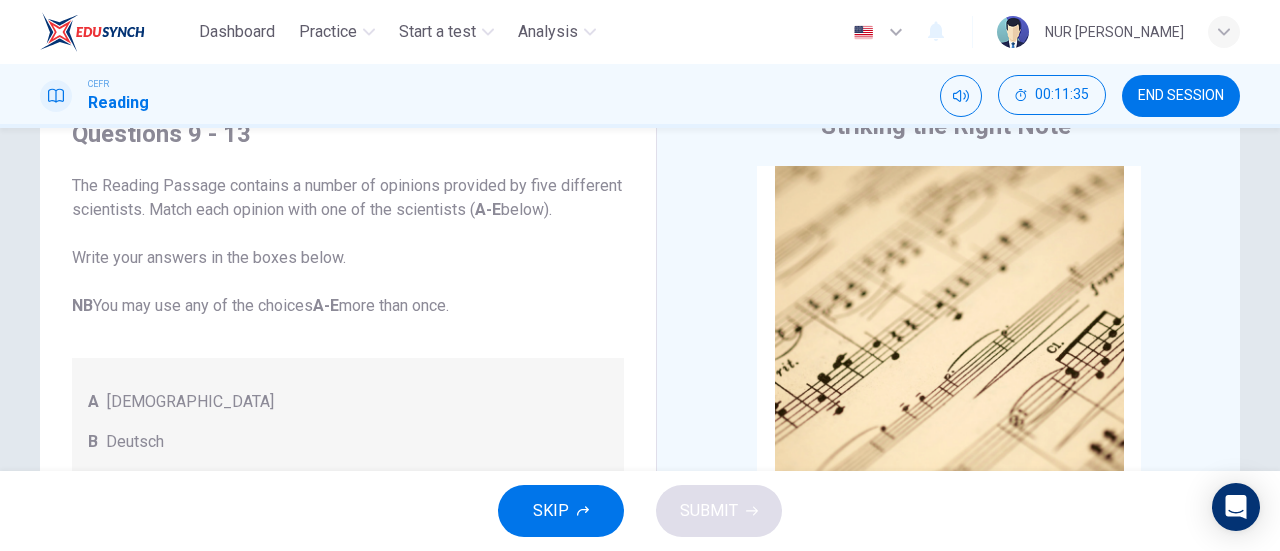 click on "END SESSION" at bounding box center [1181, 96] 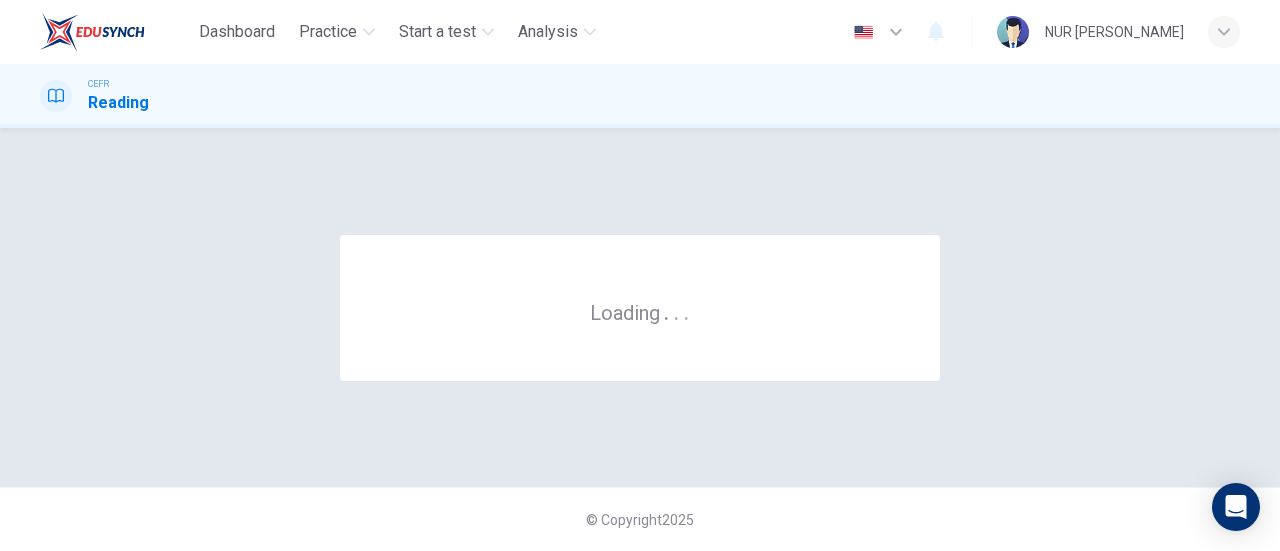 scroll, scrollTop: 0, scrollLeft: 0, axis: both 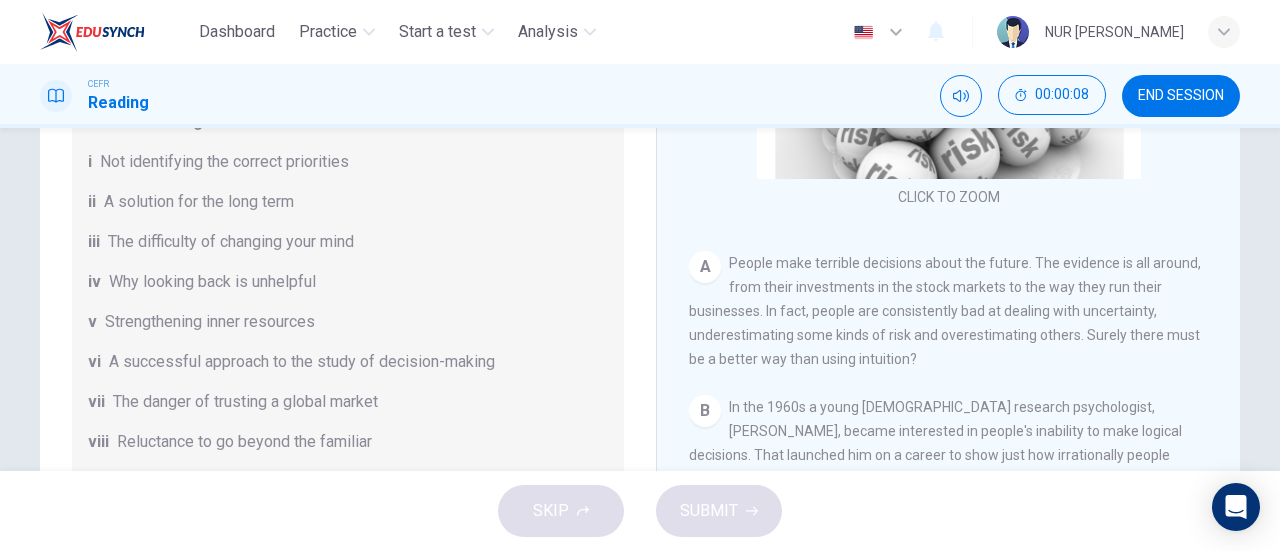 click on "iv Why looking back is unhelpful" at bounding box center (348, 282) 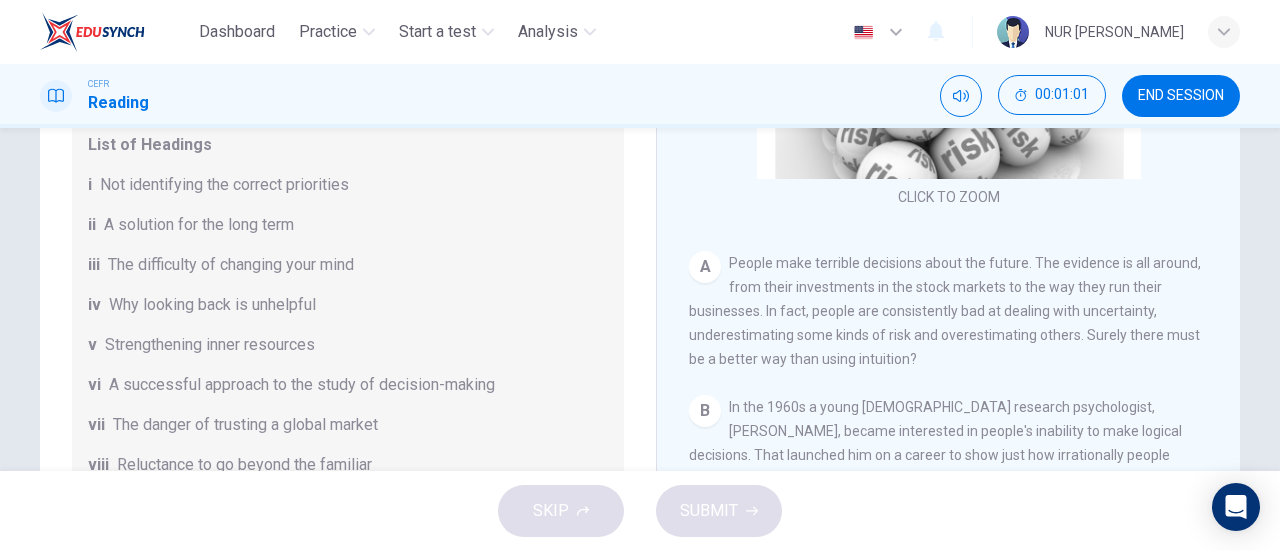 scroll, scrollTop: 131, scrollLeft: 0, axis: vertical 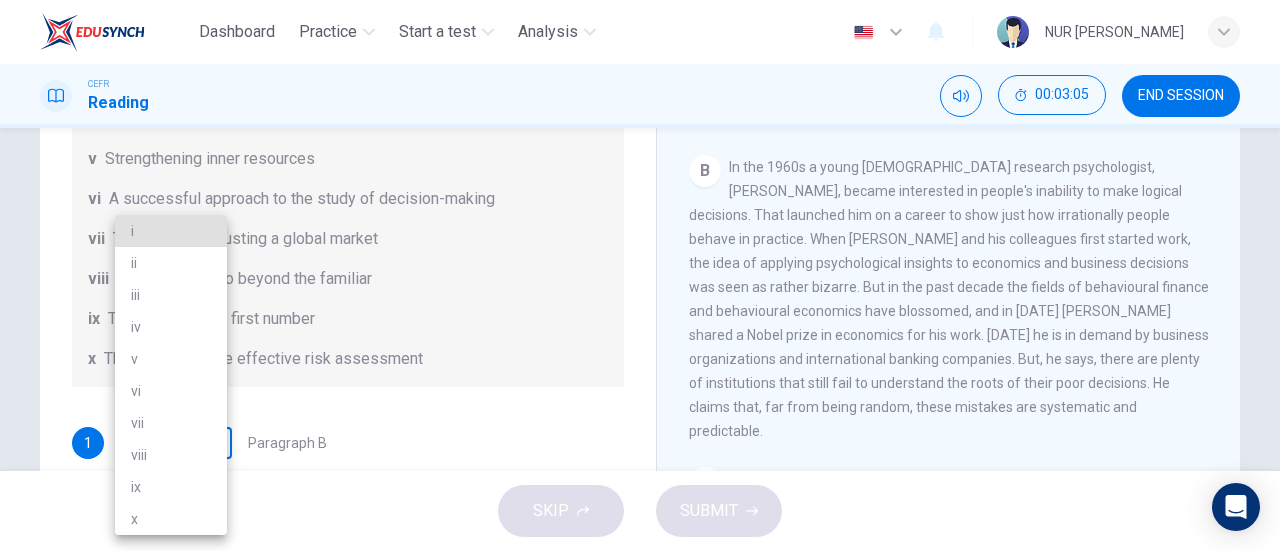 click on "Dashboard Practice Start a test Analysis English en ​ NUR FATIN NABILAH BINTI MOHD FADZLI CEFR Reading 00:03:05 END SESSION Questions 1 - 6 Reading Passage 1 has nine paragraphs  A-I
Choose the correct heading for Paragraphs  B  and  D-H  from the list of headings below.
Write the correct number  (i-xi)  in the boxes below. List of Headings i Not identifying the correct priorities ii A solution for the long term iii The difficulty of changing your mind iv Why looking back is unhelpful v Strengthening inner resources vi A successful approach to the study of decision-making vii The danger of trusting a global market viii Reluctance to go beyond the familiar ix The power of the first number x The need for more effective risk assessment 1 ​ ​ Paragraph B 2 ​ ​ Paragraph D 3 ​ ​ Paragraph E 4 ​ ​ Paragraph F 5 ​ ​ Paragraph G 6 ​ ​ Paragraph H Why Risks Can Go Wrong CLICK TO ZOOM Click to Zoom A B C D E F G H I SKIP SUBMIT EduSynch - Online Language Proficiency Testing
Practice" at bounding box center [640, 275] 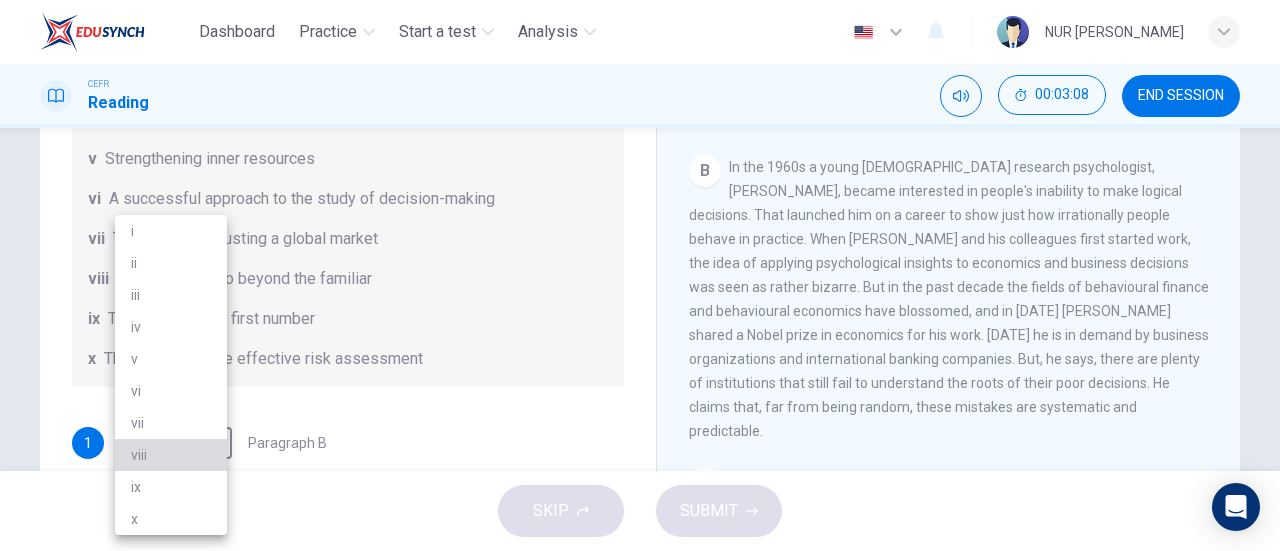 click on "viii" at bounding box center [171, 455] 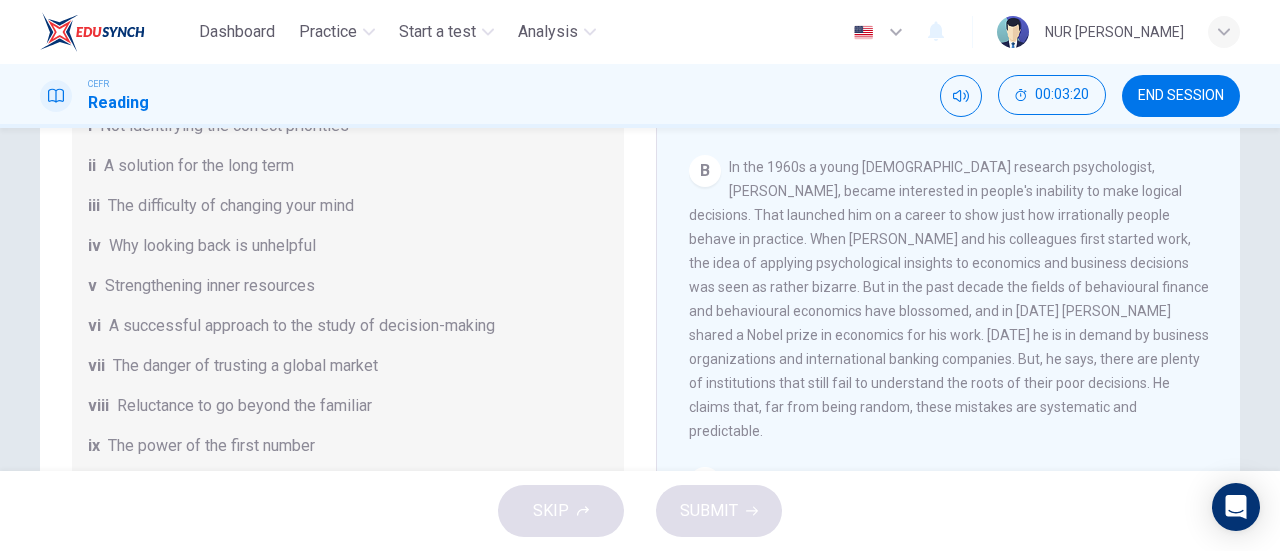 scroll, scrollTop: 384, scrollLeft: 0, axis: vertical 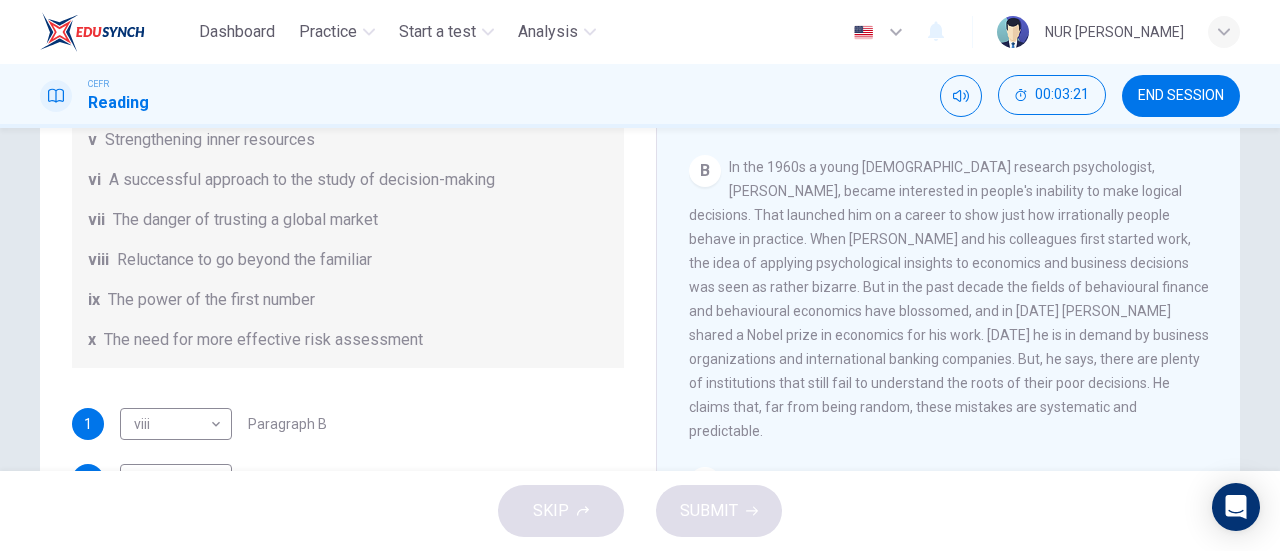 click on "B In the 1960s a young American research psychologist, Daniel Kahneman, became interested in people's inability to make logical decisions. That launched him on a career to show just how irrationally people behave in practice. When Kahneman and his colleagues first started work, the idea of applying psychological insights to economics and business decisions was seen as rather bizarre. But in the past decade the fields of behavioural finance and behavioural economics have blossomed, and in 2002 Kahneman shared a Nobel prize in economics for his work. Today he is in demand by business organizations and international banking companies. But, he says, there are plenty of institutions that still fail to understand the roots of their poor decisions. He claims that, far from being random, these mistakes are systematic and predictable." at bounding box center (949, 299) 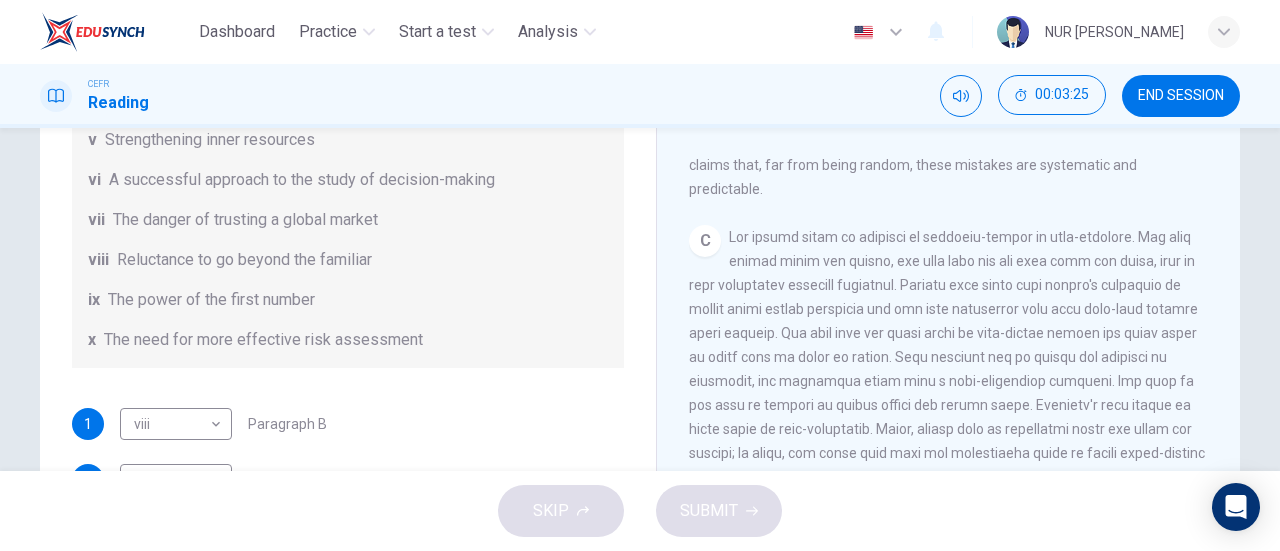 scroll, scrollTop: 805, scrollLeft: 0, axis: vertical 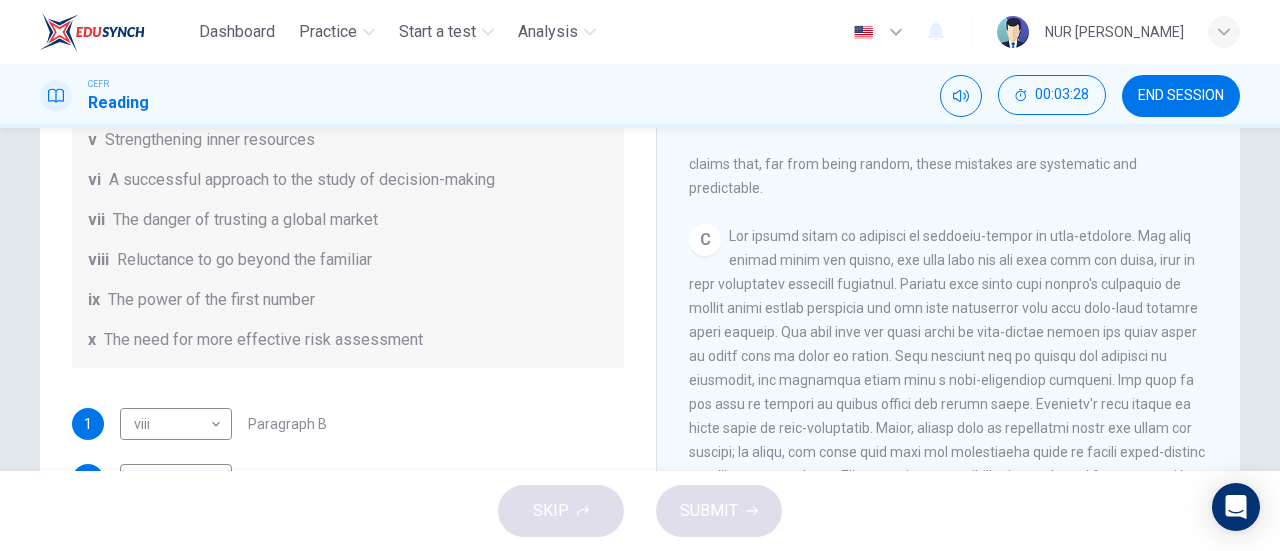 click on "viii Reluctance to go beyond the familiar" at bounding box center [348, 260] 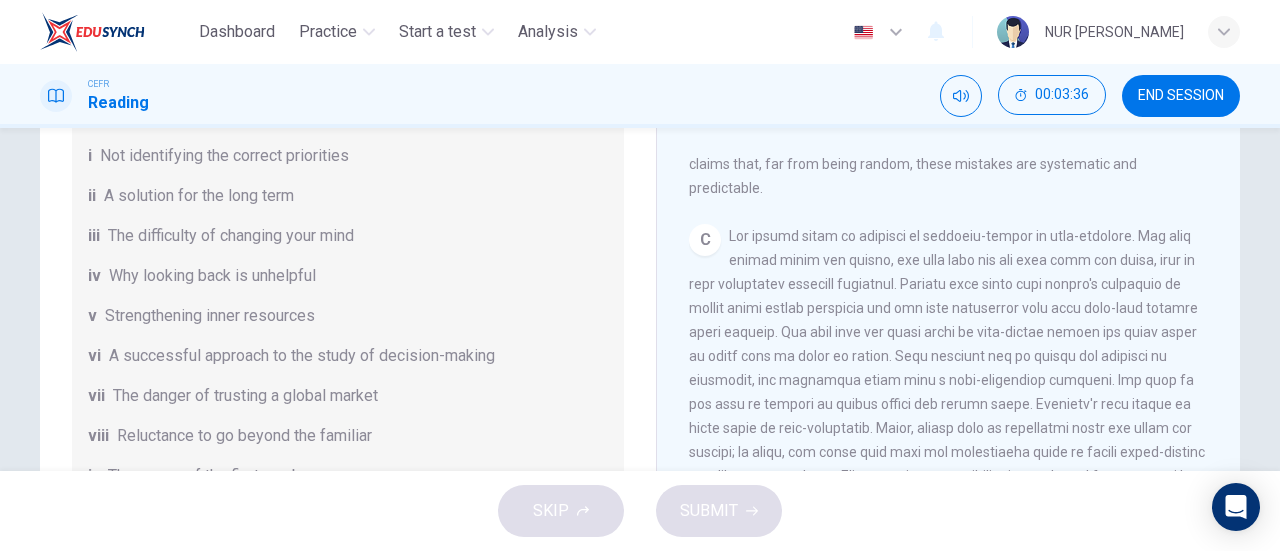 scroll, scrollTop: 210, scrollLeft: 0, axis: vertical 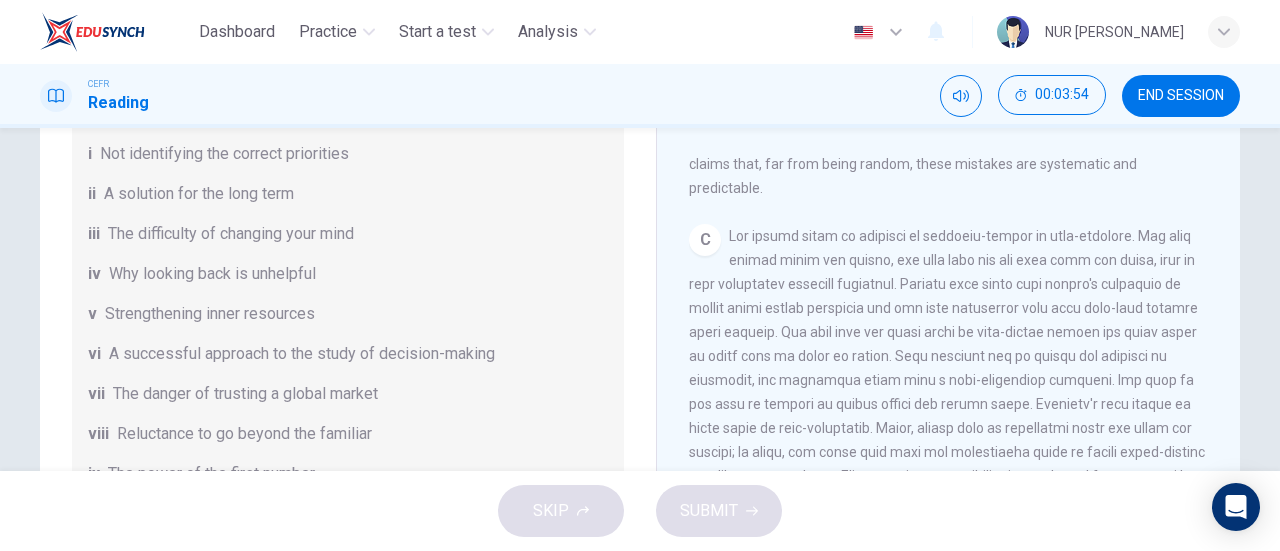 click at bounding box center [947, 392] 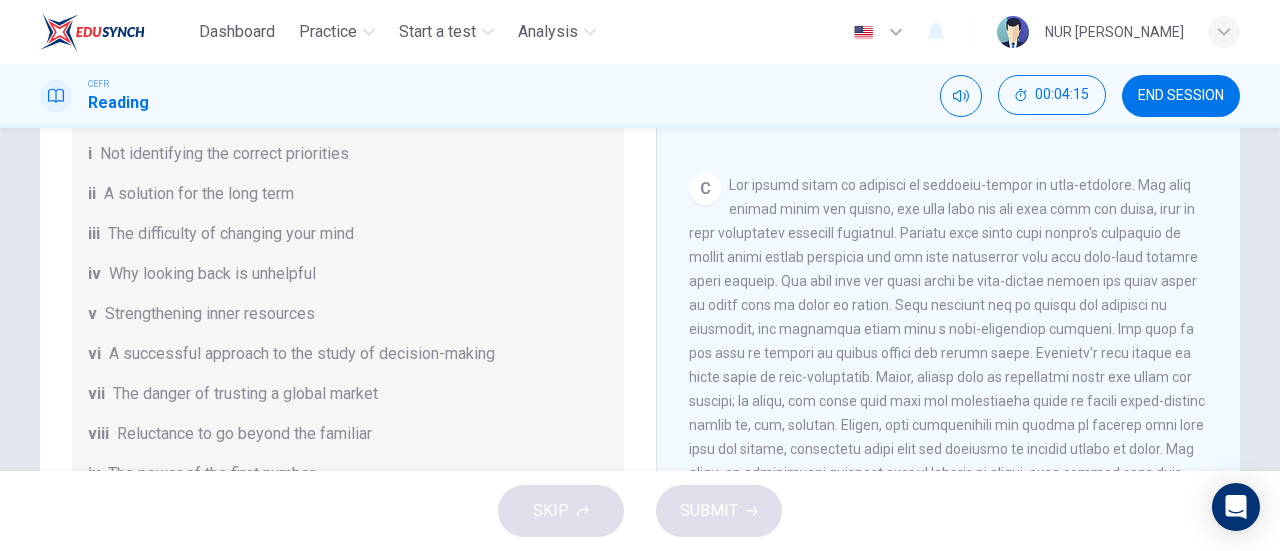 scroll, scrollTop: 844, scrollLeft: 0, axis: vertical 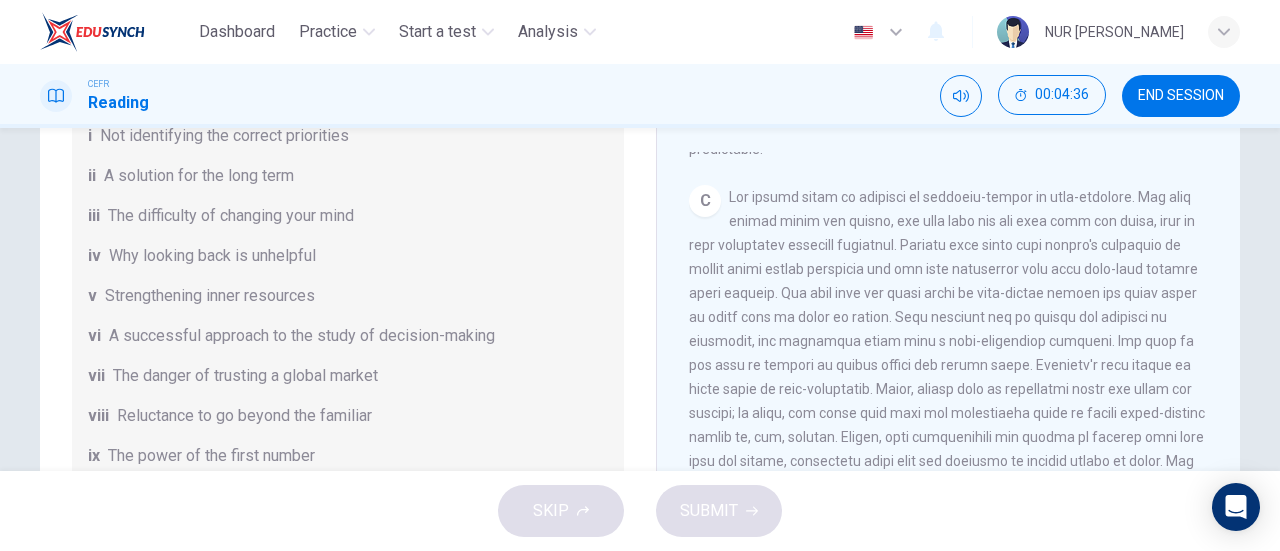 click on "v Strengthening inner resources" at bounding box center (348, 296) 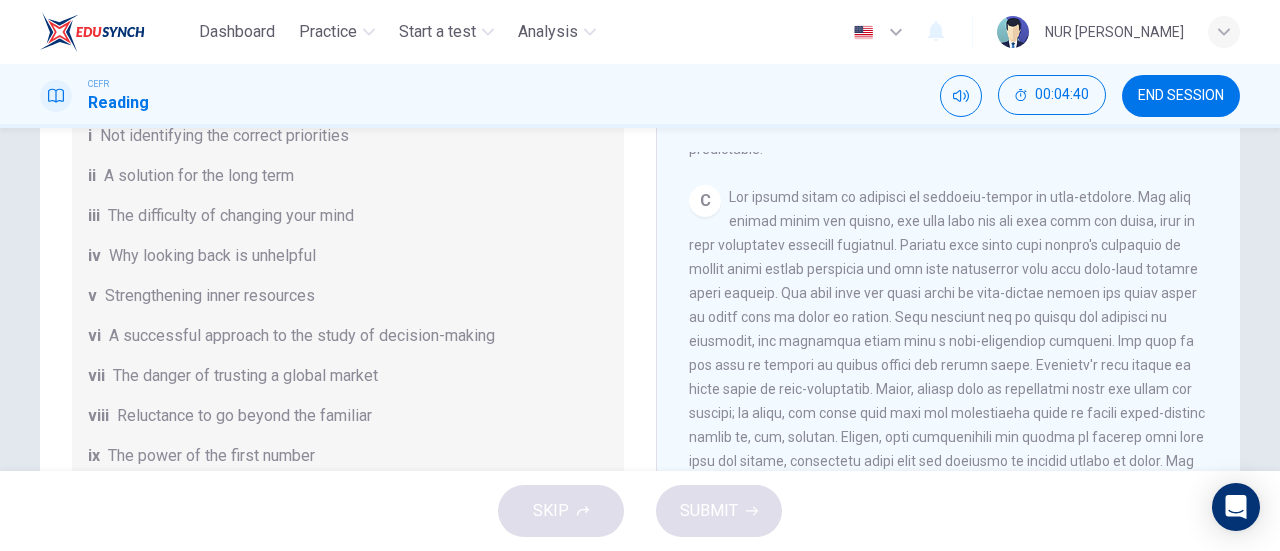 click on "List of Headings i Not identifying the correct priorities ii A solution for the long term iii The difficulty of changing your mind iv Why looking back is unhelpful v Strengthening inner resources vi A successful approach to the study of decision-making vii The danger of trusting a global market viii Reluctance to go beyond the familiar ix The power of the first number x The need for more effective risk assessment" at bounding box center (348, 296) 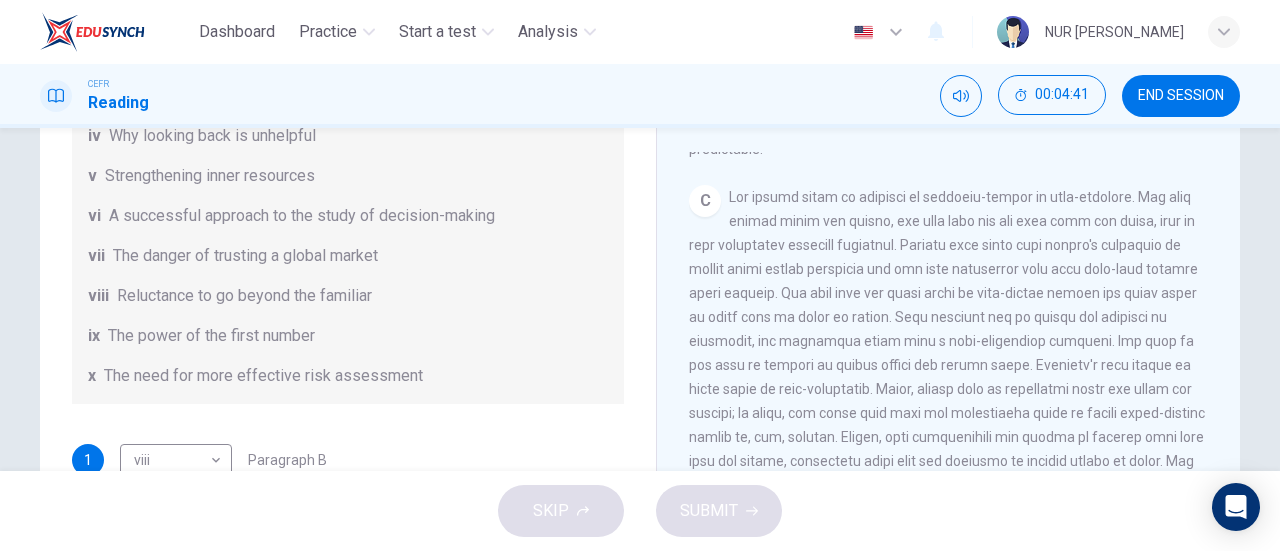 scroll, scrollTop: 384, scrollLeft: 0, axis: vertical 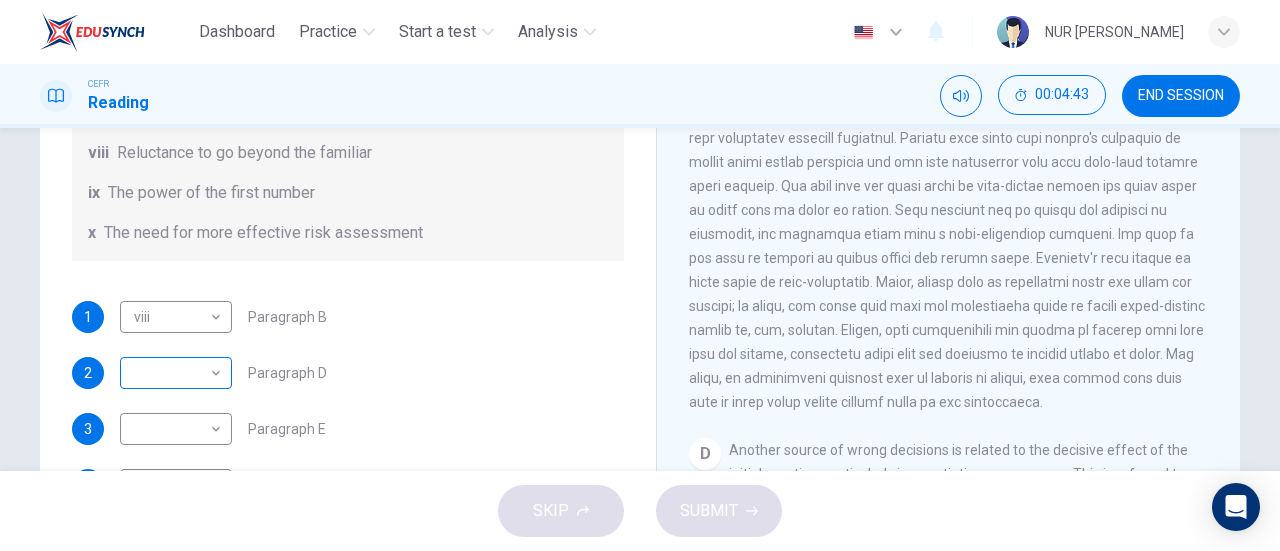 click on "Dashboard Practice Start a test Analysis English en ​ NUR FATIN NABILAH BINTI MOHD FADZLI CEFR Reading 00:04:43 END SESSION Questions 1 - 6 Reading Passage 1 has nine paragraphs  A-I
Choose the correct heading for Paragraphs  B  and  D-H  from the list of headings below.
Write the correct number  (i-xi)  in the boxes below. List of Headings i Not identifying the correct priorities ii A solution for the long term iii The difficulty of changing your mind iv Why looking back is unhelpful v Strengthening inner resources vi A successful approach to the study of decision-making vii The danger of trusting a global market viii Reluctance to go beyond the familiar ix The power of the first number x The need for more effective risk assessment 1 viii viii ​ Paragraph B 2 ​ ​ Paragraph D 3 ​ ​ Paragraph E 4 ​ ​ Paragraph F 5 ​ ​ Paragraph G 6 ​ ​ Paragraph H Why Risks Can Go Wrong CLICK TO ZOOM Click to Zoom A B C D E F G H I SKIP SUBMIT EduSynch - Online Language Proficiency Testing" at bounding box center [640, 275] 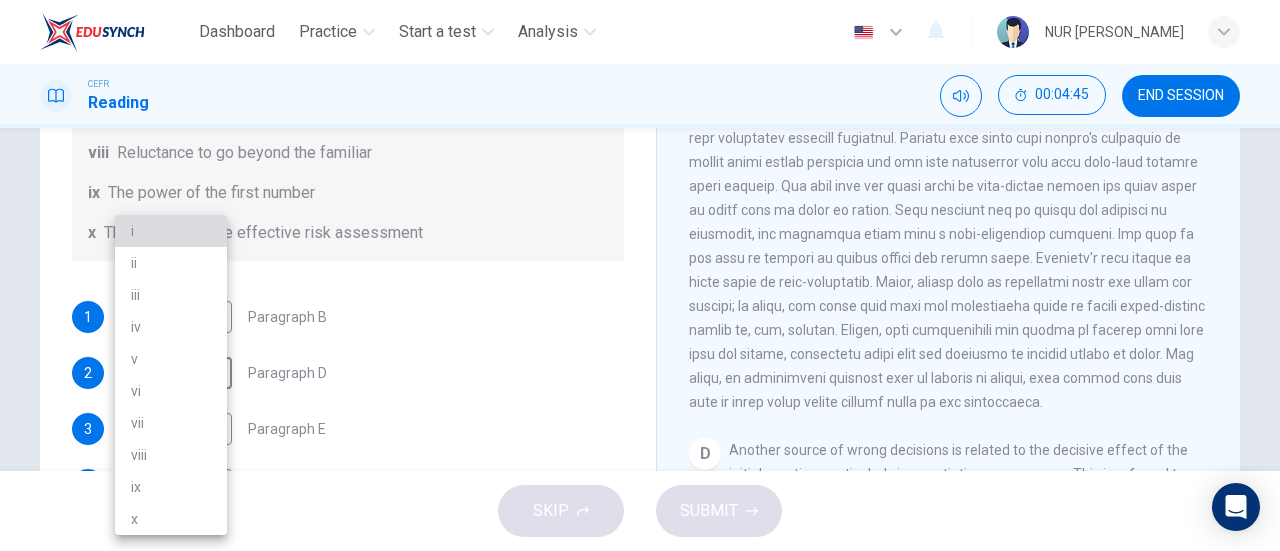 click on "i" at bounding box center (171, 231) 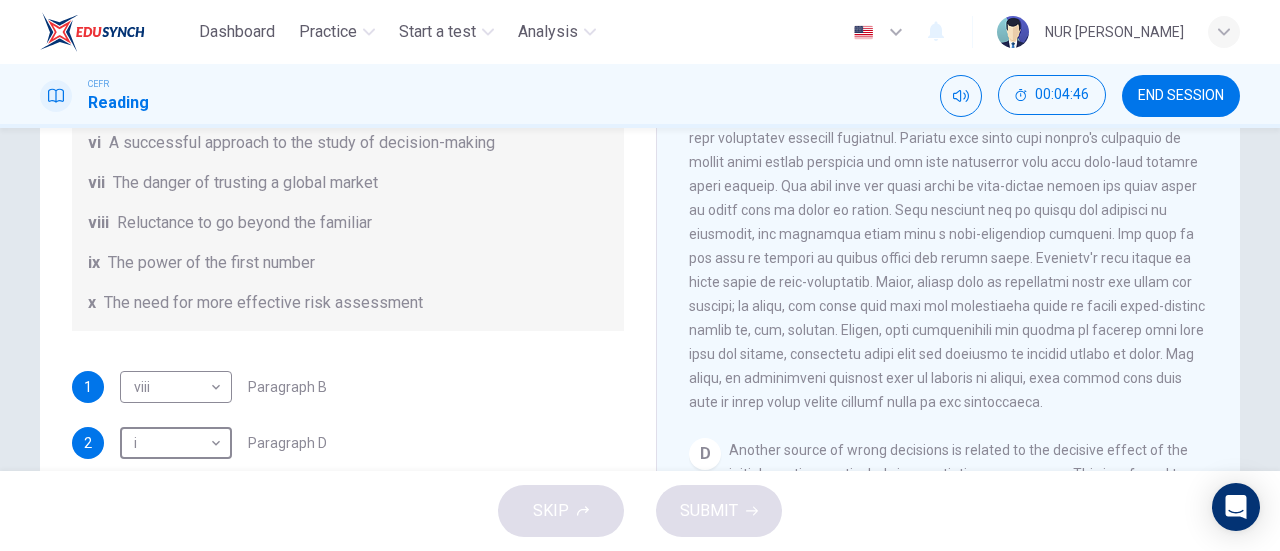 scroll, scrollTop: 274, scrollLeft: 0, axis: vertical 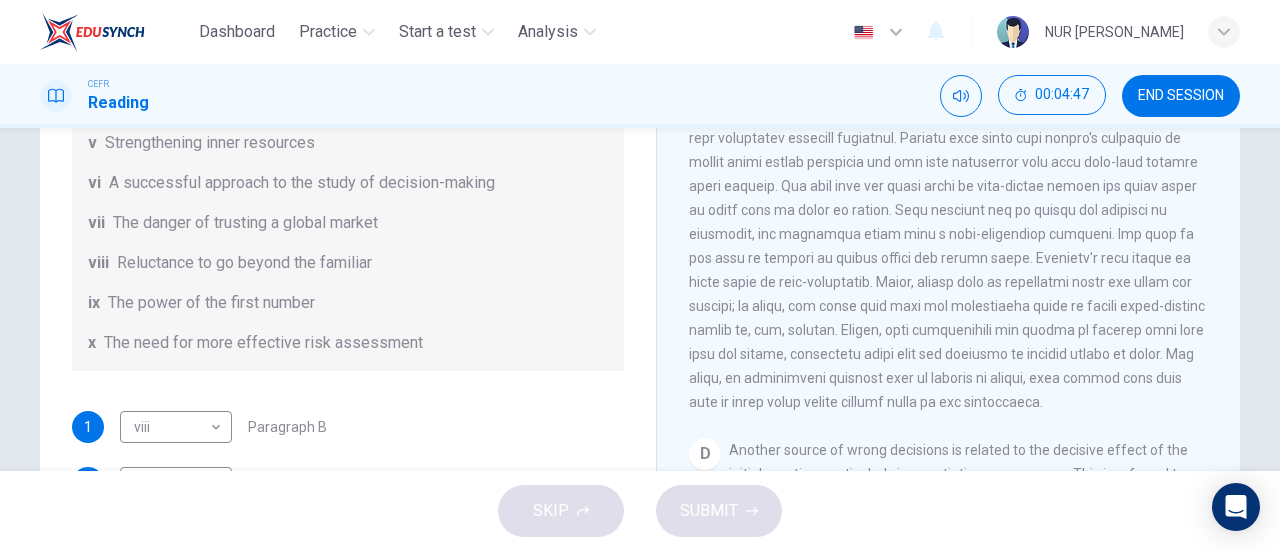 click on "C" at bounding box center [949, 246] 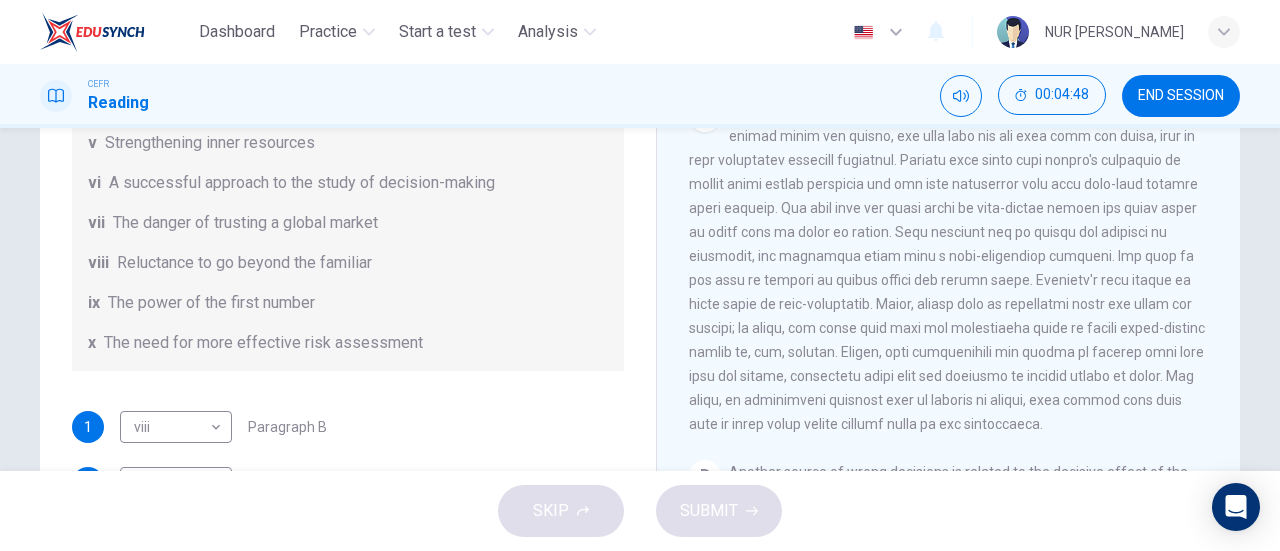 scroll, scrollTop: 822, scrollLeft: 0, axis: vertical 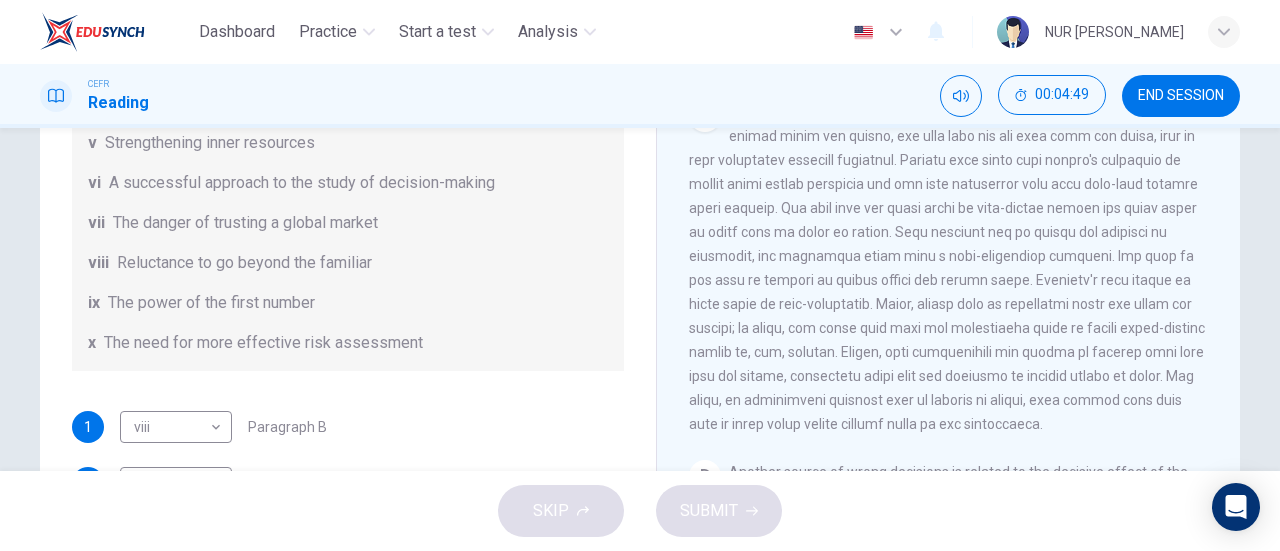 click on "List of Headings i Not identifying the correct priorities ii A solution for the long term iii The difficulty of changing your mind iv Why looking back is unhelpful v Strengthening inner resources vi A successful approach to the study of decision-making vii The danger of trusting a global market viii Reluctance to go beyond the familiar ix The power of the first number x The need for more effective risk assessment" at bounding box center [348, 143] 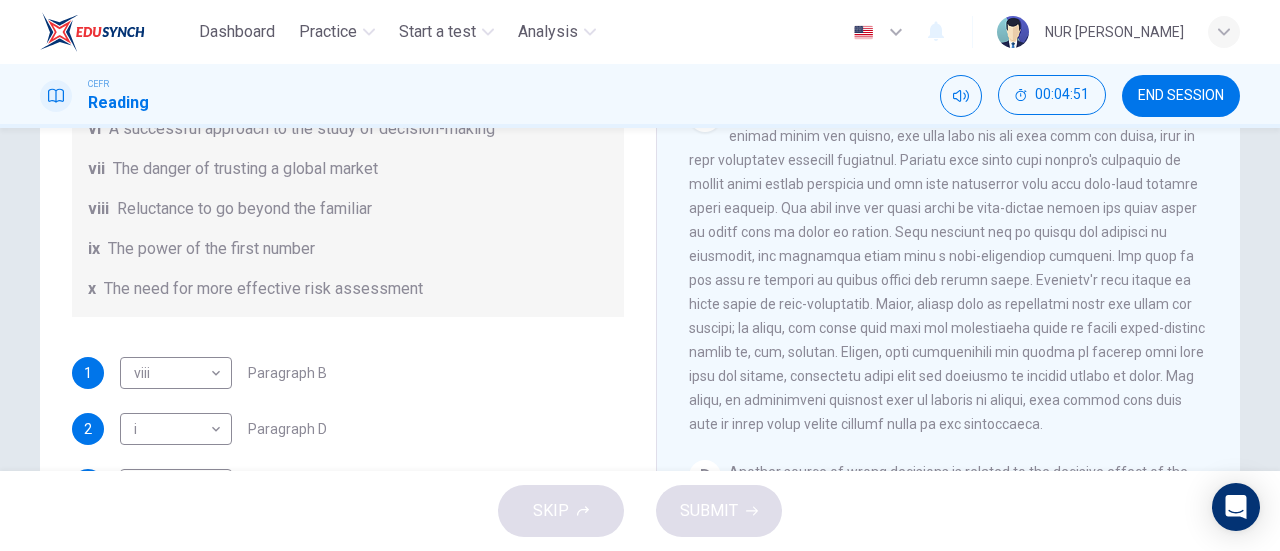 scroll, scrollTop: 384, scrollLeft: 0, axis: vertical 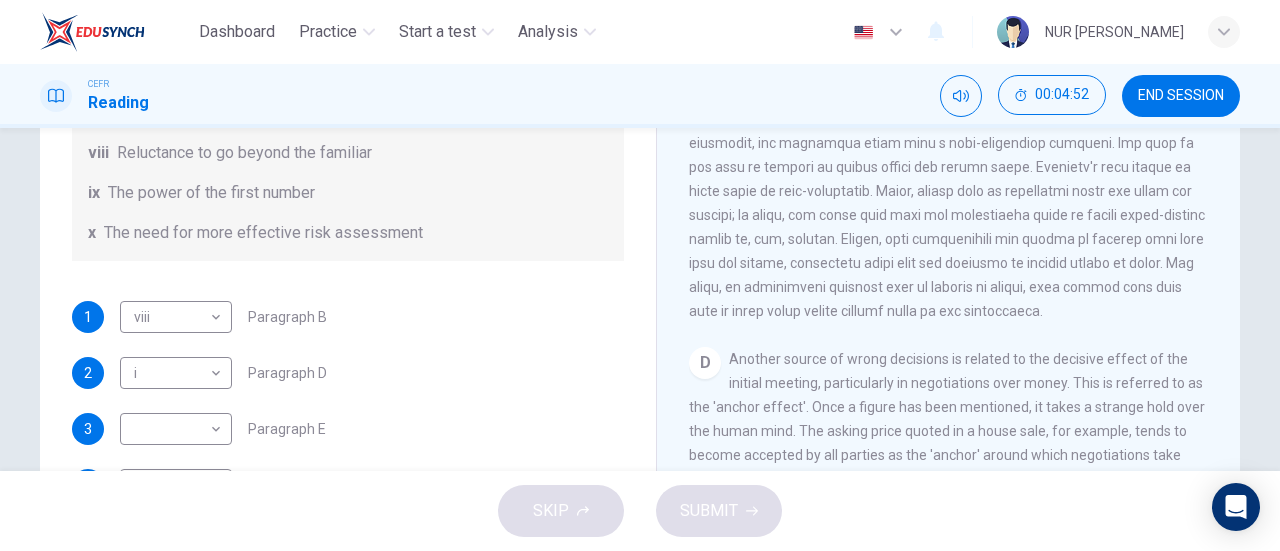 click on "x The need for more effective risk assessment" at bounding box center [348, 233] 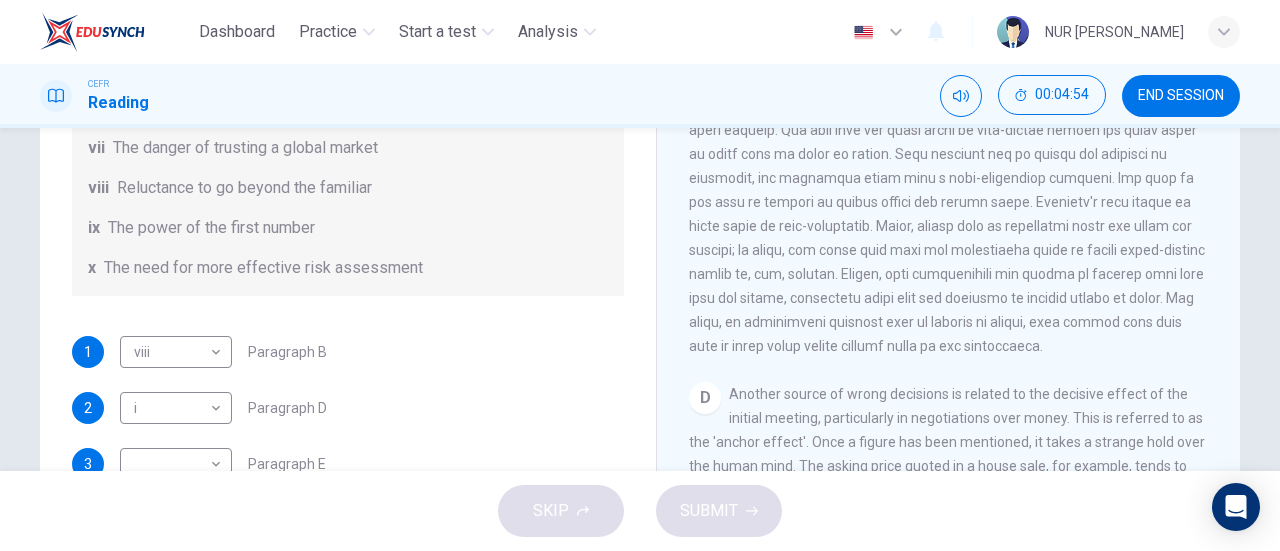 scroll, scrollTop: 125, scrollLeft: 0, axis: vertical 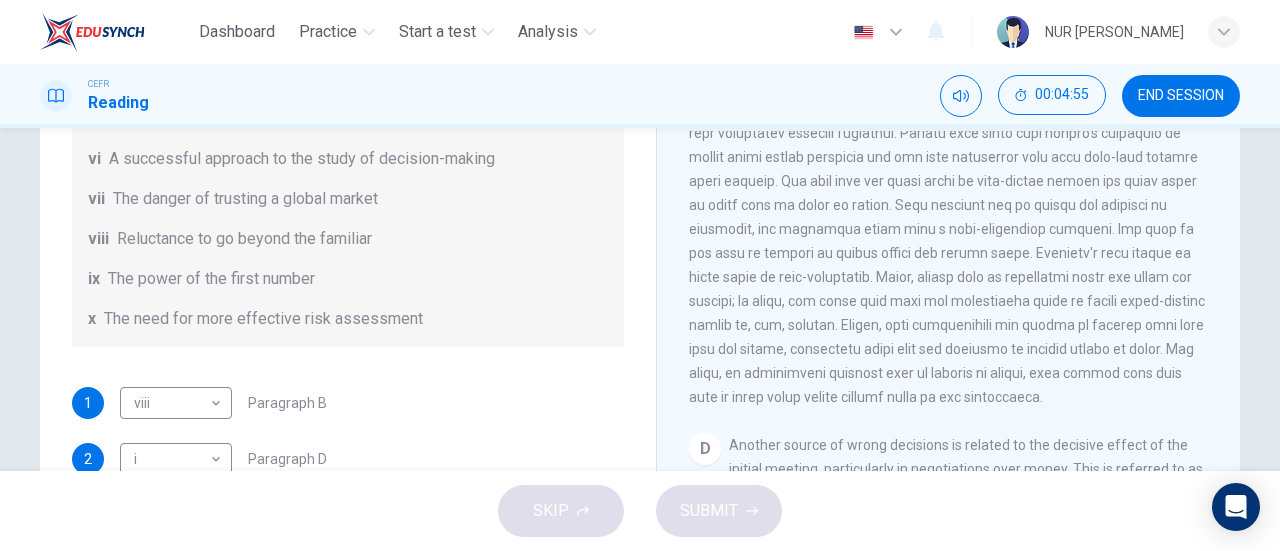 click at bounding box center [947, 241] 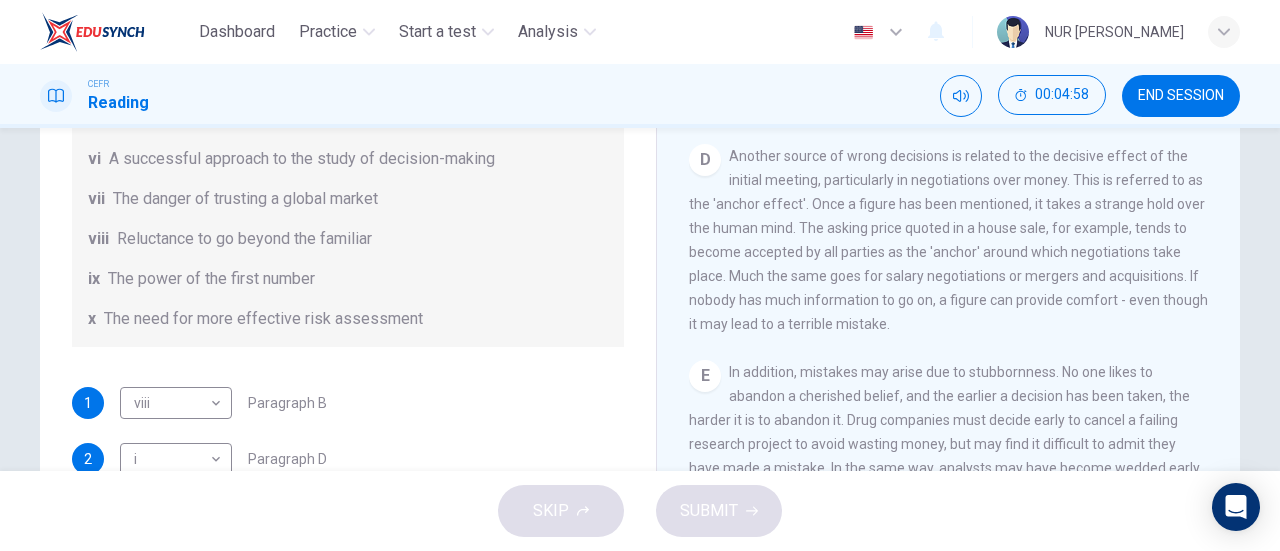 scroll, scrollTop: 1218, scrollLeft: 0, axis: vertical 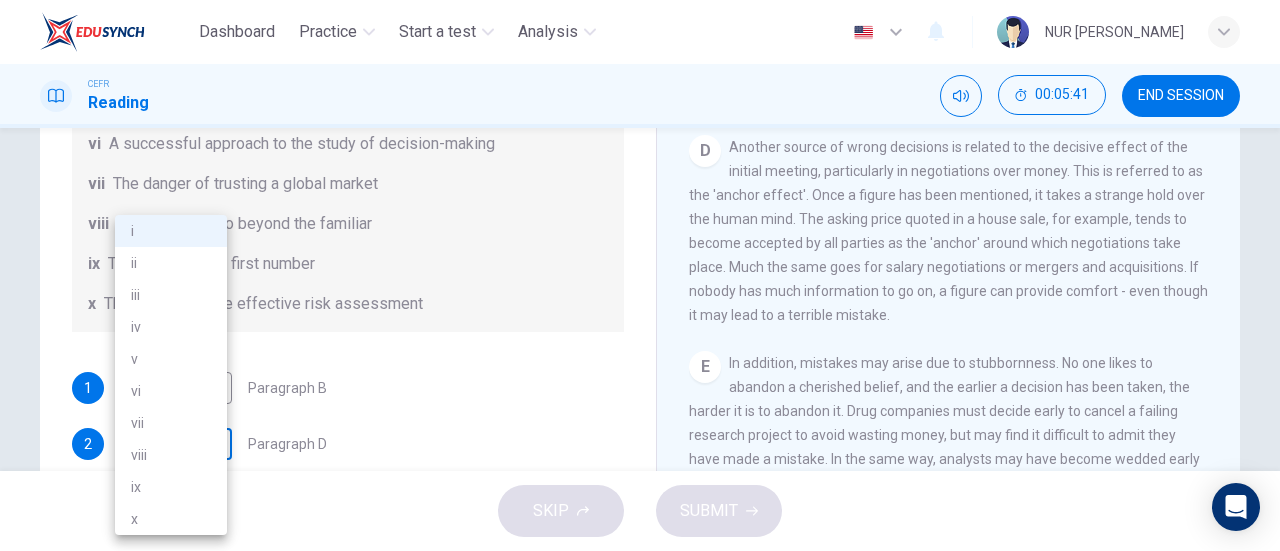 click on "Dashboard Practice Start a test Analysis English en ​ NUR FATIN NABILAH BINTI MOHD FADZLI CEFR Reading 00:05:41 END SESSION Questions 1 - 6 Reading Passage 1 has nine paragraphs  A-I
Choose the correct heading for Paragraphs  B  and  D-H  from the list of headings below.
Write the correct number  (i-xi)  in the boxes below. List of Headings i Not identifying the correct priorities ii A solution for the long term iii The difficulty of changing your mind iv Why looking back is unhelpful v Strengthening inner resources vi A successful approach to the study of decision-making vii The danger of trusting a global market viii Reluctance to go beyond the familiar ix The power of the first number x The need for more effective risk assessment 1 viii viii ​ Paragraph B 2 i i ​ Paragraph D 3 ​ ​ Paragraph E 4 ​ ​ Paragraph F 5 ​ ​ Paragraph G 6 ​ ​ Paragraph H Why Risks Can Go Wrong CLICK TO ZOOM Click to Zoom A B C D E F G H I SKIP SUBMIT EduSynch - Online Language Proficiency Testing
i" at bounding box center (640, 275) 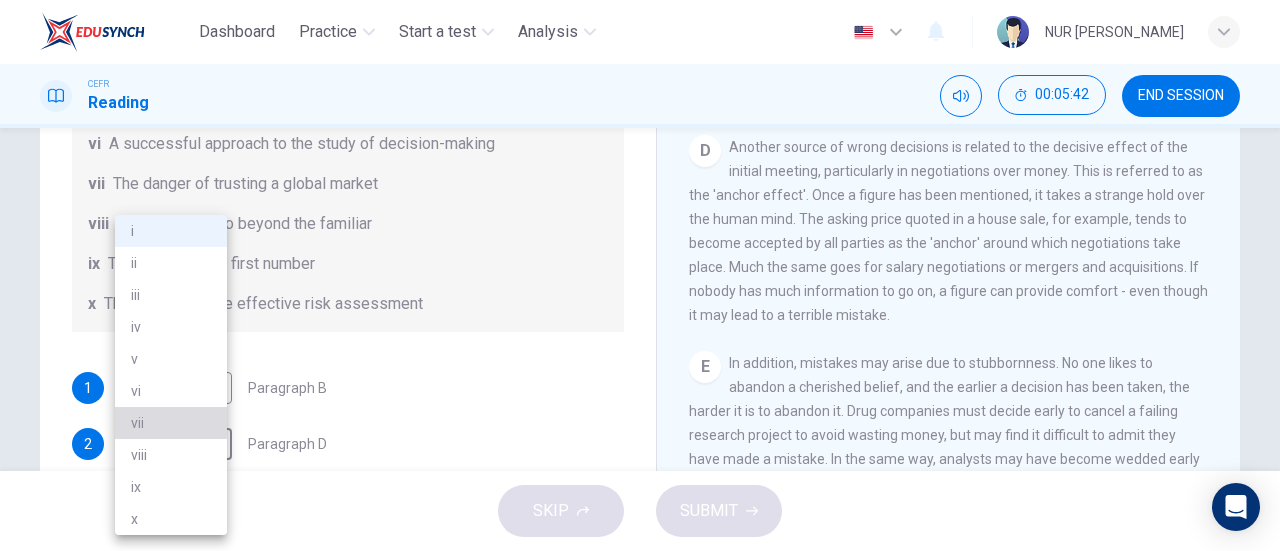 click on "vii" at bounding box center (171, 423) 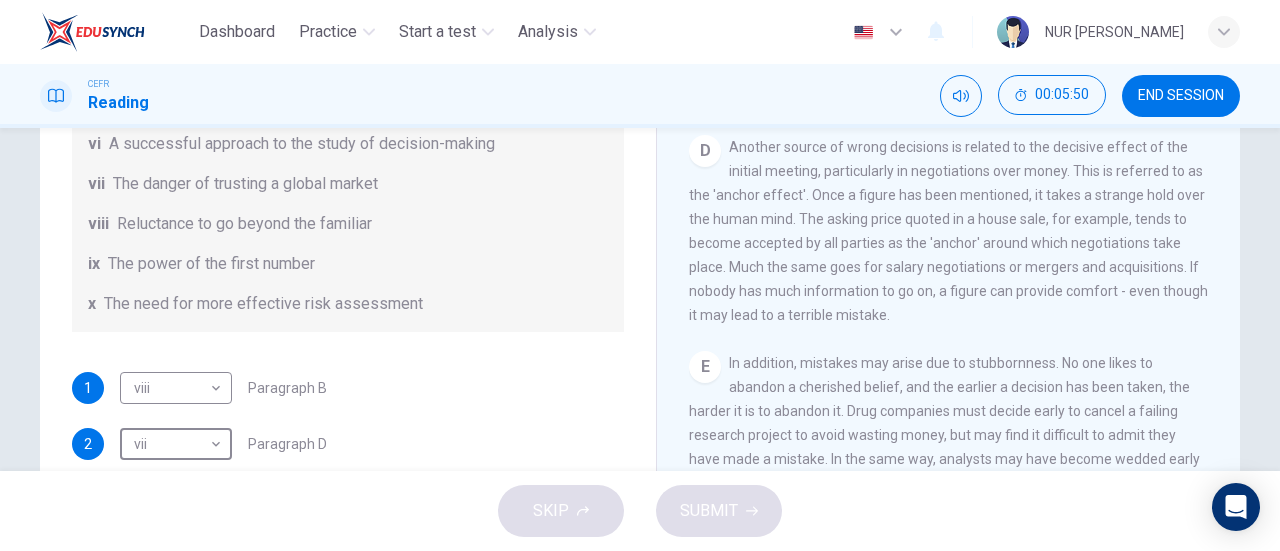 click on "Another source of wrong decisions is related to the decisive effect of the initial meeting, particularly in negotiations over money. This is referred to as the 'anchor effect'. Once a figure has been mentioned, it takes a strange hold over the human mind. The asking price quoted in a house sale, for example, tends to become accepted by all parties as the 'anchor' around which negotiations take place. Much the same goes for salary negotiations or mergers and acquisitions. If nobody has much information to go on, a figure can provide comfort - even though it may lead to a terrible mistake." at bounding box center [948, 231] 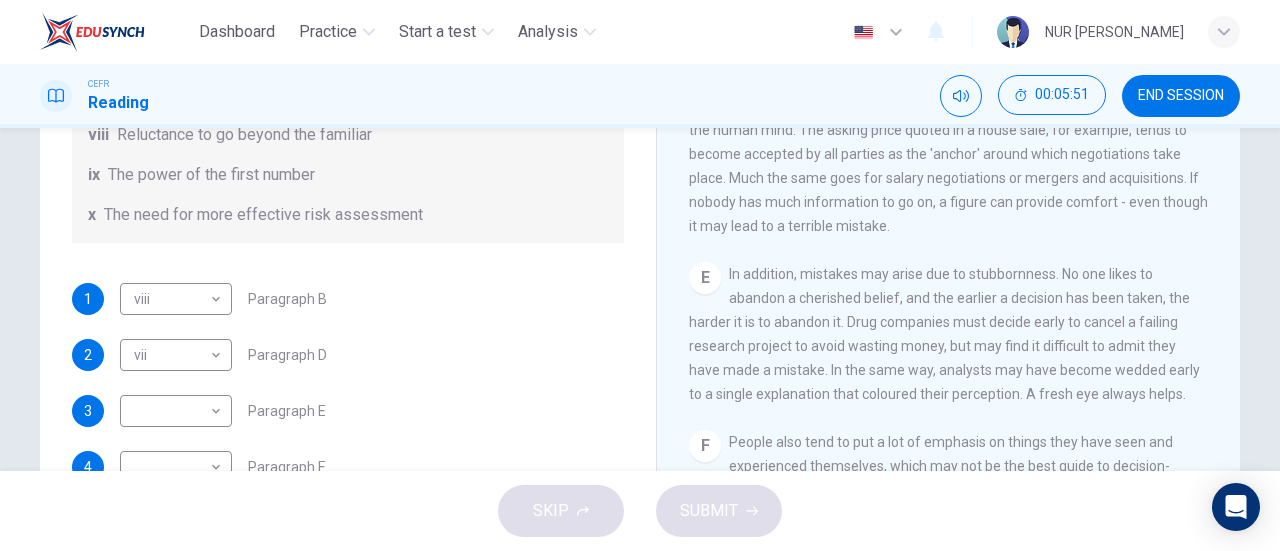 scroll, scrollTop: 230, scrollLeft: 0, axis: vertical 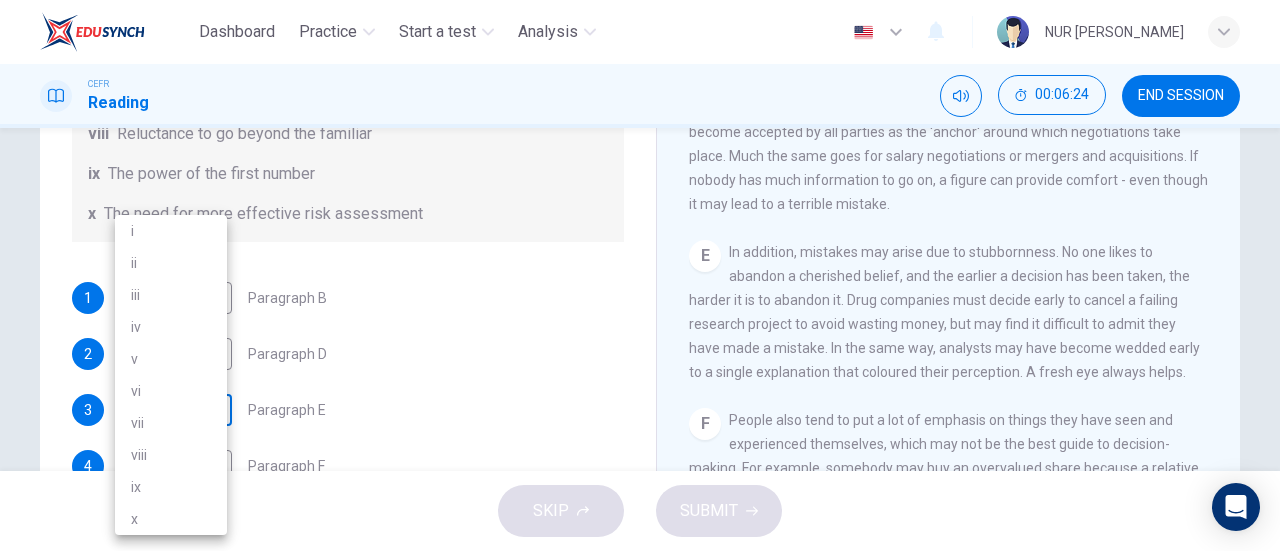 click on "Dashboard Practice Start a test Analysis English en ​ NUR FATIN NABILAH BINTI MOHD FADZLI CEFR Reading 00:06:24 END SESSION Questions 1 - 6 Reading Passage 1 has nine paragraphs  A-I
Choose the correct heading for Paragraphs  B  and  D-H  from the list of headings below.
Write the correct number  (i-xi)  in the boxes below. List of Headings i Not identifying the correct priorities ii A solution for the long term iii The difficulty of changing your mind iv Why looking back is unhelpful v Strengthening inner resources vi A successful approach to the study of decision-making vii The danger of trusting a global market viii Reluctance to go beyond the familiar ix The power of the first number x The need for more effective risk assessment 1 viii viii ​ Paragraph B 2 vii vii ​ Paragraph D 3 ​ ​ Paragraph E 4 ​ ​ Paragraph F 5 ​ ​ Paragraph G 6 ​ ​ Paragraph H Why Risks Can Go Wrong CLICK TO ZOOM Click to Zoom A B C D E F G H I SKIP SUBMIT EduSynch - Online Language Proficiency Testing" at bounding box center [640, 275] 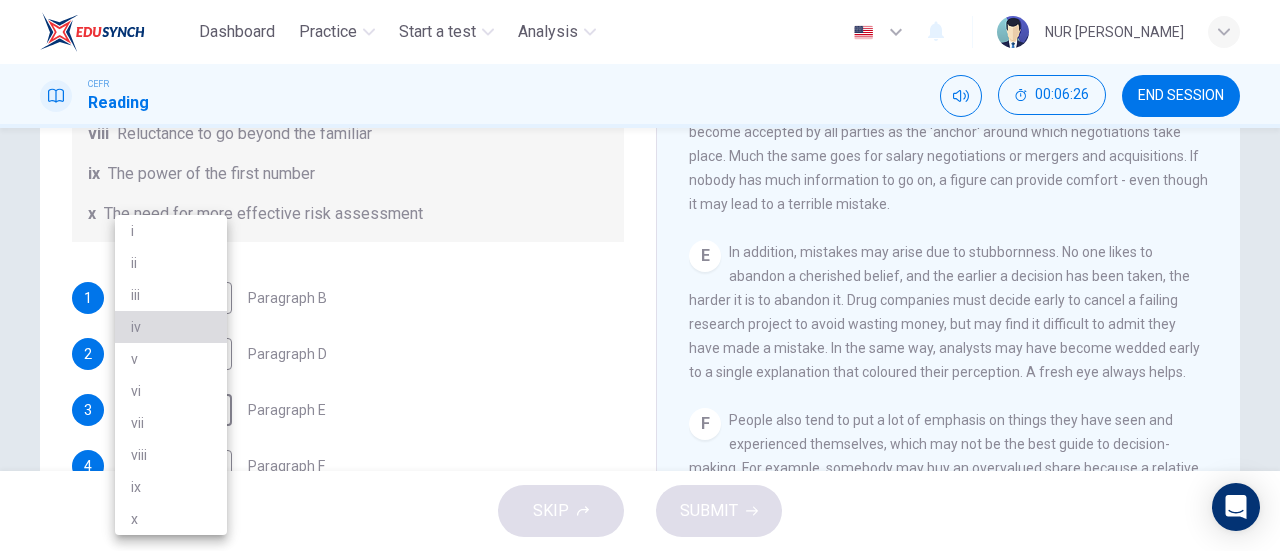 click on "iv" at bounding box center (171, 327) 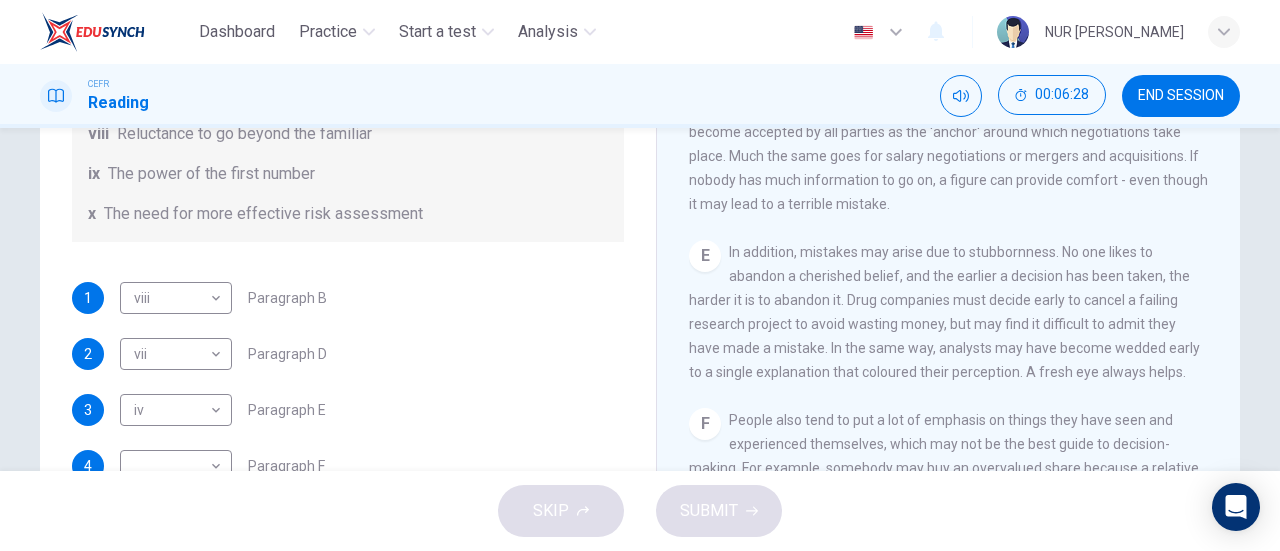 click on "E In addition, mistakes may arise due to stubbornness. No one likes to abandon a cherished belief, and the earlier a decision has been taken, the harder it is to abandon it. Drug companies must decide early to cancel a failing research project to avoid wasting money, but may find it difficult to admit they have made a mistake. In the same way, analysts may have become wedded early to a single explanation that coloured their perception. A fresh eye always helps." at bounding box center (949, 312) 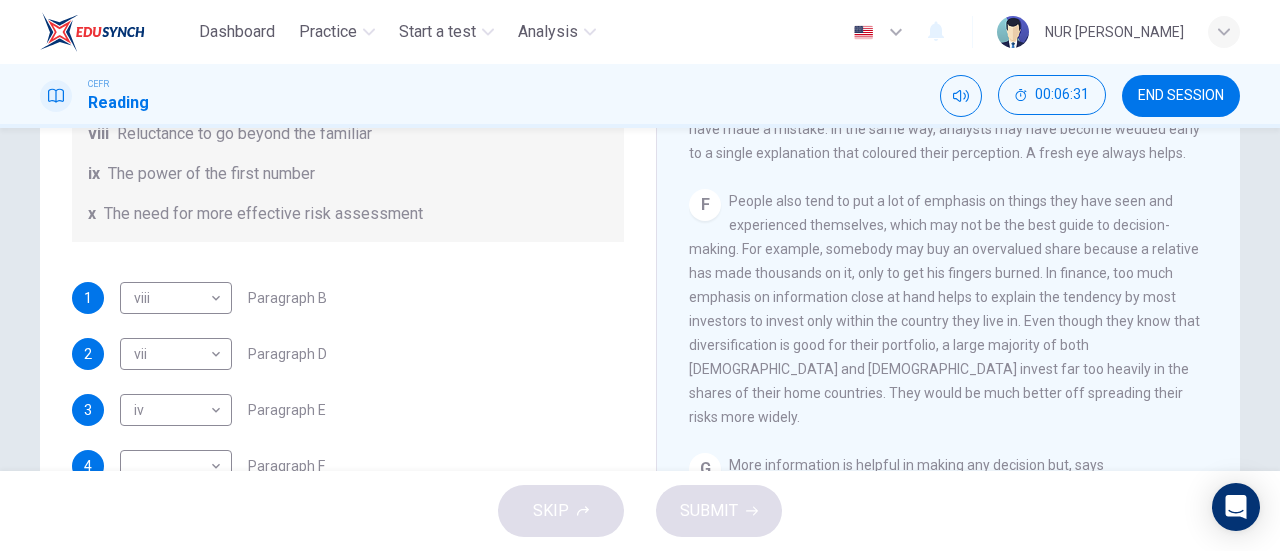 scroll, scrollTop: 1466, scrollLeft: 0, axis: vertical 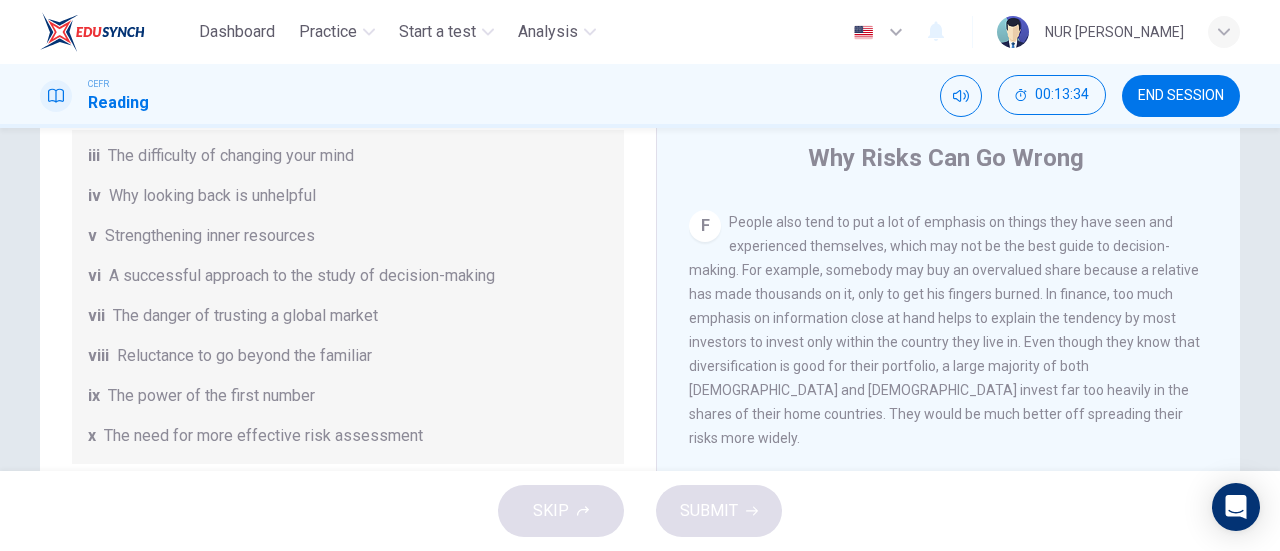 click on "F People also tend to put a lot of emphasis on things they have seen and experienced themselves, which may not be the best guide to decision-making. For example, somebody may buy an overvalued share because a relative has made thousands on it, only to get his fingers burned. In finance, too much emphasis on information close at hand helps to explain the tendency by most investors to invest only within the country they live in. Even though they know that diversification is good for their portfolio, a large majority of both Americans and Europeans invest far too heavily in the shares of their home countries. They would be much better off spreading their risks more widely." at bounding box center [949, 330] 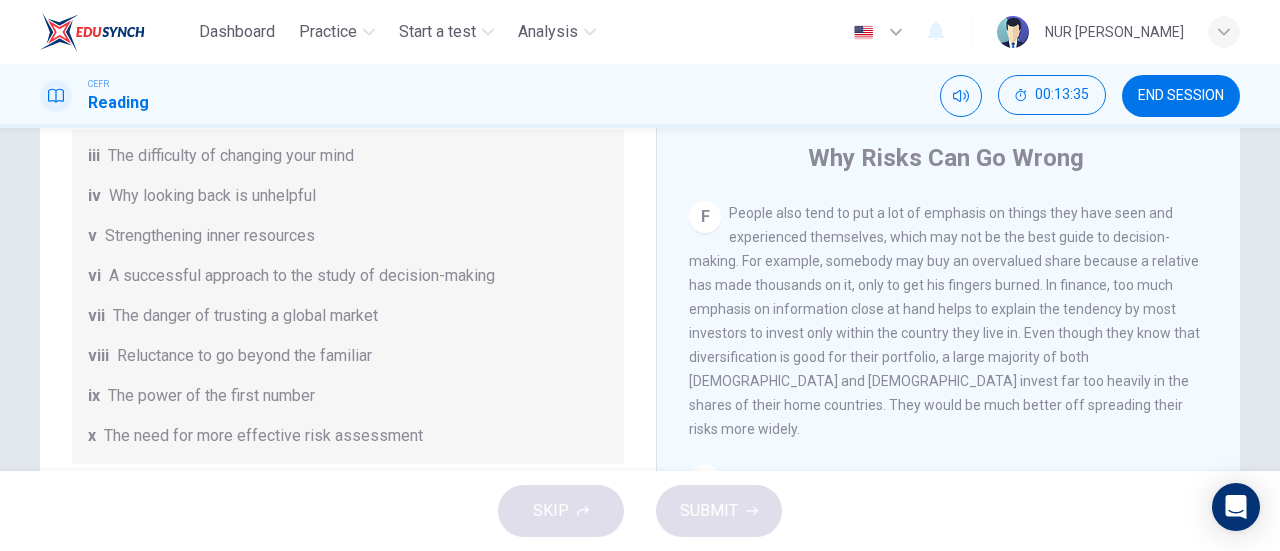 scroll, scrollTop: 1622, scrollLeft: 0, axis: vertical 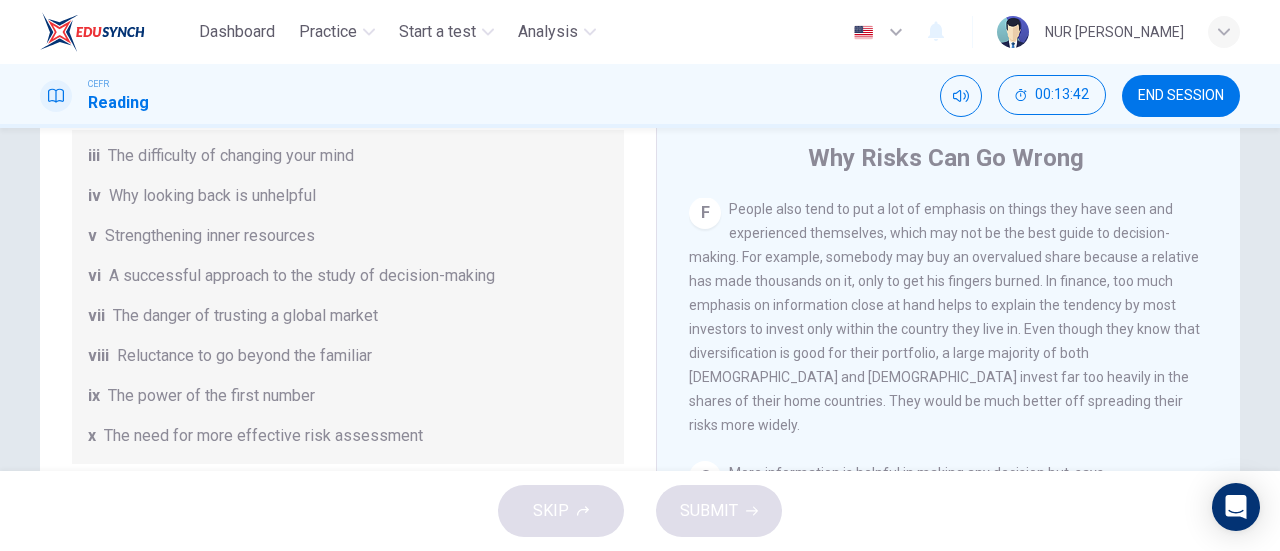 click on "vii The danger of trusting a global market" at bounding box center [348, 316] 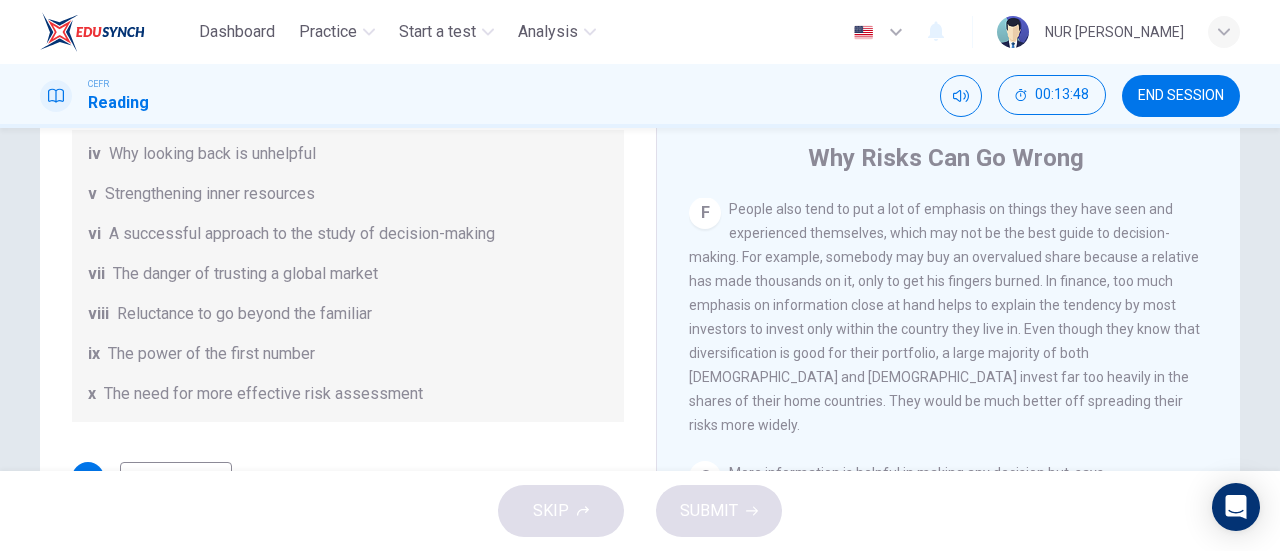 scroll, scrollTop: 384, scrollLeft: 0, axis: vertical 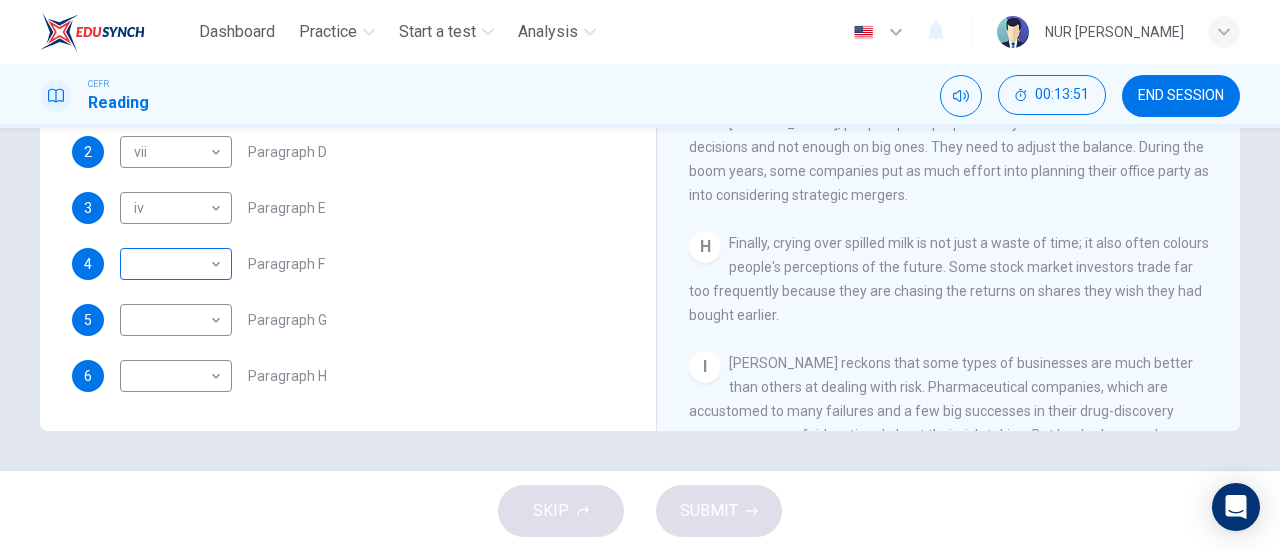 click on "Dashboard Practice Start a test Analysis English en ​ NUR FATIN NABILAH BINTI MOHD FADZLI CEFR Reading 00:13:51 END SESSION Questions 1 - 6 Reading Passage 1 has nine paragraphs  A-I
Choose the correct heading for Paragraphs  B  and  D-H  from the list of headings below.
Write the correct number  (i-xi)  in the boxes below. List of Headings i Not identifying the correct priorities ii A solution for the long term iii The difficulty of changing your mind iv Why looking back is unhelpful v Strengthening inner resources vi A successful approach to the study of decision-making vii The danger of trusting a global market viii Reluctance to go beyond the familiar ix The power of the first number x The need for more effective risk assessment 1 viii viii ​ Paragraph B 2 vii vii ​ Paragraph D 3 iv iv ​ Paragraph E 4 ​ ​ Paragraph F 5 ​ ​ Paragraph G 6 ​ ​ Paragraph H Why Risks Can Go Wrong CLICK TO ZOOM Click to Zoom A B C D E F G H I SKIP SUBMIT EduSynch - Online Language Proficiency Testing" at bounding box center (640, 275) 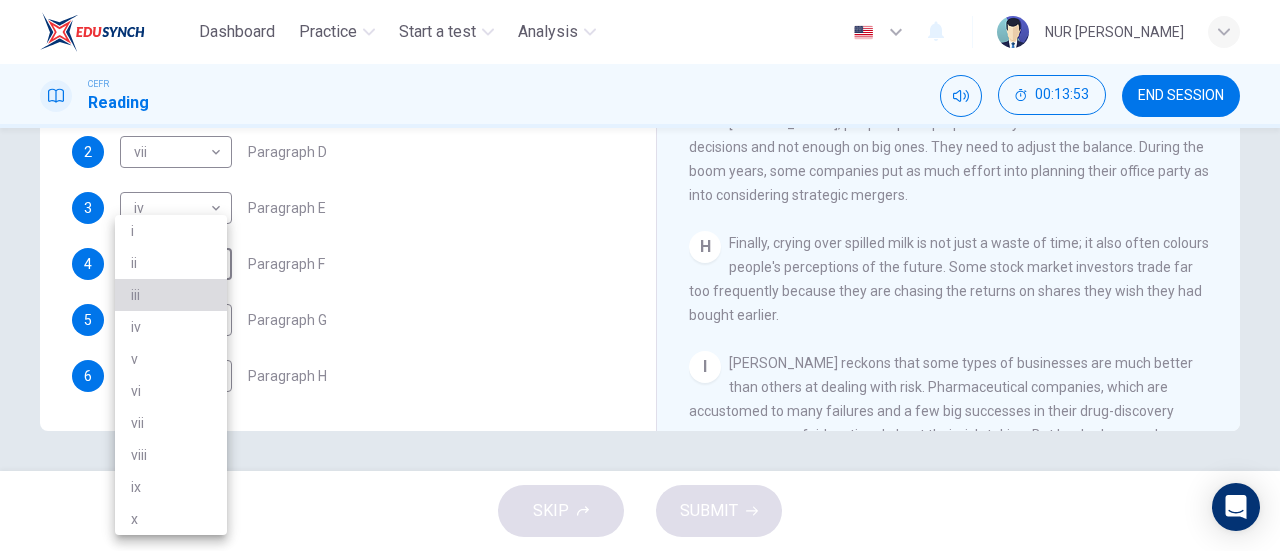 click on "iii" at bounding box center (171, 295) 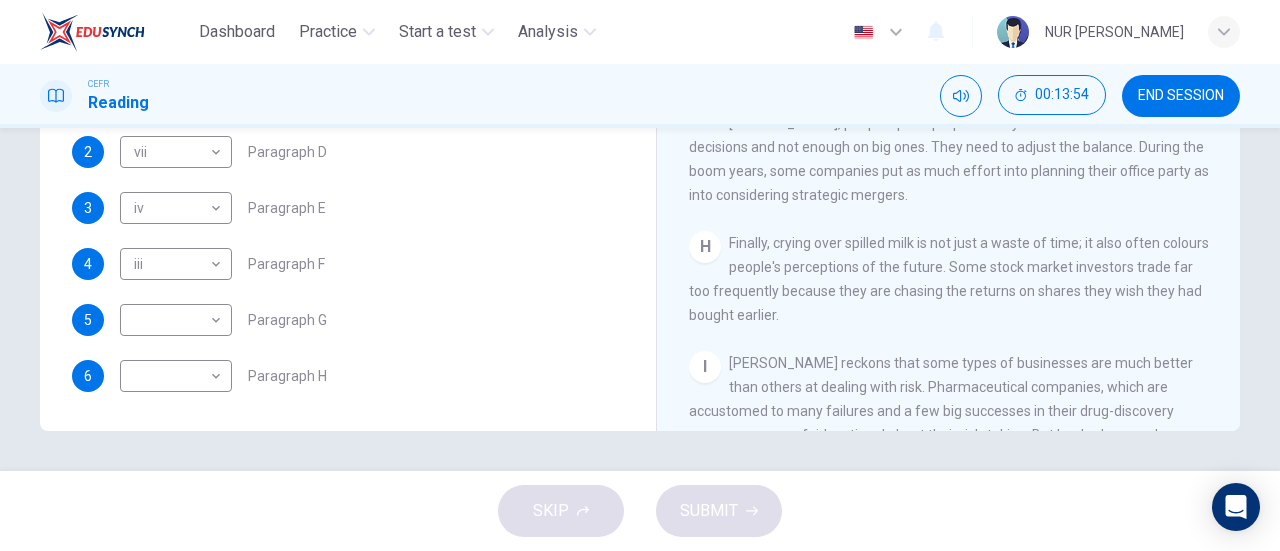 click on "Finally, crying over spilled milk is not just a waste of time; it also often colours people's perceptions of the future. Some stock market investors trade far too frequently because they are chasing the returns on shares they wish they had bought earlier." at bounding box center [949, 279] 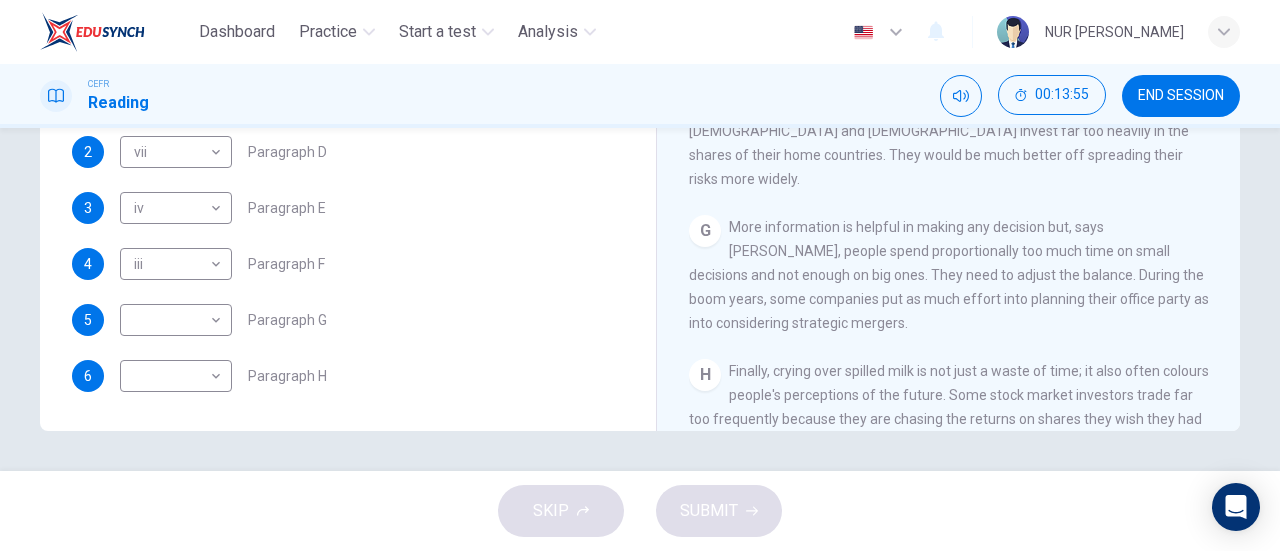 scroll, scrollTop: 1476, scrollLeft: 0, axis: vertical 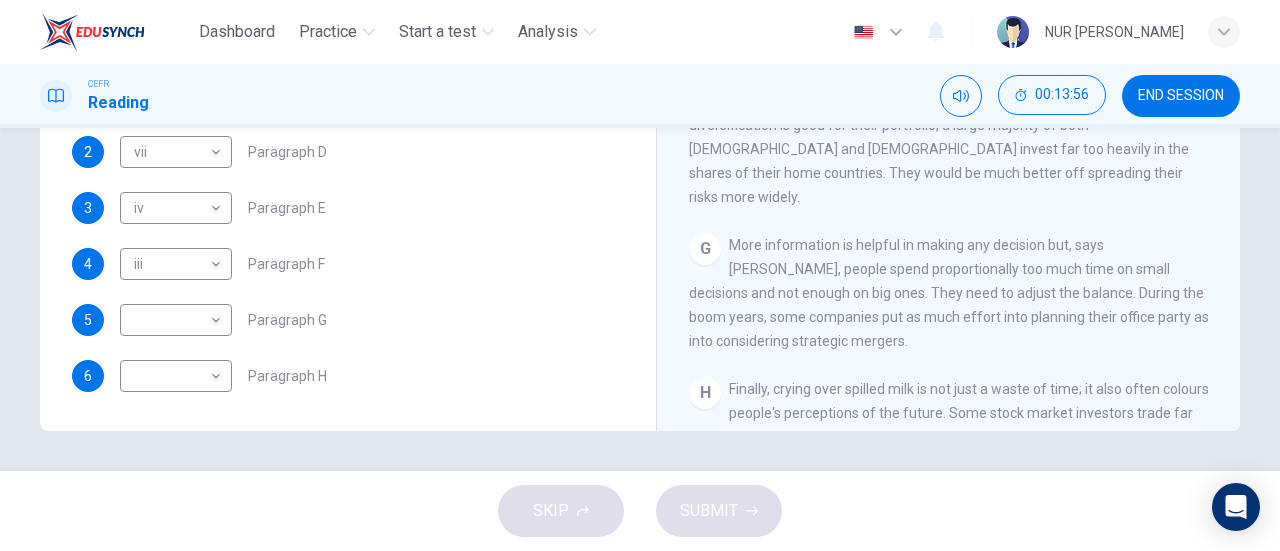 click on "4 iii iii ​ Paragraph F" at bounding box center (348, 264) 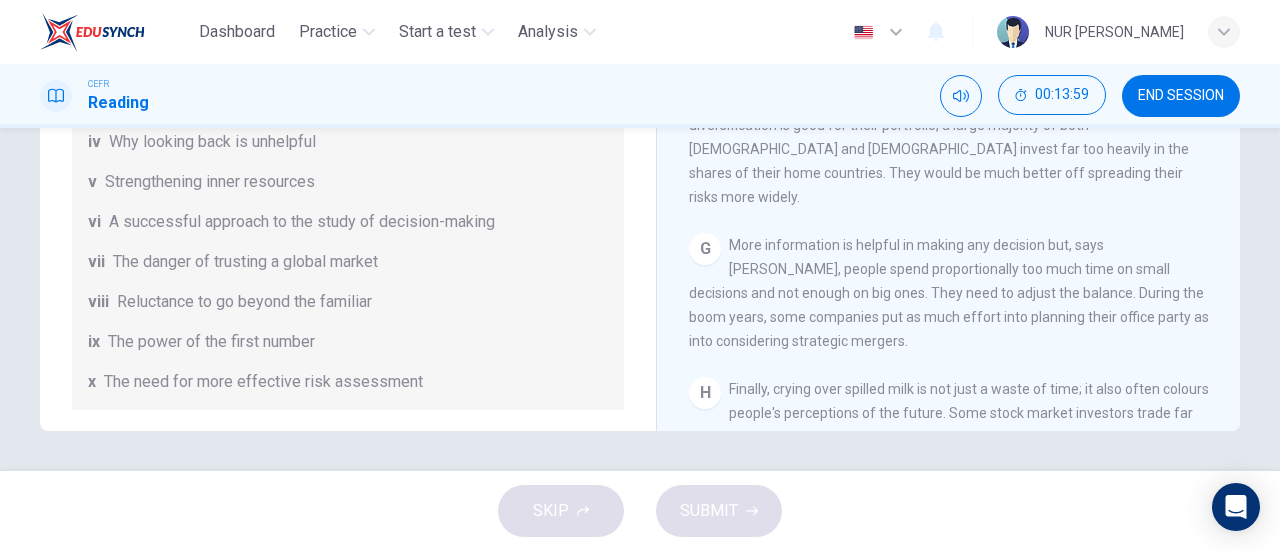 scroll, scrollTop: 0, scrollLeft: 0, axis: both 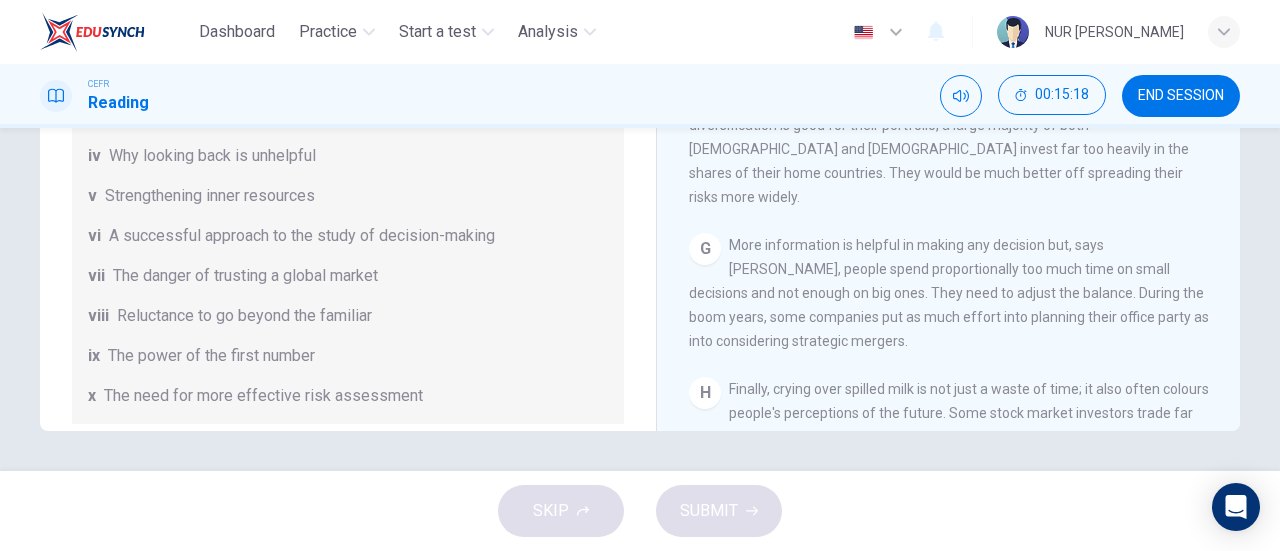 click on "The danger of trusting a global market" at bounding box center (245, 276) 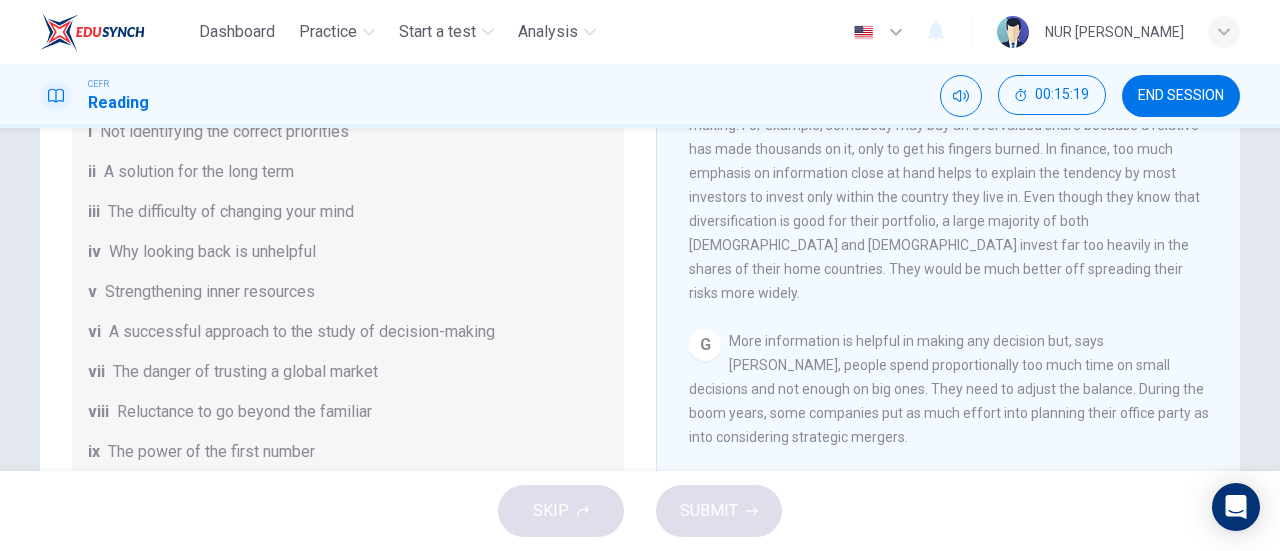 scroll, scrollTop: 306, scrollLeft: 0, axis: vertical 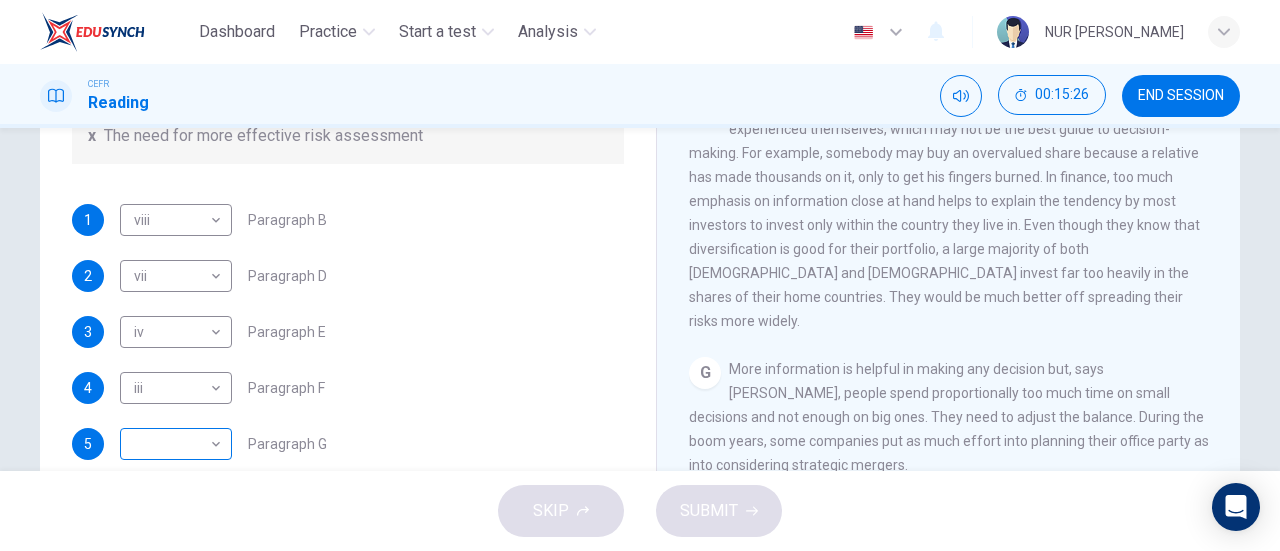 click on "Dashboard Practice Start a test Analysis English en ​ NUR FATIN NABILAH BINTI MOHD FADZLI CEFR Reading 00:15:26 END SESSION Questions 1 - 6 Reading Passage 1 has nine paragraphs  A-I
Choose the correct heading for Paragraphs  B  and  D-H  from the list of headings below.
Write the correct number  (i-xi)  in the boxes below. List of Headings i Not identifying the correct priorities ii A solution for the long term iii The difficulty of changing your mind iv Why looking back is unhelpful v Strengthening inner resources vi A successful approach to the study of decision-making vii The danger of trusting a global market viii Reluctance to go beyond the familiar ix The power of the first number x The need for more effective risk assessment 1 viii viii ​ Paragraph B 2 vii vii ​ Paragraph D 3 iv iv ​ Paragraph E 4 iii iii ​ Paragraph F 5 ​ ​ Paragraph G 6 ​ ​ Paragraph H Why Risks Can Go Wrong CLICK TO ZOOM Click to Zoom A B C D E F G H I SKIP SUBMIT EduSynch - Online Language Proficiency Testing" at bounding box center [640, 275] 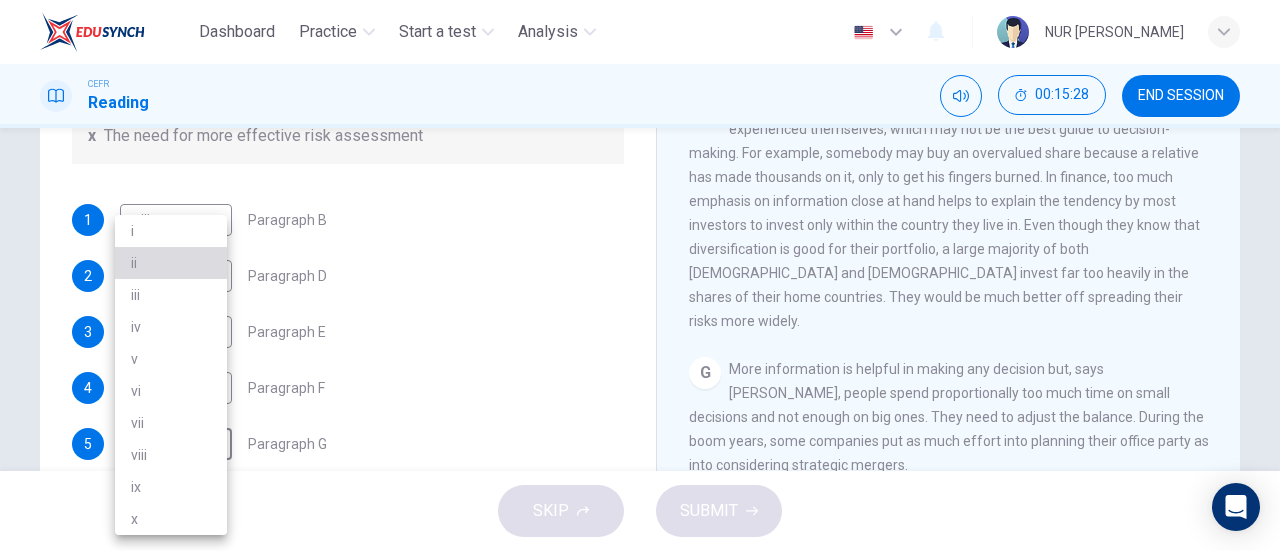 click on "ii" at bounding box center (171, 263) 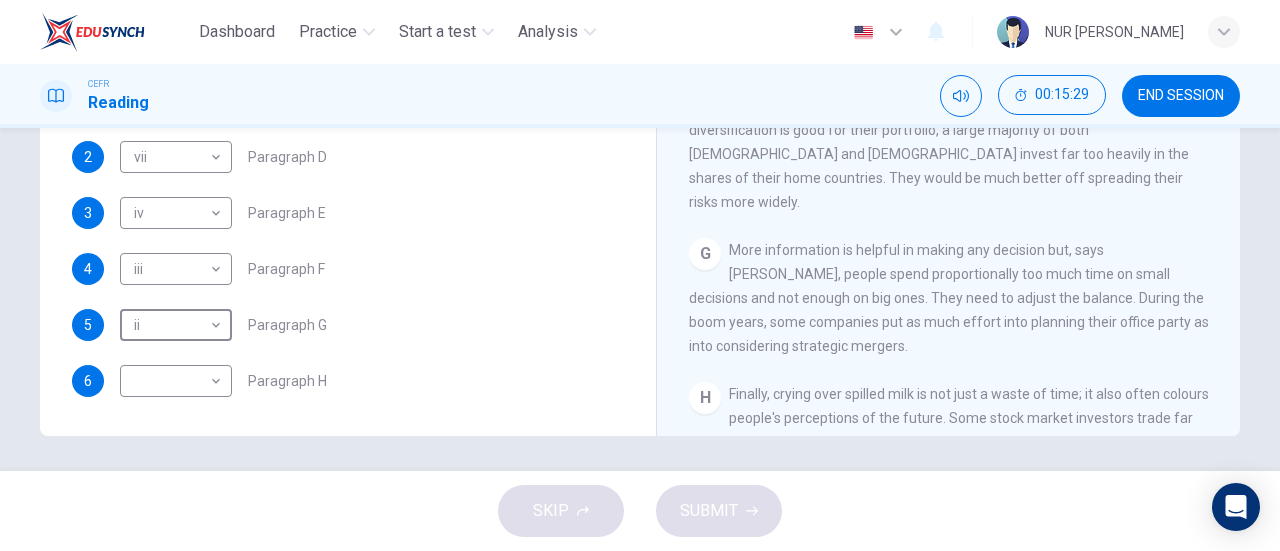 scroll, scrollTop: 432, scrollLeft: 0, axis: vertical 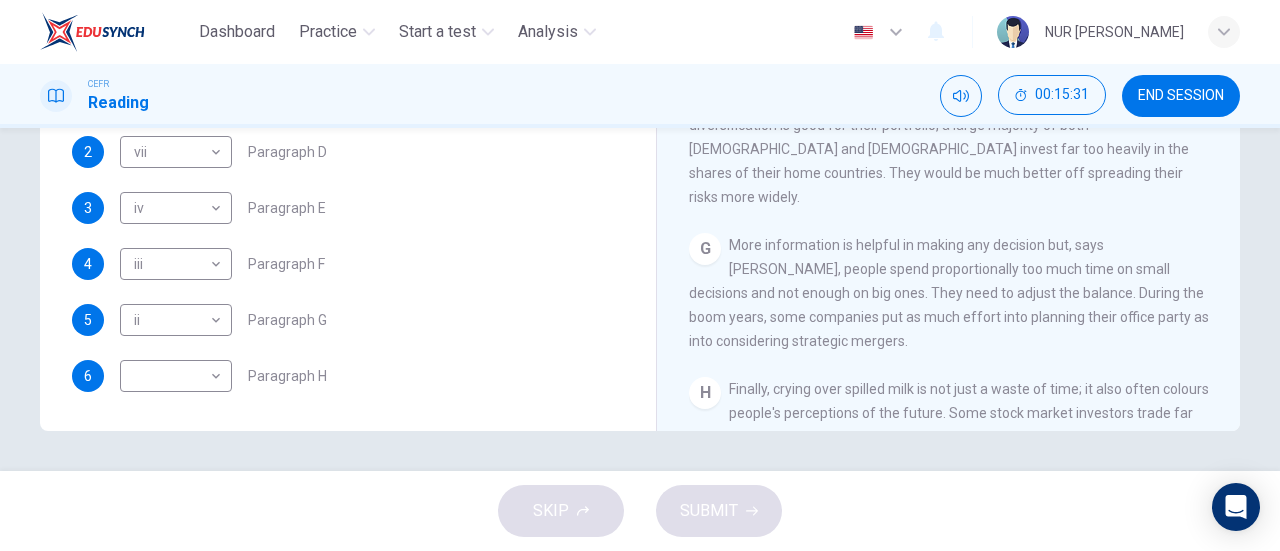 click on "More information is helpful in making any decision but, says Kahneman, people spend proportionally too much time on small decisions and not enough on big ones. They need to adjust the balance. During the boom years, some companies put as much effort into planning their office party as into considering strategic mergers." at bounding box center (949, 293) 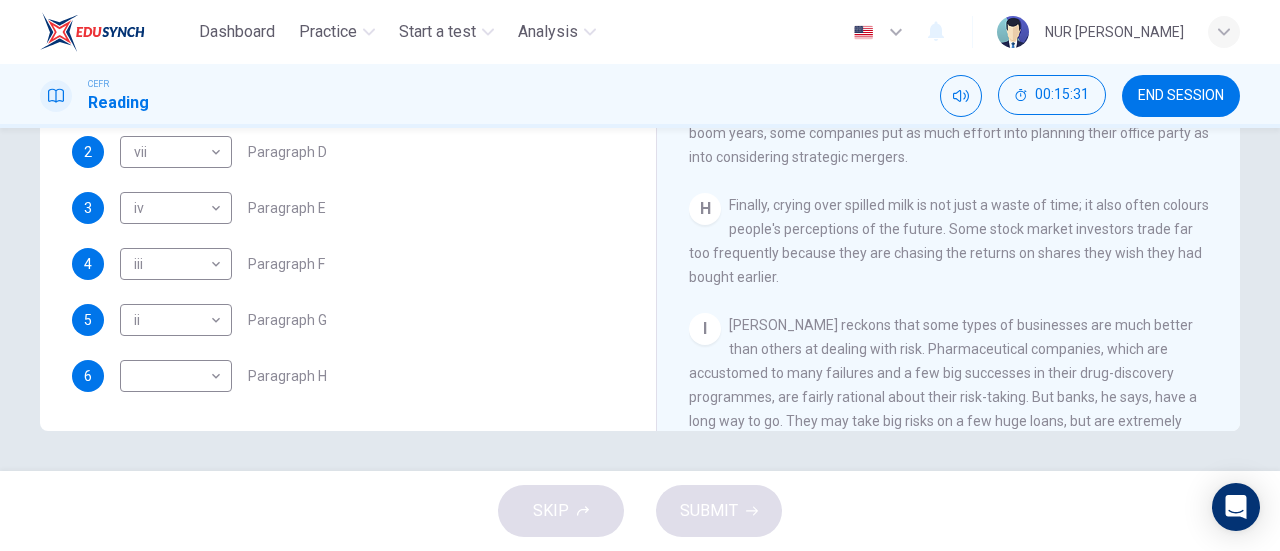 scroll, scrollTop: 1661, scrollLeft: 0, axis: vertical 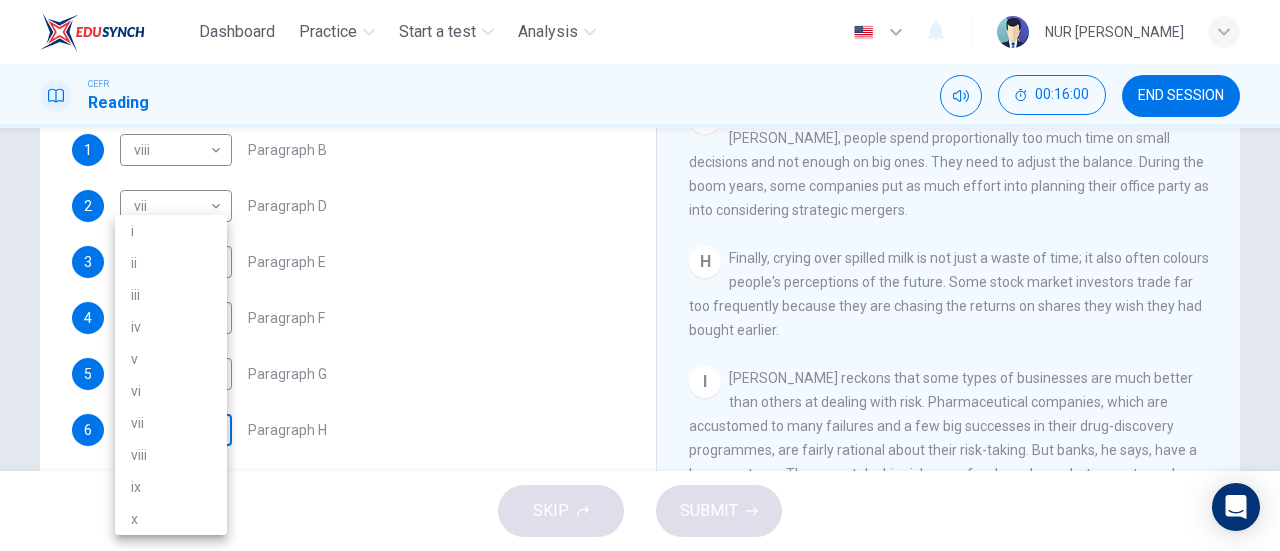 click on "Dashboard Practice Start a test Analysis English en ​ NUR FATIN NABILAH BINTI MOHD FADZLI CEFR Reading 00:16:00 END SESSION Questions 1 - 6 Reading Passage 1 has nine paragraphs  A-I
Choose the correct heading for Paragraphs  B  and  D-H  from the list of headings below.
Write the correct number  (i-xi)  in the boxes below. List of Headings i Not identifying the correct priorities ii A solution for the long term iii The difficulty of changing your mind iv Why looking back is unhelpful v Strengthening inner resources vi A successful approach to the study of decision-making vii The danger of trusting a global market viii Reluctance to go beyond the familiar ix The power of the first number x The need for more effective risk assessment 1 viii viii ​ Paragraph B 2 vii vii ​ Paragraph D 3 iv iv ​ Paragraph E 4 iii iii ​ Paragraph F 5 ii ii ​ Paragraph G 6 ​ ​ Paragraph H Why Risks Can Go Wrong CLICK TO ZOOM Click to Zoom A B C D E F G H I SKIP SUBMIT
Dashboard Practice Start a test 2025" at bounding box center (640, 275) 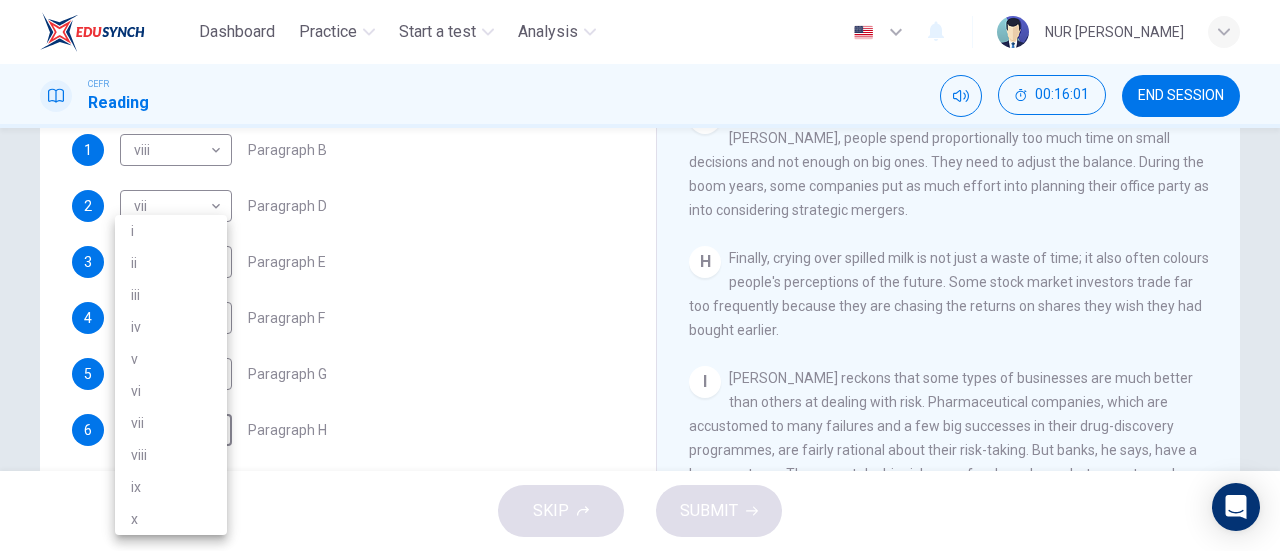 click on "i" at bounding box center (171, 231) 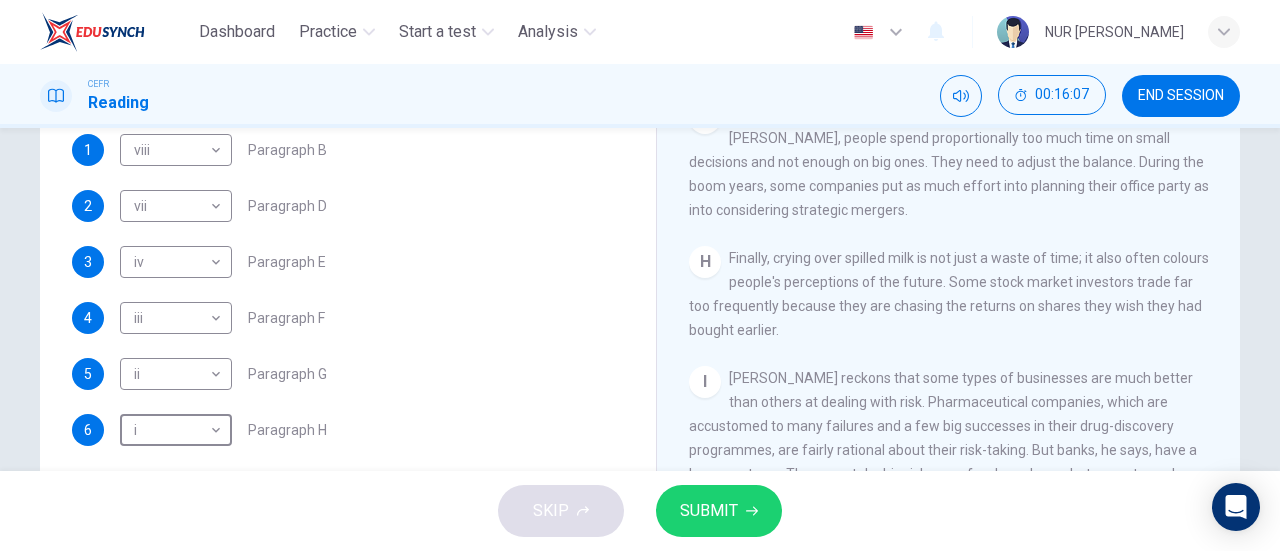 click on "SKIP SUBMIT" at bounding box center (640, 511) 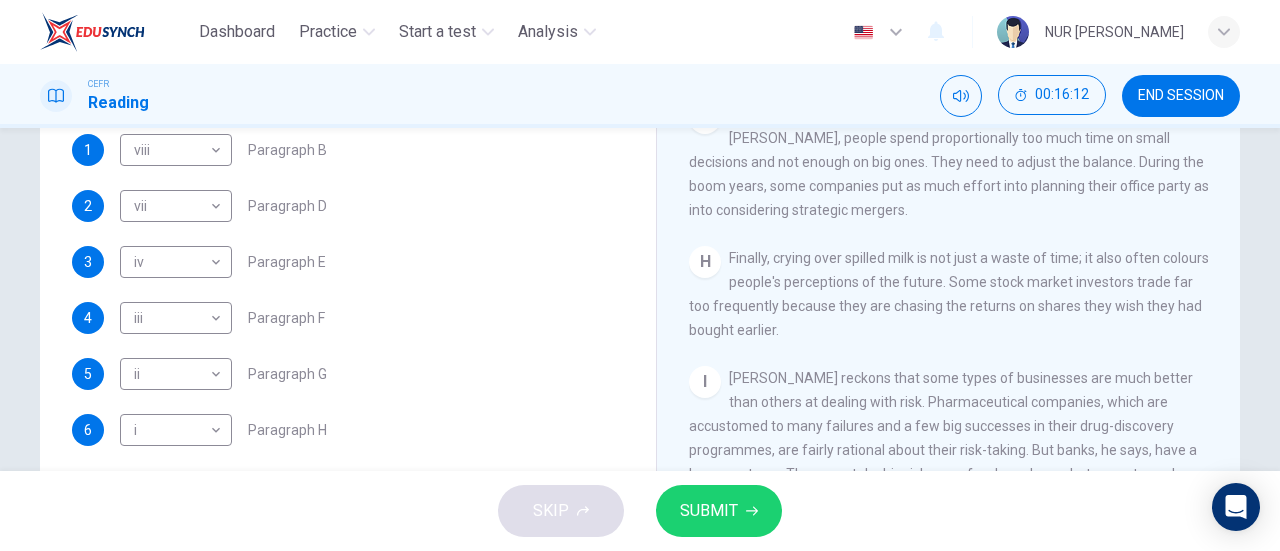 click 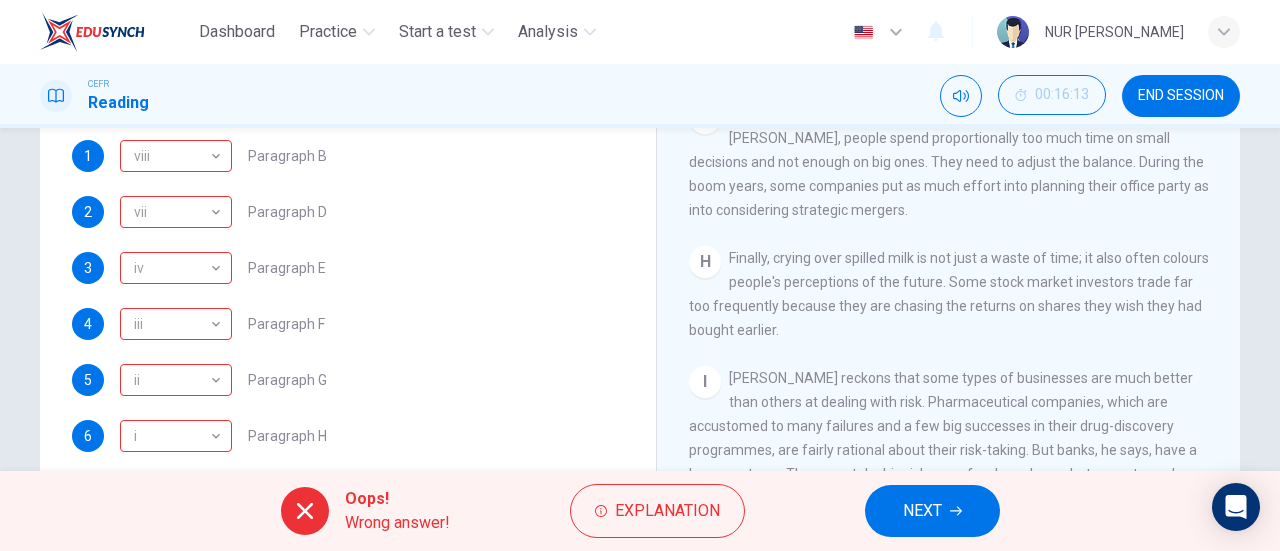 scroll, scrollTop: 384, scrollLeft: 0, axis: vertical 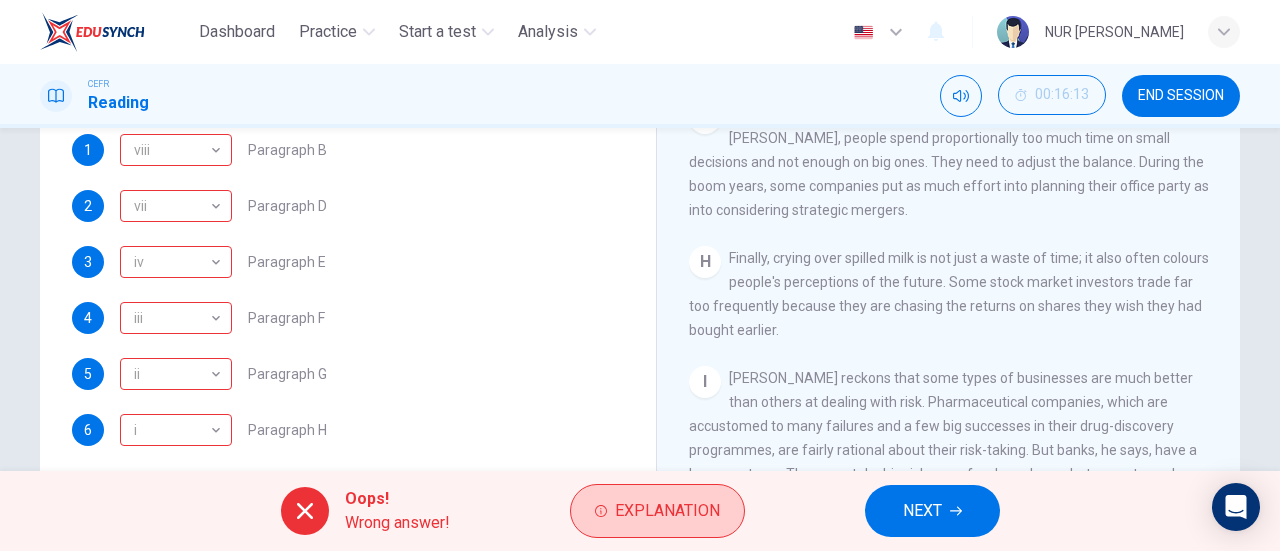 click on "Explanation" at bounding box center (657, 511) 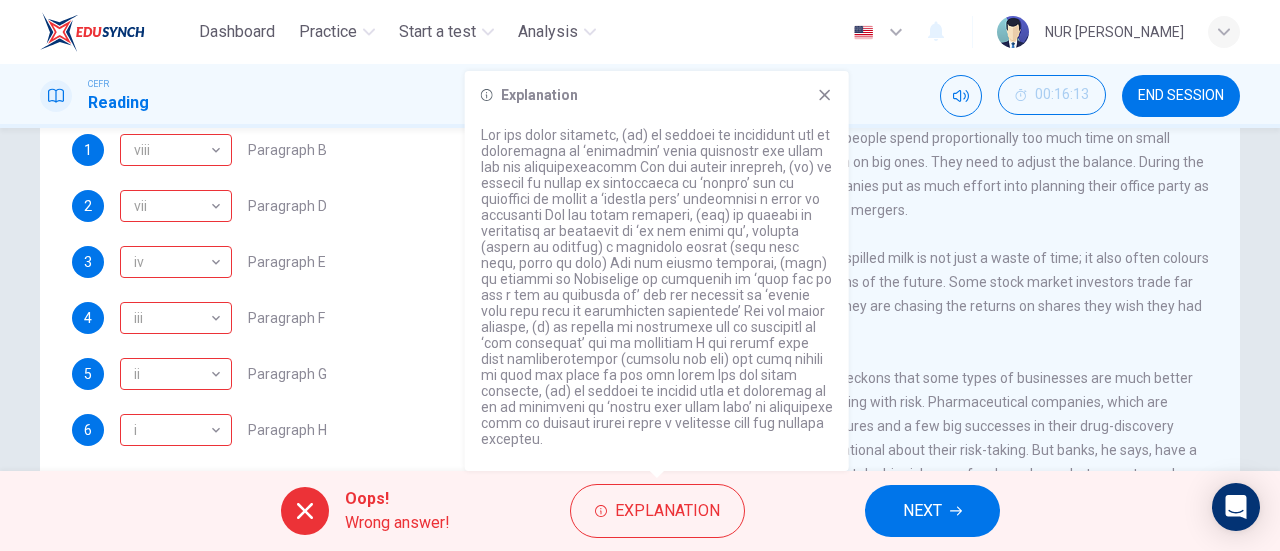 click on "Explanation" at bounding box center [657, 95] 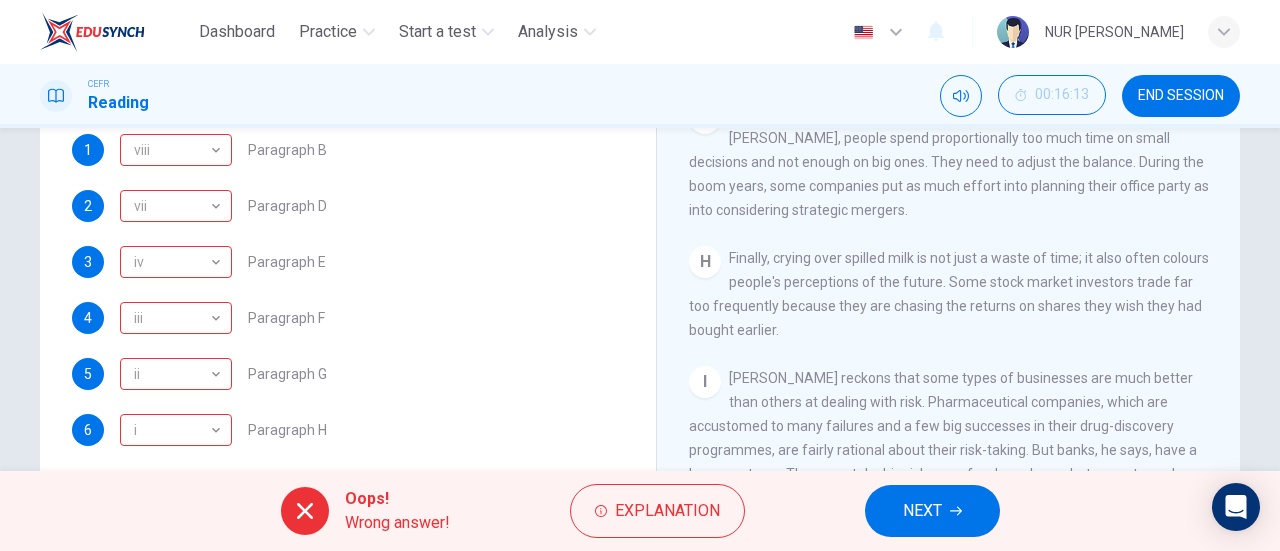 click on "CEFR Reading 00:16:13 END SESSION" at bounding box center [640, 96] 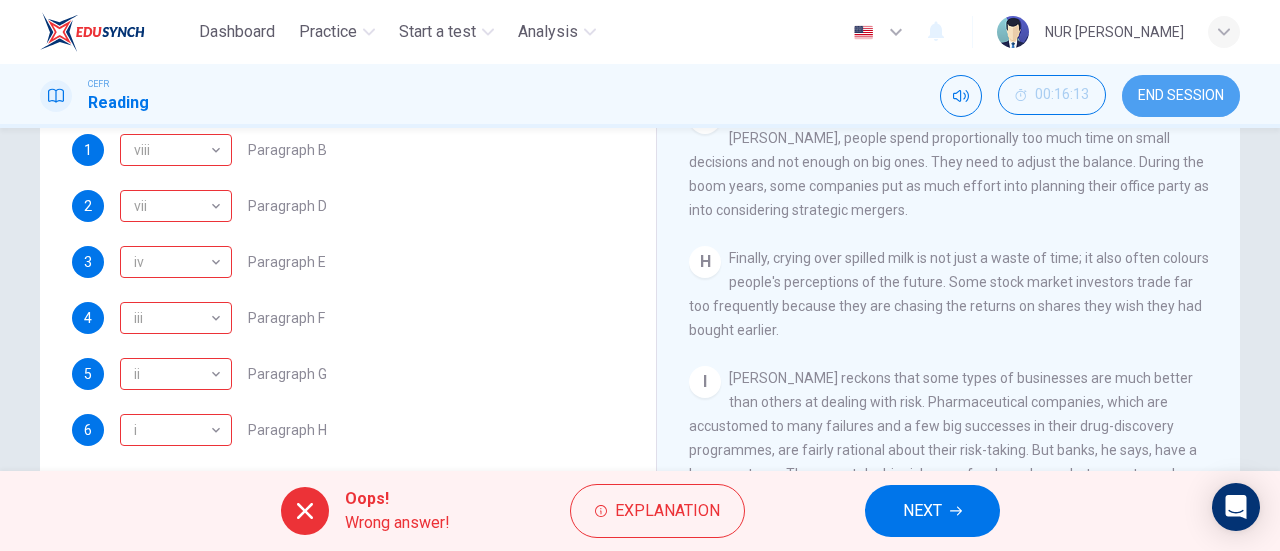 click on "END SESSION" at bounding box center [1181, 96] 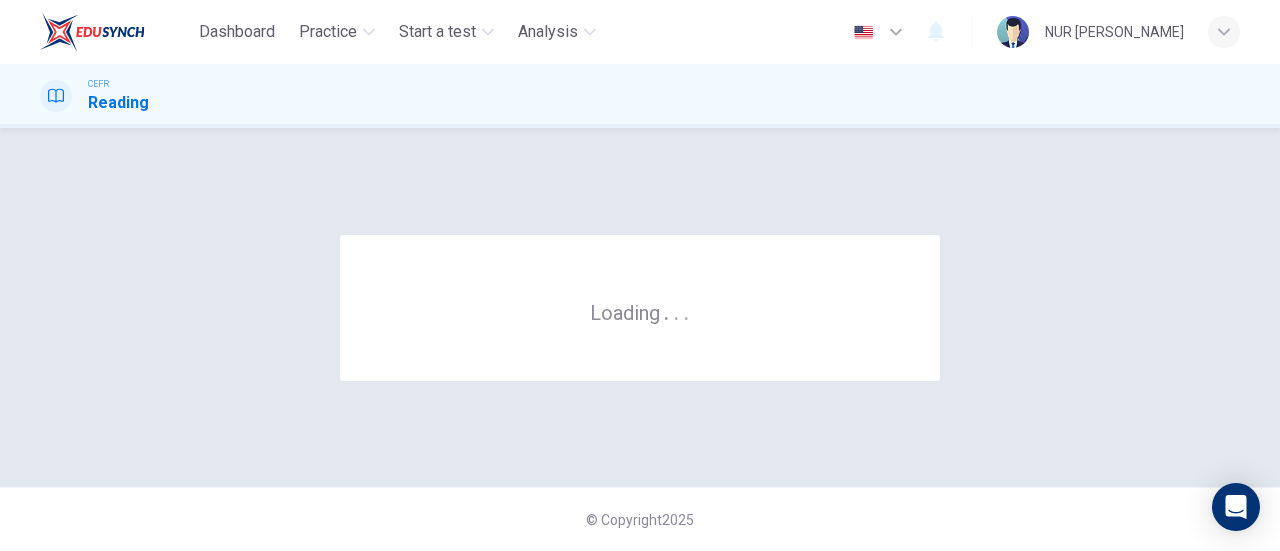 scroll, scrollTop: 0, scrollLeft: 0, axis: both 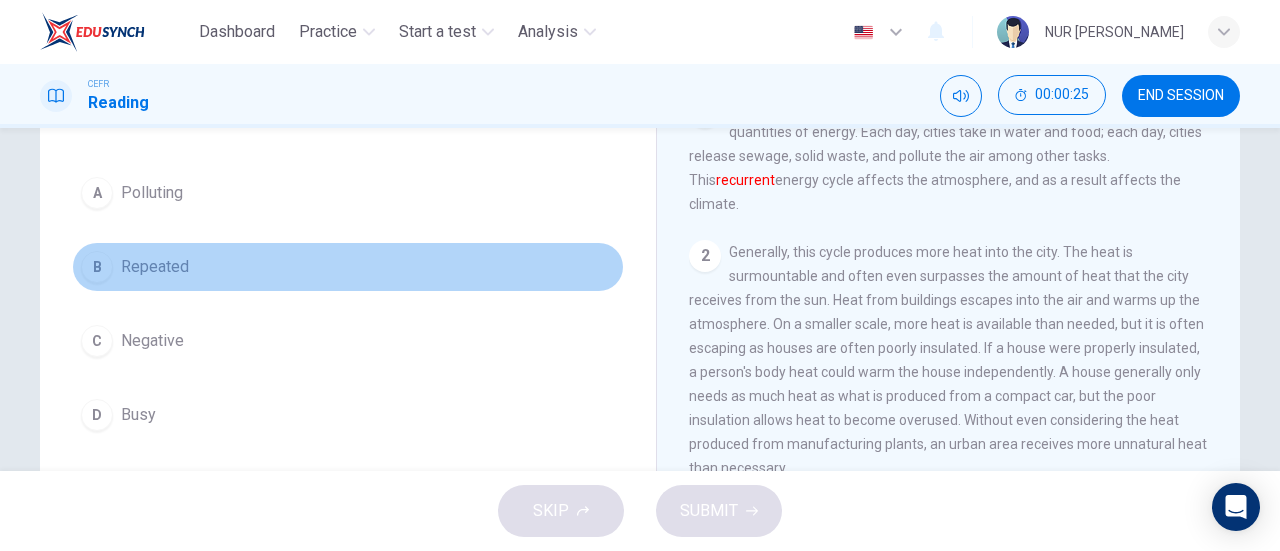 click on "B" at bounding box center [97, 267] 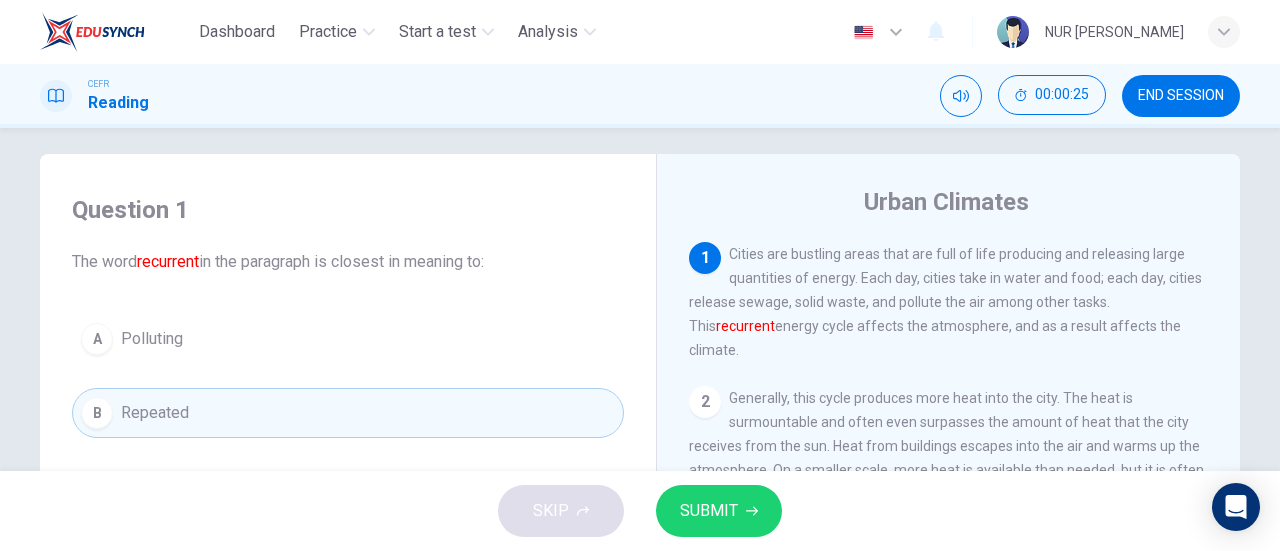 scroll, scrollTop: 0, scrollLeft: 0, axis: both 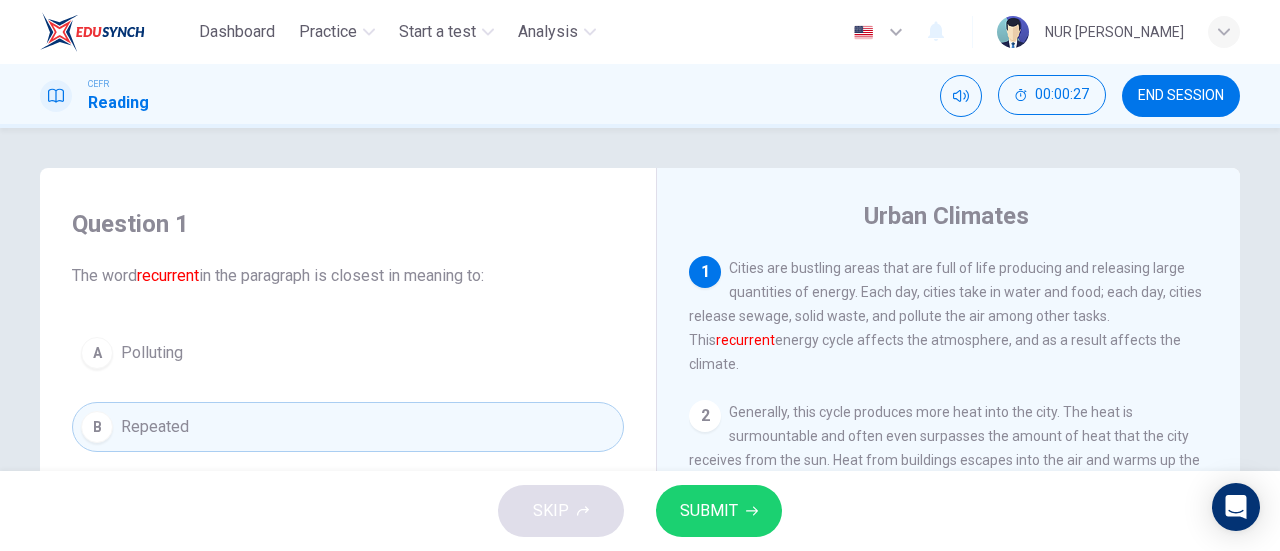 click on "SUBMIT" at bounding box center (709, 511) 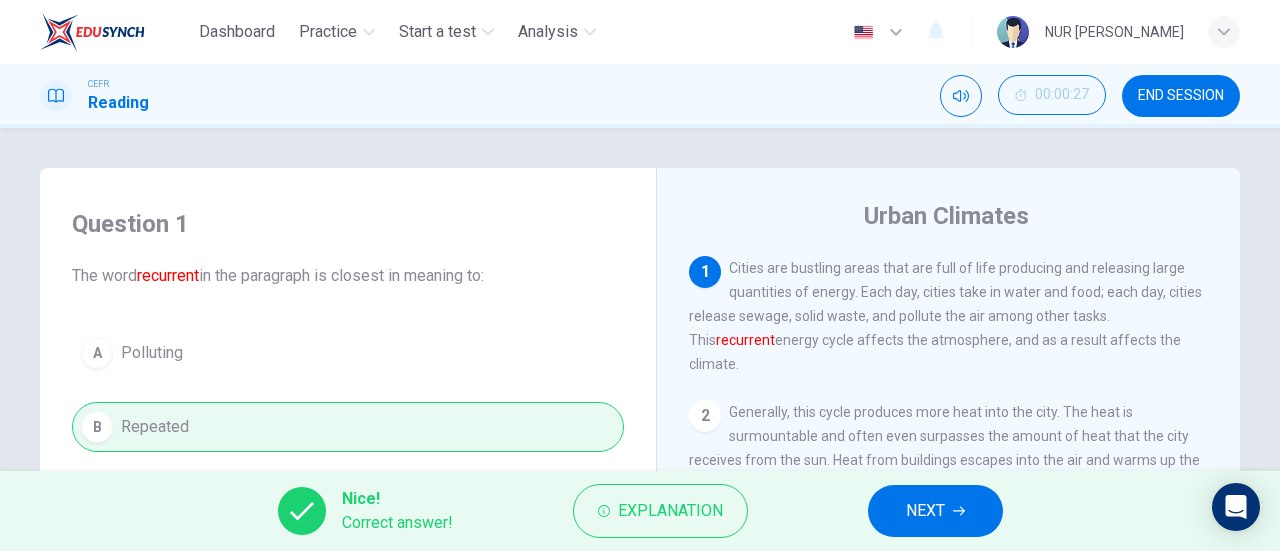 click on "NEXT" at bounding box center [935, 511] 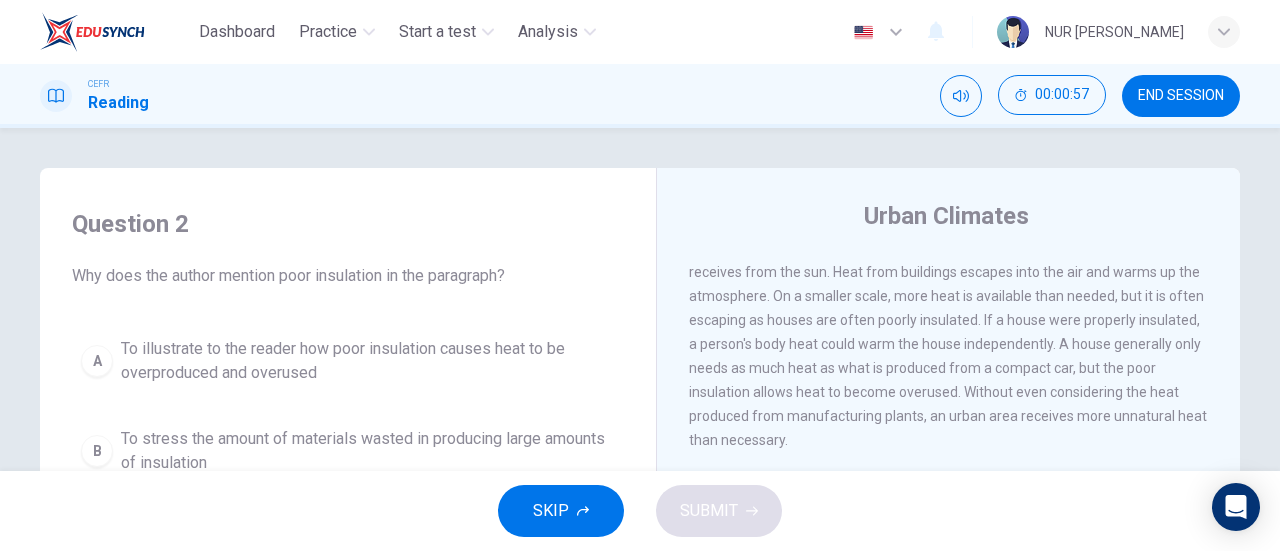 scroll, scrollTop: 165, scrollLeft: 0, axis: vertical 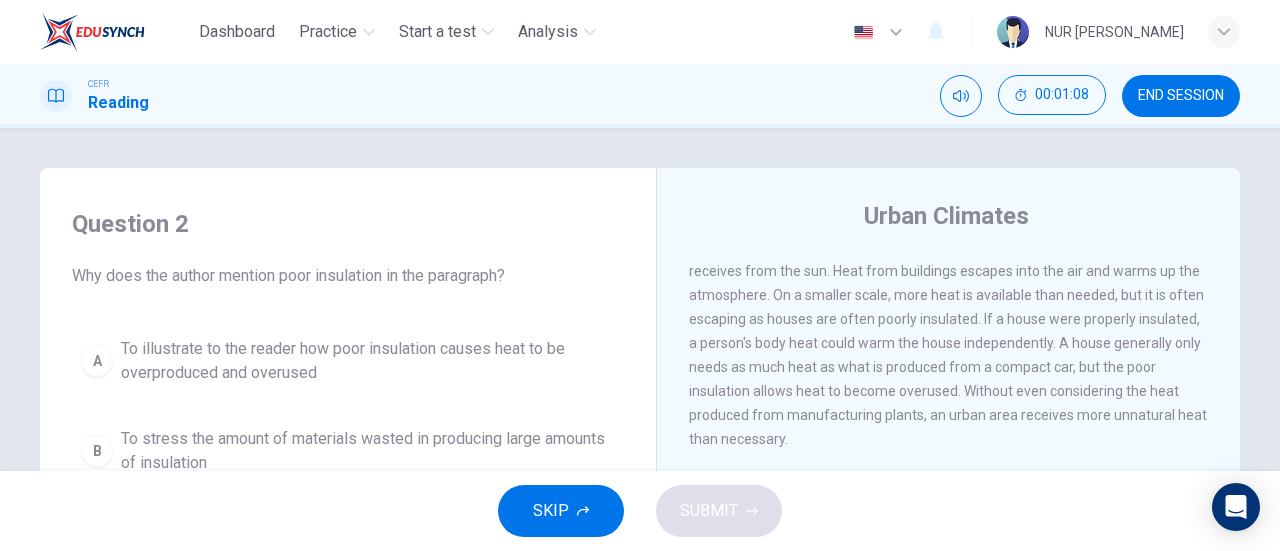 click on "To illustrate to the reader how poor insulation causes heat to be overproduced and overused" at bounding box center [368, 361] 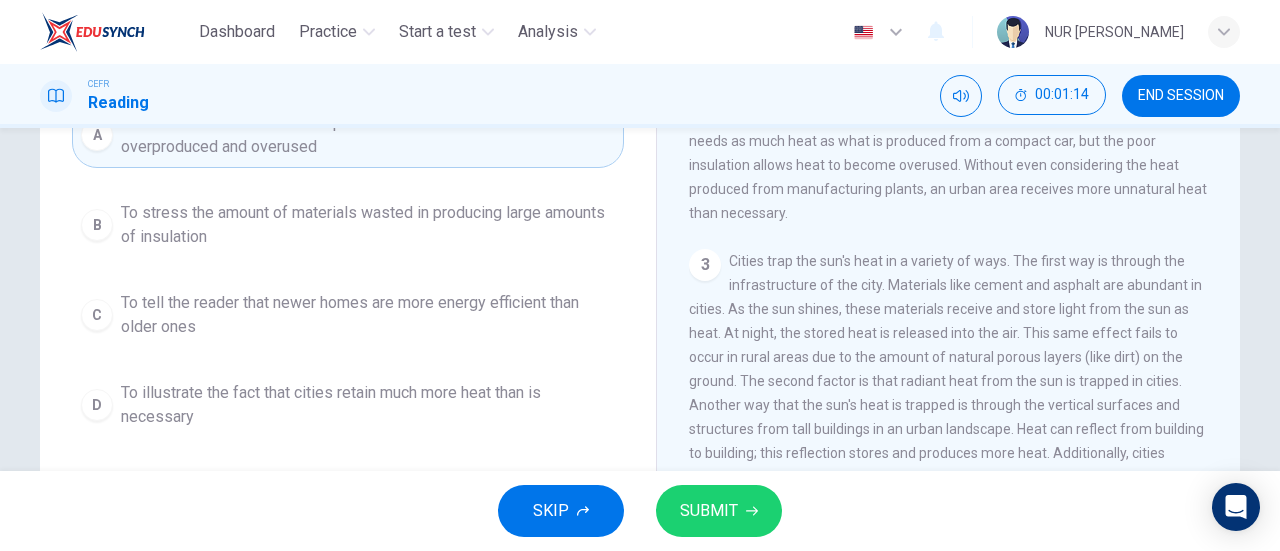 scroll, scrollTop: 229, scrollLeft: 0, axis: vertical 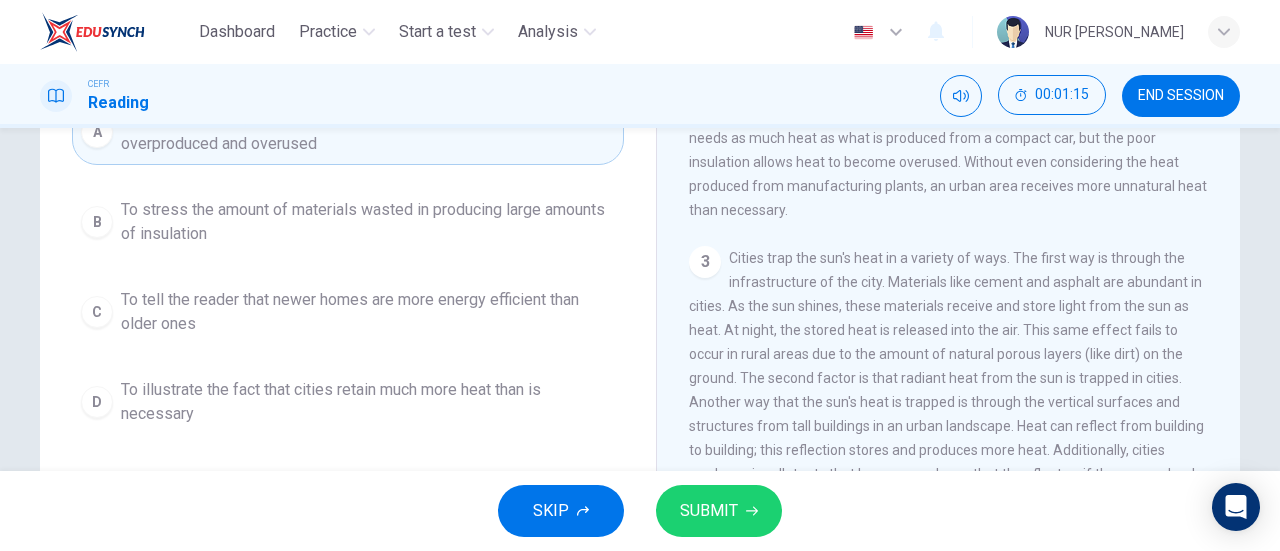 click on "To illustrate the fact that cities retain much more heat than is necessary" at bounding box center [368, 402] 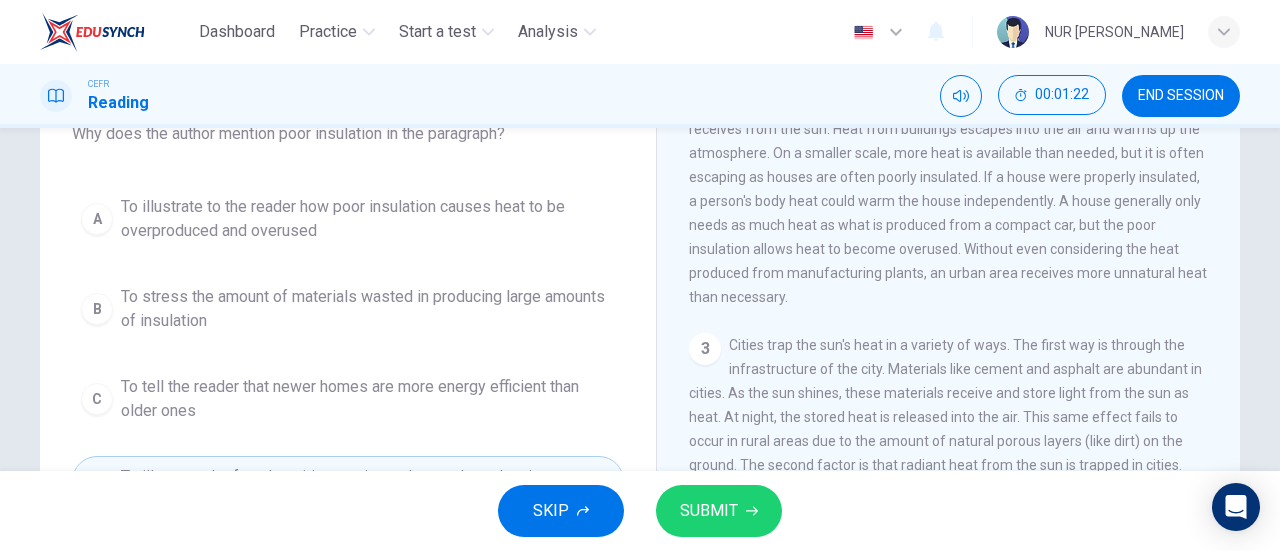 scroll, scrollTop: 137, scrollLeft: 0, axis: vertical 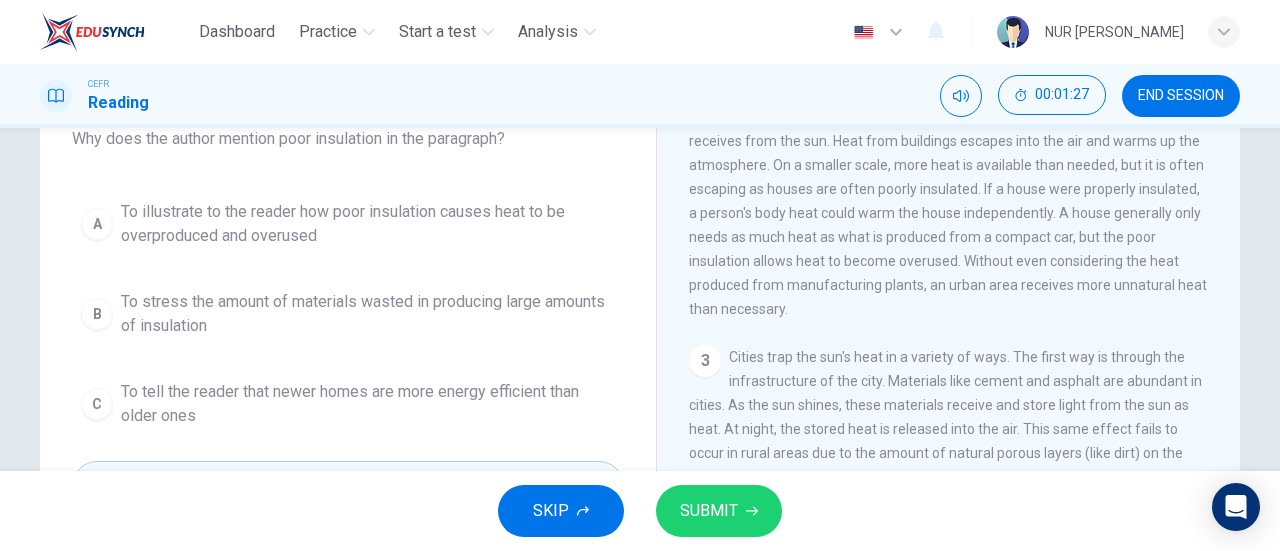 click on "To illustrate to the reader how poor insulation causes heat to be overproduced and overused" at bounding box center (368, 224) 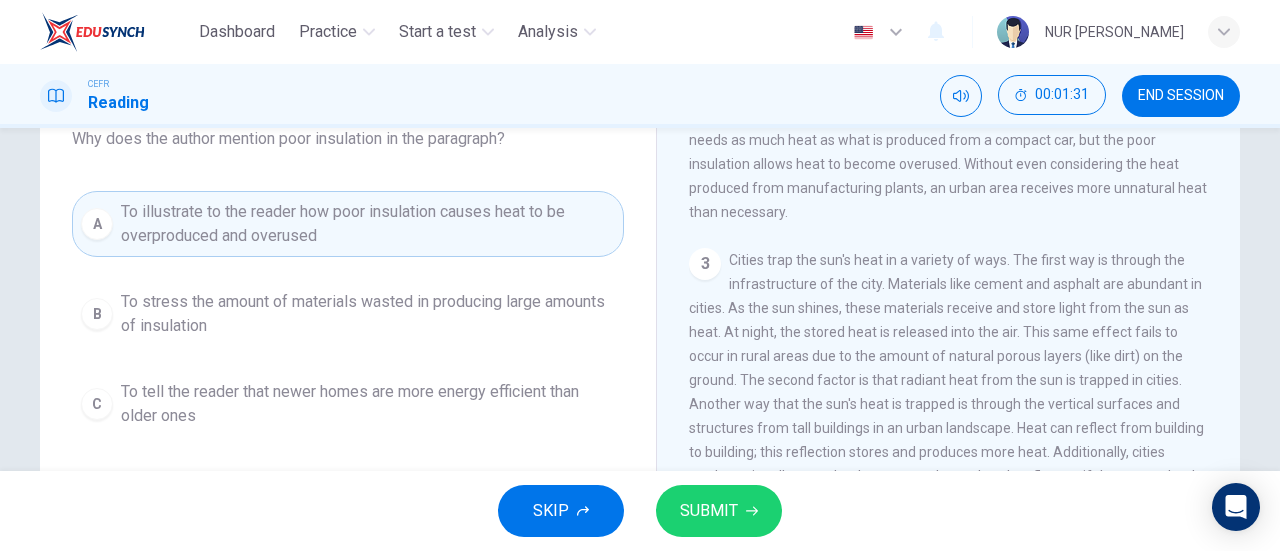 scroll, scrollTop: 263, scrollLeft: 0, axis: vertical 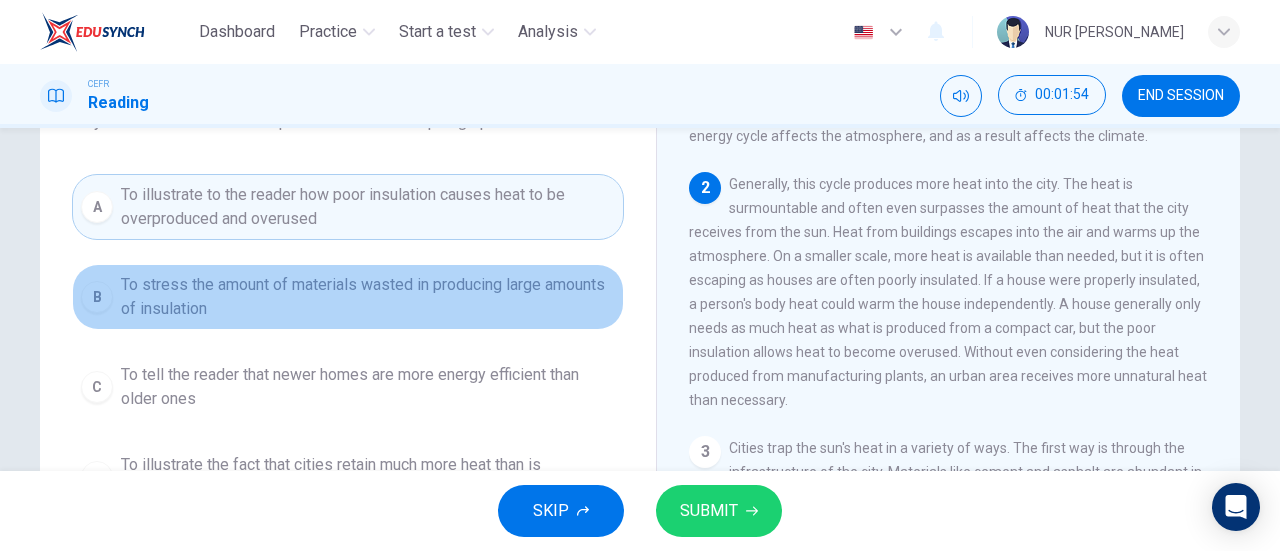 click on "To stress the amount of materials wasted in producing large amounts of insulation" at bounding box center [368, 297] 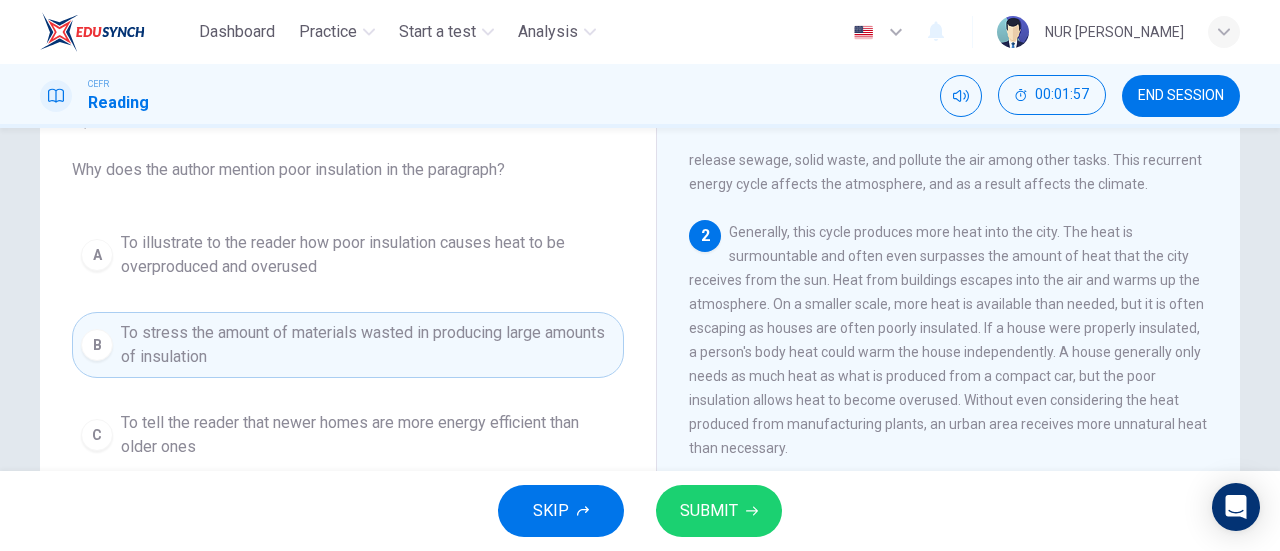 scroll, scrollTop: 105, scrollLeft: 0, axis: vertical 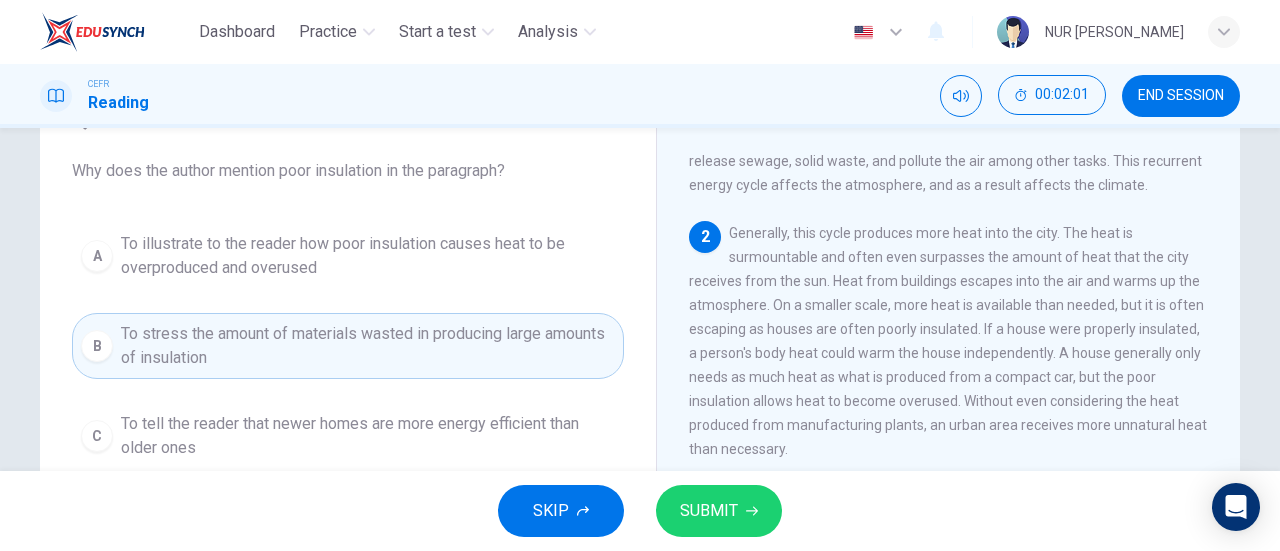 click on "To illustrate to the reader how poor insulation causes heat to be overproduced and overused" at bounding box center [368, 256] 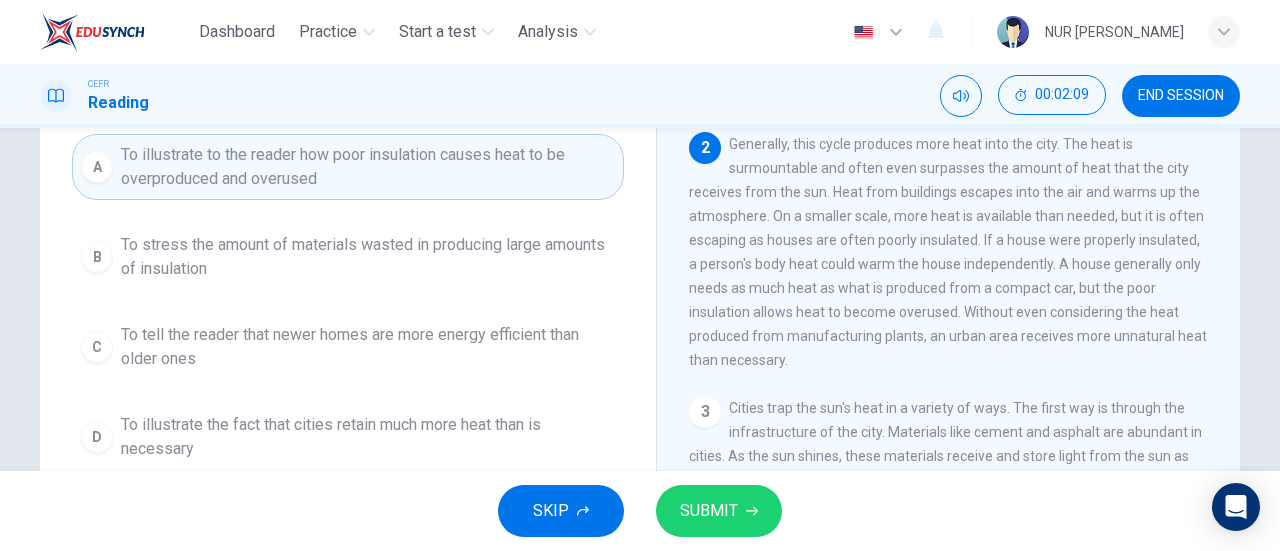 scroll, scrollTop: 195, scrollLeft: 0, axis: vertical 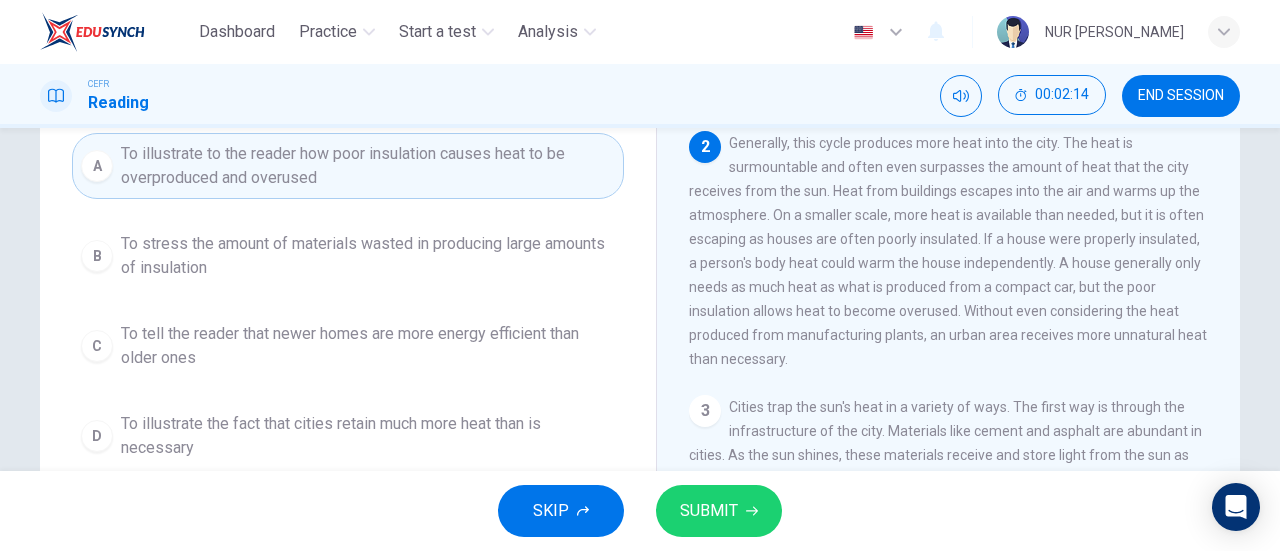 click on "To illustrate the fact that cities retain much more heat than is necessary" at bounding box center [368, 436] 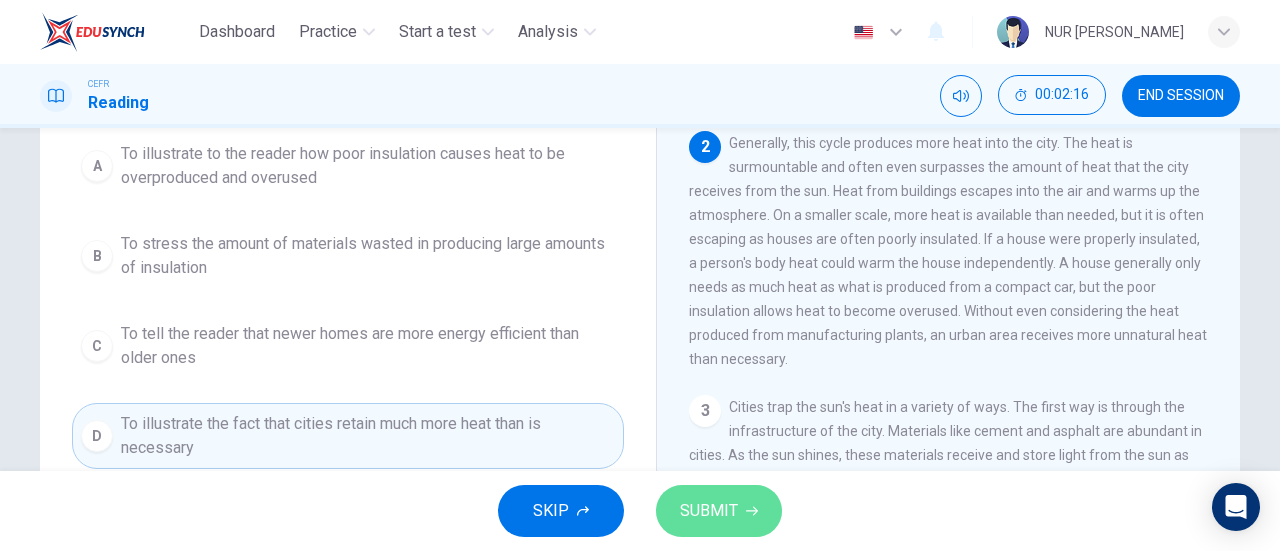 click on "SUBMIT" at bounding box center (709, 511) 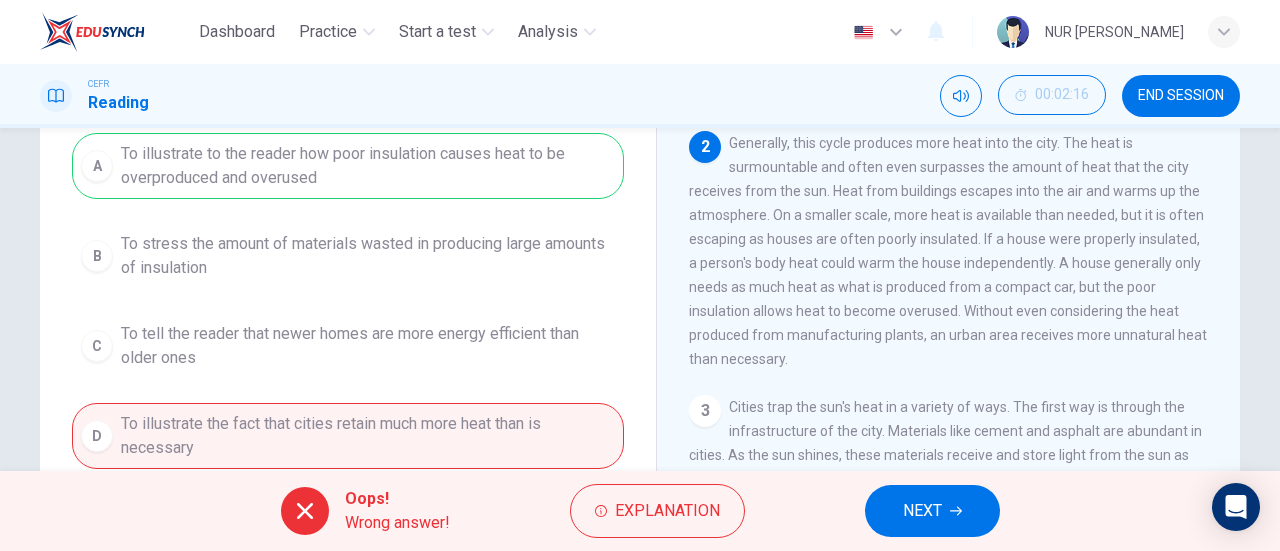 click on "NEXT" at bounding box center (932, 511) 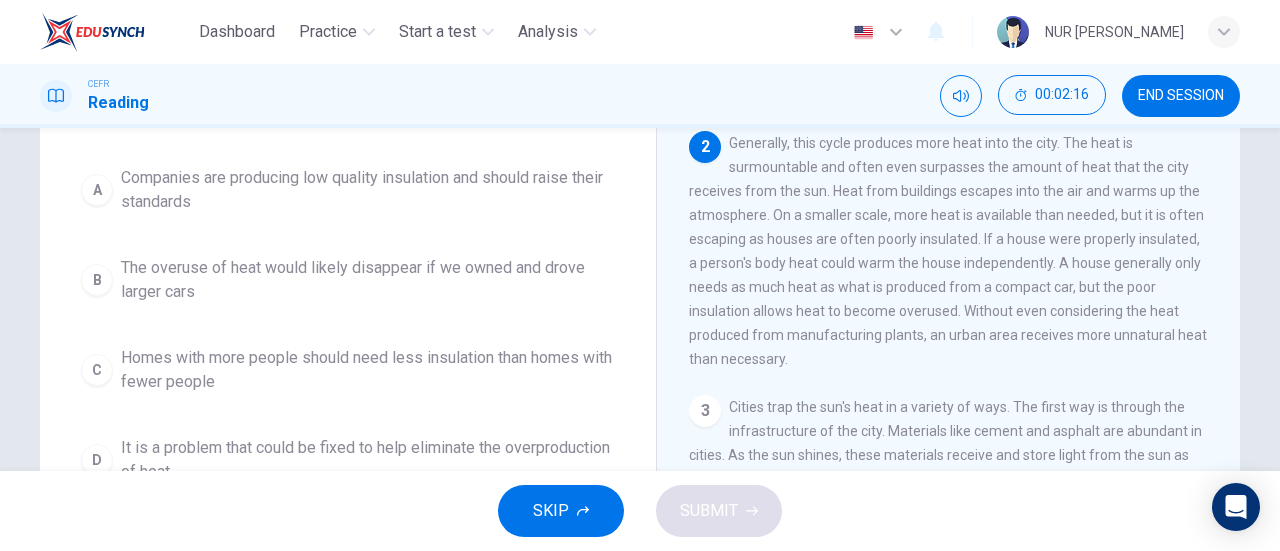 scroll, scrollTop: 219, scrollLeft: 0, axis: vertical 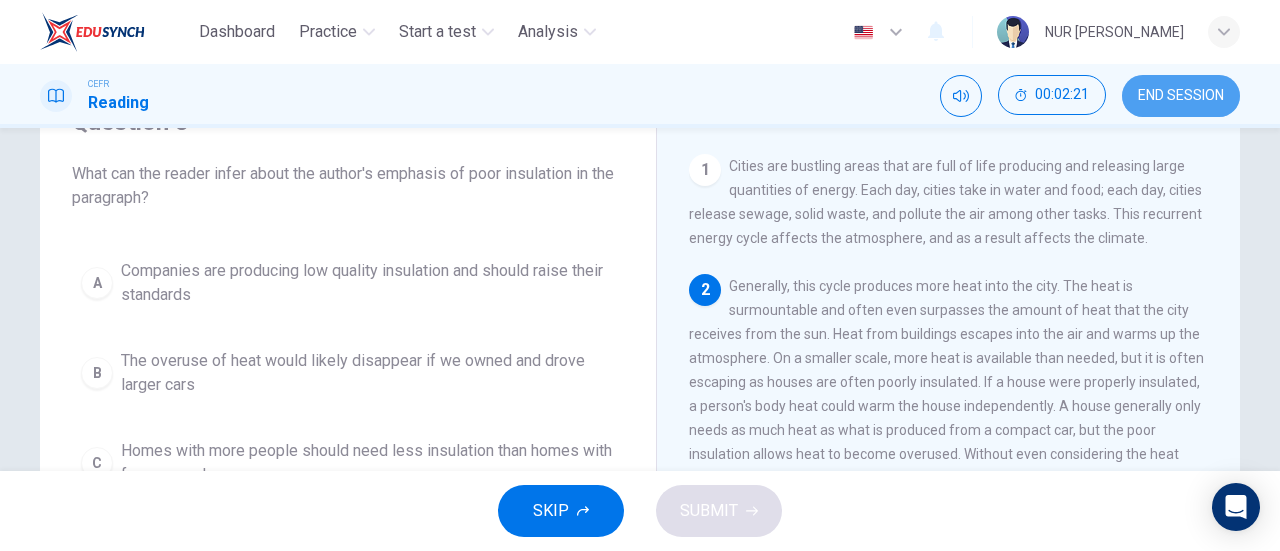 click on "END SESSION" at bounding box center (1181, 96) 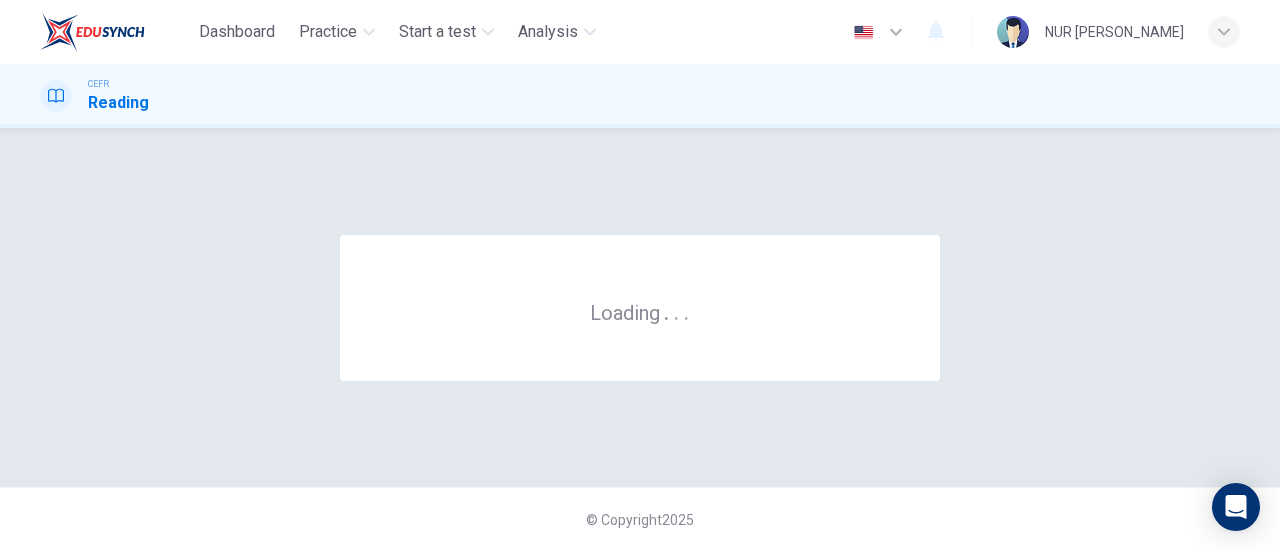 scroll, scrollTop: 0, scrollLeft: 0, axis: both 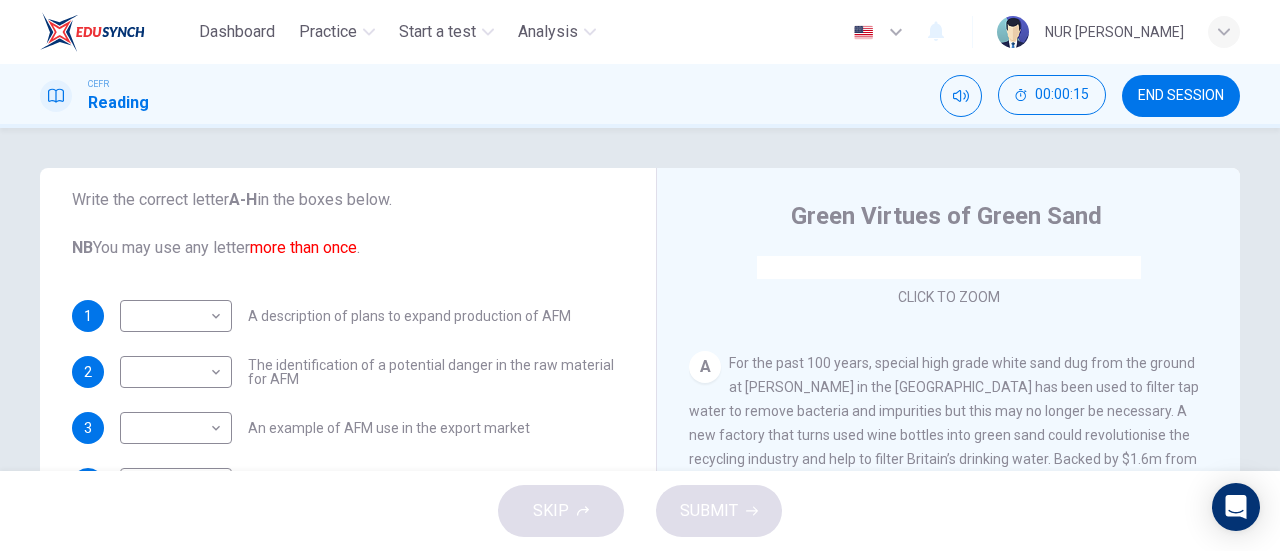 click on "CLICK TO ZOOM Click to Zoom A For the past 100 years, special high grade white sand dug from the ground at [PERSON_NAME] in the [GEOGRAPHIC_DATA] has been used to filter tap water to remove bacteria and impurities but this may no longer be necessary. A new factory that turns used wine bottles into green sand could revolutionise the recycling industry and help to filter Britain’s drinking water. Backed by $1.6m from the European Union and the Department for Environment, Food and Rural Affairs (Defra), a company based in [GEOGRAPHIC_DATA] is building the factory, which will turn beverage bottles back into the sand from which they were made in the first place. The green sand has already been successfully tested by water companies and is being used in 50 swimming pools in [GEOGRAPHIC_DATA] to keep the water clean. B C D E F G H" at bounding box center (962, 559) 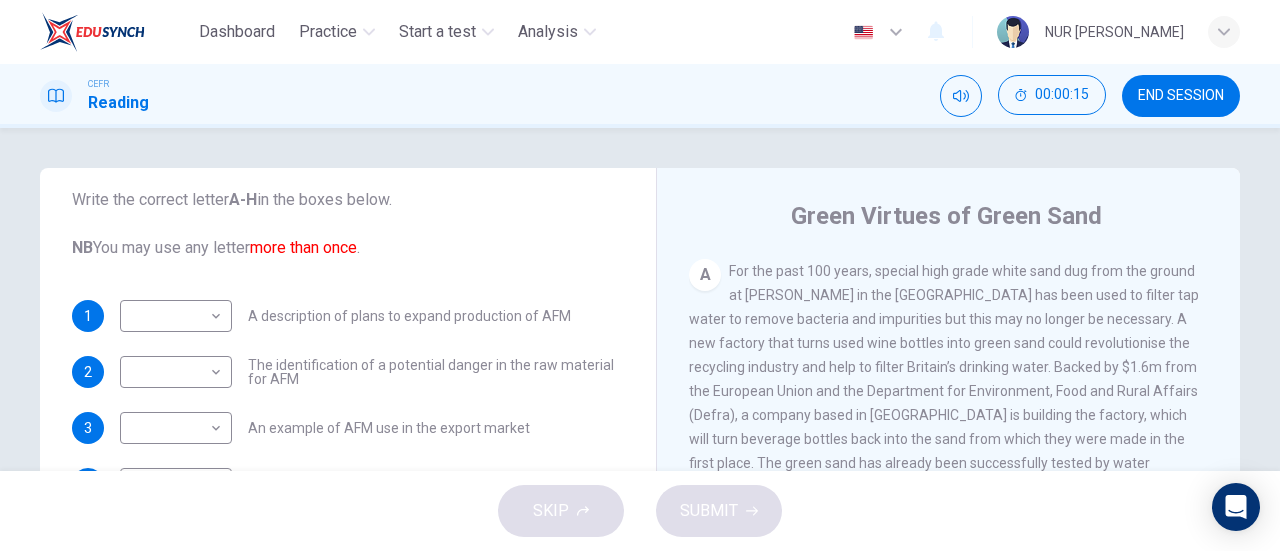 scroll, scrollTop: 418, scrollLeft: 0, axis: vertical 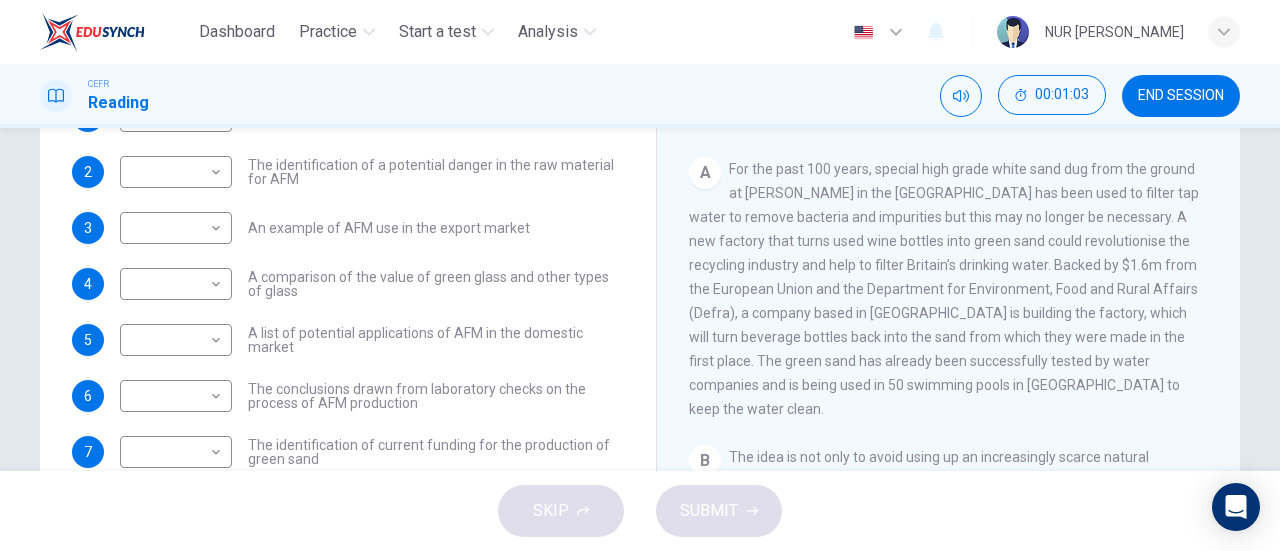 click on "​ ​ An example of AFM use in the export market" at bounding box center (325, 228) 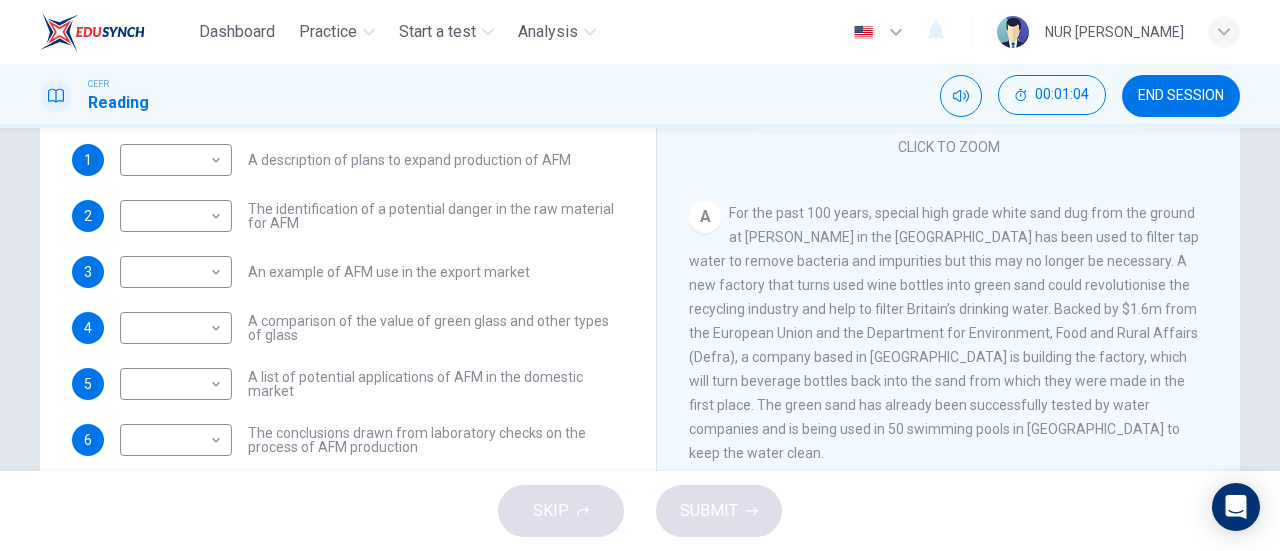 scroll, scrollTop: 282, scrollLeft: 0, axis: vertical 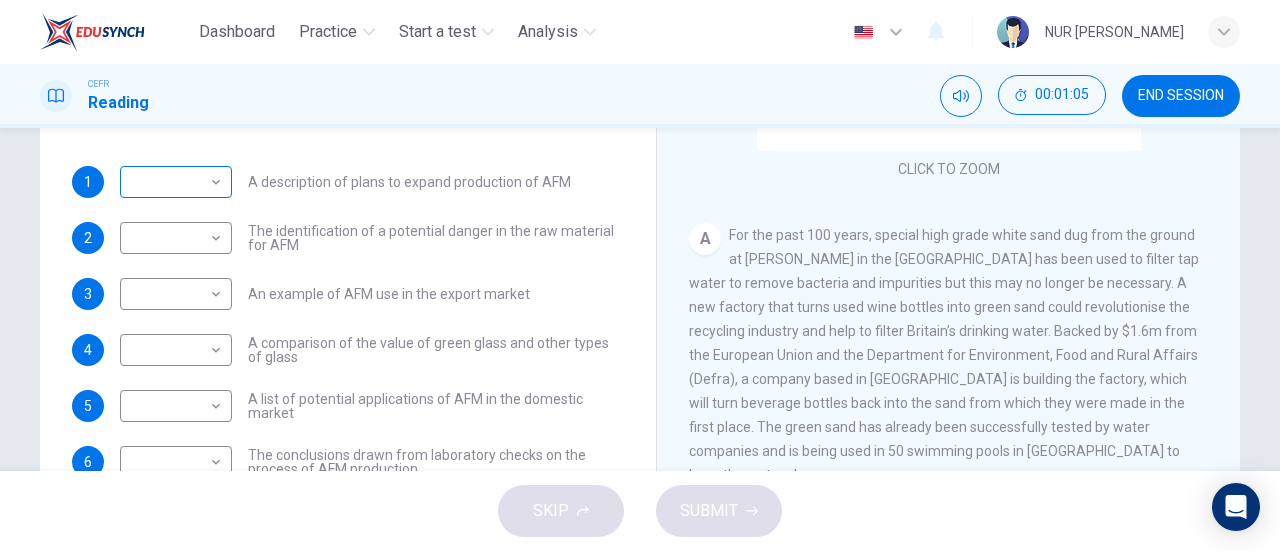click on "Dashboard Practice Start a test Analysis English en ​ NUR [PERSON_NAME] Reading 00:01:05 END SESSION Questions 1 - 10 The Reading Passage has 8 paragraphs labelled  A-H . Which paragraph contains the following information?
Write the correct letter  A-H  in the boxes below.
NB  You may use any letter  more than once . 1 ​ ​ A description of plans to expand production of AFM 2 ​ ​ The identification of a potential danger in the raw material for AFM 3 ​ ​ An example of AFM use in the export market 4 ​ ​ A comparison of the value of green glass and other types of glass 5 ​ ​ A list of potential applications of AFM in the domestic market 6 ​ ​ The conclusions drawn from laboratory checks on the process of AFM production 7 ​ ​ The identification of current funding for the production of green sand 8 ​ ​ An explanation of the chosen brand name for crushed green glass 9 ​ ​ A description of plans for exporting AFM 10 ​ ​ Green Virtues of Green Sand A" at bounding box center (640, 275) 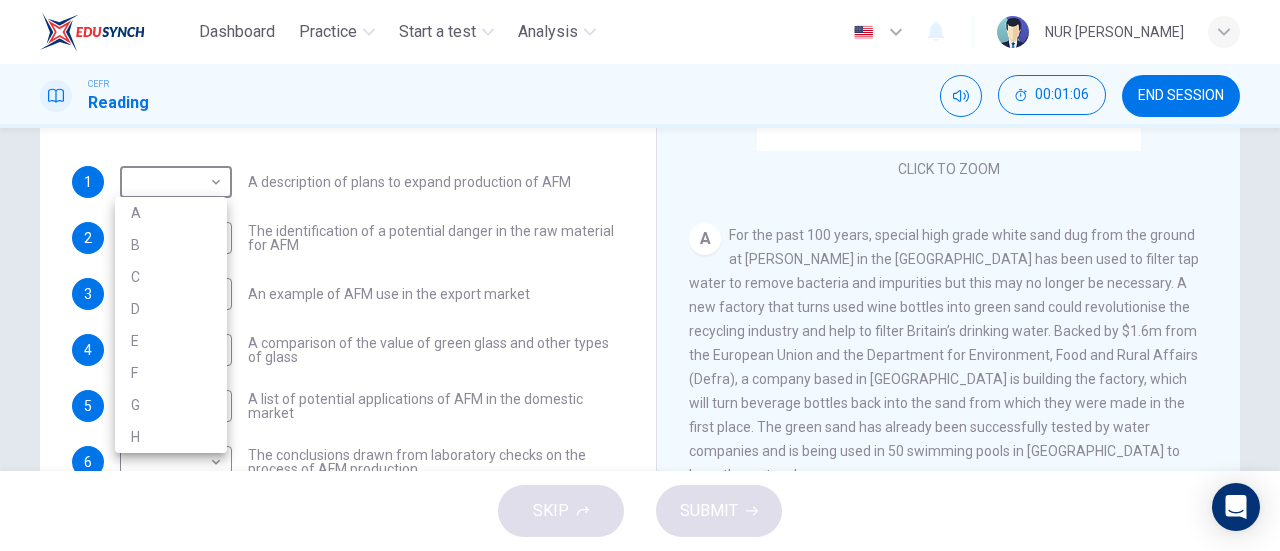 click at bounding box center [640, 275] 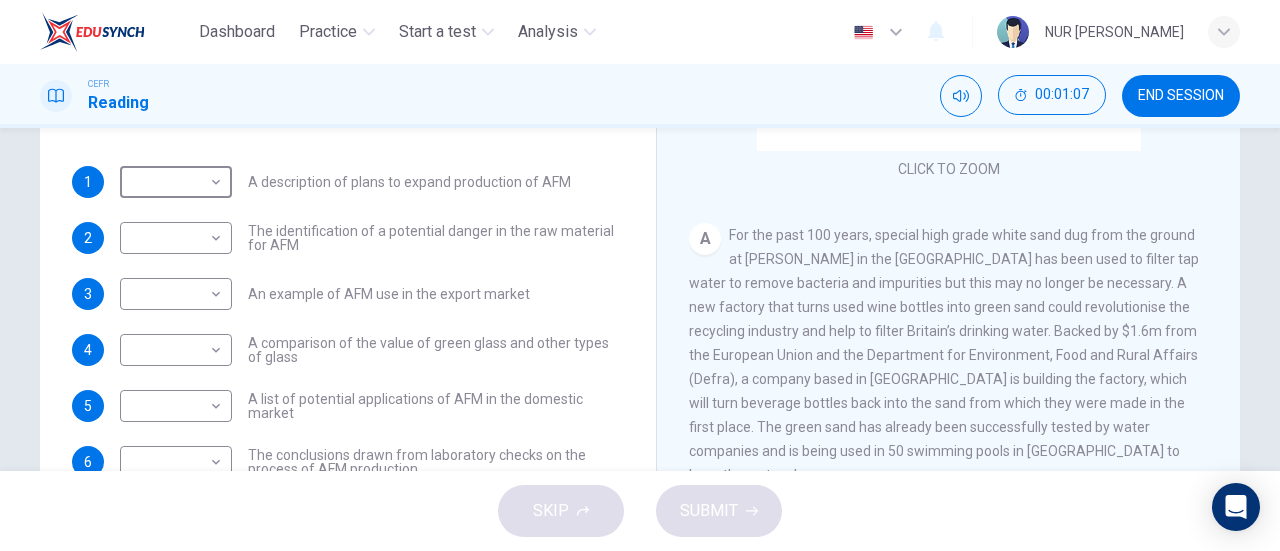 click on "For the past 100 years, special high grade white sand dug from the ground at [PERSON_NAME] in the [GEOGRAPHIC_DATA] has been used to filter tap water to remove bacteria and impurities but this may no longer be necessary. A new factory that turns used wine bottles into green sand could revolutionise the recycling industry and help to filter Britain’s drinking water. Backed by $1.6m from the European Union and the Department for Environment, Food and Rural Affairs (Defra), a company based in [GEOGRAPHIC_DATA] is building the factory, which will turn beverage bottles back into the sand from which they were made in the first place. The green sand has already been successfully tested by water companies and is being used in 50 swimming pools in [GEOGRAPHIC_DATA] to keep the water clean." at bounding box center (944, 355) 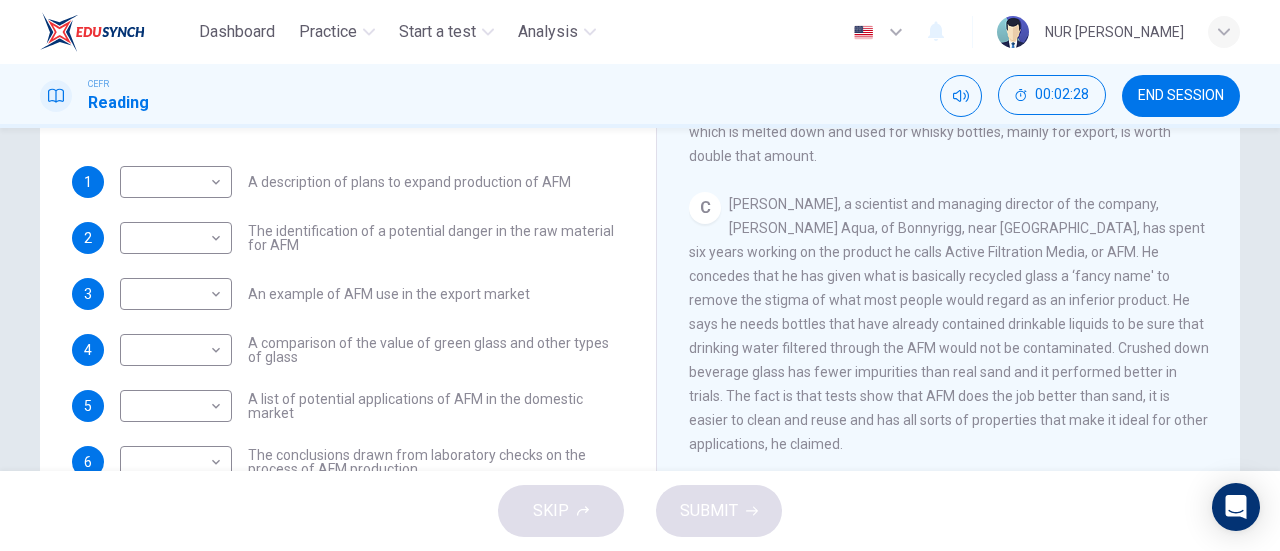 scroll, scrollTop: 712, scrollLeft: 0, axis: vertical 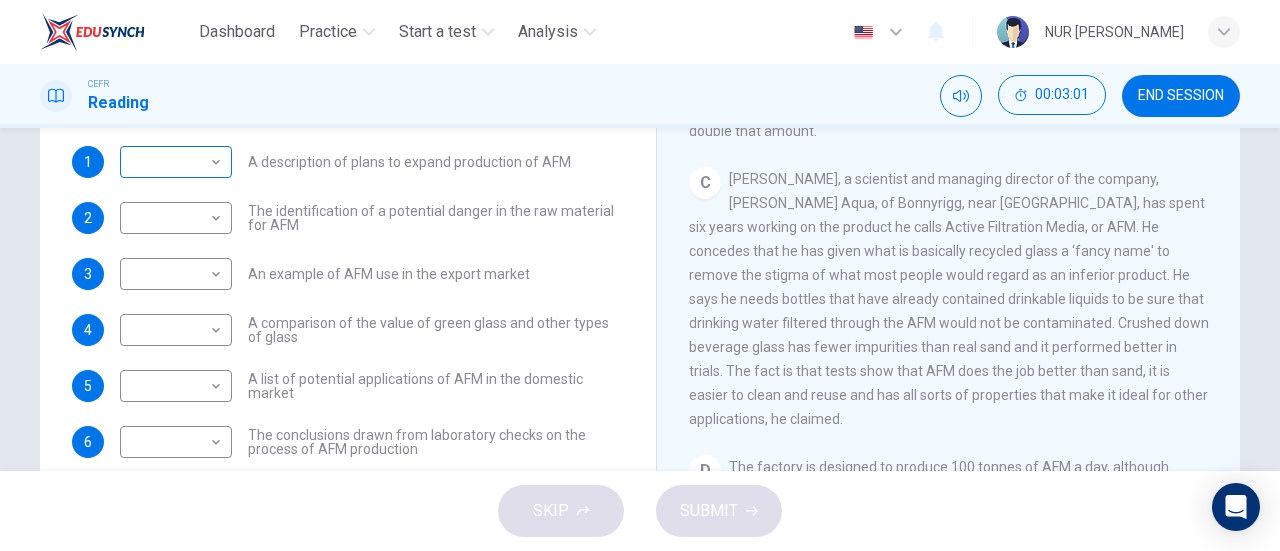 click on "Dashboard Practice Start a test Analysis English en ​ NUR FATIN NABILAH BINTI MOHD FADZLI CEFR Reading 00:03:01 END SESSION Questions 1 - 10 The Reading Passage has 8 paragraphs labelled  A-H . Which paragraph contains the following information?
Write the correct letter  A-H  in the boxes below.
NB  You may use any letter  more than once . 1 ​ ​ A description of plans to expand production of AFM 2 ​ ​ The identification of a potential danger in the raw material for AFM 3 ​ ​ An example of AFM use in the export market 4 ​ ​ A comparison of the value of green glass and other types of glass 5 ​ ​ A list of potential applications of AFM in the domestic market 6 ​ ​ The conclusions drawn from laboratory checks on the process of AFM production 7 ​ ​ The identification of current funding for the production of green sand 8 ​ ​ An explanation of the chosen brand name for crushed green glass 9 ​ ​ A description of plans for exporting AFM 10 ​ ​ Green Virtues of Green Sand A" at bounding box center (640, 275) 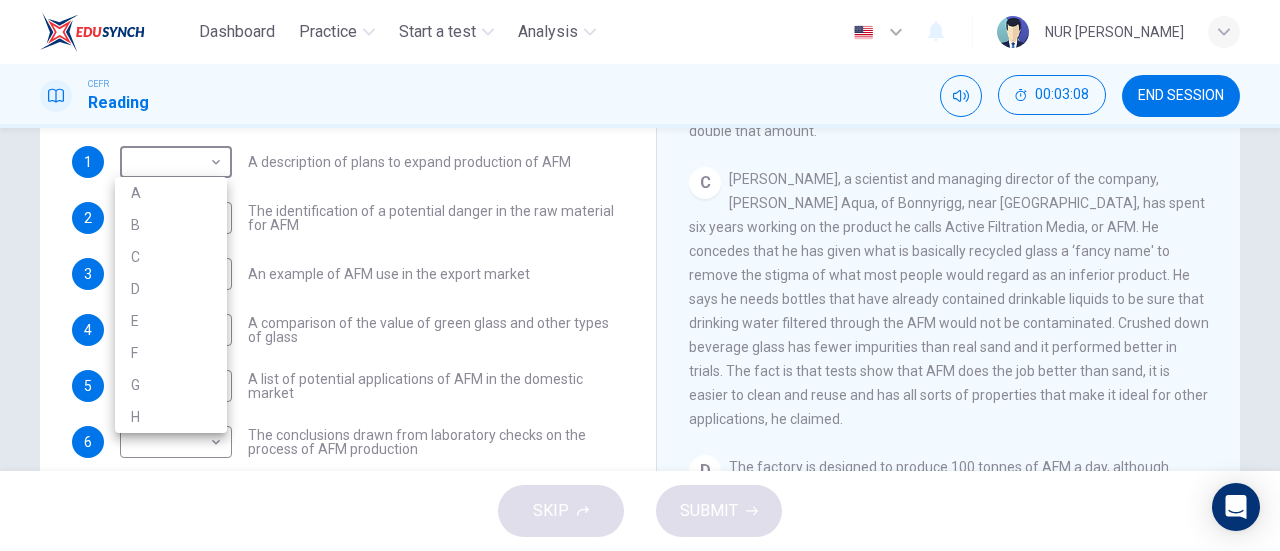 click at bounding box center [640, 275] 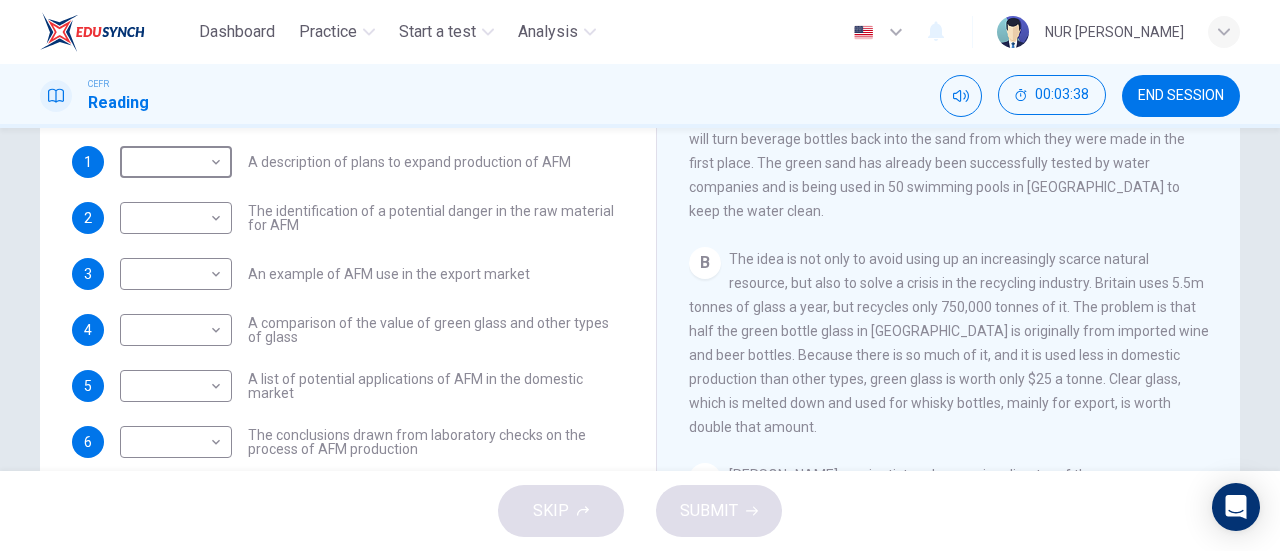 scroll, scrollTop: 440, scrollLeft: 0, axis: vertical 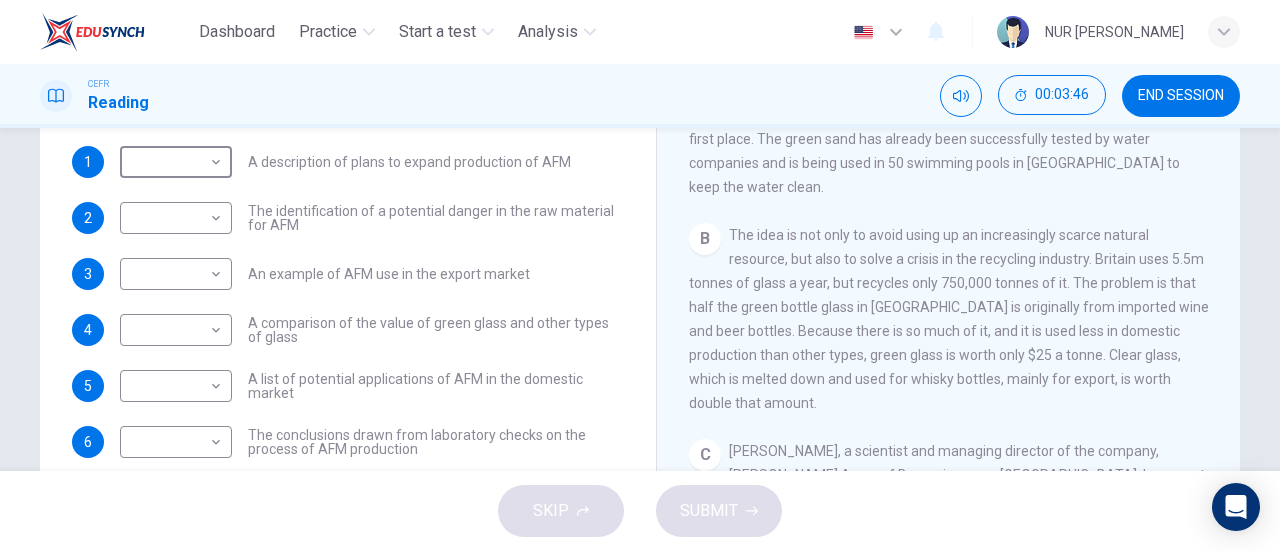 click on "The idea is not only to avoid using up an increasingly scarce natural resource, but also to solve a crisis in the recycling industry. Britain uses 5.5m tonnes of glass a year, but recycles only 750,000 tonnes of it. The problem is that half the green bottle glass in Britain is originally from imported wine and beer bottles. Because there is so much of it, and it is used less in domestic production than other types, green glass is worth only $25 a tonne. Clear glass, which is melted down and used for whisky bottles, mainly for export, is worth double that amount." at bounding box center [949, 319] 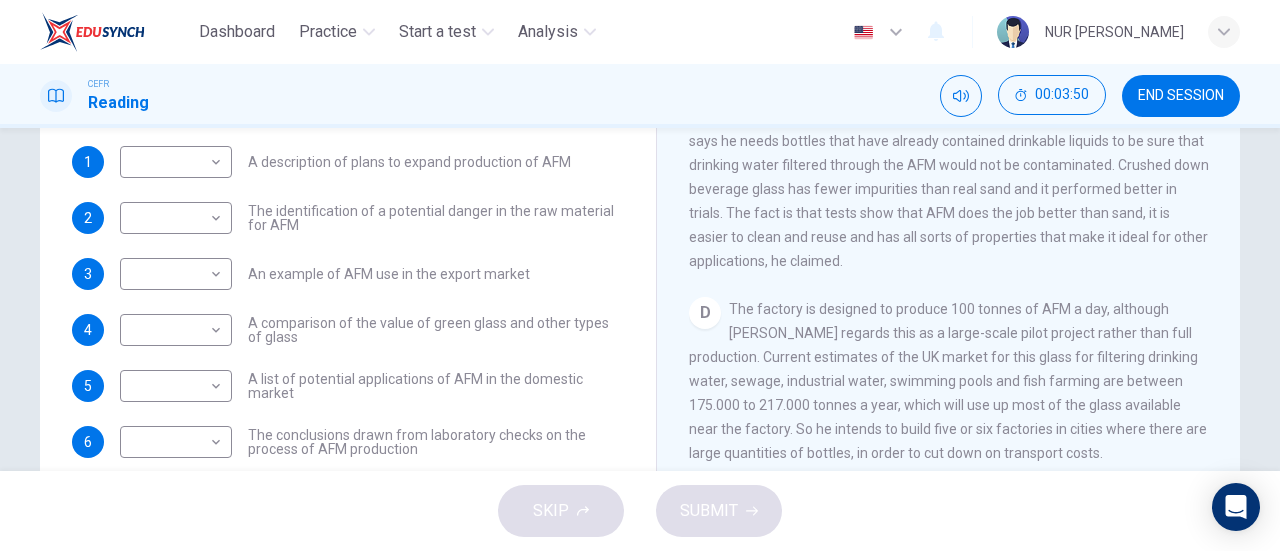 scroll, scrollTop: 872, scrollLeft: 0, axis: vertical 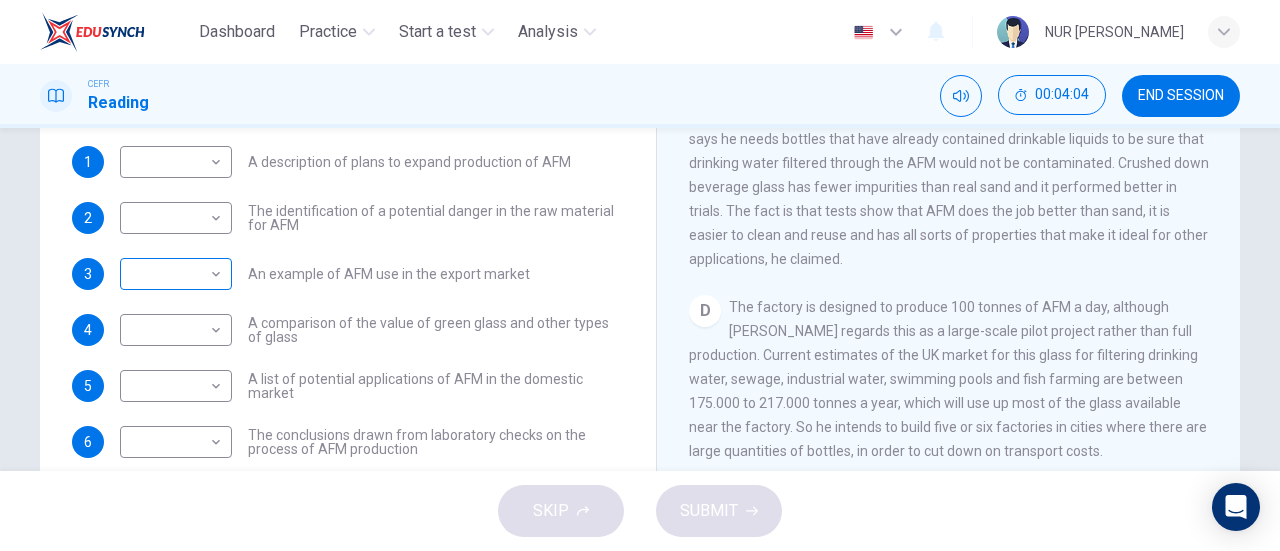 click on "Dashboard Practice Start a test Analysis English en ​ NUR FATIN NABILAH BINTI MOHD FADZLI CEFR Reading 00:04:04 END SESSION Questions 1 - 10 The Reading Passage has 8 paragraphs labelled  A-H . Which paragraph contains the following information?
Write the correct letter  A-H  in the boxes below.
NB  You may use any letter  more than once . 1 ​ ​ A description of plans to expand production of AFM 2 ​ ​ The identification of a potential danger in the raw material for AFM 3 ​ ​ An example of AFM use in the export market 4 ​ ​ A comparison of the value of green glass and other types of glass 5 ​ ​ A list of potential applications of AFM in the domestic market 6 ​ ​ The conclusions drawn from laboratory checks on the process of AFM production 7 ​ ​ The identification of current funding for the production of green sand 8 ​ ​ An explanation of the chosen brand name for crushed green glass 9 ​ ​ A description of plans for exporting AFM 10 ​ ​ Green Virtues of Green Sand A" at bounding box center (640, 275) 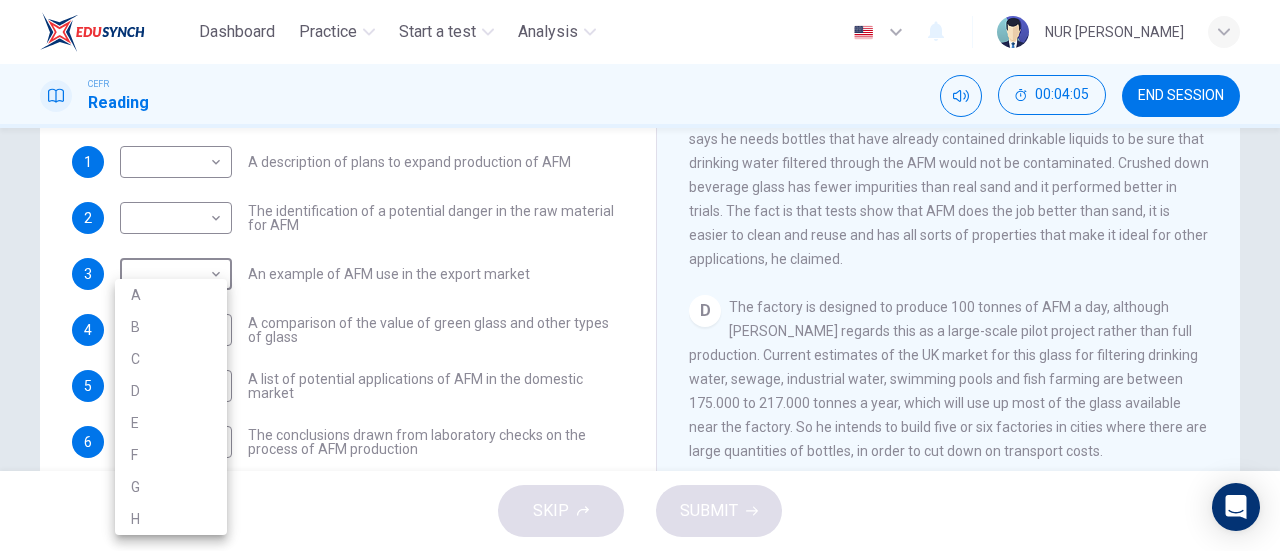 click on "D" at bounding box center [171, 391] 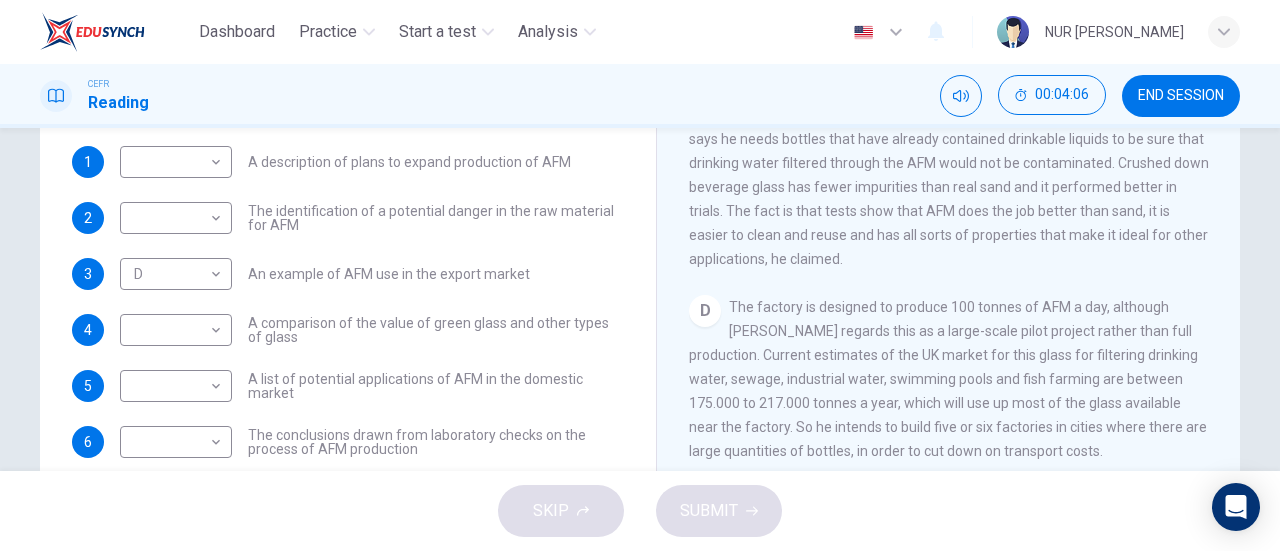 click on "The factory is designed to produce 100 tonnes of AFM a day, although Mr. Dryden regards this as a large-scale pilot project rather than full production. Current estimates of the UK market for this glass for filtering drinking water, sewage, industrial water, swimming pools and fish farming are between 175.000 to 217.000 tonnes a year, which will use up most of the glass available near the factory. So he intends to build five or six factories in cities where there are large quantities of bottles, in order to cut down on transport costs." at bounding box center [948, 379] 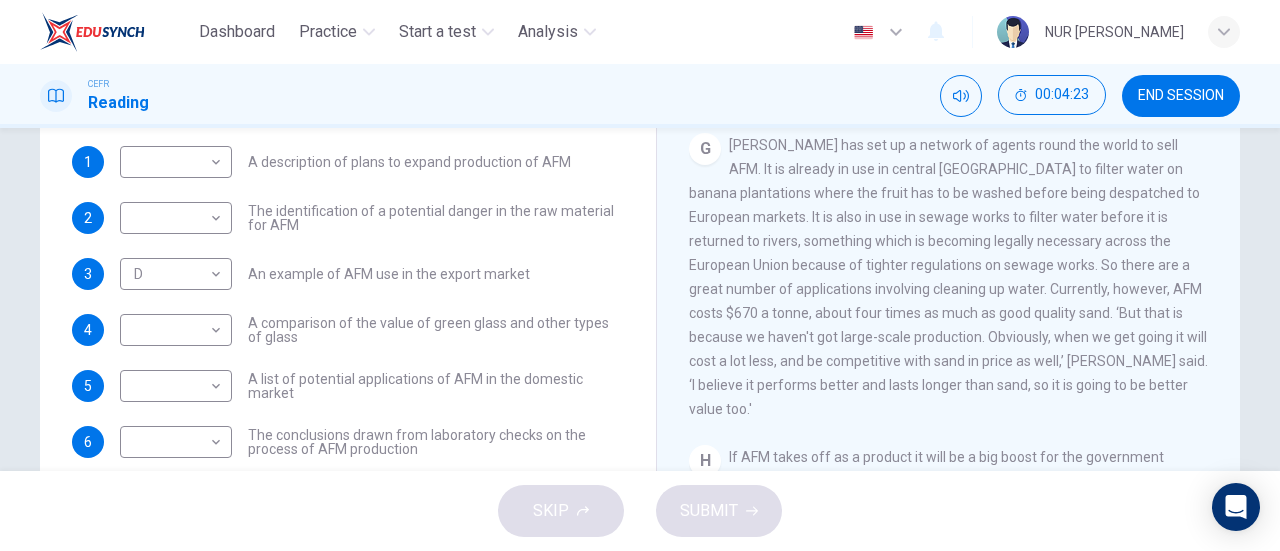 scroll, scrollTop: 1658, scrollLeft: 0, axis: vertical 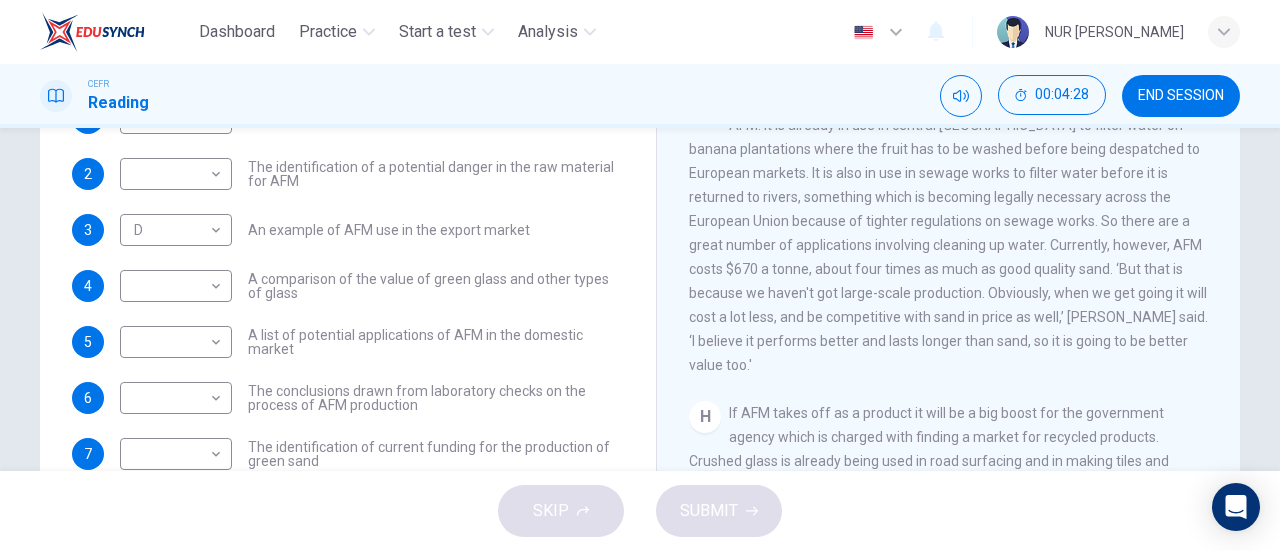 click on "Mr. Dryden has set up a network of agents round the world to sell AFM. It is already in use in central America to filter water on banana plantations where the fruit has to be washed before being despatched to European markets. It is also in use in sewage works to filter water before it is returned to rivers, something which is becoming legally necessary across the European Union because of tighter regulations on sewage works. So there are a great number of applications involving cleaning up water. Currently, however, AFM costs $670 a tonne, about four times as much as good quality sand. ‘But that is because we haven't got large-scale production. Obviously, when we get going it will cost a lot less, and be competitive with sand in price as well,’ Mr. Dryden said. ‘I believe it performs better and lasts longer than sand, so it is going to be better value too.'" at bounding box center [948, 233] 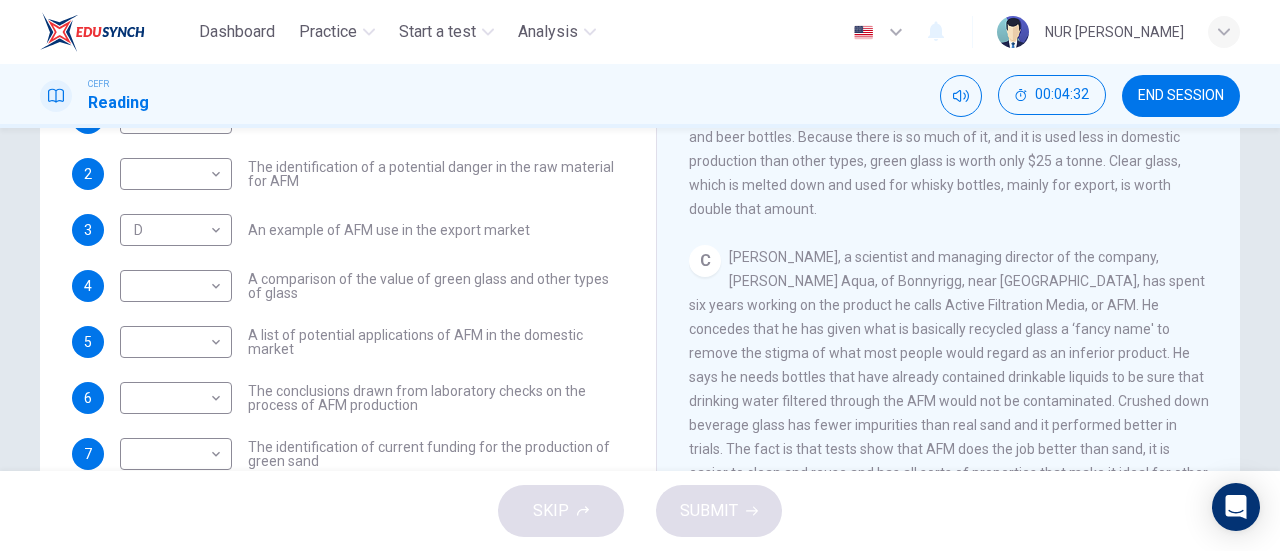 scroll, scrollTop: 591, scrollLeft: 0, axis: vertical 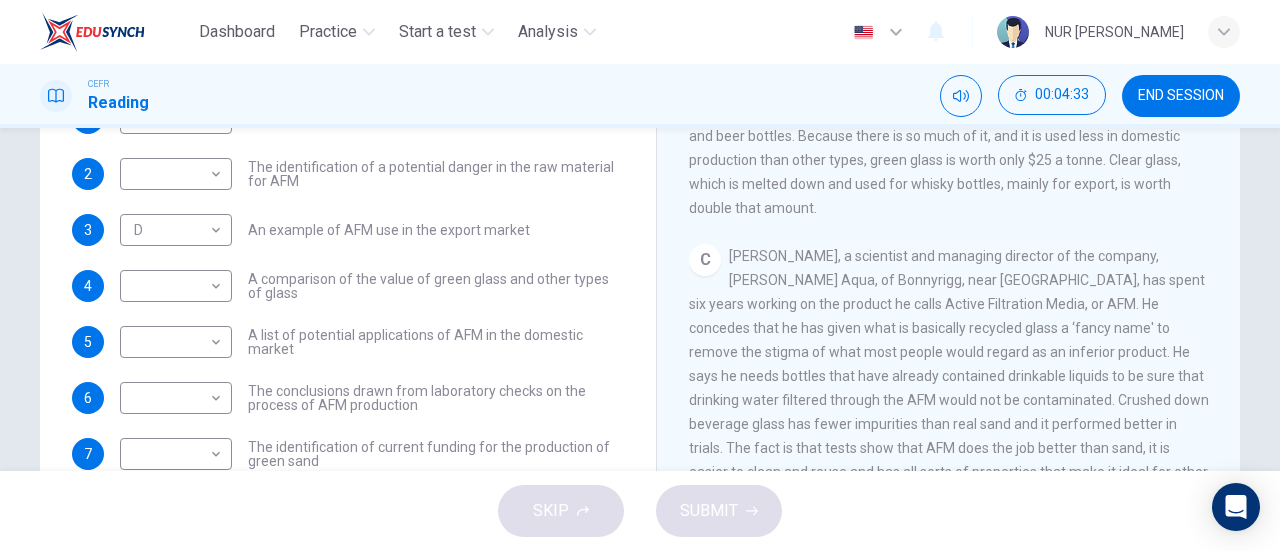 click on "1 ​ ​ A description of plans to expand production of AFM 2 ​ ​ The identification of a potential danger in the raw material for AFM 3 D D ​ An example of AFM use in the export market 4 ​ ​ A comparison of the value of green glass and other types of glass 5 ​ ​ A list of potential applications of AFM in the domestic market 6 ​ ​ The conclusions drawn from laboratory checks on the process of AFM production 7 ​ ​ The identification of current funding for the production of green sand 8 ​ ​ An explanation of the chosen brand name for crushed green glass 9 ​ ​ A description of plans for exporting AFM 10 ​ ​ A description of what has to happen before AFM is accepted for general use" at bounding box center (348, 370) 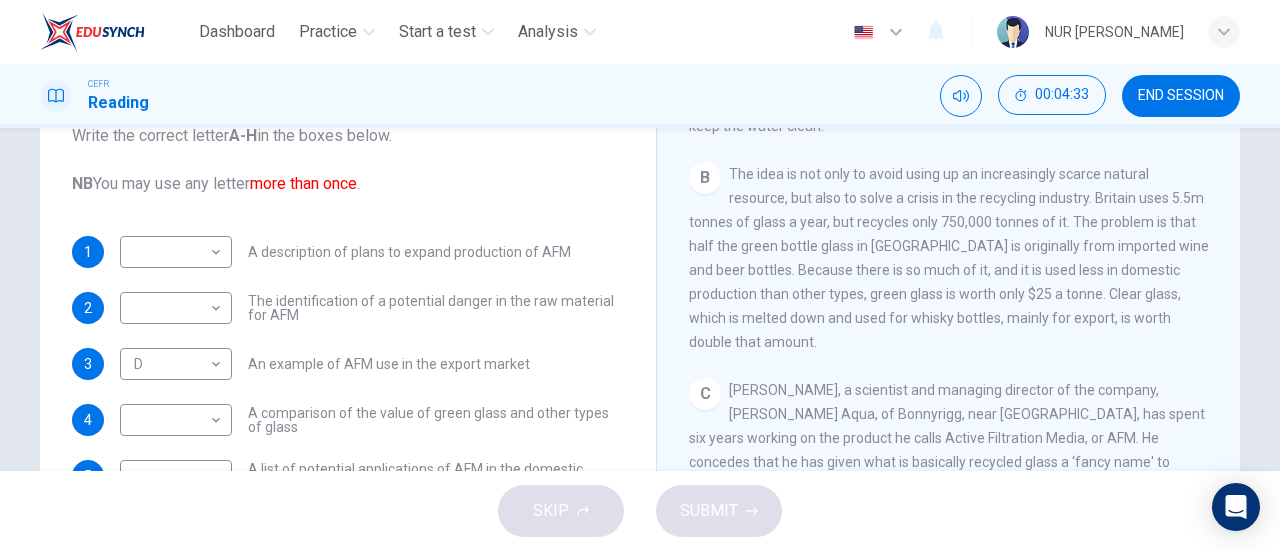 scroll, scrollTop: 209, scrollLeft: 0, axis: vertical 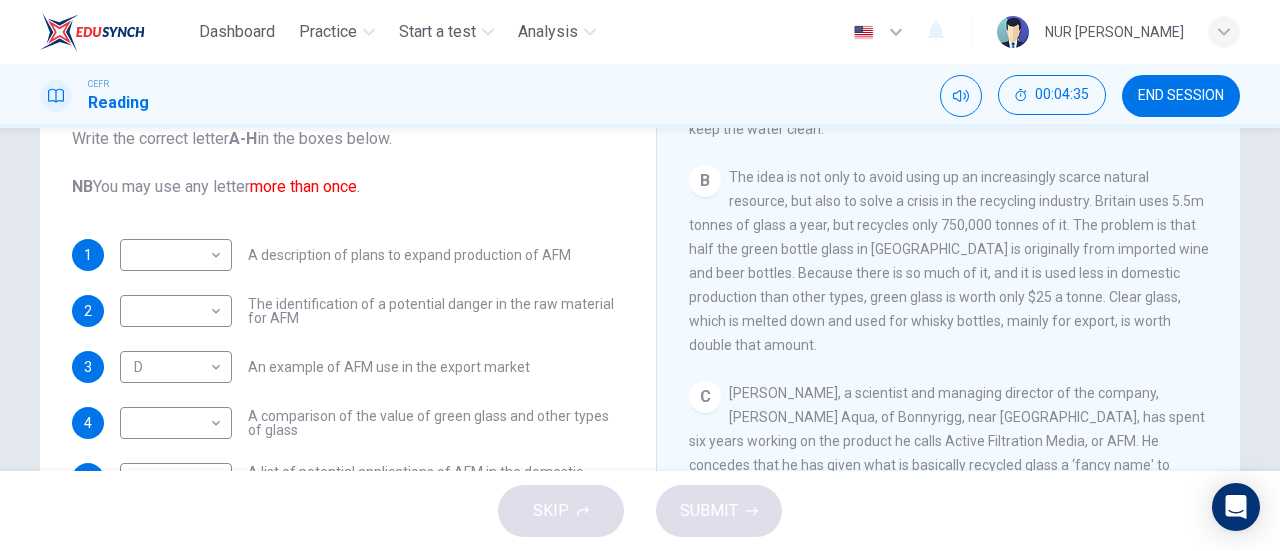 click on "B The idea is not only to avoid using up an increasingly scarce natural resource, but also to solve a crisis in the recycling industry. Britain uses 5.5m tonnes of glass a year, but recycles only 750,000 tonnes of it. The problem is that half the green bottle glass in Britain is originally from imported wine and beer bottles. Because there is so much of it, and it is used less in domestic production than other types, green glass is worth only $25 a tonne. Clear glass, which is melted down and used for whisky bottles, mainly for export, is worth double that amount." at bounding box center (949, 261) 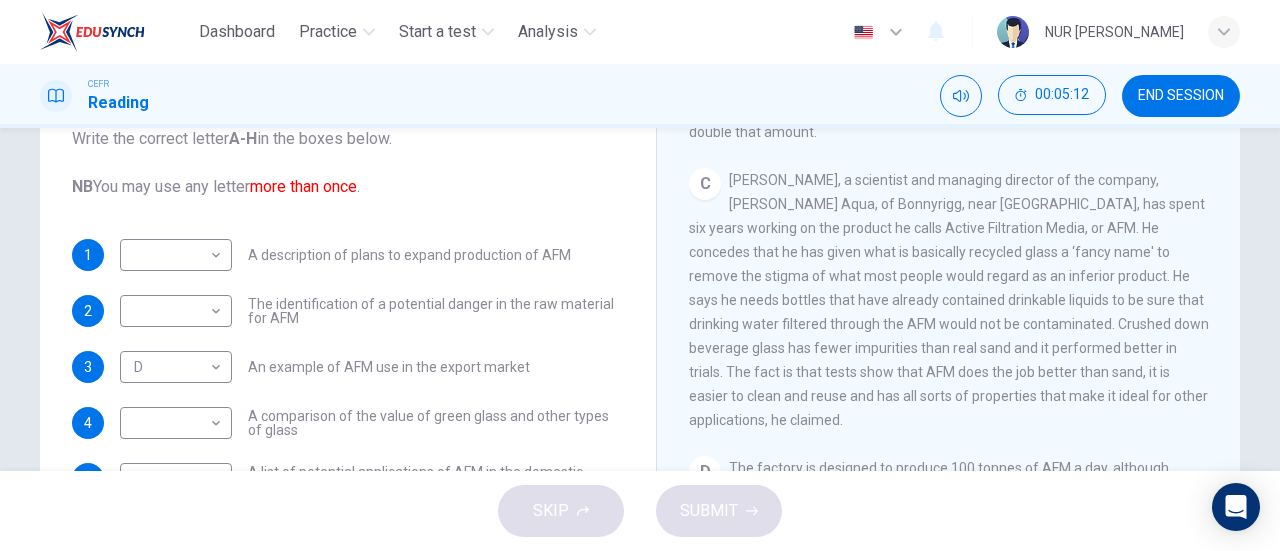 scroll, scrollTop: 804, scrollLeft: 0, axis: vertical 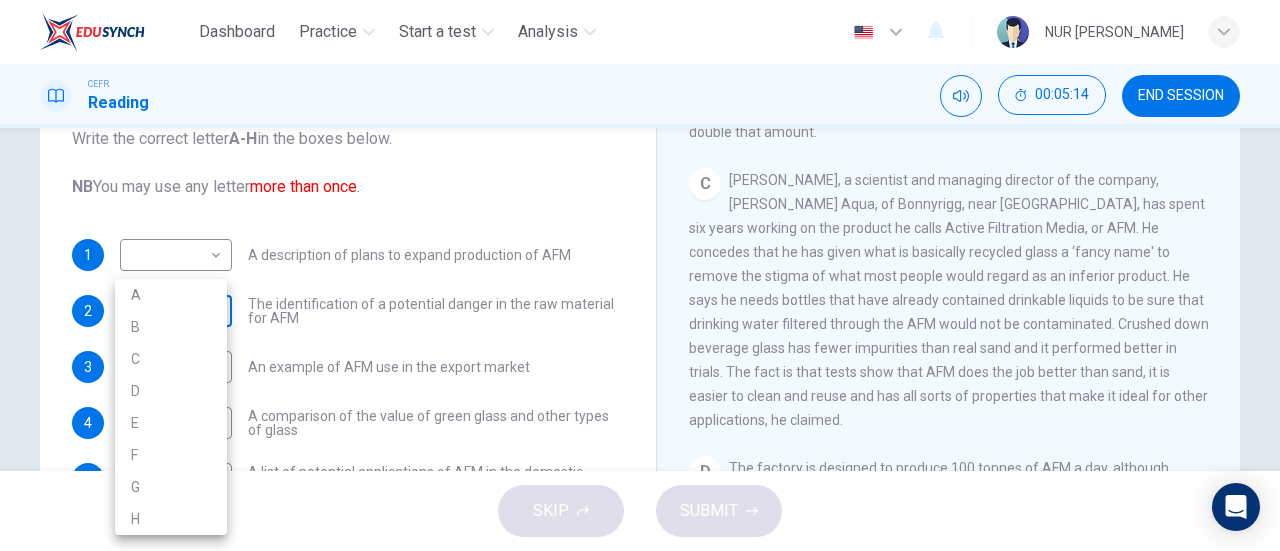 click on "Dashboard Practice Start a test Analysis English en ​ NUR FATIN NABILAH BINTI MOHD FADZLI CEFR Reading 00:05:14 END SESSION Questions 1 - 10 The Reading Passage has 8 paragraphs labelled  A-H . Which paragraph contains the following information?
Write the correct letter  A-H  in the boxes below.
NB  You may use any letter  more than once . 1 ​ ​ A description of plans to expand production of AFM 2 ​ ​ The identification of a potential danger in the raw material for AFM 3 D D ​ An example of AFM use in the export market 4 ​ ​ A comparison of the value of green glass and other types of glass 5 ​ ​ A list of potential applications of AFM in the domestic market 6 ​ ​ The conclusions drawn from laboratory checks on the process of AFM production 7 ​ ​ The identification of current funding for the production of green sand 8 ​ ​ An explanation of the chosen brand name for crushed green glass 9 ​ ​ A description of plans for exporting AFM 10 ​ ​ Green Virtues of Green Sand A" at bounding box center (640, 275) 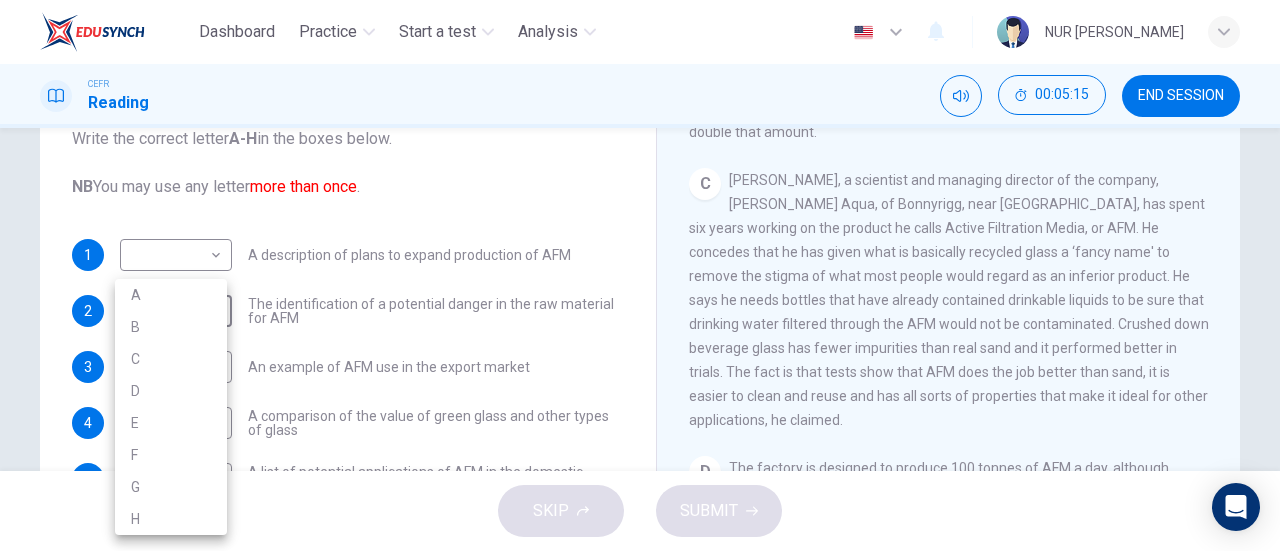 click on "C" at bounding box center [171, 359] 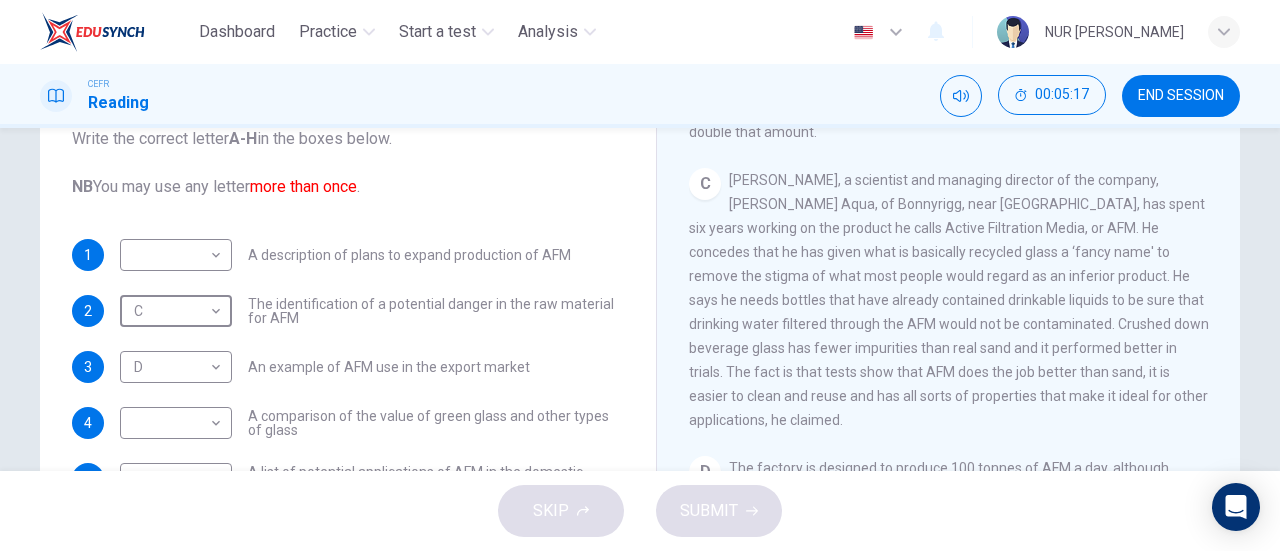 click on "Howard Dryden, a scientist and managing director of the
company, Dryden Aqua, of Bonnyrigg, near Edinburgh, has spent six years working on the product he calls Active Filtration Media, or AFM. He concedes that he has given what is basically recycled glass a ‘fancy name' to remove the stigma of what most people would regard as an inferior product. He says he needs bottles that have already contained drinkable liquids to be sure that drinking water filtered through the AFM would not be contaminated. Crushed down beverage glass has fewer impurities than real sand and it performed better in trials. The fact is that tests show that AFM does the job better than sand, it is easier to clean and reuse and has all sorts of properties that make it ideal for other applications, he claimed." at bounding box center [949, 300] 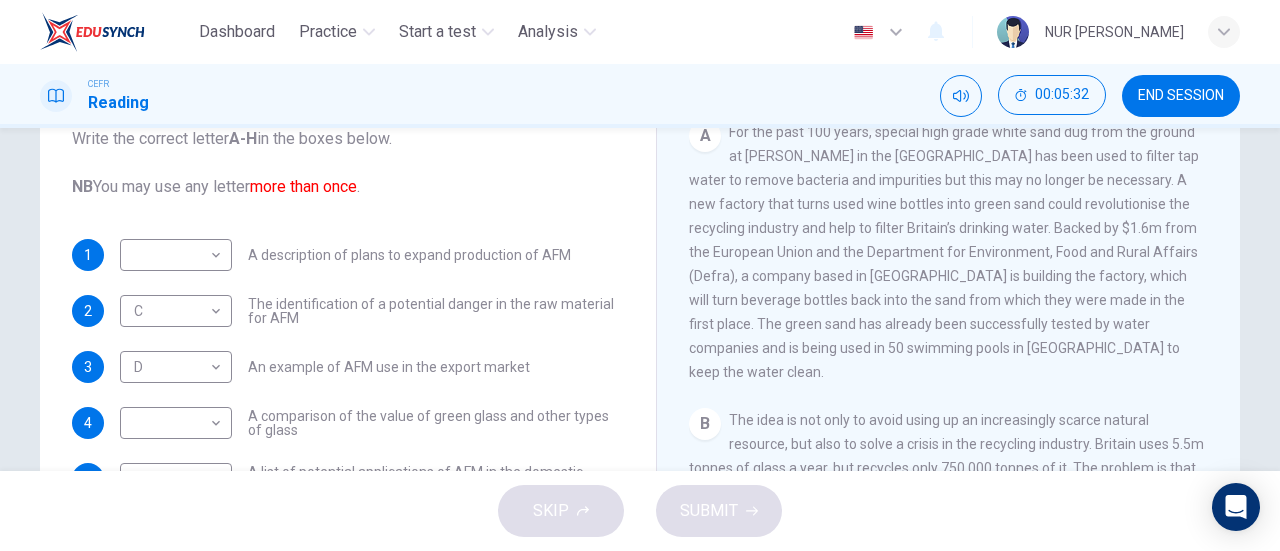 scroll, scrollTop: 322, scrollLeft: 0, axis: vertical 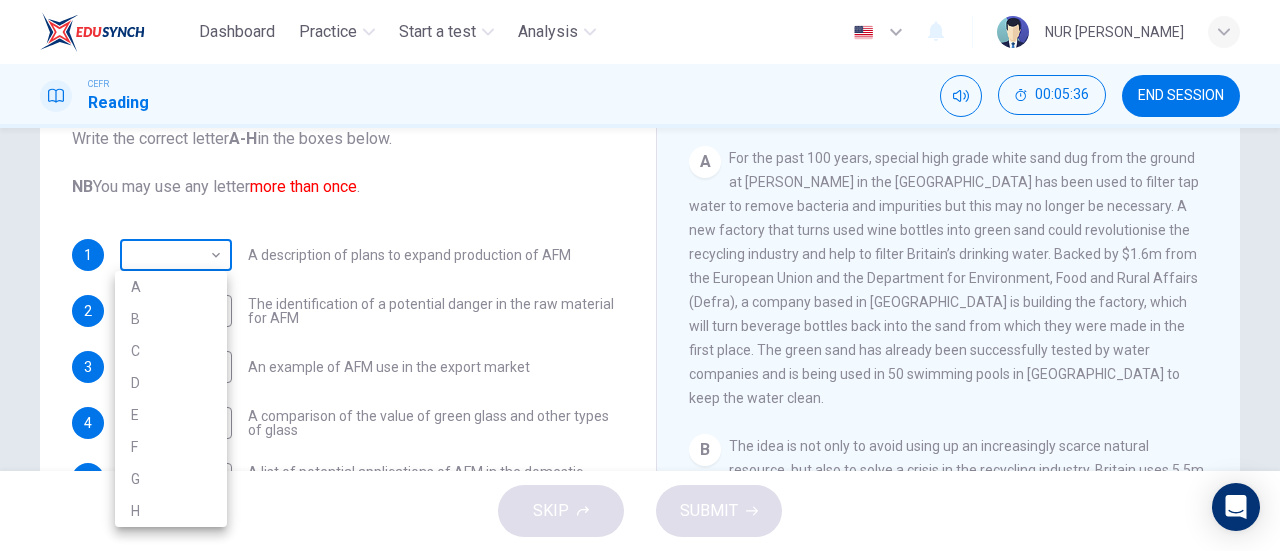click on "Dashboard Practice Start a test Analysis English en ​ NUR FATIN NABILAH BINTI MOHD FADZLI CEFR Reading 00:05:36 END SESSION Questions 1 - 10 The Reading Passage has 8 paragraphs labelled  A-H . Which paragraph contains the following information?
Write the correct letter  A-H  in the boxes below.
NB  You may use any letter  more than once . 1 ​ ​ A description of plans to expand production of AFM 2 C C ​ The identification of a potential danger in the raw material for AFM 3 D D ​ An example of AFM use in the export market 4 ​ ​ A comparison of the value of green glass and other types of glass 5 ​ ​ A list of potential applications of AFM in the domestic market 6 ​ ​ The conclusions drawn from laboratory checks on the process of AFM production 7 ​ ​ The identification of current funding for the production of green sand 8 ​ ​ An explanation of the chosen brand name for crushed green glass 9 ​ ​ A description of plans for exporting AFM 10 ​ ​ Green Virtues of Green Sand A" at bounding box center (640, 275) 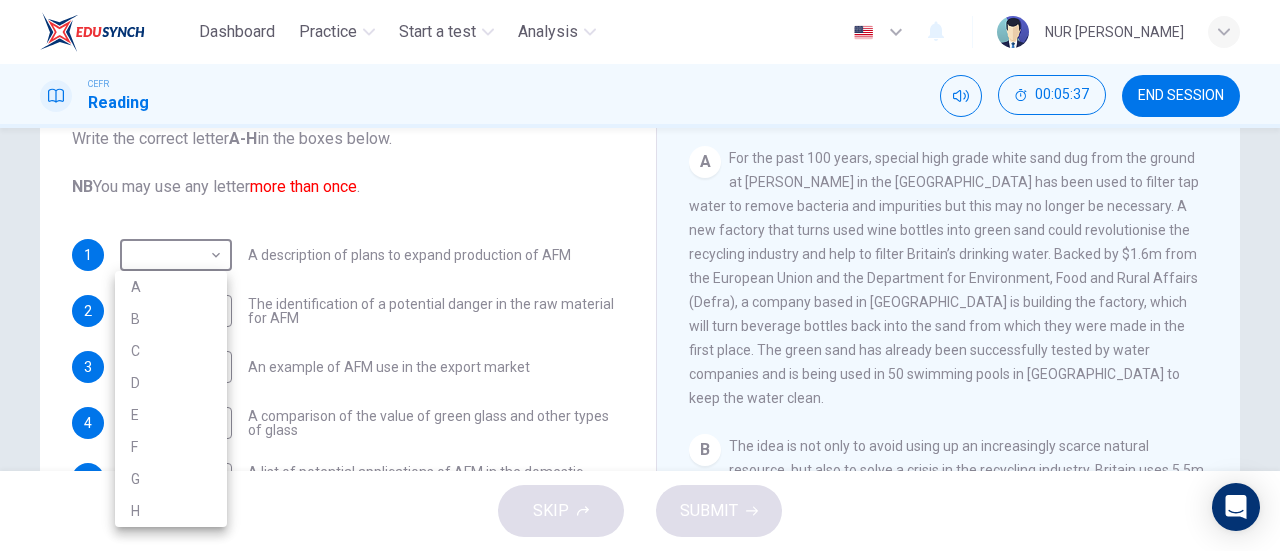 click on "A" at bounding box center [171, 287] 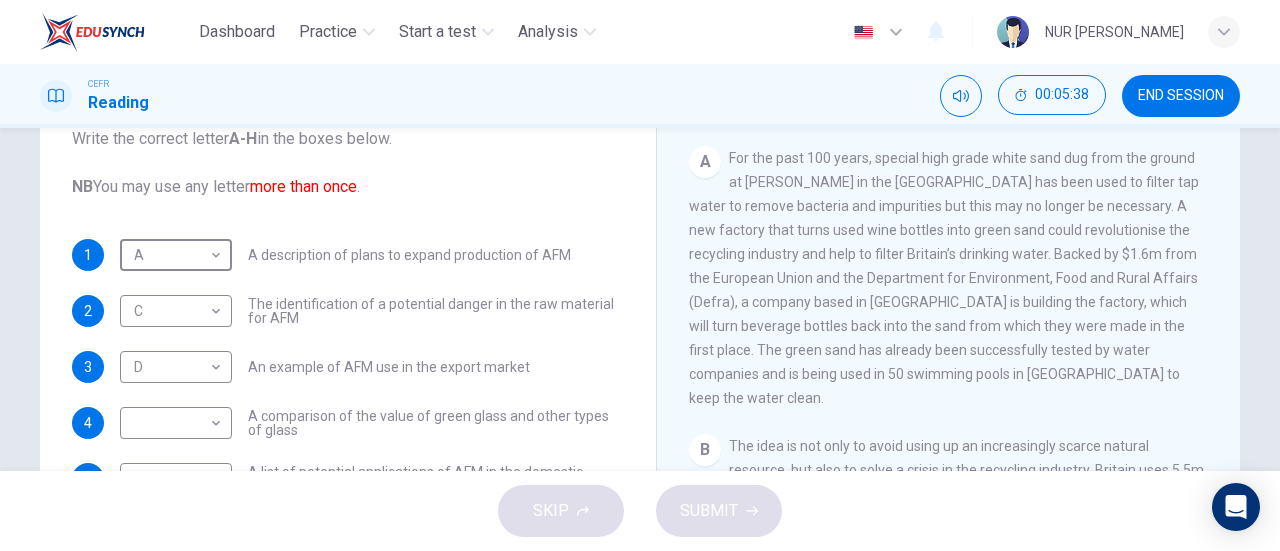 click on "For the past 100 years, special high grade white sand dug from the ground at Leighton Buzzard in the UK has been used to filter tap water to remove bacteria and impurities but this may no longer be necessary. A new factory that turns used wine bottles into green sand could revolutionise the recycling industry and help to filter Britain’s drinking water. Backed by $1.6m from the European Union and the Department for Environment, Food and Rural Affairs (Defra), a company based in Scotland is building the factory, which will turn beverage bottles back into the sand from which they were made in the first place. The green sand has already been successfully tested by water companies and is being used in 50 swimming pools in Scotland to keep the water clean." at bounding box center (944, 278) 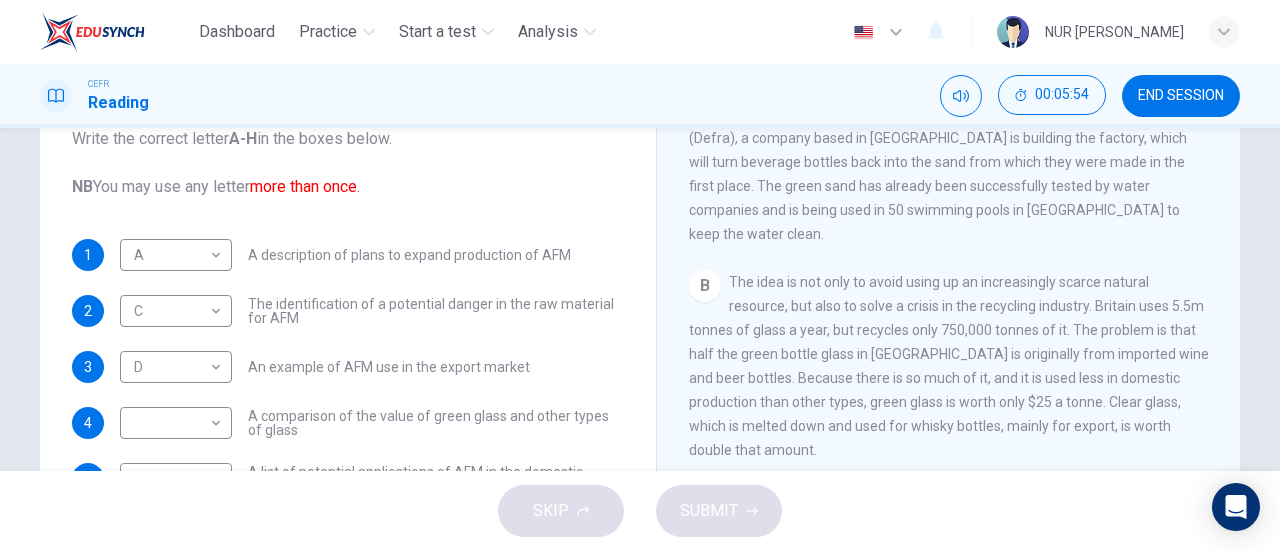 scroll, scrollTop: 487, scrollLeft: 0, axis: vertical 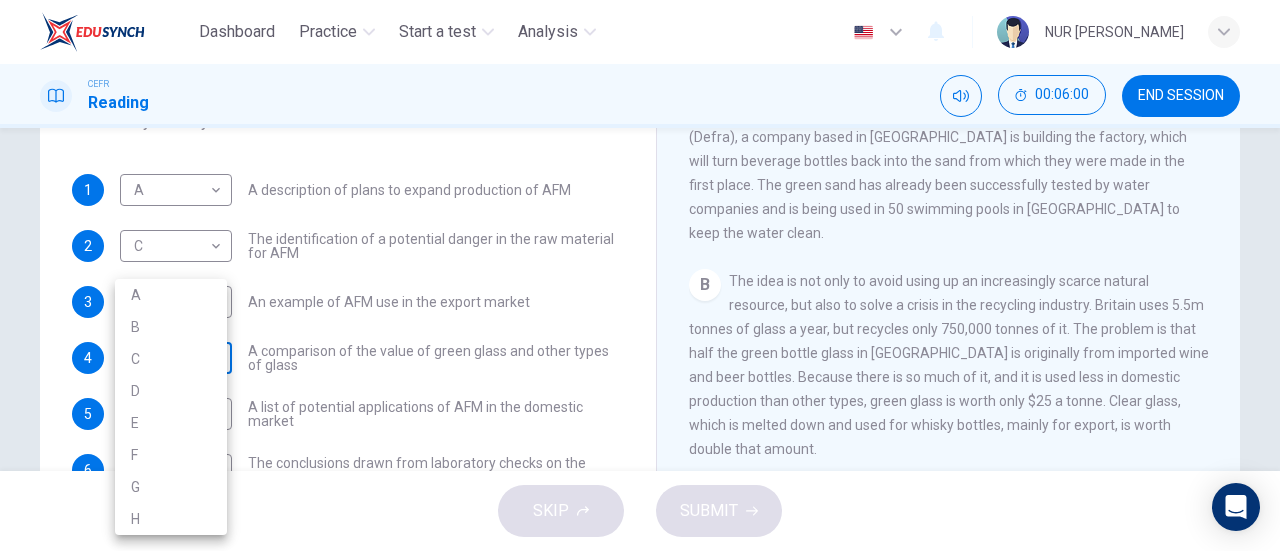 click on "Dashboard Practice Start a test Analysis English en ​ NUR FATIN NABILAH BINTI MOHD FADZLI CEFR Reading 00:06:00 END SESSION Questions 1 - 10 The Reading Passage has 8 paragraphs labelled  A-H . Which paragraph contains the following information?
Write the correct letter  A-H  in the boxes below.
NB  You may use any letter  more than once . 1 A A ​ A description of plans to expand production of AFM 2 C C ​ The identification of a potential danger in the raw material for AFM 3 D D ​ An example of AFM use in the export market 4 ​ ​ A comparison of the value of green glass and other types of glass 5 ​ ​ A list of potential applications of AFM in the domestic market 6 ​ ​ The conclusions drawn from laboratory checks on the process of AFM production 7 ​ ​ The identification of current funding for the production of green sand 8 ​ ​ An explanation of the chosen brand name for crushed green glass 9 ​ ​ A description of plans for exporting AFM 10 ​ ​ Green Virtues of Green Sand A" at bounding box center [640, 275] 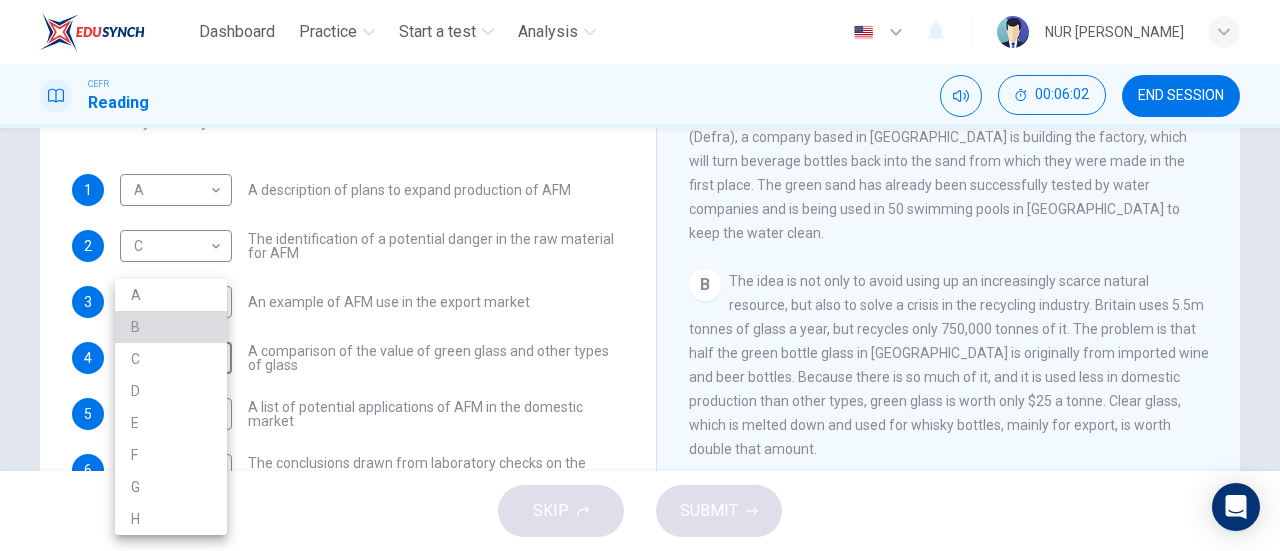 click on "B" at bounding box center (171, 327) 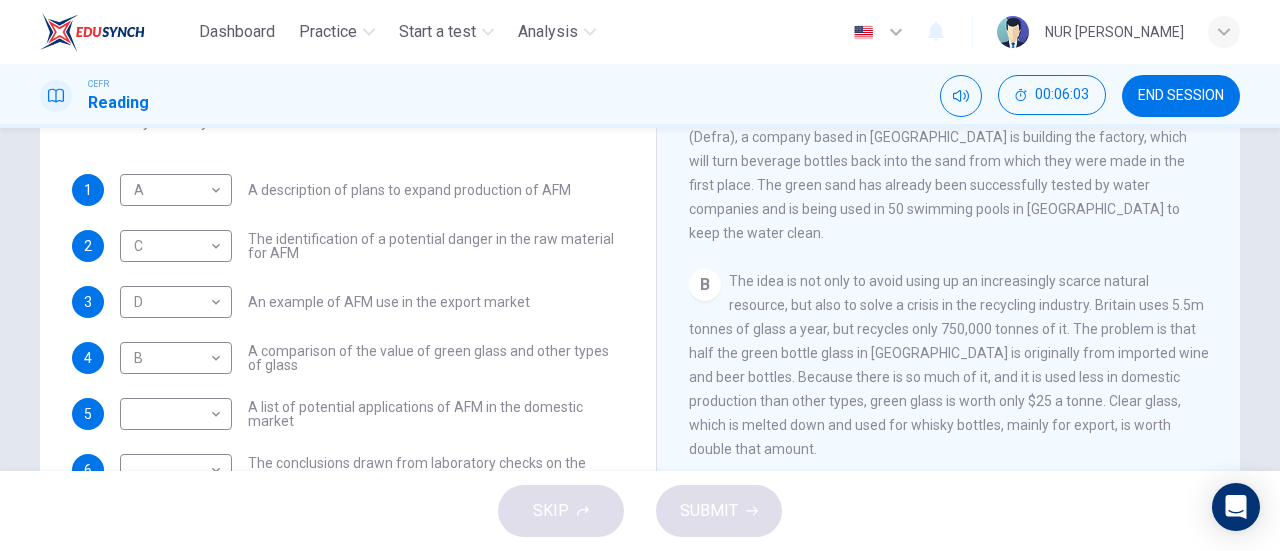 click on "The idea is not only to avoid using up an increasingly scarce natural resource, but also to solve a crisis in the recycling industry. Britain uses 5.5m tonnes of glass a year, but recycles only 750,000 tonnes of it. The problem is that half the green bottle glass in Britain is originally from imported wine and beer bottles. Because there is so much of it, and it is used less in domestic production than other types, green glass is worth only $25 a tonne. Clear glass, which is melted down and used for whisky bottles, mainly for export, is worth double that amount." at bounding box center [949, 365] 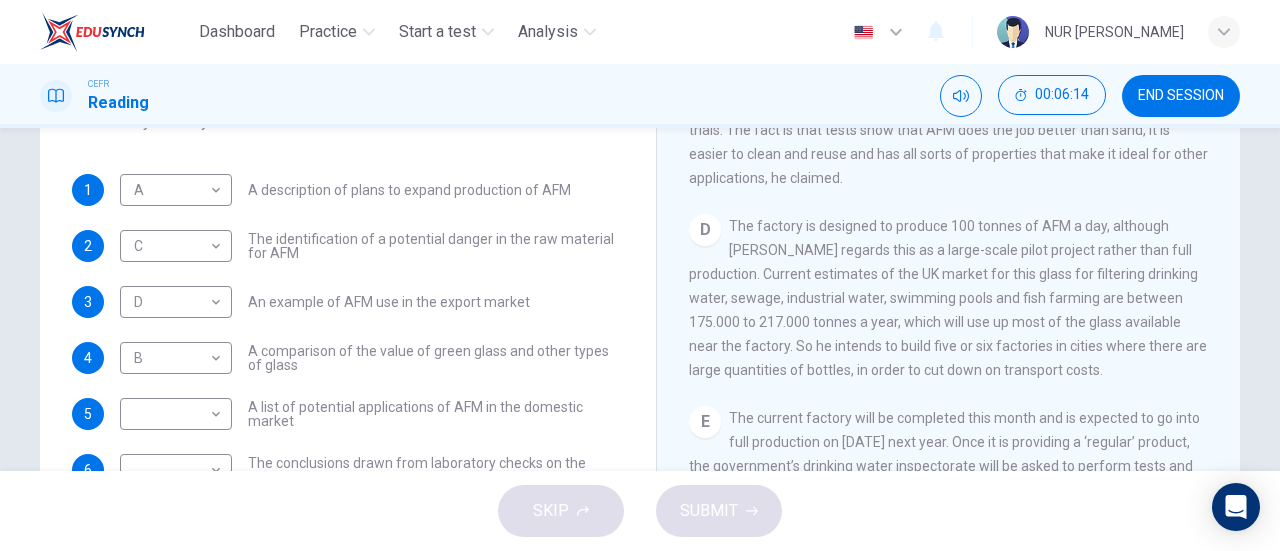 scroll, scrollTop: 1048, scrollLeft: 0, axis: vertical 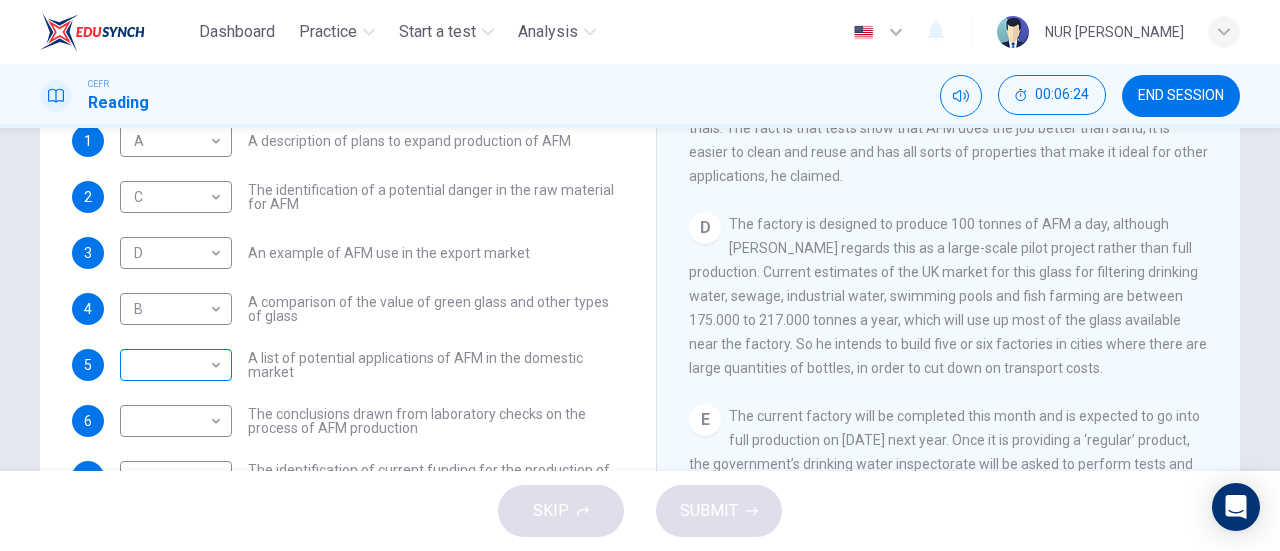 click on "Dashboard Practice Start a test Analysis English en ​ NUR FATIN NABILAH BINTI MOHD FADZLI CEFR Reading 00:06:24 END SESSION Questions 1 - 10 The Reading Passage has 8 paragraphs labelled  A-H . Which paragraph contains the following information?
Write the correct letter  A-H  in the boxes below.
NB  You may use any letter  more than once . 1 A A ​ A description of plans to expand production of AFM 2 C C ​ The identification of a potential danger in the raw material for AFM 3 D D ​ An example of AFM use in the export market 4 B B ​ A comparison of the value of green glass and other types of glass 5 ​ ​ A list of potential applications of AFM in the domestic market 6 ​ ​ The conclusions drawn from laboratory checks on the process of AFM production 7 ​ ​ The identification of current funding for the production of green sand 8 ​ ​ An explanation of the chosen brand name for crushed green glass 9 ​ ​ A description of plans for exporting AFM 10 ​ ​ Green Virtues of Green Sand A" at bounding box center (640, 275) 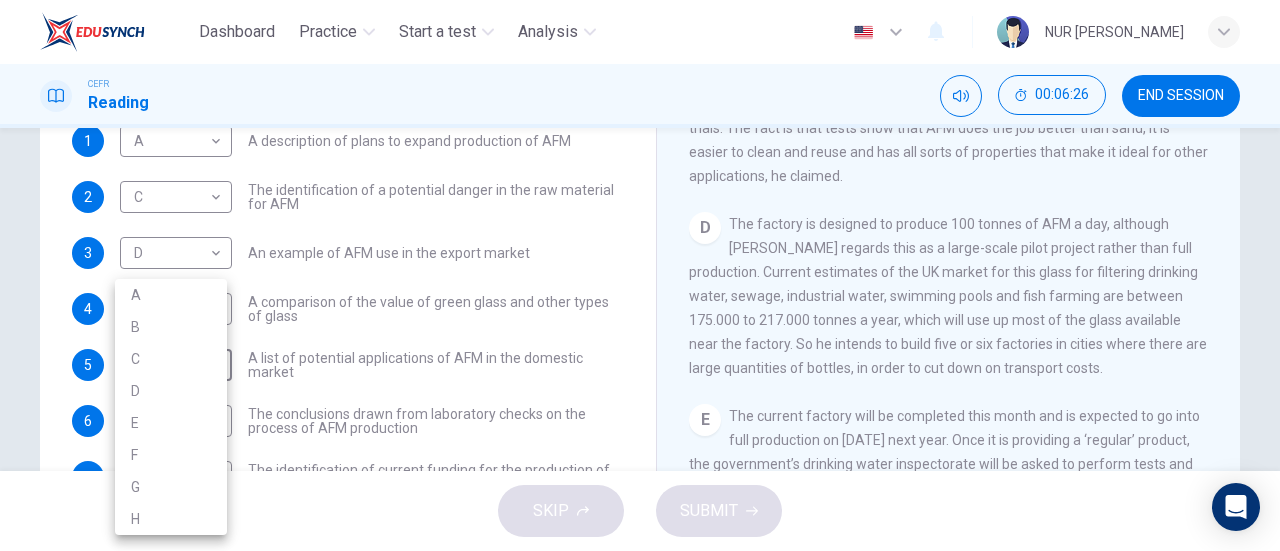 click on "D" at bounding box center [171, 391] 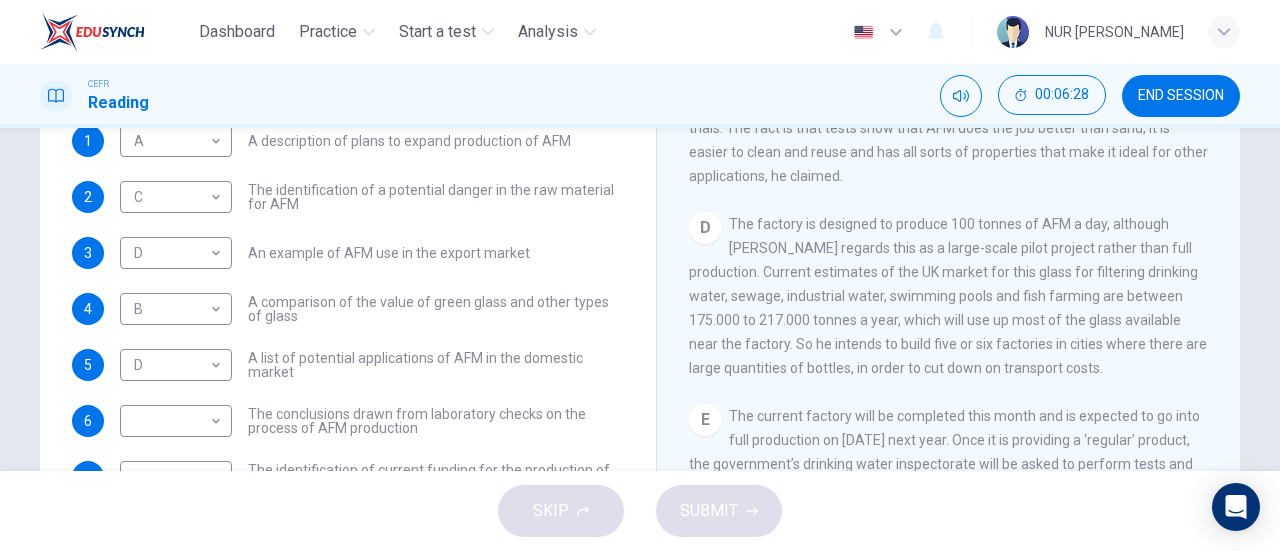 click on "The factory is designed to produce 100 tonnes of AFM a day, although Mr. Dryden regards this as a large-scale pilot project rather than full production. Current estimates of the UK market for this glass for filtering drinking water, sewage, industrial water, swimming pools and fish farming are between 175.000 to 217.000 tonnes a year, which will use up most of the glass available near the factory. So he intends to build five or six factories in cities where there are large quantities of bottles, in order to cut down on transport costs." at bounding box center (948, 296) 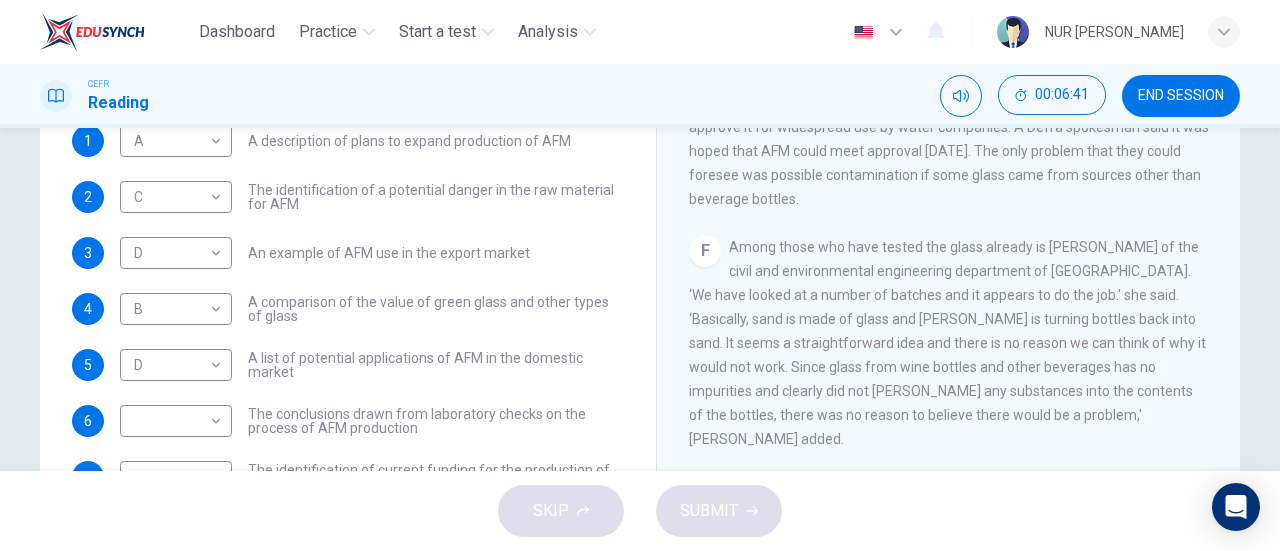 scroll, scrollTop: 1410, scrollLeft: 0, axis: vertical 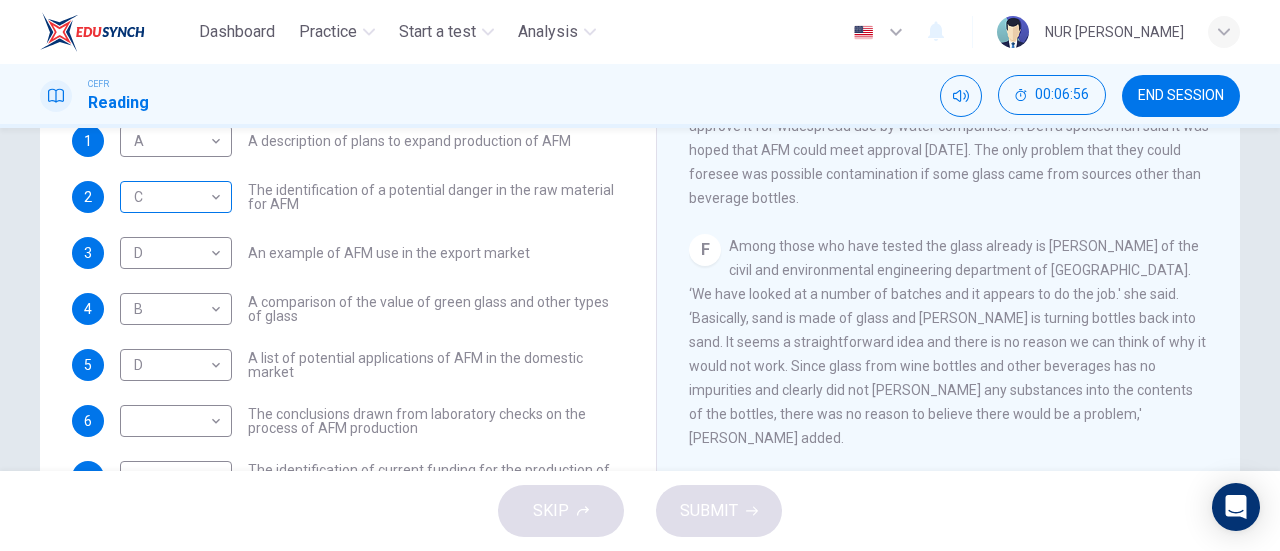 click on "Dashboard Practice Start a test Analysis English en ​ NUR FATIN NABILAH BINTI MOHD FADZLI CEFR Reading 00:06:56 END SESSION Questions 1 - 10 The Reading Passage has 8 paragraphs labelled  A-H . Which paragraph contains the following information?
Write the correct letter  A-H  in the boxes below.
NB  You may use any letter  more than once . 1 A A ​ A description of plans to expand production of AFM 2 C C ​ The identification of a potential danger in the raw material for AFM 3 D D ​ An example of AFM use in the export market 4 B B ​ A comparison of the value of green glass and other types of glass 5 D D ​ A list of potential applications of AFM in the domestic market 6 ​ ​ The conclusions drawn from laboratory checks on the process of AFM production 7 ​ ​ The identification of current funding for the production of green sand 8 ​ ​ An explanation of the chosen brand name for crushed green glass 9 ​ ​ A description of plans for exporting AFM 10 ​ ​ Green Virtues of Green Sand A" at bounding box center [640, 275] 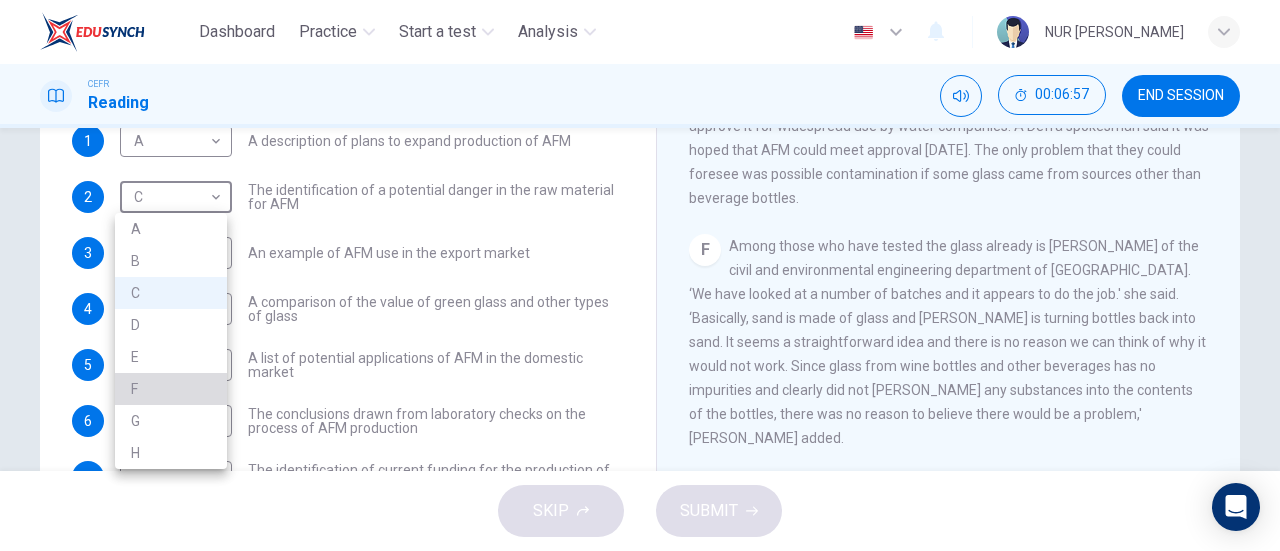 click on "F" at bounding box center (171, 389) 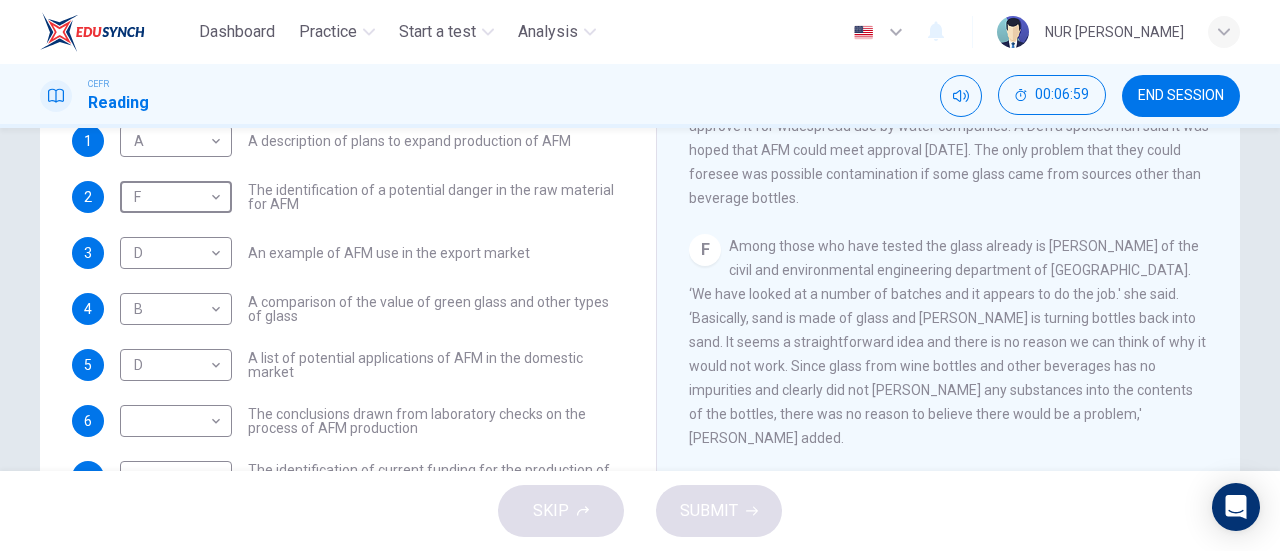 click on "A comparison of the value of green glass and other types of glass" at bounding box center (436, 309) 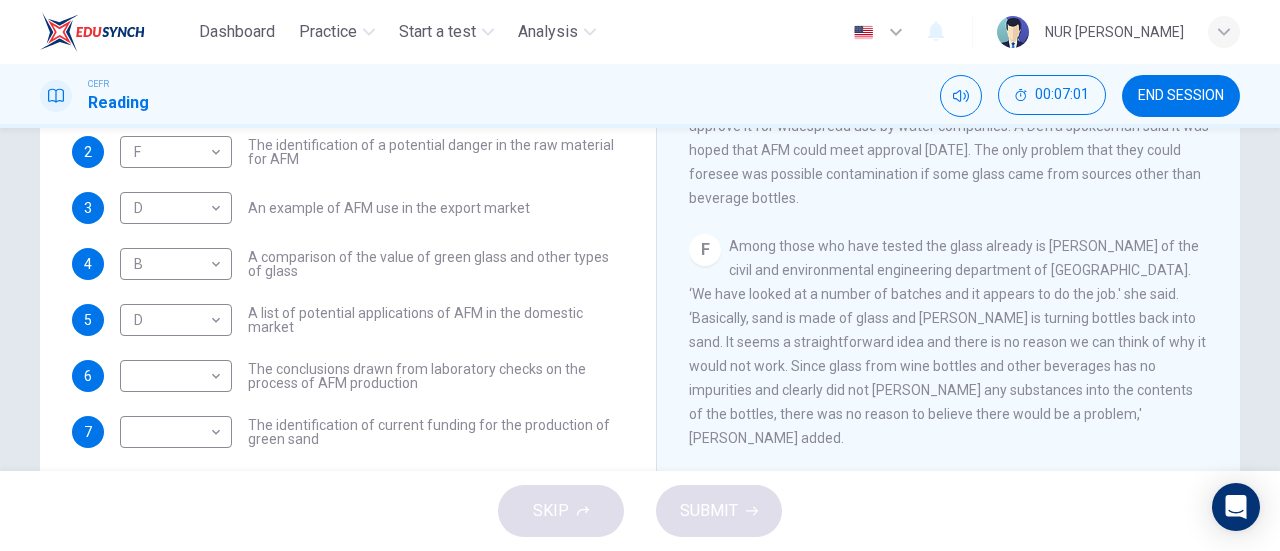 scroll, scrollTop: 160, scrollLeft: 0, axis: vertical 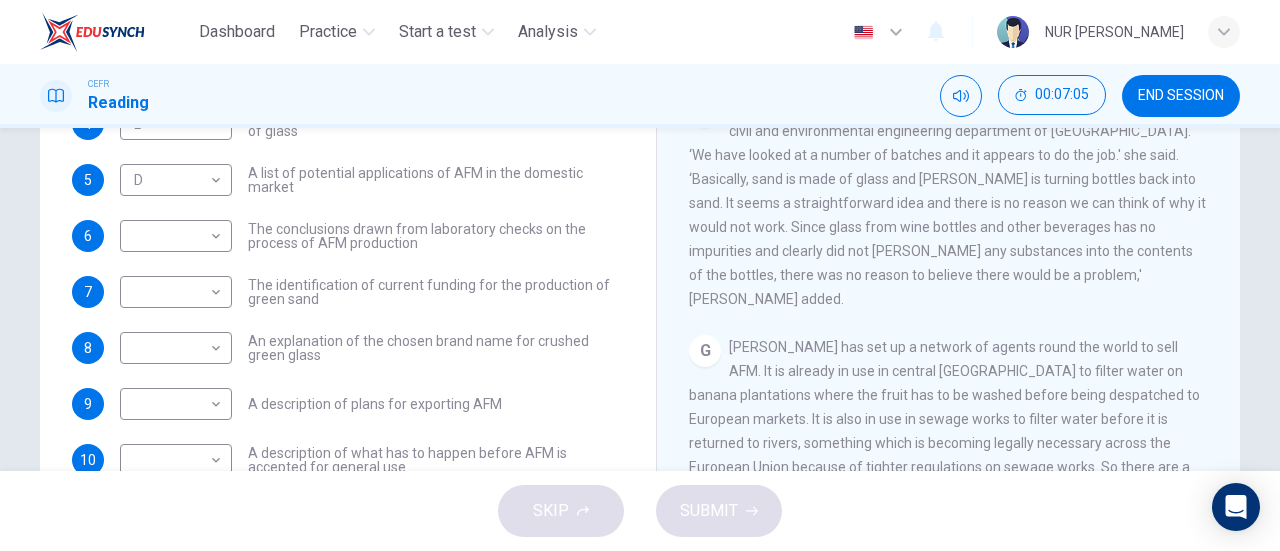 click on "CLICK TO ZOOM Click to Zoom A For the past 100 years, special high grade white sand dug from the ground at Leighton Buzzard in the UK has been used to filter tap water to remove bacteria and impurities but this may no longer be necessary. A new factory that turns used wine bottles into green sand could revolutionise the recycling industry and help to filter Britain’s drinking water. Backed by $1.6m from the European Union and the Department for Environment, Food and Rural Affairs (Defra), a company based in Scotland is building the factory, which will turn beverage bottles back into the sand from which they were made in the first place. The green sand has already been successfully tested by water companies and is being used in 50 swimming pools in Scotland to keep the water clean. B C D E F G H" at bounding box center [962, 211] 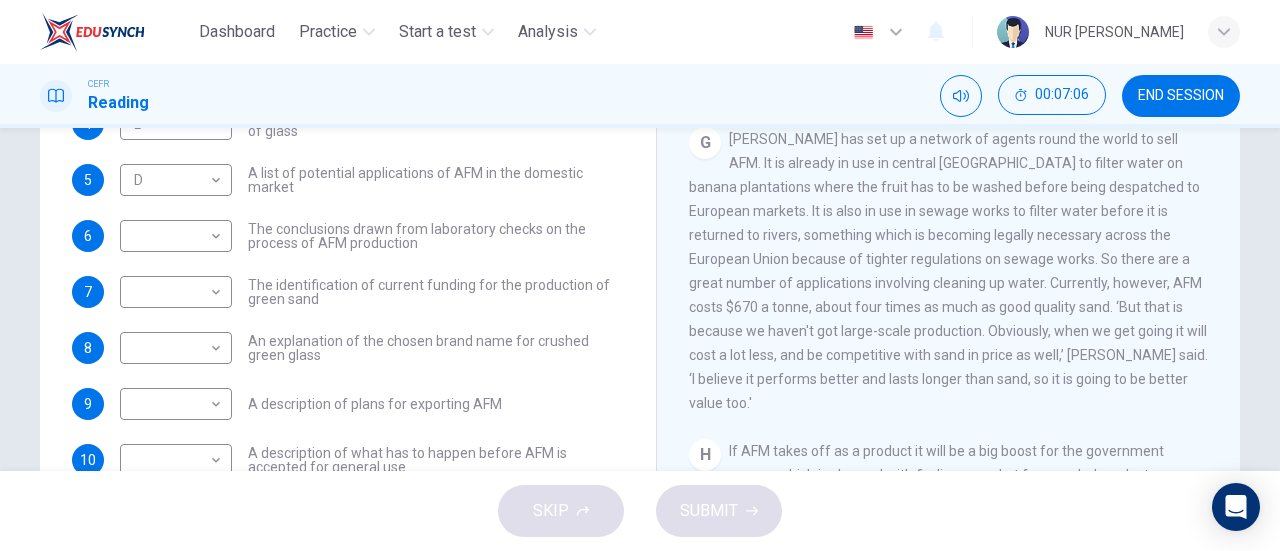 scroll, scrollTop: 1658, scrollLeft: 0, axis: vertical 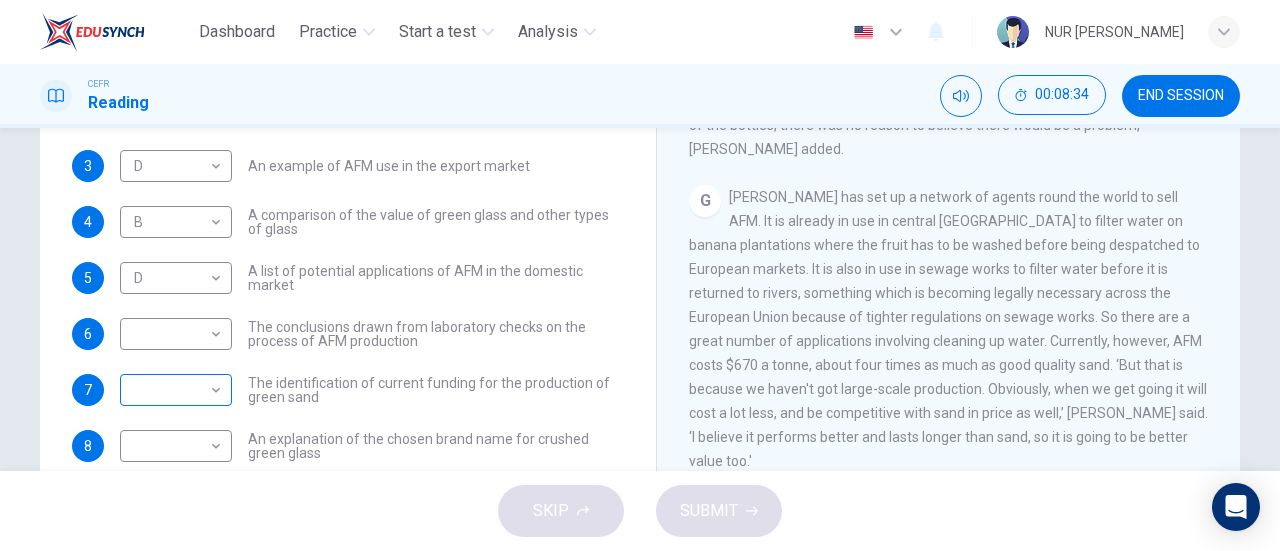click on "​ ​" at bounding box center (176, 390) 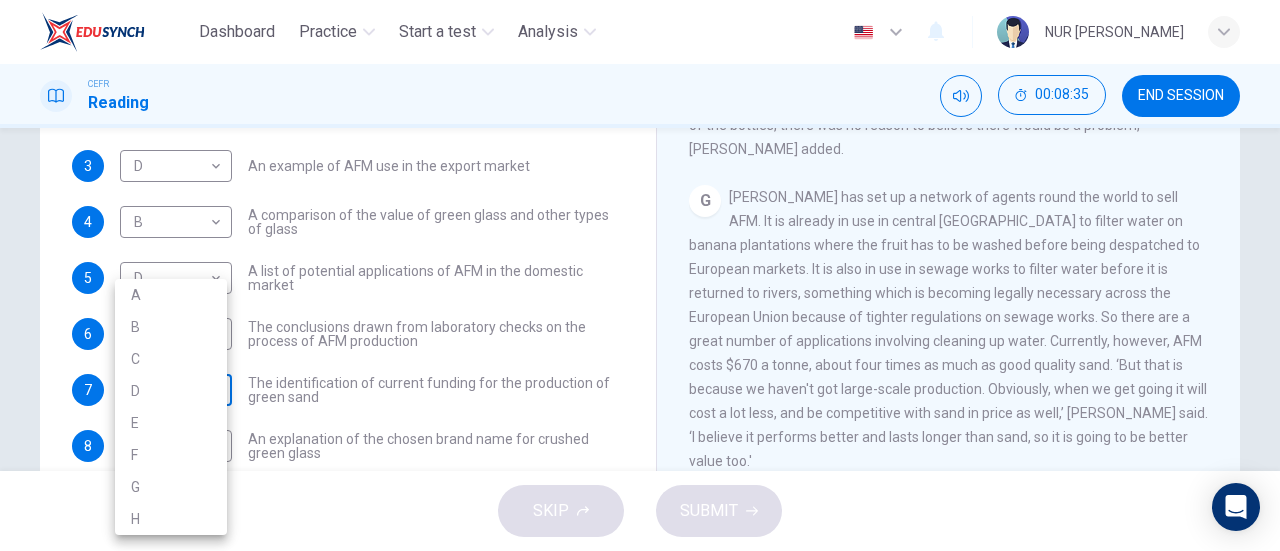 click on "Dashboard Practice Start a test Analysis English en ​ NUR FATIN NABILAH BINTI MOHD FADZLI CEFR Reading 00:08:35 END SESSION Questions 1 - 10 The Reading Passage has 8 paragraphs labelled  A-H . Which paragraph contains the following information?
Write the correct letter  A-H  in the boxes below.
NB  You may use any letter  more than once . 1 A A ​ A description of plans to expand production of AFM 2 F F ​ The identification of a potential danger in the raw material for AFM 3 D D ​ An example of AFM use in the export market 4 B B ​ A comparison of the value of green glass and other types of glass 5 D D ​ A list of potential applications of AFM in the domestic market 6 ​ ​ The conclusions drawn from laboratory checks on the process of AFM production 7 ​ ​ The identification of current funding for the production of green sand 8 ​ ​ An explanation of the chosen brand name for crushed green glass 9 ​ ​ A description of plans for exporting AFM 10 ​ ​ Green Virtues of Green Sand A" at bounding box center (640, 275) 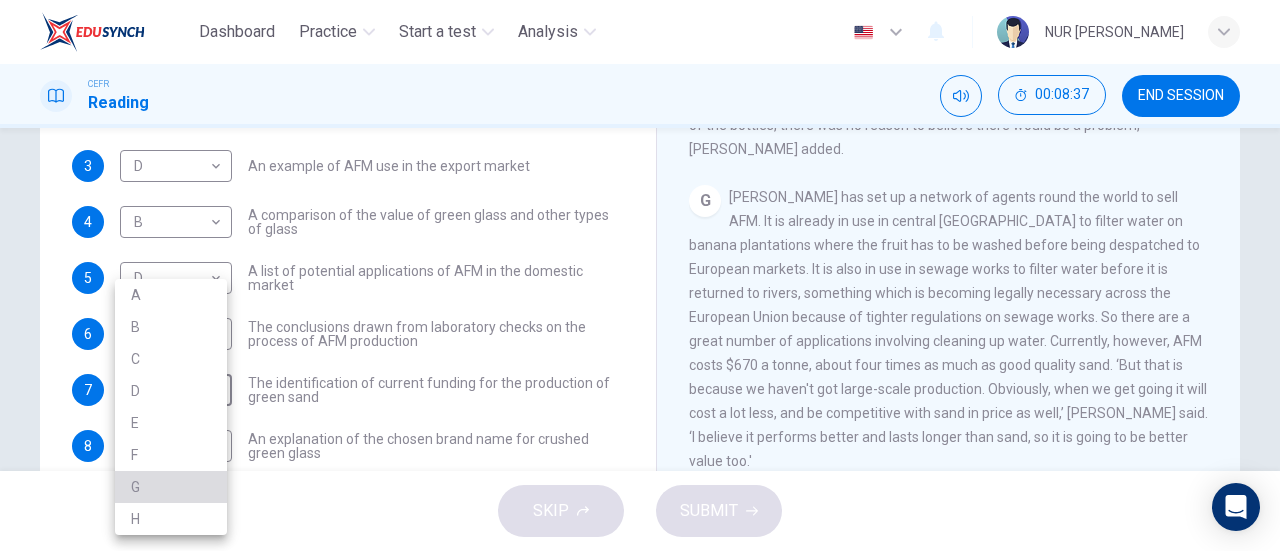 click on "G" at bounding box center (171, 487) 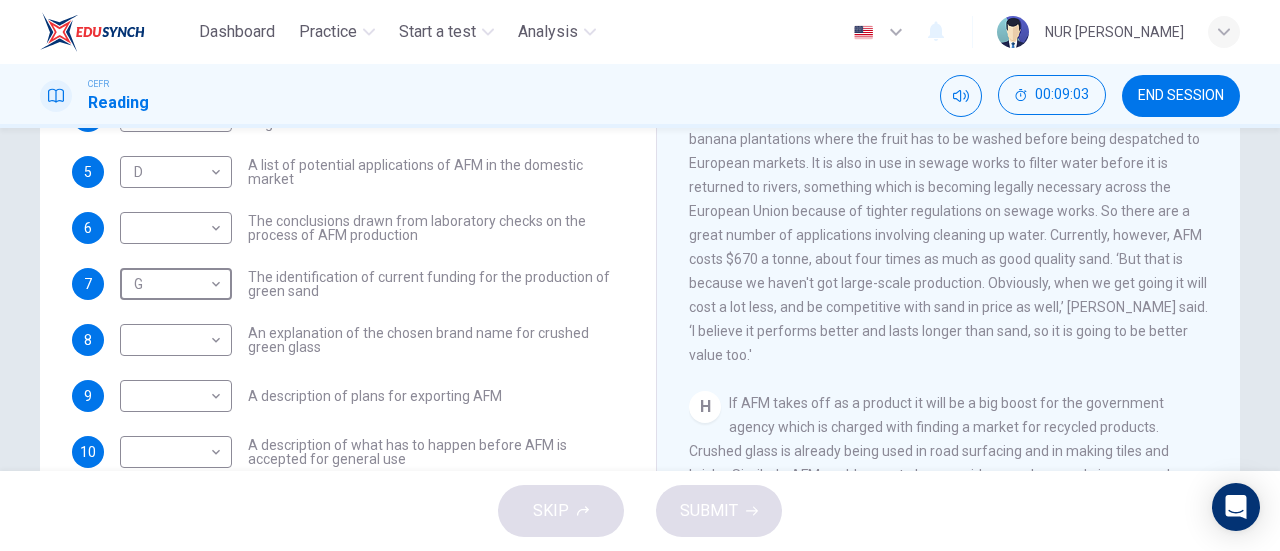 scroll, scrollTop: 357, scrollLeft: 0, axis: vertical 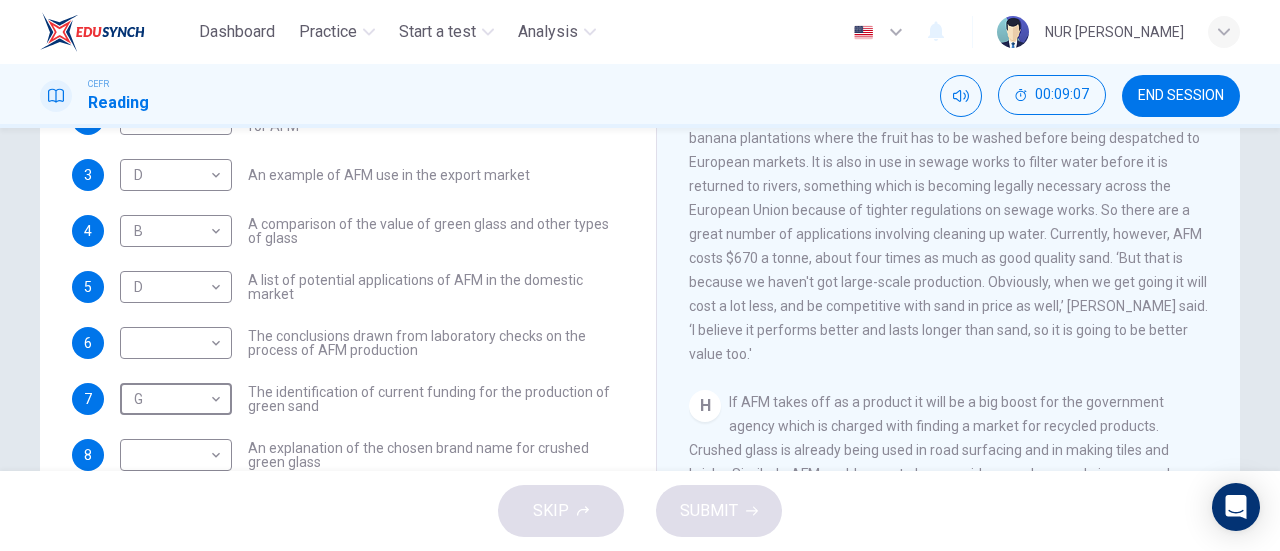 click on "G Mr. Dryden has set up a network of agents round the world to sell AFM. It is already in use in central America to filter water on banana plantations where the fruit has to be washed before being despatched to European markets. It is also in use in sewage works to filter water before it is returned to rivers, something which is becoming legally necessary across the European Union because of tighter regulations on sewage works. So there are a great number of applications involving cleaning up water. Currently, however, AFM costs $670 a tonne, about four times as much as good quality sand. ‘But that is because we haven't got large-scale production. Obviously, when we get going it will cost a lot less, and be competitive with sand in price as well,’ Mr. Dryden said. ‘I believe it performs better and lasts longer than sand, so it is going to be better value too.'" at bounding box center (949, 222) 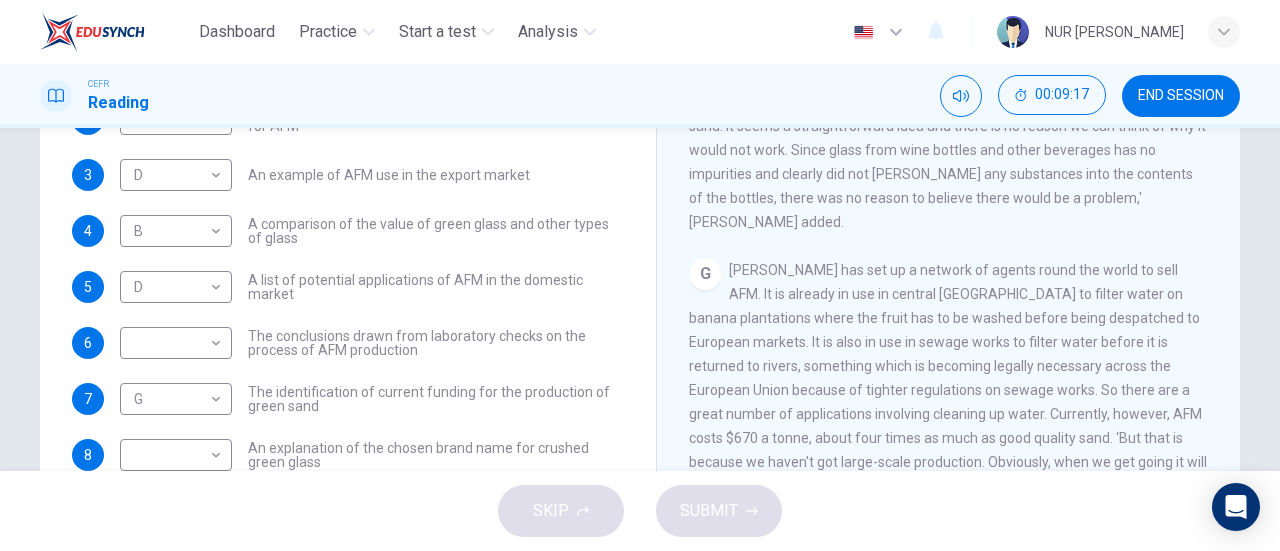 scroll, scrollTop: 1475, scrollLeft: 0, axis: vertical 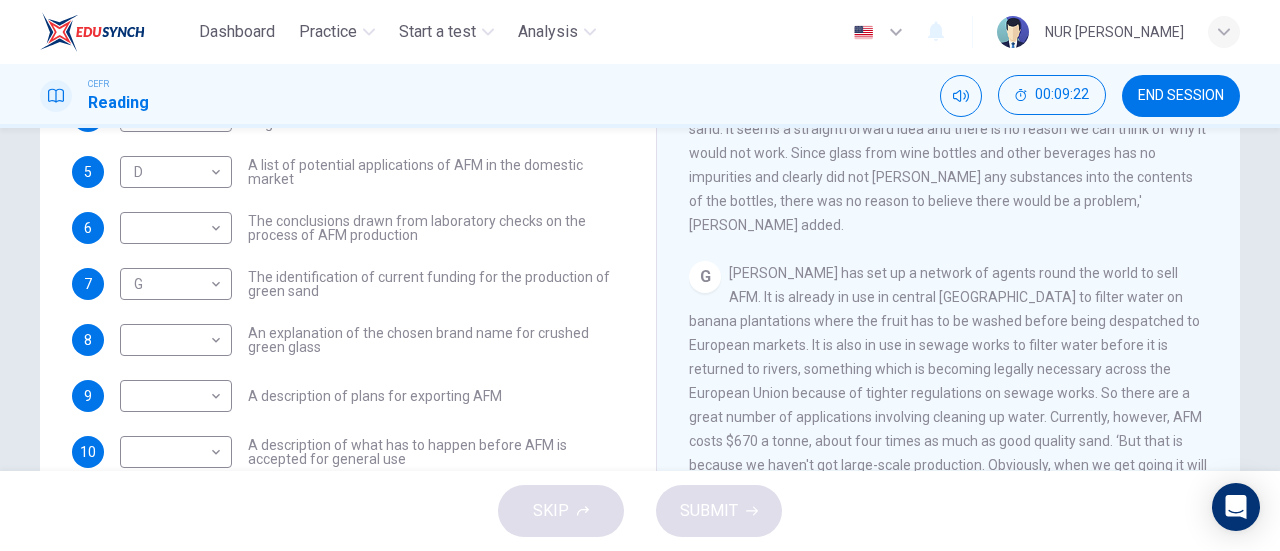 click on "Mr. Dryden has set up a network of agents round the world to sell AFM. It is already in use in central America to filter water on banana plantations where the fruit has to be washed before being despatched to European markets. It is also in use in sewage works to filter water before it is returned to rivers, something which is becoming legally necessary across the European Union because of tighter regulations on sewage works. So there are a great number of applications involving cleaning up water. Currently, however, AFM costs $670 a tonne, about four times as much as good quality sand. ‘But that is because we haven't got large-scale production. Obviously, when we get going it will cost a lot less, and be competitive with sand in price as well,’ Mr. Dryden said. ‘I believe it performs better and lasts longer than sand, so it is going to be better value too.'" at bounding box center [948, 405] 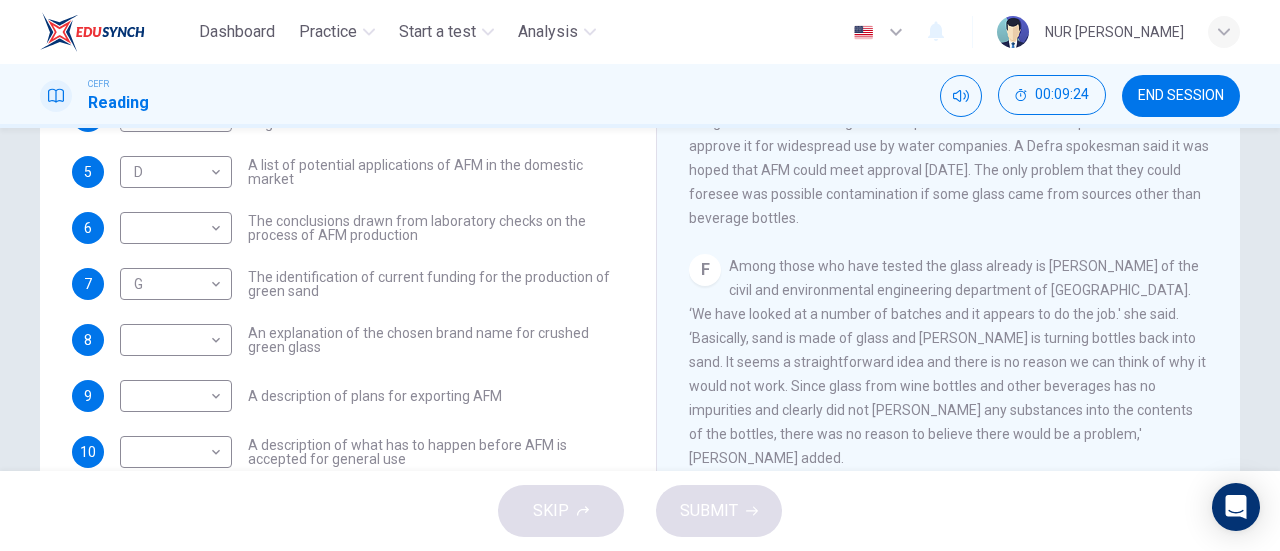 scroll, scrollTop: 1244, scrollLeft: 0, axis: vertical 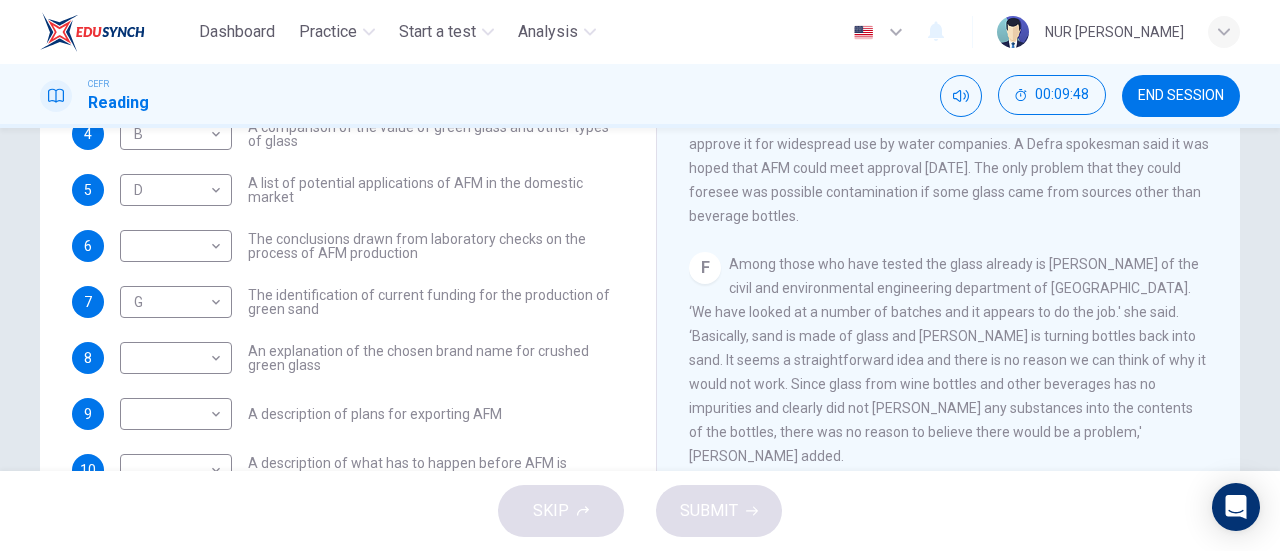 click on "Among those who have tested the glass already is Caroline Fitzpatrick of the civil and environmental engineering department of University College London. ‘We have looked at a number of batches and it appears to do the job.' she said. ‘Basically, sand is made of glass and Mr. Dryden is turning bottles back into sand. It seems a straightforward idea and there is no reason we can think of why it would not work. Since glass from wine bottles and other beverages has no impurities and clearly did not leach any substances into the contents of the bottles, there was no reason to believe there would be a problem,' Dr. Fitzpatrick added." at bounding box center [947, 360] 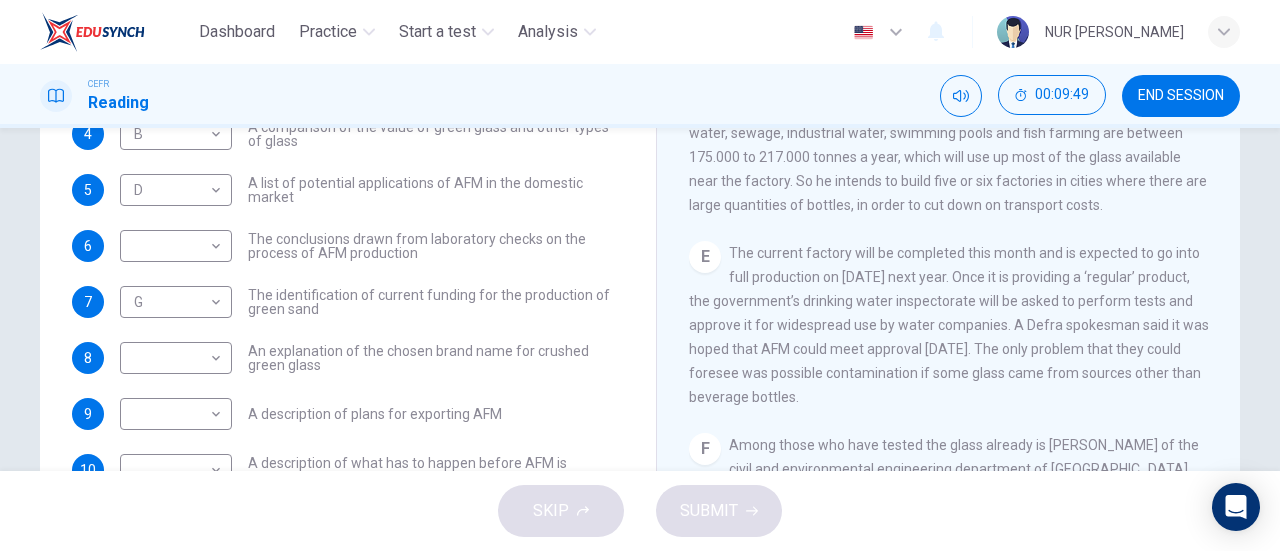 scroll, scrollTop: 1062, scrollLeft: 0, axis: vertical 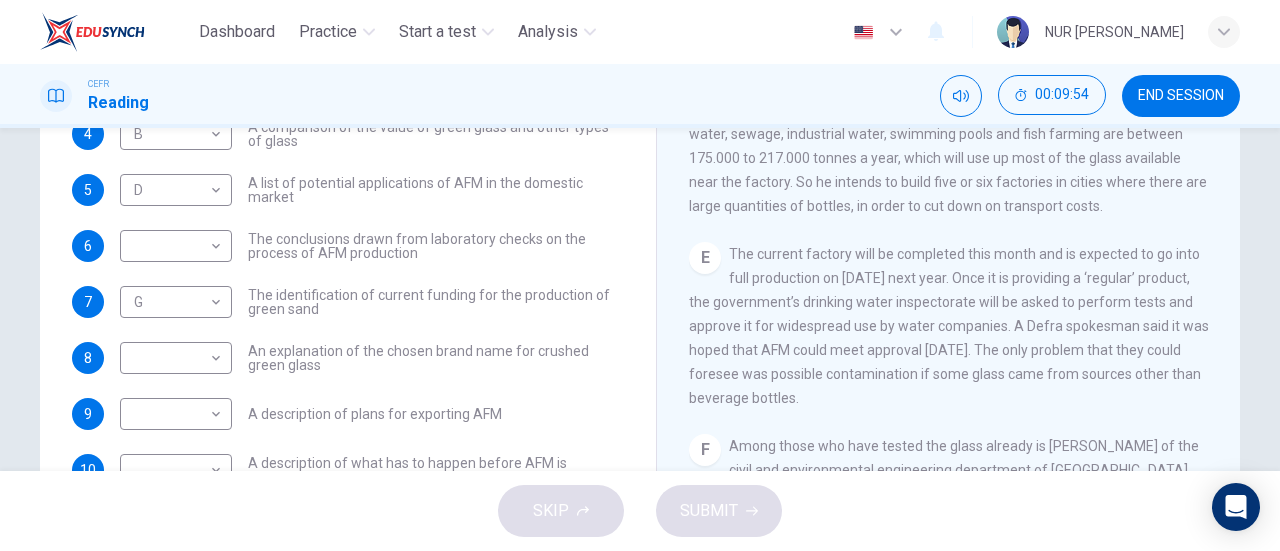 click on "E The current factory will be completed this month and is expected to go into full production on January 14th next year. Once it is providing a ‘regular’ product, the government’s drinking water inspectorate will be asked to perform tests and approve it for widespread use by water companies. A Defra spokesman said it was hoped that AFM could meet approval within six months. The only problem that they could foresee was possible contamination if some glass came from sources other than beverage bottles." at bounding box center (949, 326) 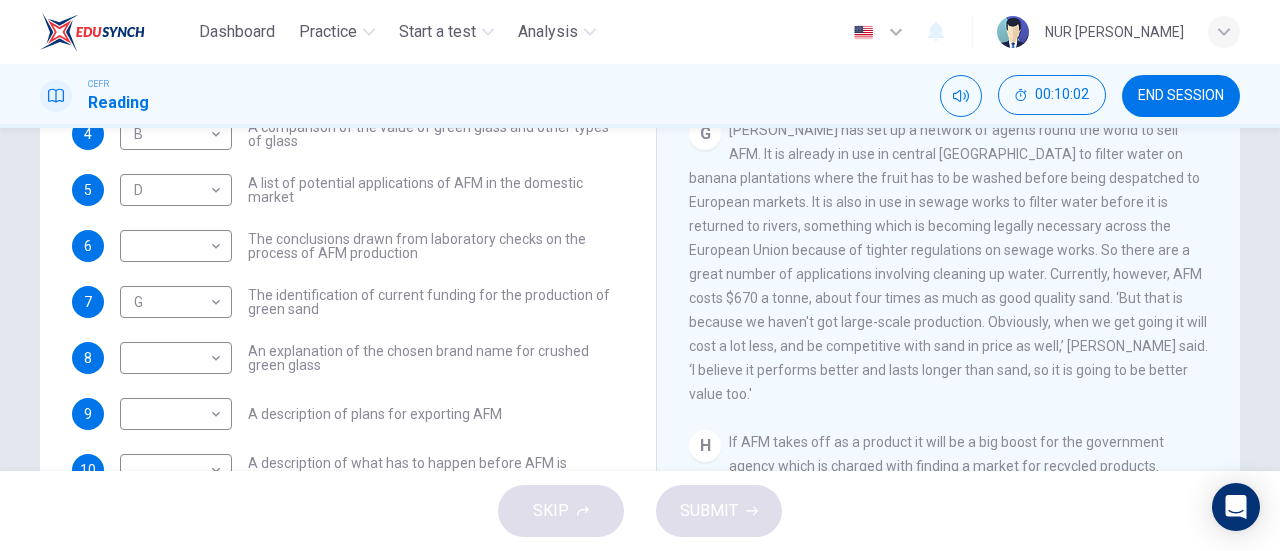 scroll, scrollTop: 1658, scrollLeft: 0, axis: vertical 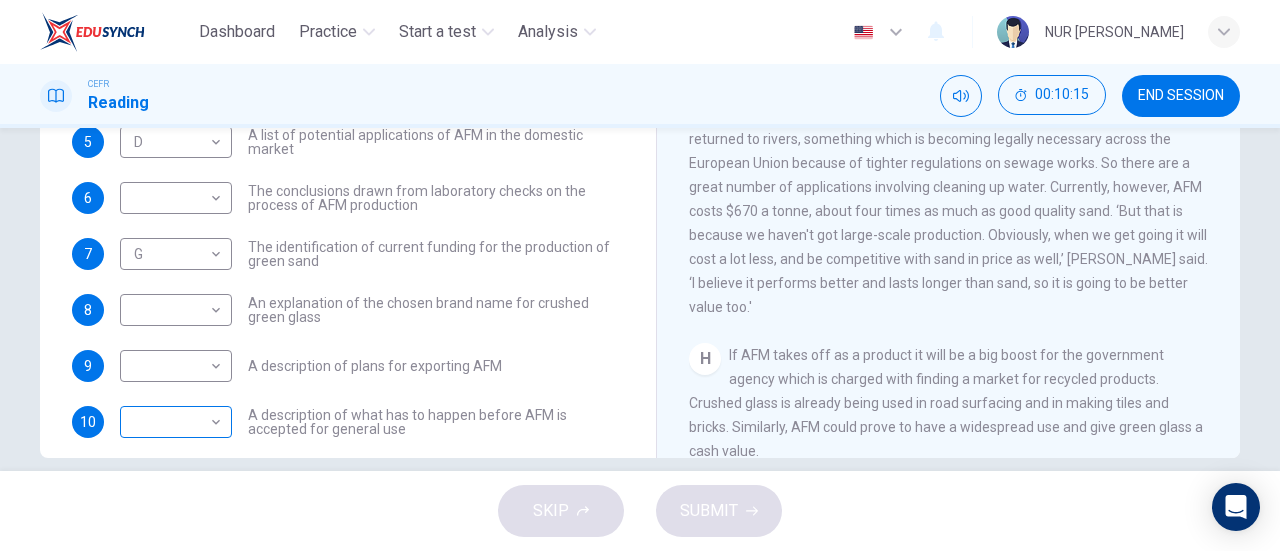click on "​ ​" at bounding box center [176, 422] 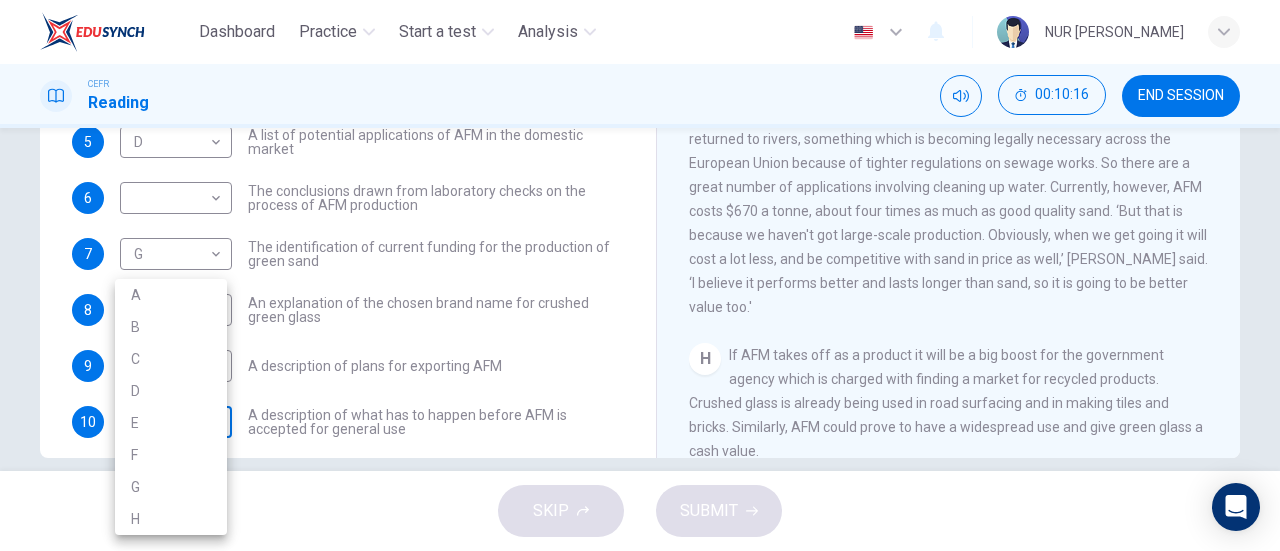 click on "Dashboard Practice Start a test Analysis English en ​ NUR FATIN NABILAH BINTI MOHD FADZLI CEFR Reading 00:10:16 END SESSION Questions 1 - 10 The Reading Passage has 8 paragraphs labelled  A-H . Which paragraph contains the following information?
Write the correct letter  A-H  in the boxes below.
NB  You may use any letter  more than once . 1 A A ​ A description of plans to expand production of AFM 2 F F ​ The identification of a potential danger in the raw material for AFM 3 D D ​ An example of AFM use in the export market 4 B B ​ A comparison of the value of green glass and other types of glass 5 D D ​ A list of potential applications of AFM in the domestic market 6 ​ ​ The conclusions drawn from laboratory checks on the process of AFM production 7 G G ​ The identification of current funding for the production of green sand 8 ​ ​ An explanation of the chosen brand name for crushed green glass 9 ​ ​ A description of plans for exporting AFM 10 ​ ​ Green Virtues of Green Sand A" at bounding box center (640, 275) 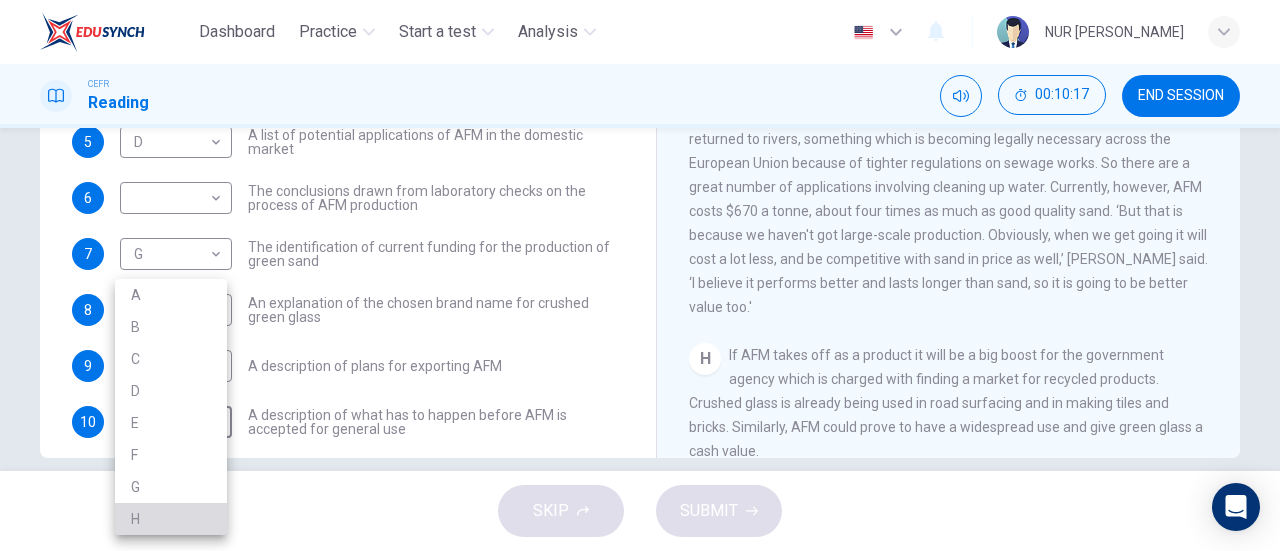 click on "H" at bounding box center (171, 519) 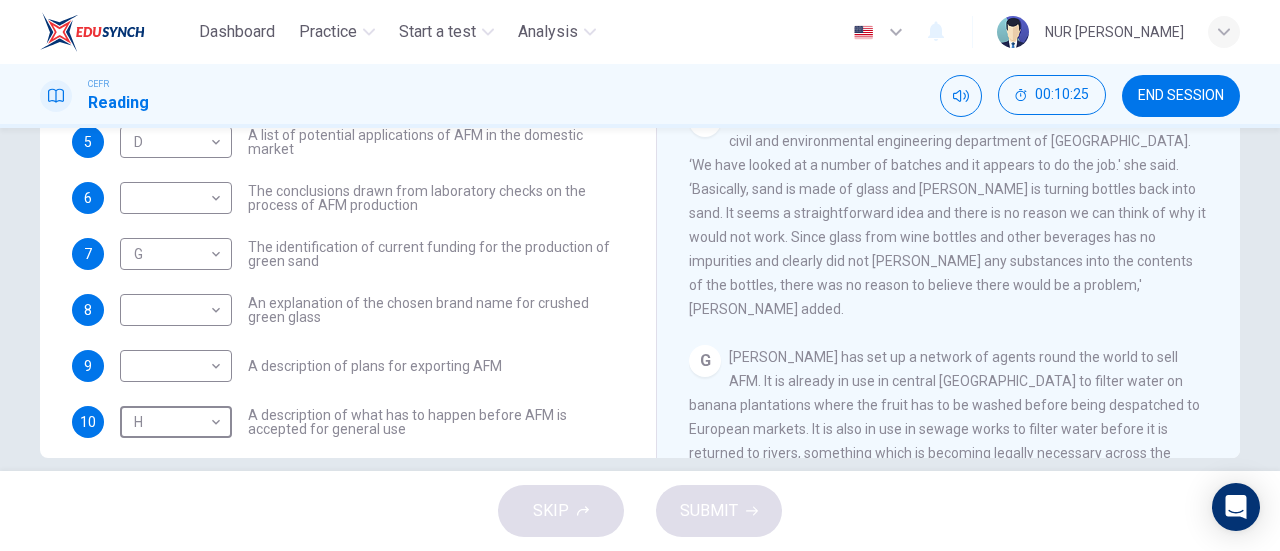 scroll, scrollTop: 1344, scrollLeft: 0, axis: vertical 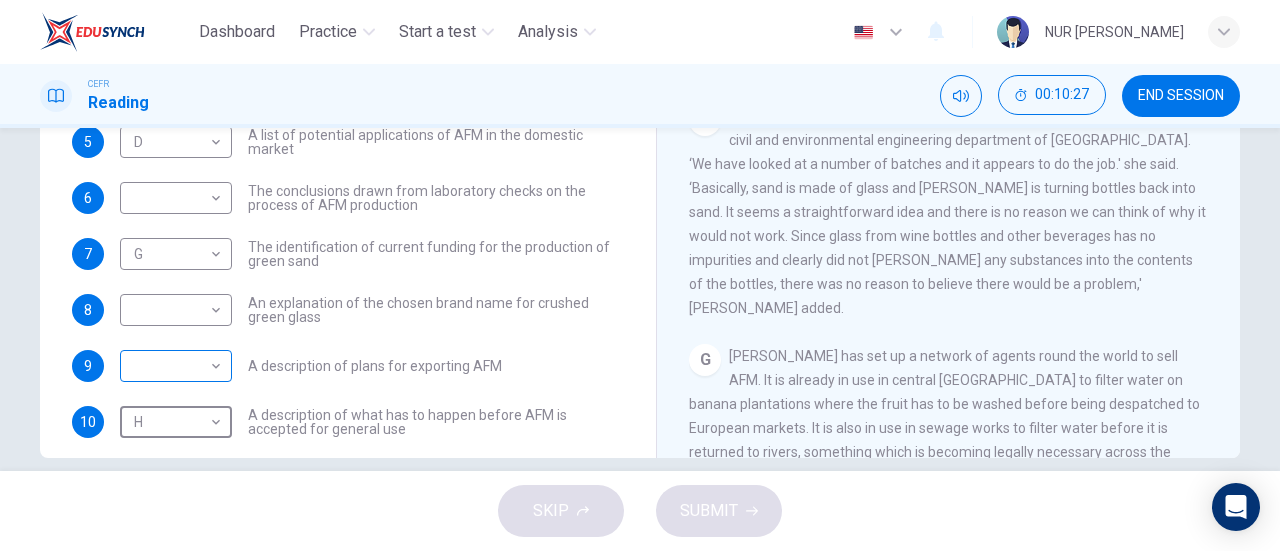click on "Dashboard Practice Start a test Analysis English en ​ NUR FATIN NABILAH BINTI MOHD FADZLI CEFR Reading 00:10:27 END SESSION Questions 1 - 10 The Reading Passage has 8 paragraphs labelled  A-H . Which paragraph contains the following information?
Write the correct letter  A-H  in the boxes below.
NB  You may use any letter  more than once . 1 A A ​ A description of plans to expand production of AFM 2 F F ​ The identification of a potential danger in the raw material for AFM 3 D D ​ An example of AFM use in the export market 4 B B ​ A comparison of the value of green glass and other types of glass 5 D D ​ A list of potential applications of AFM in the domestic market 6 ​ ​ The conclusions drawn from laboratory checks on the process of AFM production 7 G G ​ The identification of current funding for the production of green sand 8 ​ ​ An explanation of the chosen brand name for crushed green glass 9 ​ ​ A description of plans for exporting AFM 10 H H ​ Green Virtues of Green Sand A" at bounding box center (640, 275) 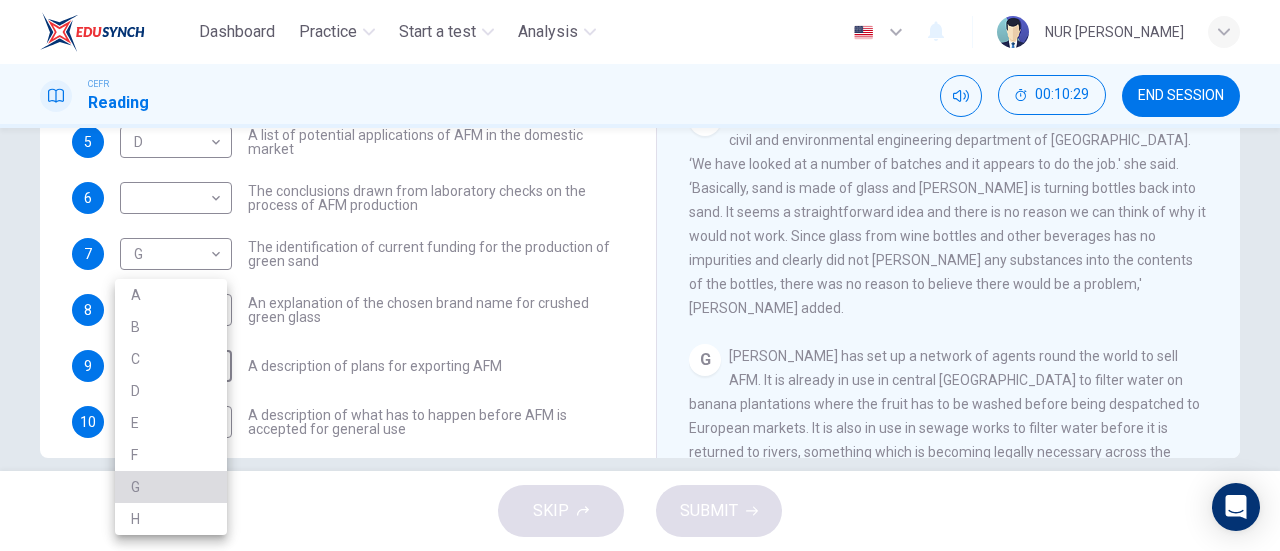 click on "G" at bounding box center [171, 487] 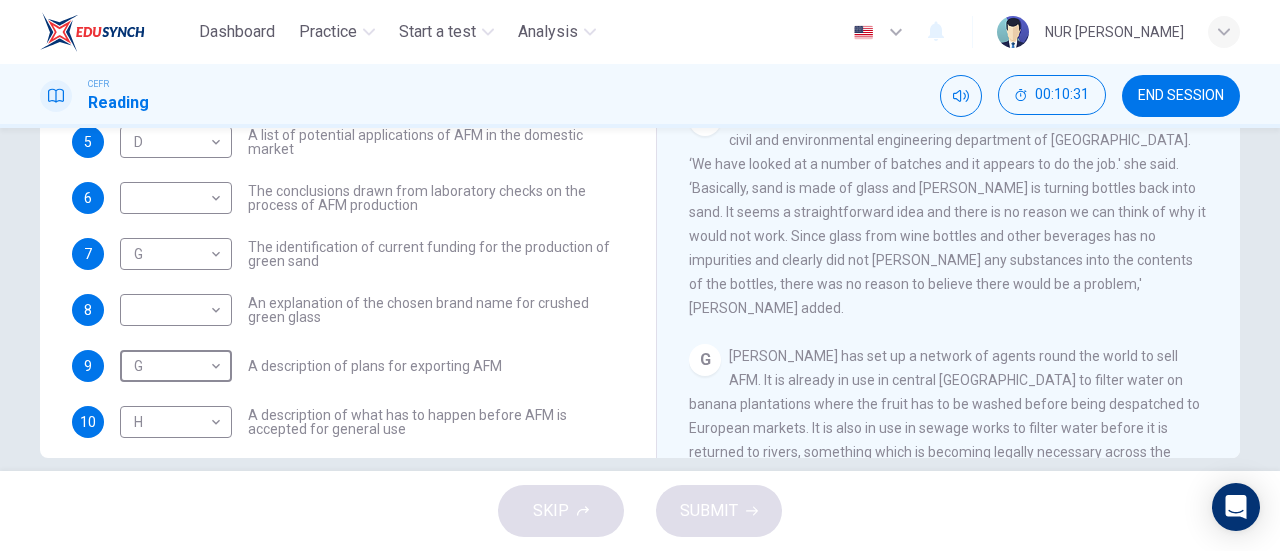 click on "F Among those who have tested the glass already is Caroline Fitzpatrick of the civil and environmental engineering department of University College London. ‘We have looked at a number of batches and it appears to do the job.' she said. ‘Basically, sand is made of glass and Mr. Dryden is turning bottles back into sand. It seems a straightforward idea and there is no reason we can think of why it would not work. Since glass from wine bottles and other beverages has no impurities and clearly did not leach any substances into the contents of the bottles, there was no reason to believe there would be a problem,' Dr. Fitzpatrick added." at bounding box center (949, 212) 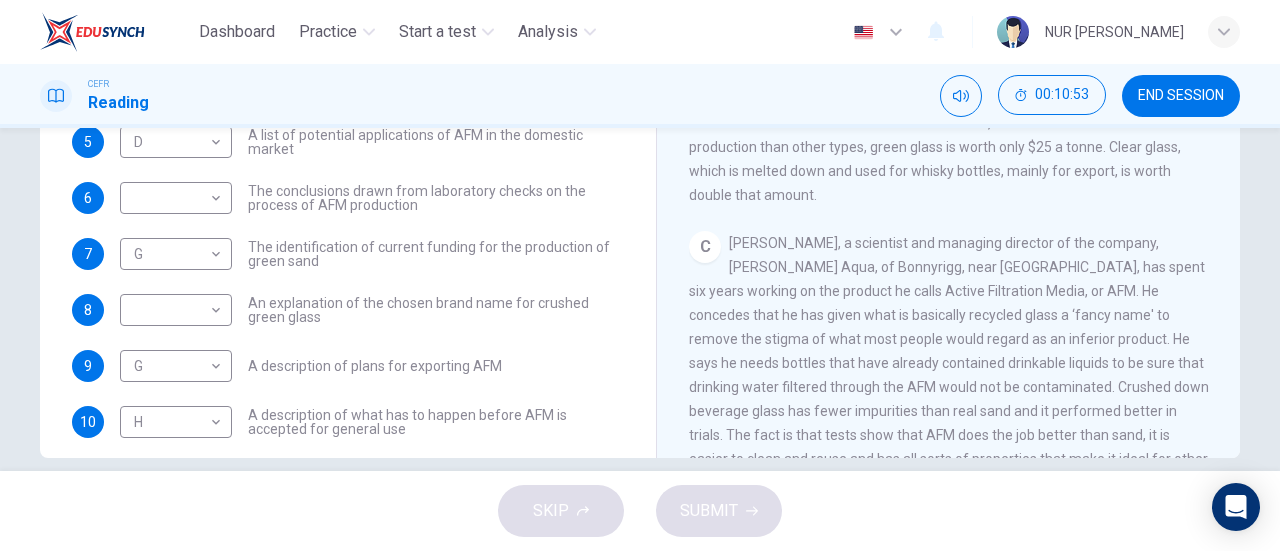 scroll, scrollTop: 546, scrollLeft: 0, axis: vertical 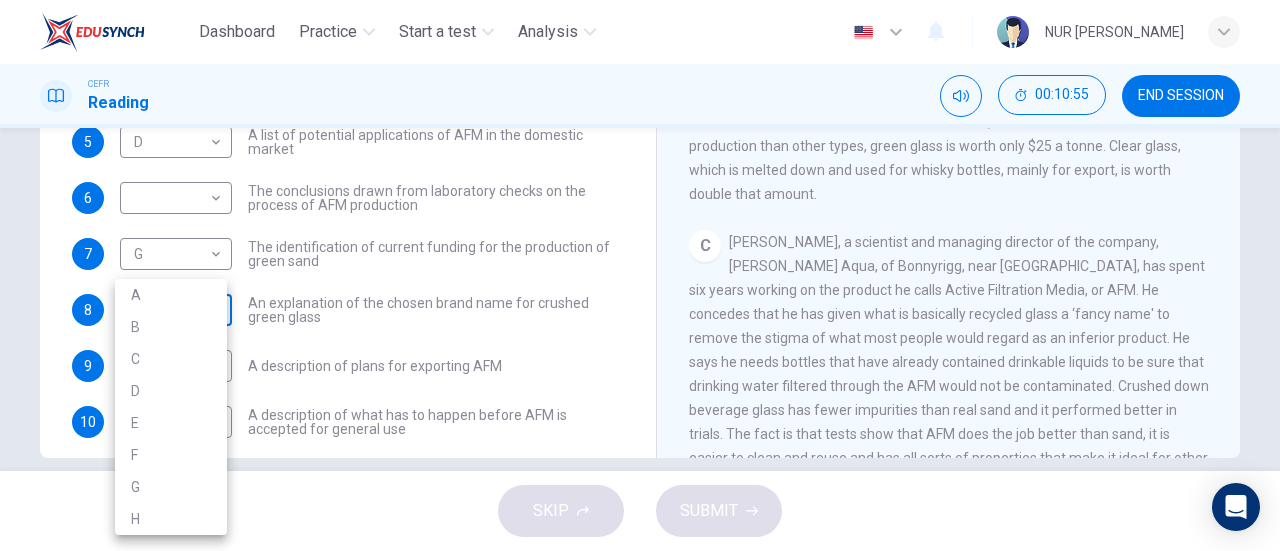 click on "Dashboard Practice Start a test Analysis English en ​ NUR FATIN NABILAH BINTI MOHD FADZLI CEFR Reading 00:10:55 END SESSION Questions 1 - 10 The Reading Passage has 8 paragraphs labelled  A-H . Which paragraph contains the following information?
Write the correct letter  A-H  in the boxes below.
NB  You may use any letter  more than once . 1 A A ​ A description of plans to expand production of AFM 2 F F ​ The identification of a potential danger in the raw material for AFM 3 D D ​ An example of AFM use in the export market 4 B B ​ A comparison of the value of green glass and other types of glass 5 D D ​ A list of potential applications of AFM in the domestic market 6 ​ ​ The conclusions drawn from laboratory checks on the process of AFM production 7 G G ​ The identification of current funding for the production of green sand 8 ​ ​ An explanation of the chosen brand name for crushed green glass 9 G G ​ A description of plans for exporting AFM 10 H H ​ Green Virtues of Green Sand A" at bounding box center [640, 275] 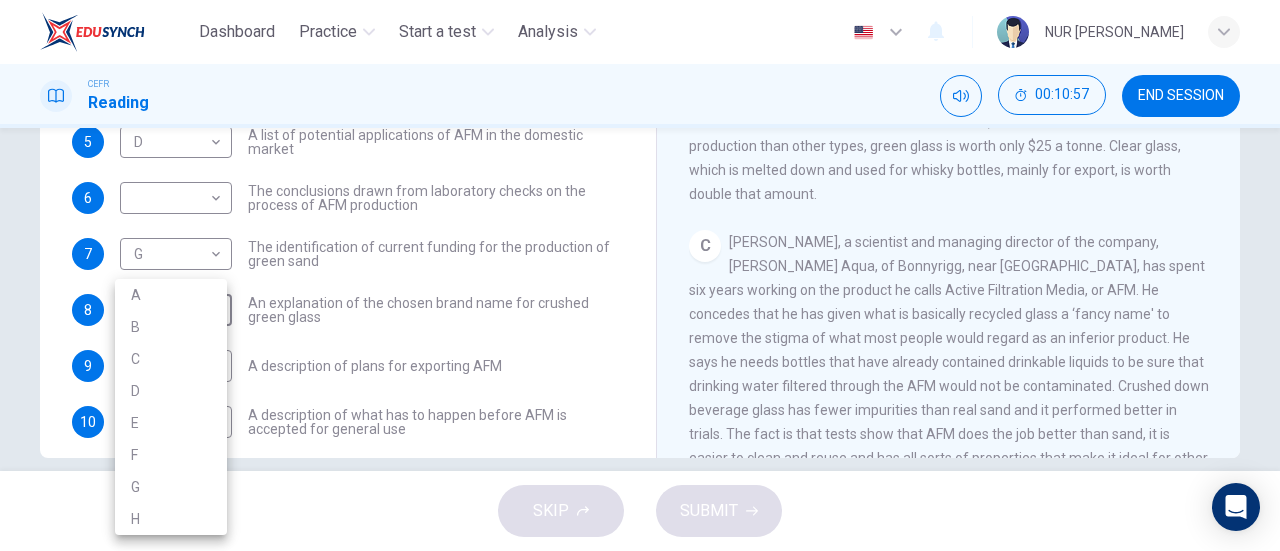 click on "C" at bounding box center (171, 359) 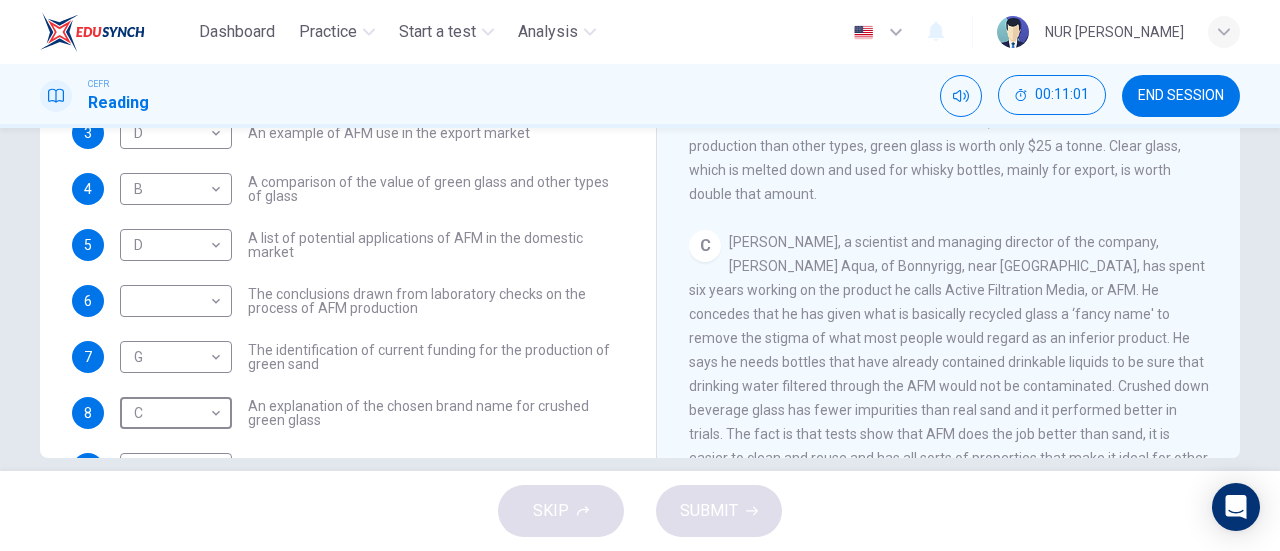 scroll, scrollTop: 30, scrollLeft: 0, axis: vertical 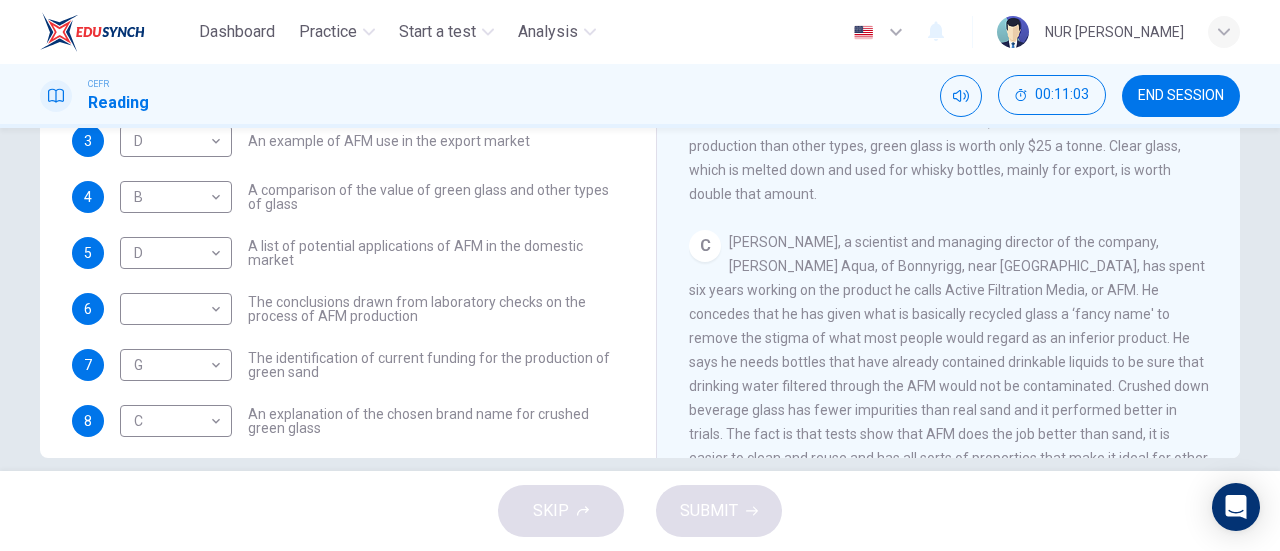 click on "C Howard Dryden, a scientist and managing director of the
company, Dryden Aqua, of Bonnyrigg, near Edinburgh, has spent six years working on the product he calls Active Filtration Media, or AFM. He concedes that he has given what is basically recycled glass a ‘fancy name' to remove the stigma of what most people would regard as an inferior product. He says he needs bottles that have already contained drinkable liquids to be sure that drinking water filtered through the AFM would not be contaminated. Crushed down beverage glass has fewer impurities than real sand and it performed better in trials. The fact is that tests show that AFM does the job better than sand, it is easier to clean and reuse and has all sorts of properties that make it ideal for other applications, he claimed." at bounding box center (949, 362) 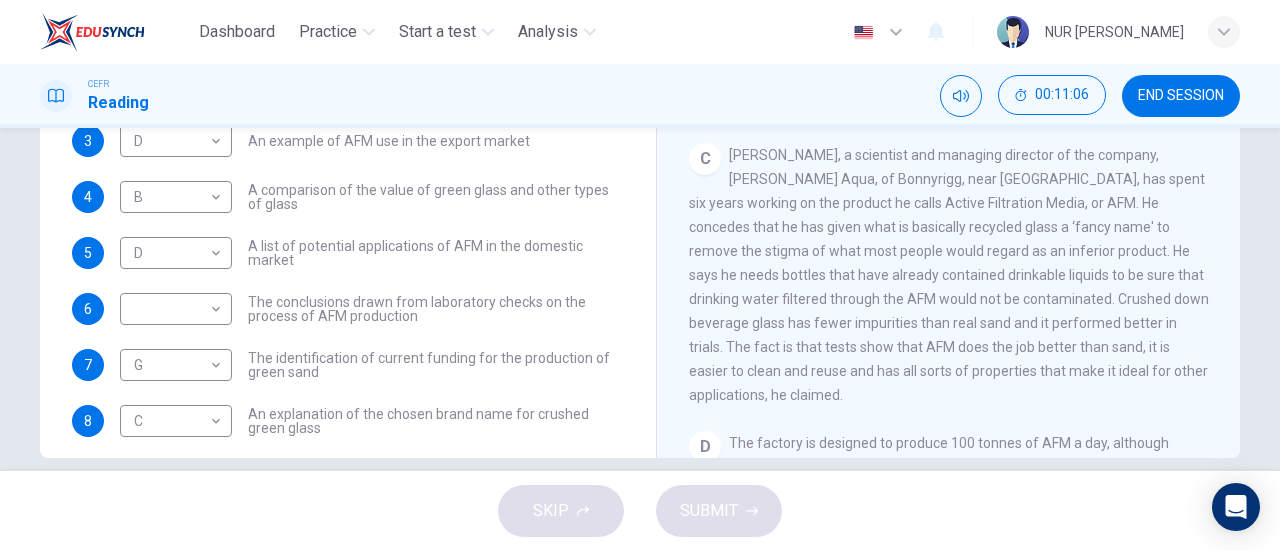 scroll, scrollTop: 632, scrollLeft: 0, axis: vertical 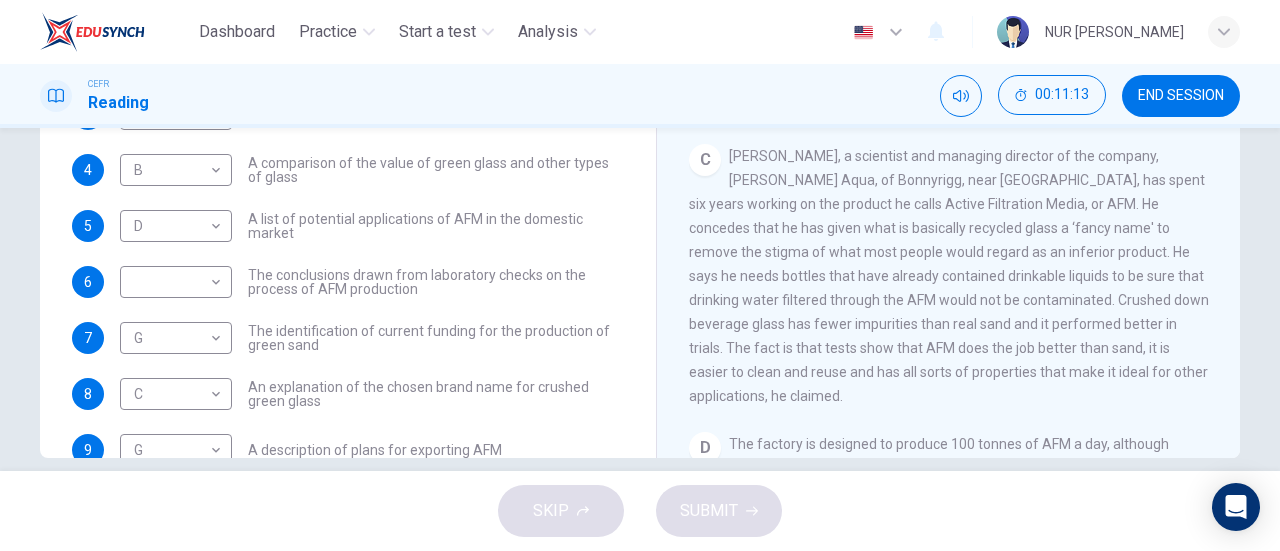 click on "Howard Dryden, a scientist and managing director of the
company, Dryden Aqua, of Bonnyrigg, near Edinburgh, has spent six years working on the product he calls Active Filtration Media, or AFM. He concedes that he has given what is basically recycled glass a ‘fancy name' to remove the stigma of what most people would regard as an inferior product. He says he needs bottles that have already contained drinkable liquids to be sure that drinking water filtered through the AFM would not be contaminated. Crushed down beverage glass has fewer impurities than real sand and it performed better in trials. The fact is that tests show that AFM does the job better than sand, it is easier to clean and reuse and has all sorts of properties that make it ideal for other applications, he claimed." at bounding box center [949, 276] 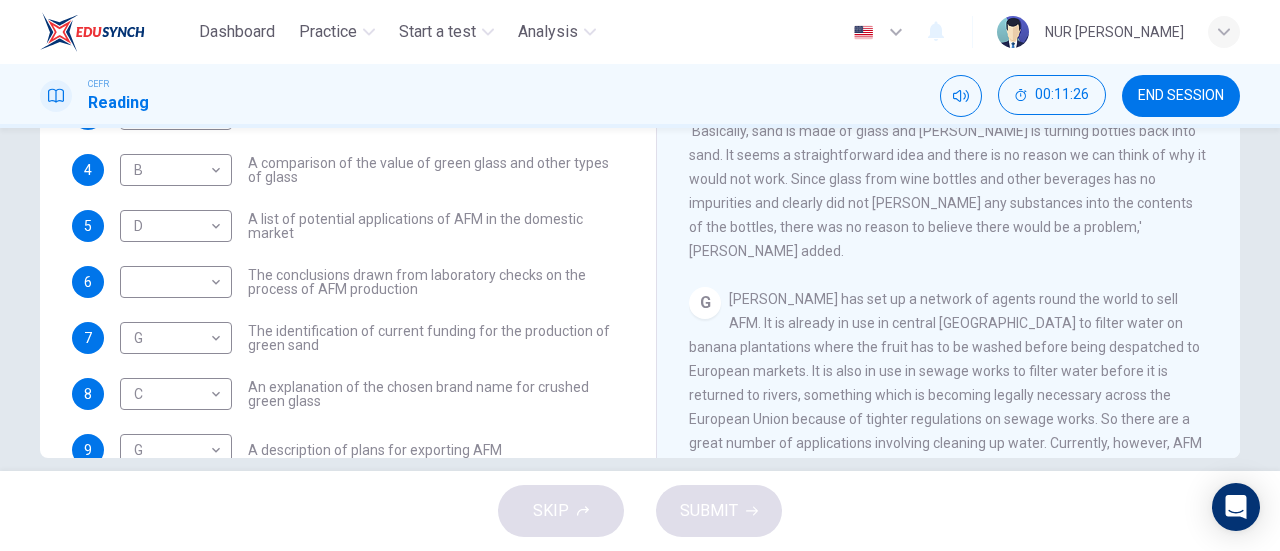 scroll, scrollTop: 1423, scrollLeft: 0, axis: vertical 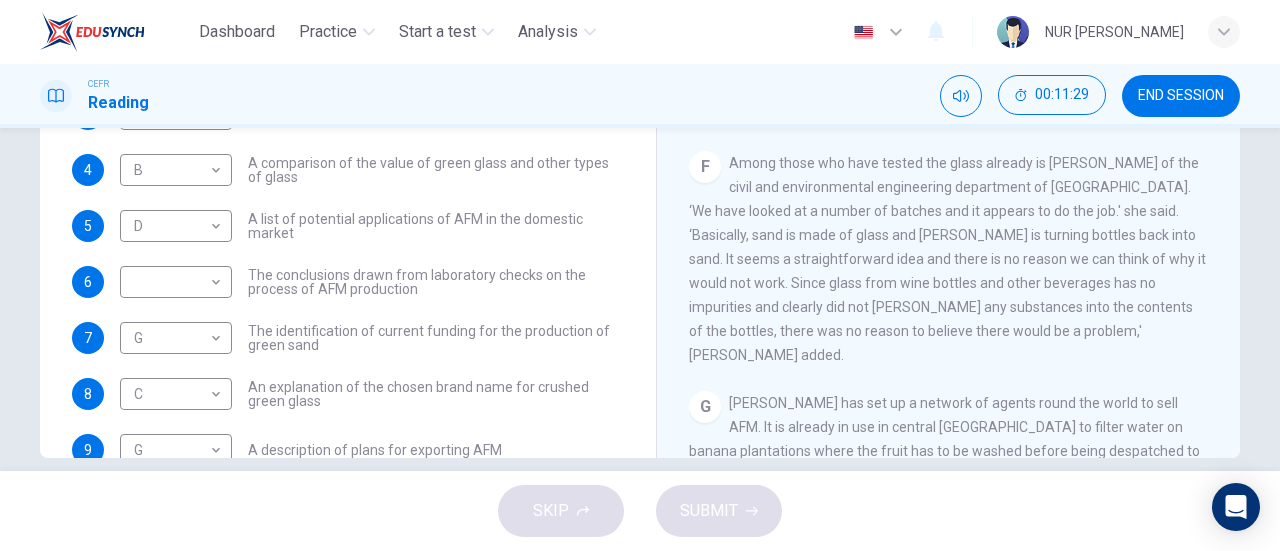 click on "Among those who have tested the glass already is Caroline Fitzpatrick of the civil and environmental engineering department of University College London. ‘We have looked at a number of batches and it appears to do the job.' she said. ‘Basically, sand is made of glass and Mr. Dryden is turning bottles back into sand. It seems a straightforward idea and there is no reason we can think of why it would not work. Since glass from wine bottles and other beverages has no impurities and clearly did not leach any substances into the contents of the bottles, there was no reason to believe there would be a problem,' Dr. Fitzpatrick added." at bounding box center (947, 259) 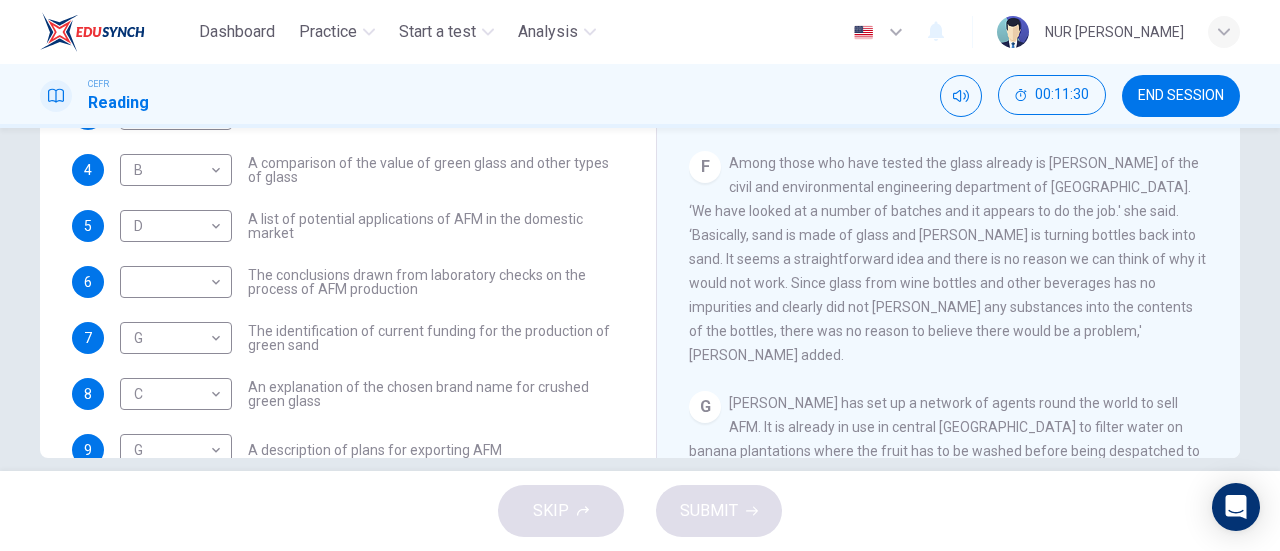 drag, startPoint x: 404, startPoint y: 279, endPoint x: 377, endPoint y: 281, distance: 27.073973 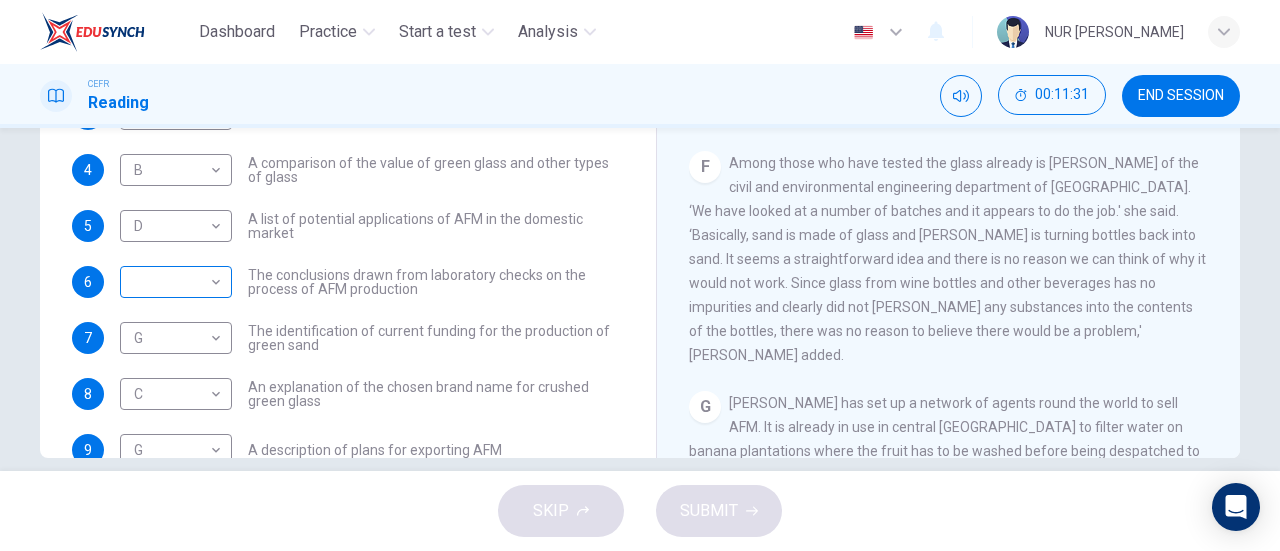click on "Dashboard Practice Start a test Analysis English en ​ NUR FATIN NABILAH BINTI MOHD FADZLI CEFR Reading 00:11:31 END SESSION Questions 1 - 10 The Reading Passage has 8 paragraphs labelled  A-H . Which paragraph contains the following information?
Write the correct letter  A-H  in the boxes below.
NB  You may use any letter  more than once . 1 A A ​ A description of plans to expand production of AFM 2 F F ​ The identification of a potential danger in the raw material for AFM 3 D D ​ An example of AFM use in the export market 4 B B ​ A comparison of the value of green glass and other types of glass 5 D D ​ A list of potential applications of AFM in the domestic market 6 ​ ​ The conclusions drawn from laboratory checks on the process of AFM production 7 G G ​ The identification of current funding for the production of green sand 8 C C ​ An explanation of the chosen brand name for crushed green glass 9 G G ​ A description of plans for exporting AFM 10 H H ​ Green Virtues of Green Sand A" at bounding box center (640, 275) 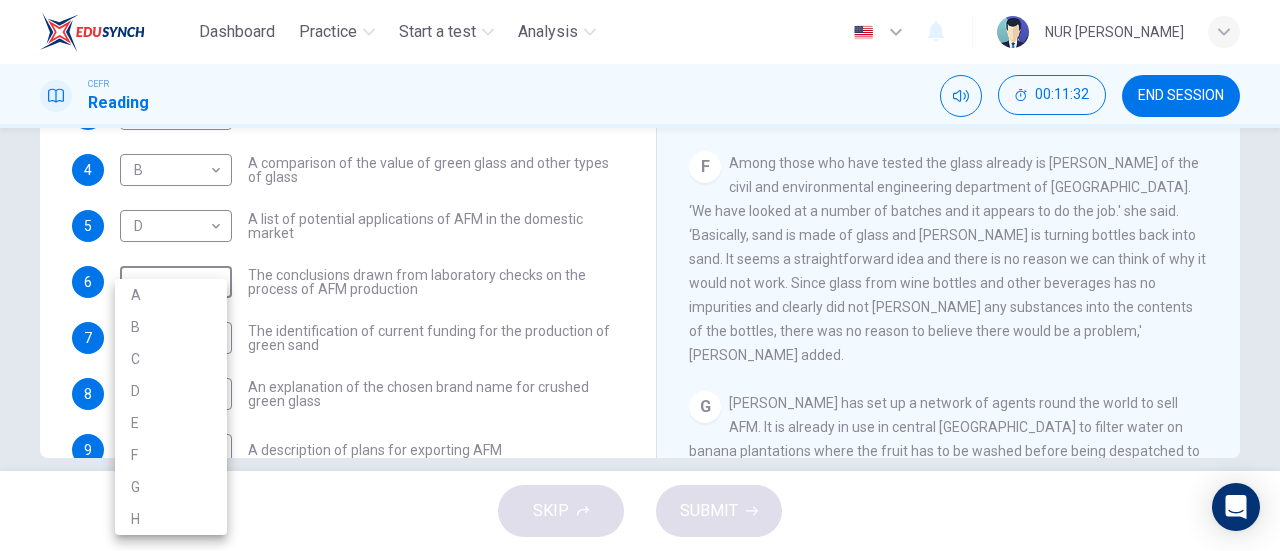 click on "F" at bounding box center (171, 455) 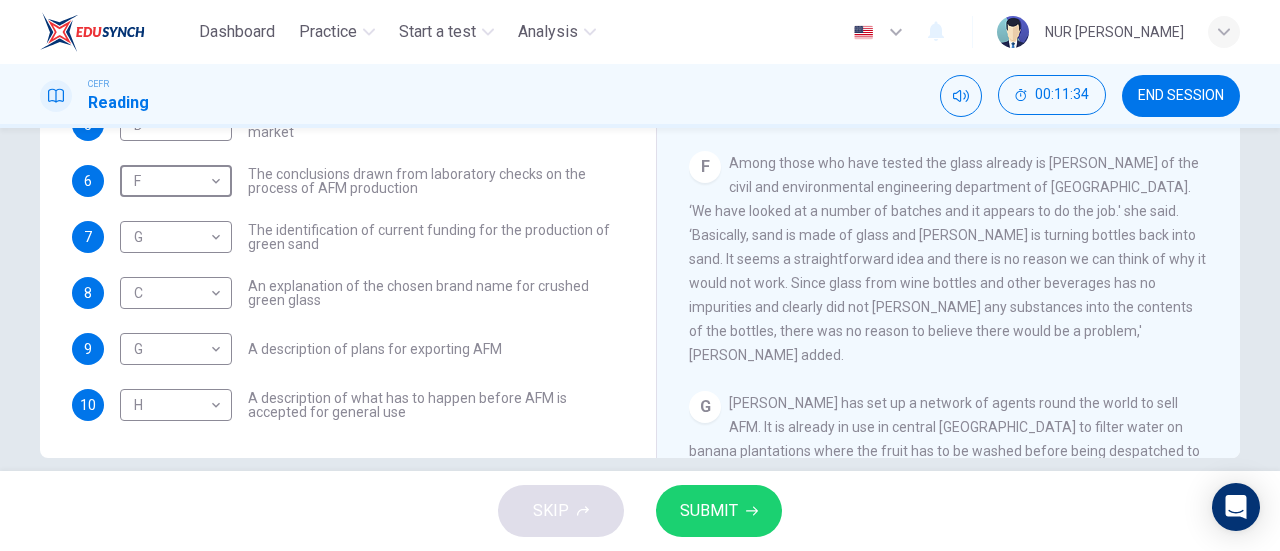 scroll, scrollTop: 160, scrollLeft: 0, axis: vertical 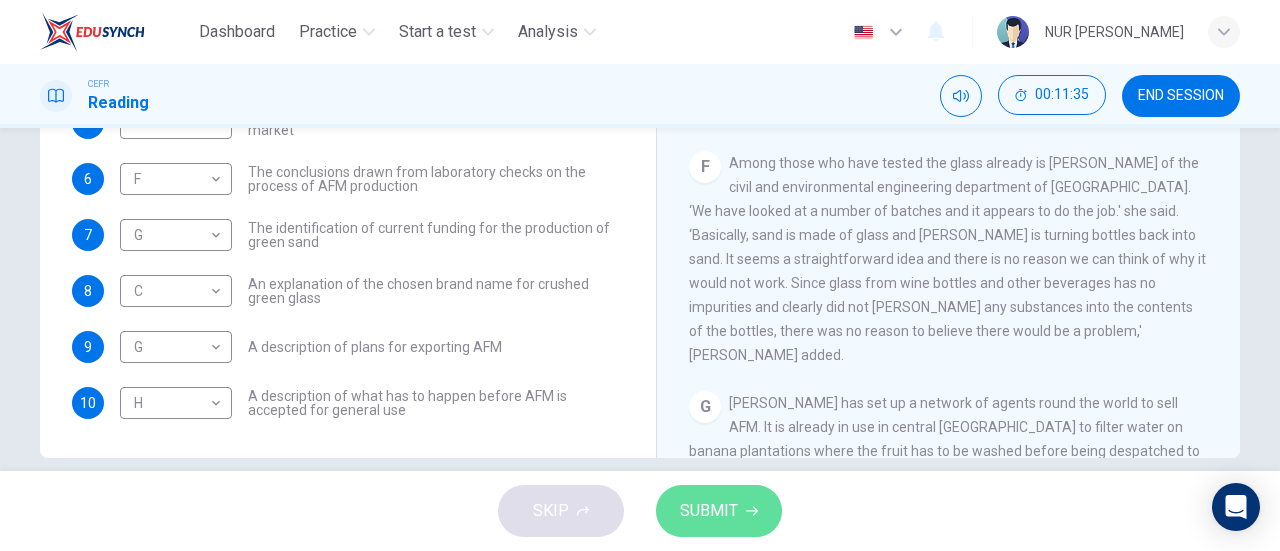 click on "SUBMIT" at bounding box center [709, 511] 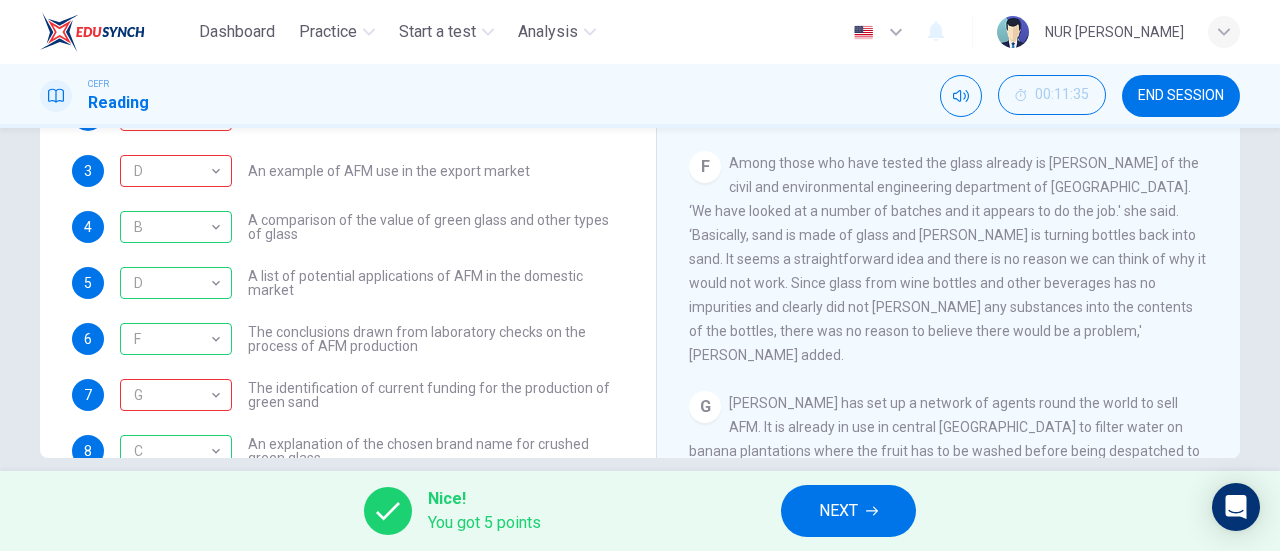 scroll, scrollTop: 0, scrollLeft: 0, axis: both 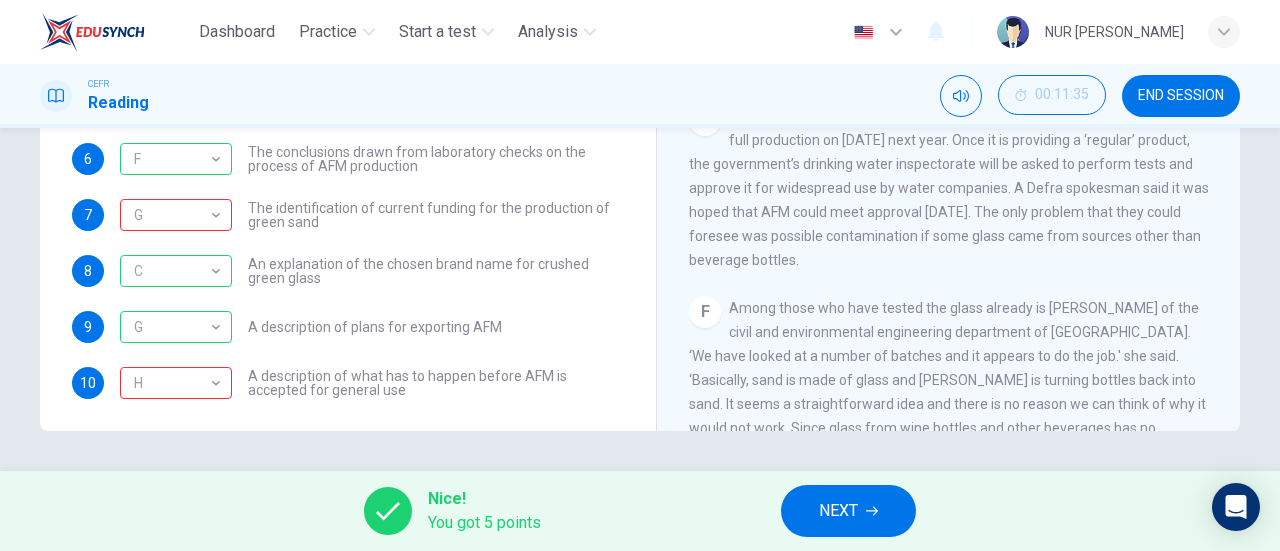 click on "NEXT" at bounding box center (848, 511) 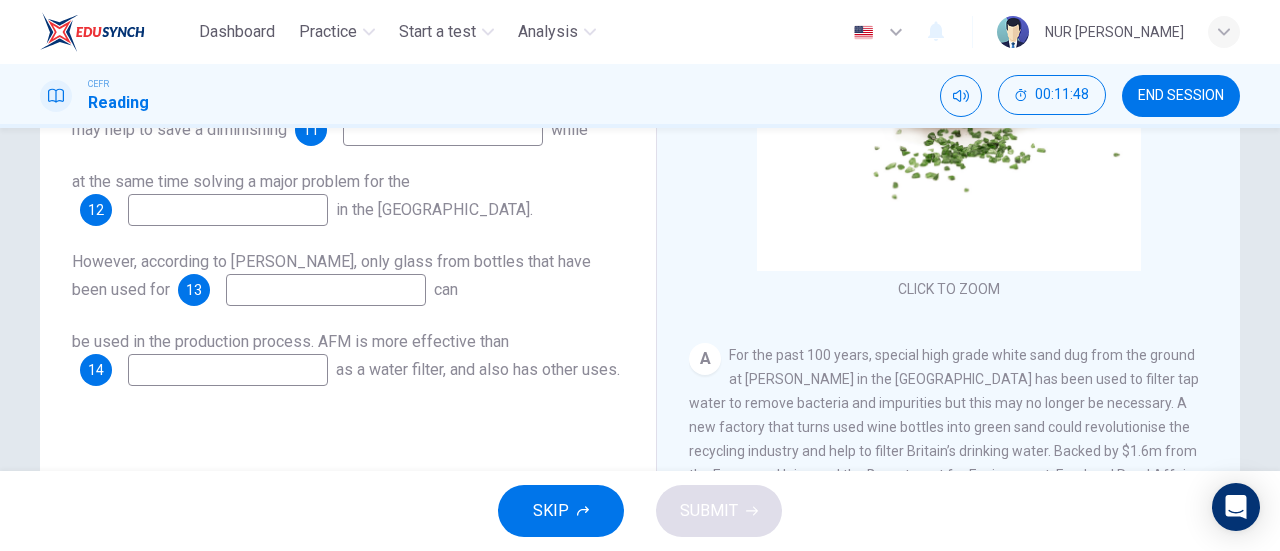 scroll, scrollTop: 284, scrollLeft: 0, axis: vertical 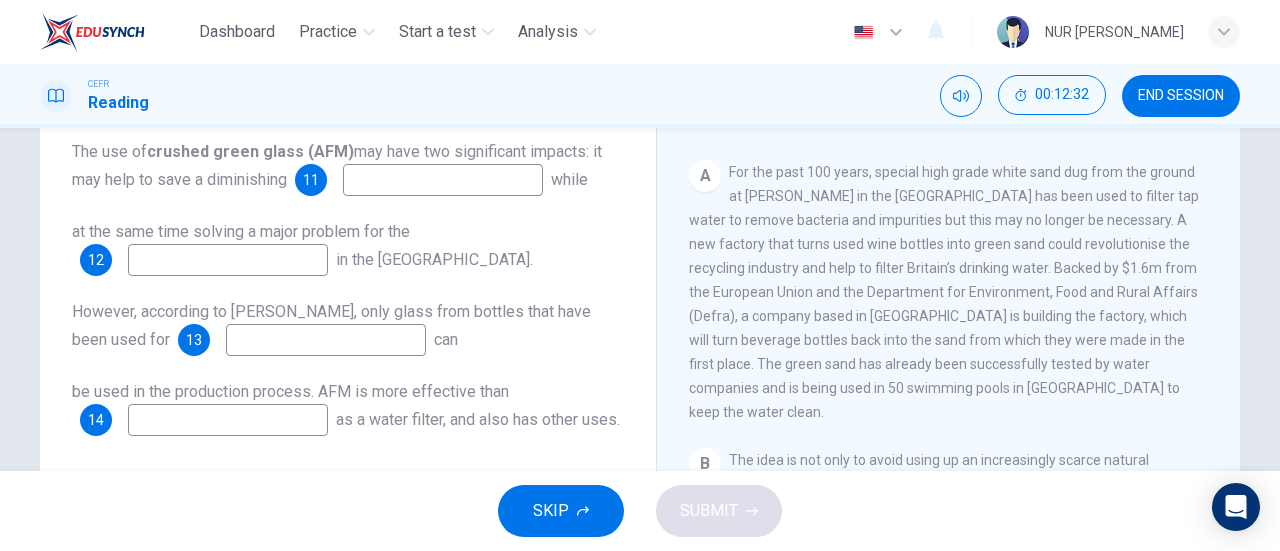 click on "at the same time solving a major problem for the  12  in the UK." at bounding box center (348, 248) 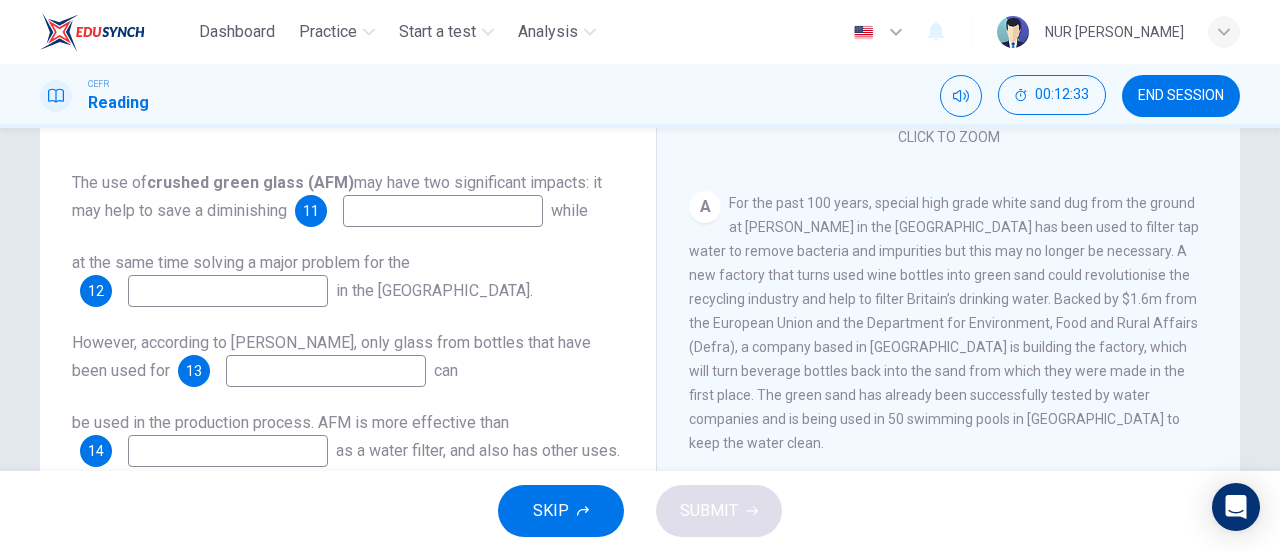 scroll, scrollTop: 264, scrollLeft: 0, axis: vertical 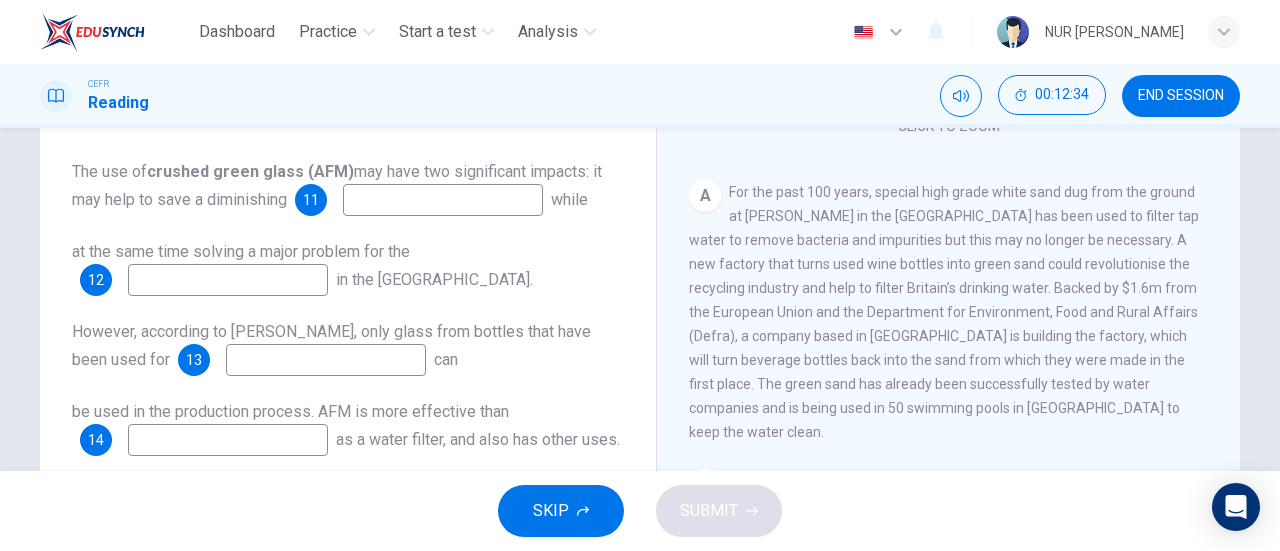 drag, startPoint x: 796, startPoint y: 355, endPoint x: 910, endPoint y: -121, distance: 489.46094 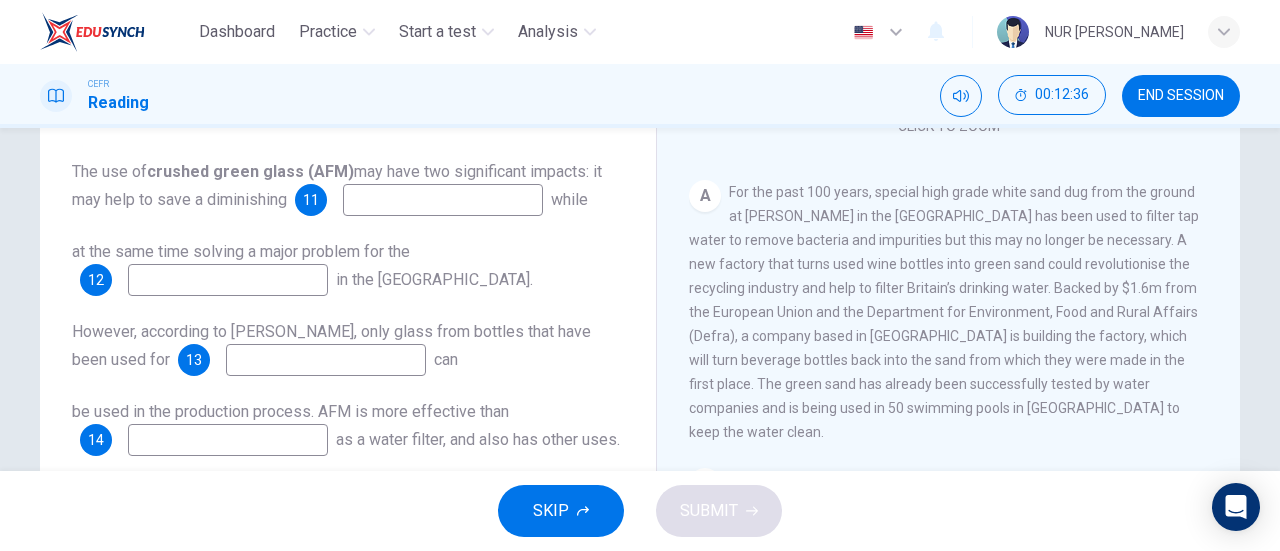 click on "For the past 100 years, special high grade white sand dug from the ground at Leighton Buzzard in the UK has been used to filter tap water to remove bacteria and impurities but this may no longer be necessary. A new factory that turns used wine bottles into green sand could revolutionise the recycling industry and help to filter Britain’s drinking water. Backed by $1.6m from the European Union and the Department for Environment, Food and Rural Affairs (Defra), a company based in Scotland is building the factory, which will turn beverage bottles back into the sand from which they were made in the first place. The green sand has already been successfully tested by water companies and is being used in 50 swimming pools in Scotland to keep the water clean." at bounding box center (944, 312) 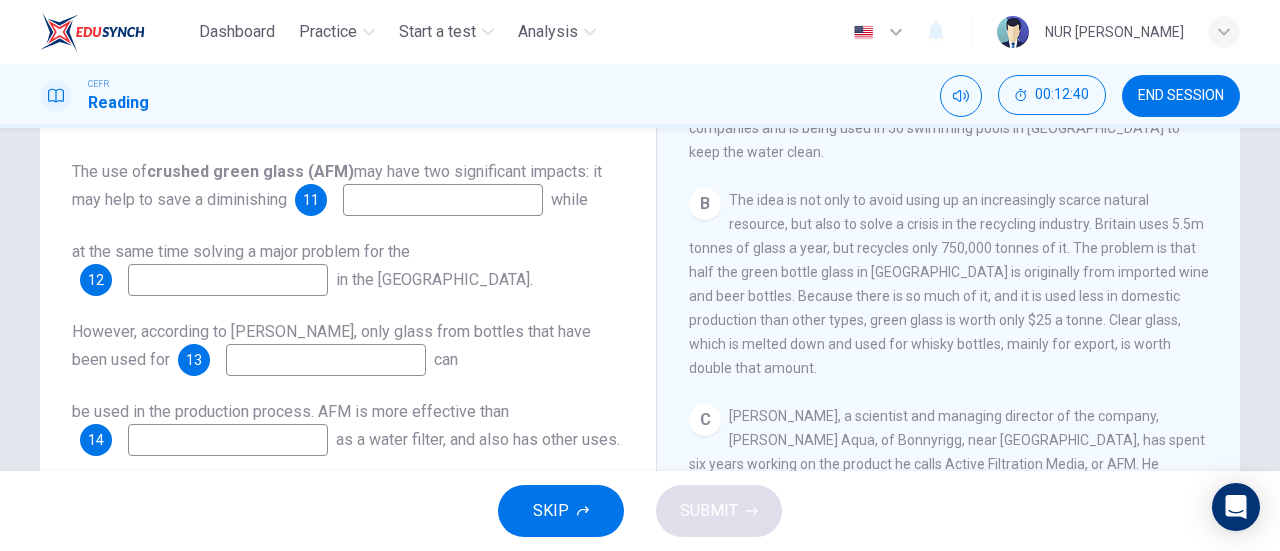 scroll, scrollTop: 509, scrollLeft: 0, axis: vertical 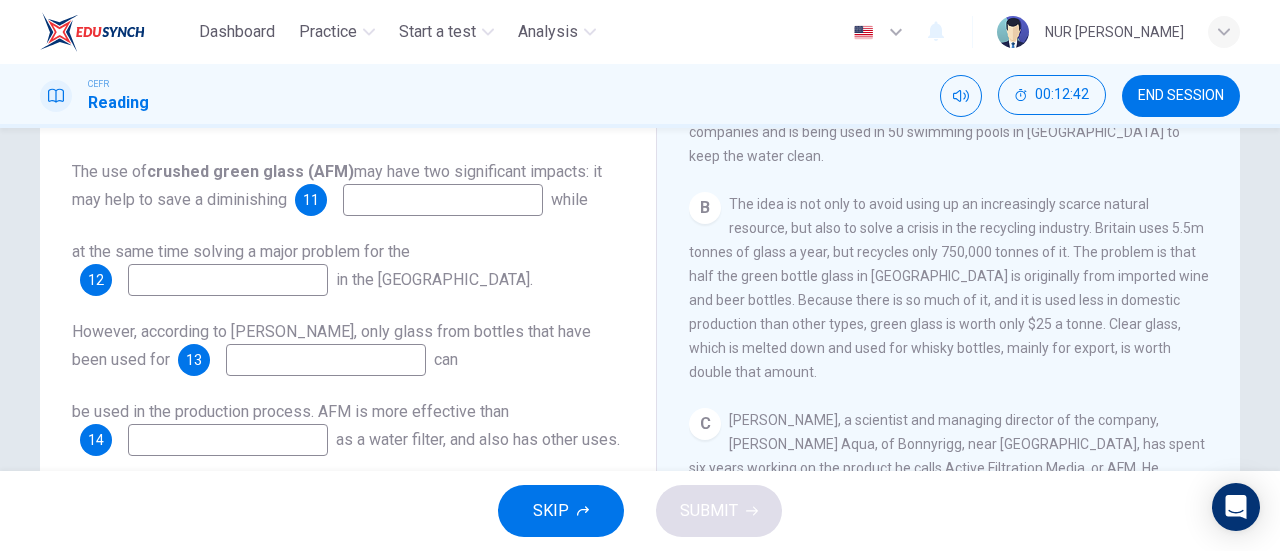 click at bounding box center [443, 200] 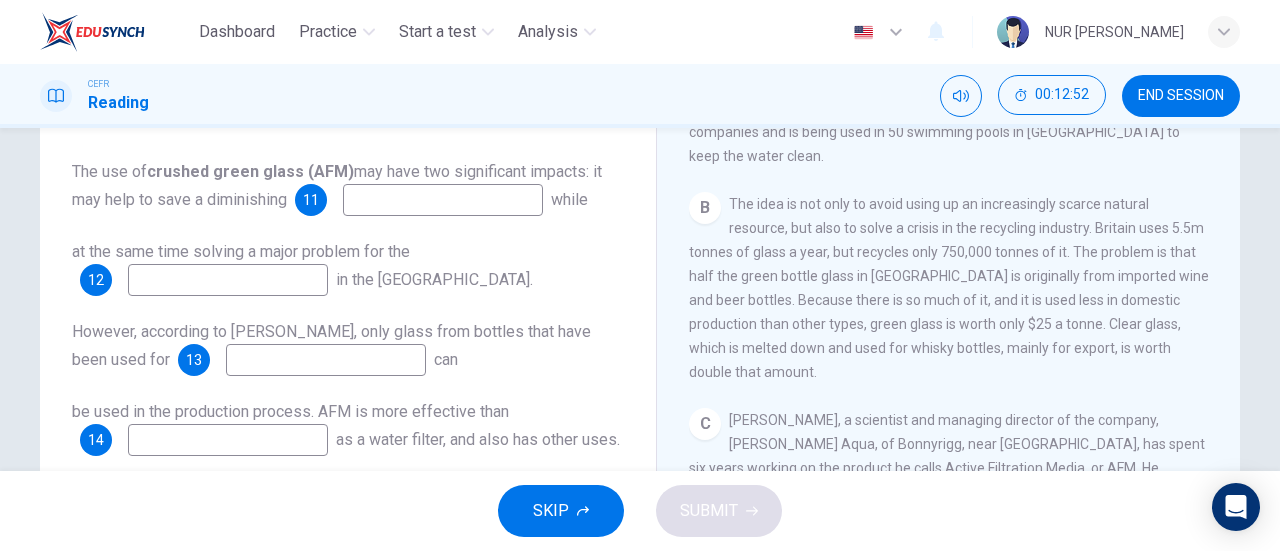 click on "B The idea is not only to avoid using up an increasingly scarce natural resource, but also to solve a crisis in the recycling industry. Britain uses 5.5m tonnes of glass a year, but recycles only 750,000 tonnes of it. The problem is that half the green bottle glass in Britain is originally from imported wine and beer bottles. Because there is so much of it, and it is used less in domestic production than other types, green glass is worth only $25 a tonne. Clear glass, which is melted down and used for whisky bottles, mainly for export, is worth double that amount." at bounding box center [949, 288] 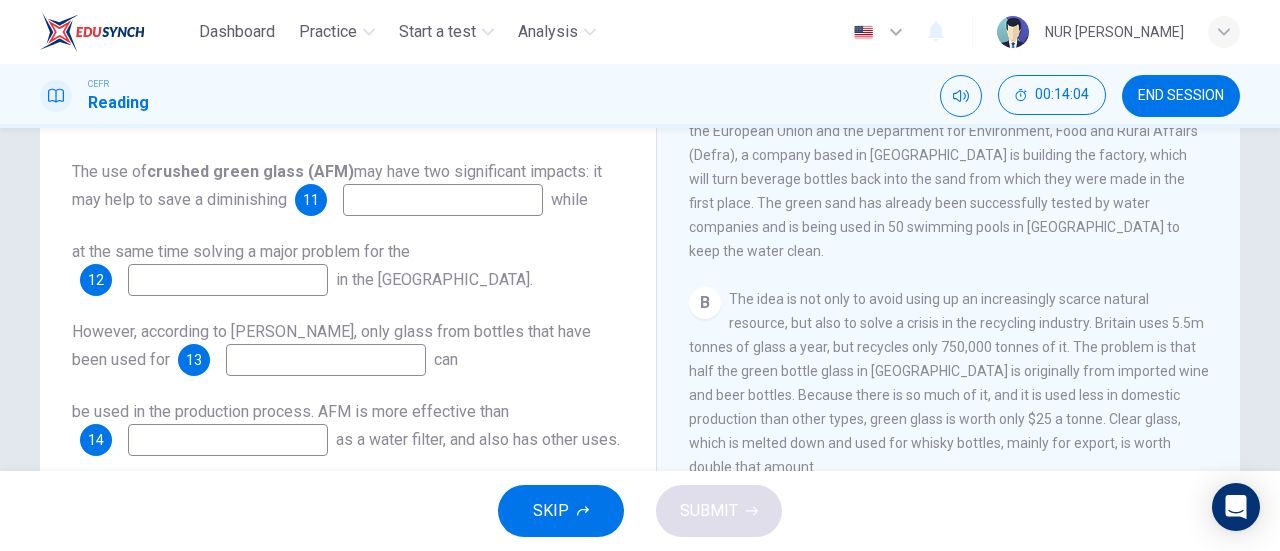 scroll, scrollTop: 414, scrollLeft: 0, axis: vertical 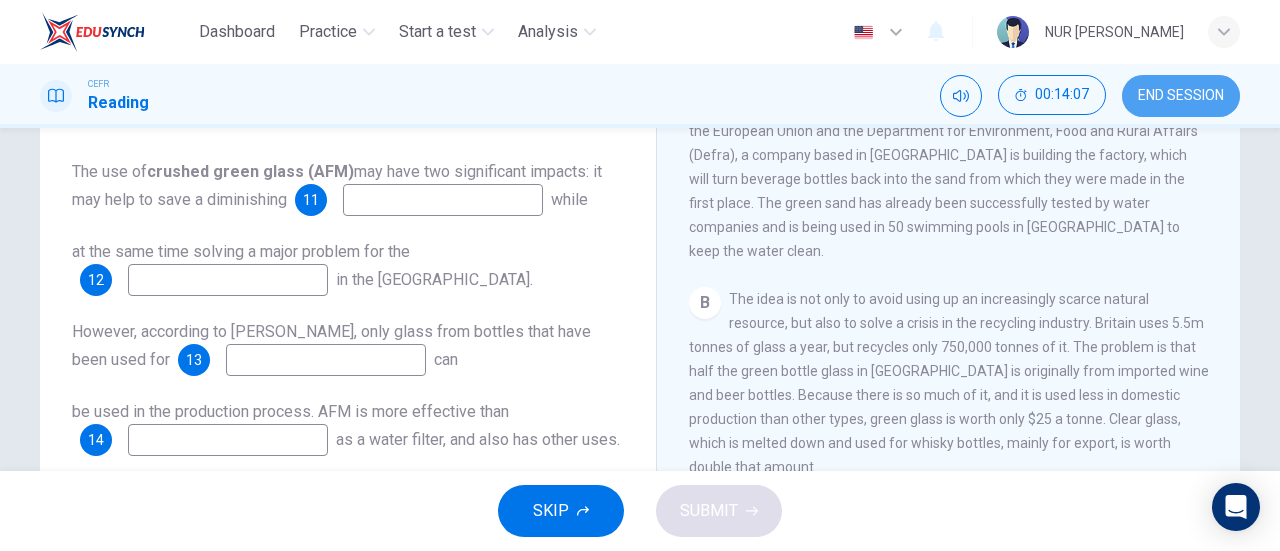 click on "END SESSION" at bounding box center [1181, 96] 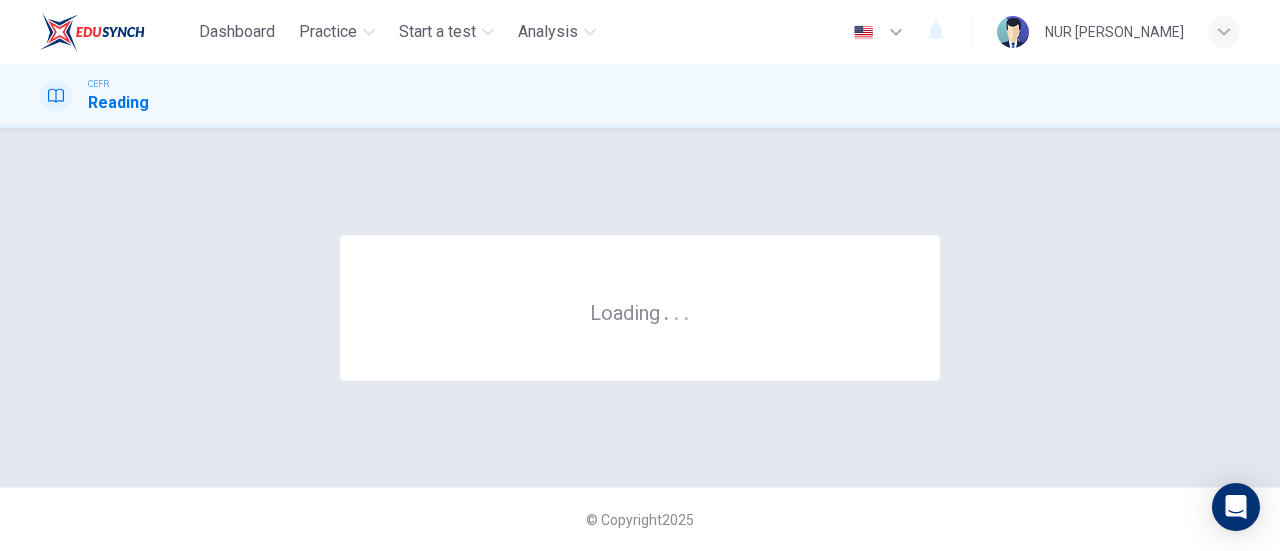 scroll, scrollTop: 0, scrollLeft: 0, axis: both 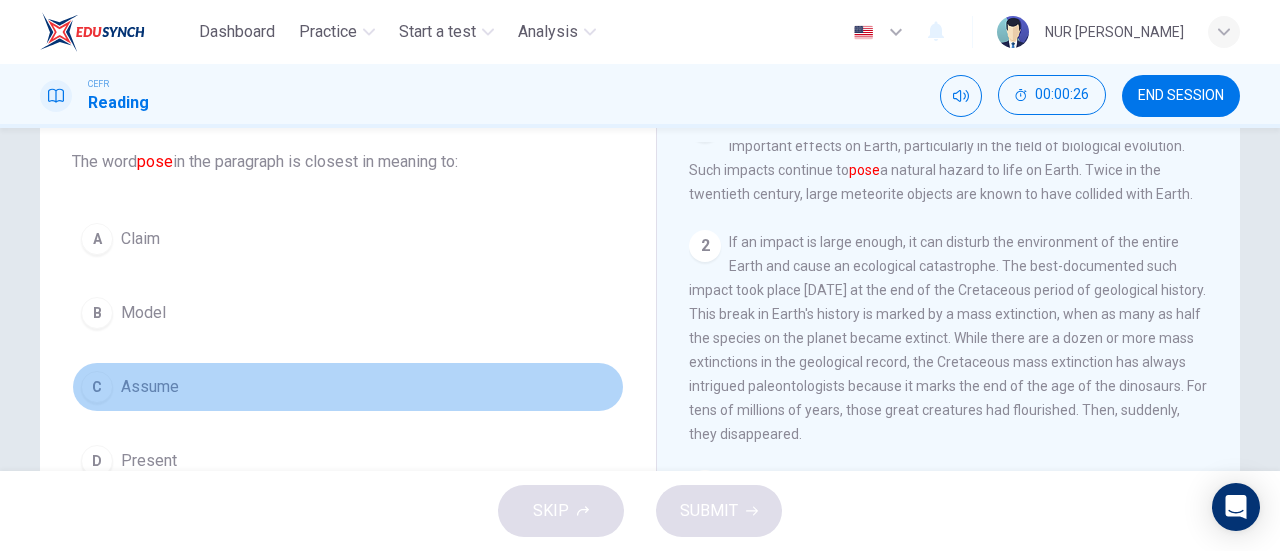 click on "C Assume" at bounding box center [348, 387] 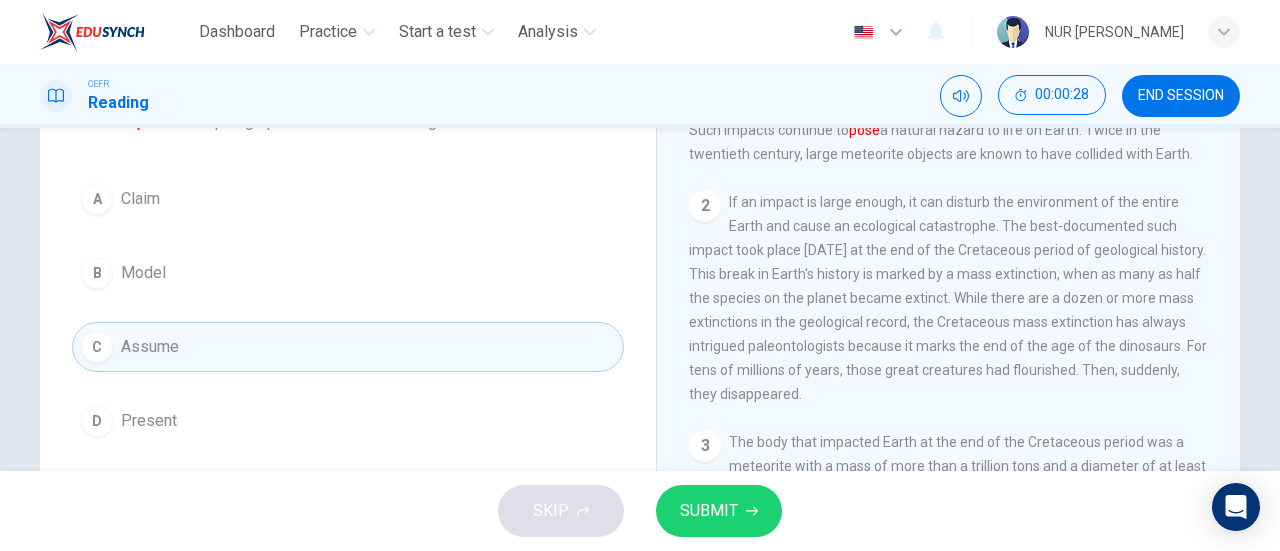 scroll, scrollTop: 154, scrollLeft: 0, axis: vertical 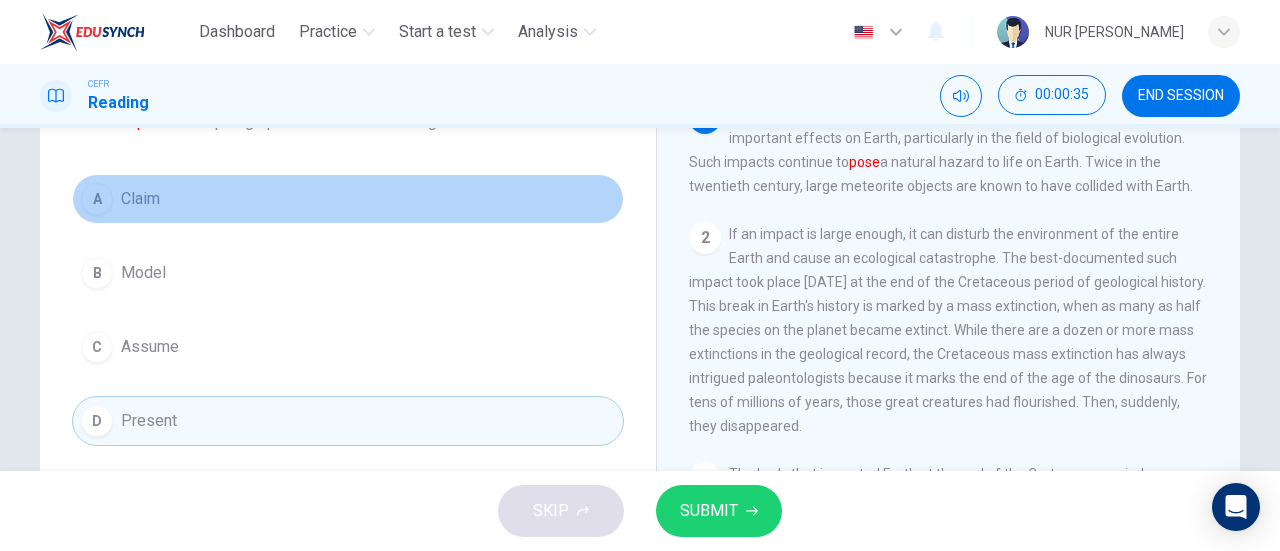 click on "A Claim" at bounding box center [348, 199] 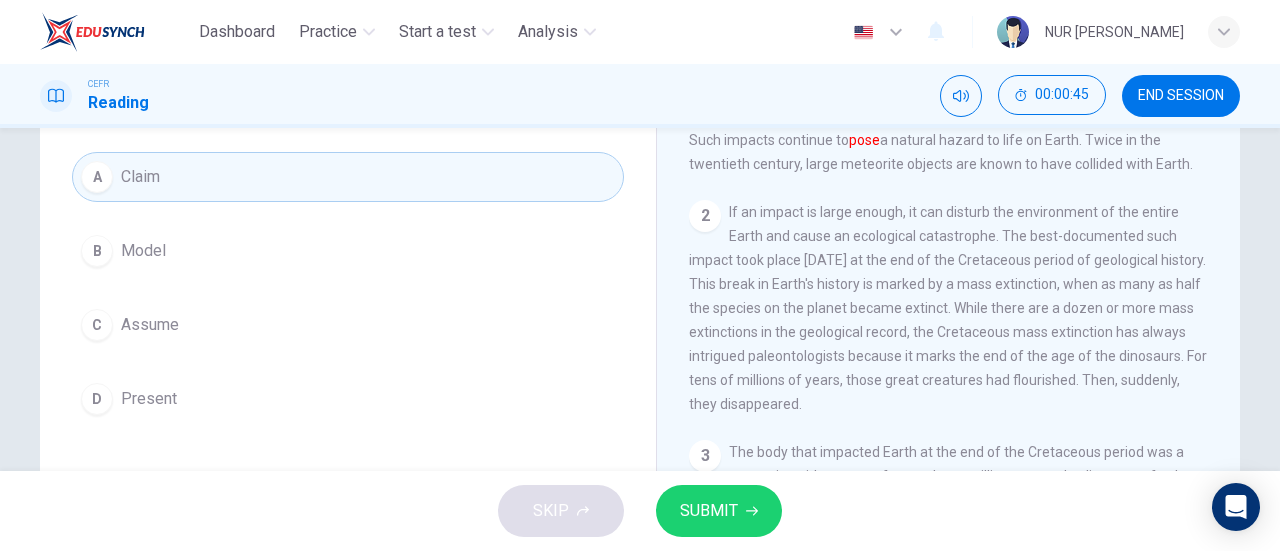 scroll, scrollTop: 186, scrollLeft: 0, axis: vertical 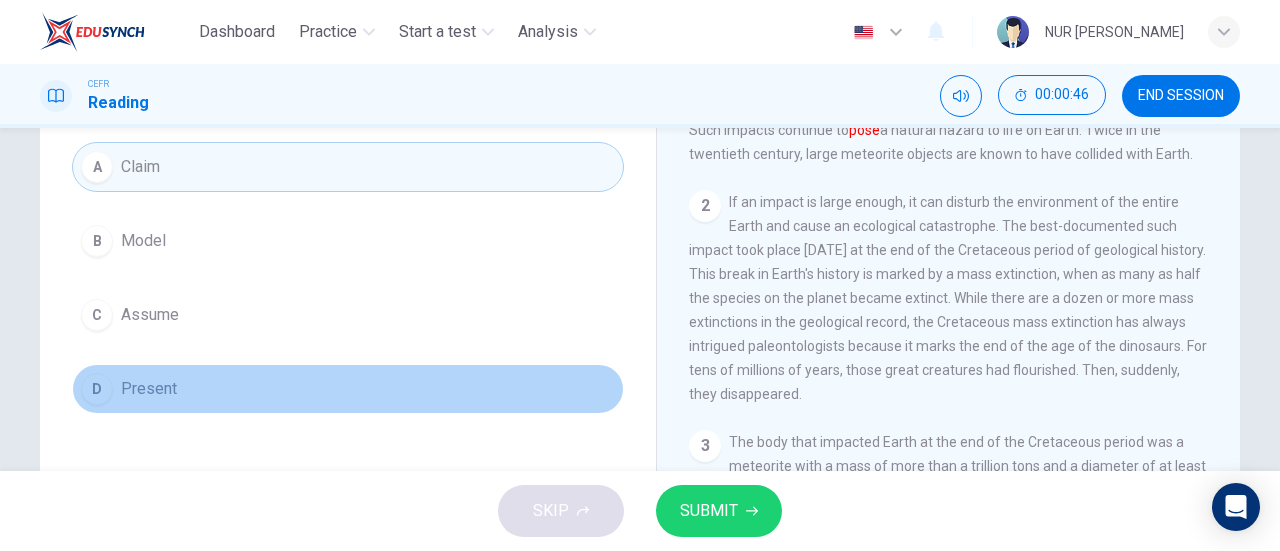 click on "D Present" at bounding box center [348, 389] 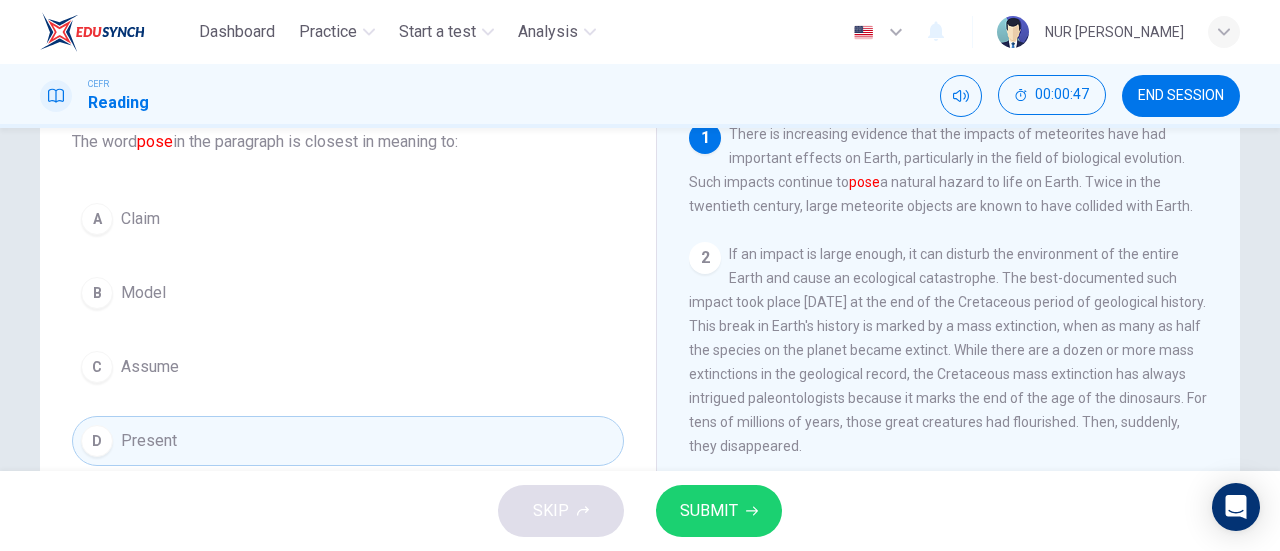 scroll, scrollTop: 134, scrollLeft: 0, axis: vertical 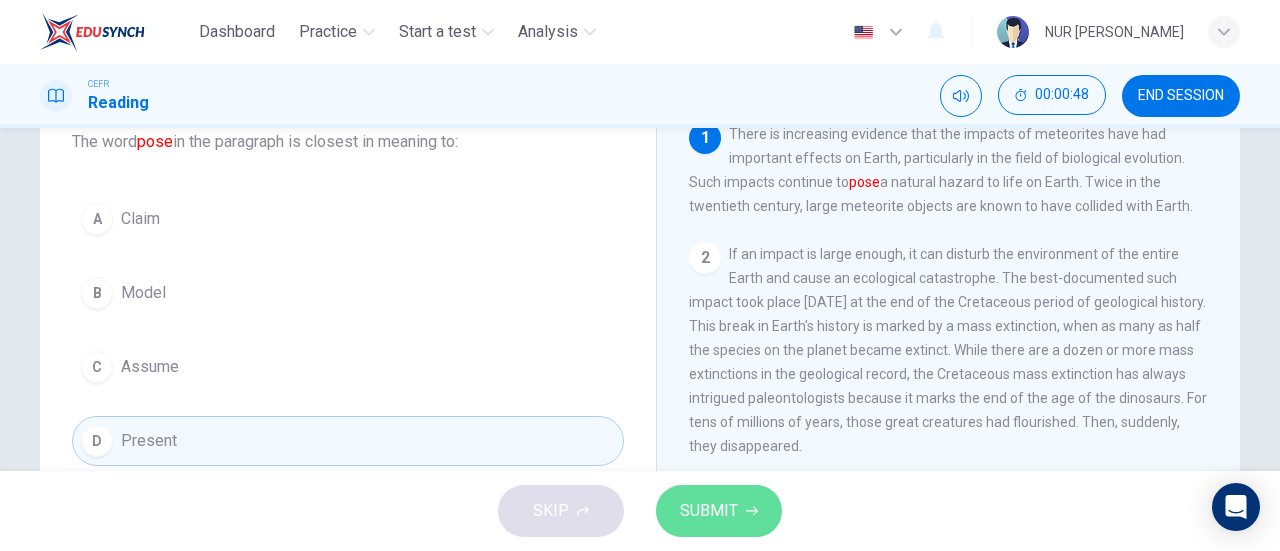 click on "SUBMIT" at bounding box center (719, 511) 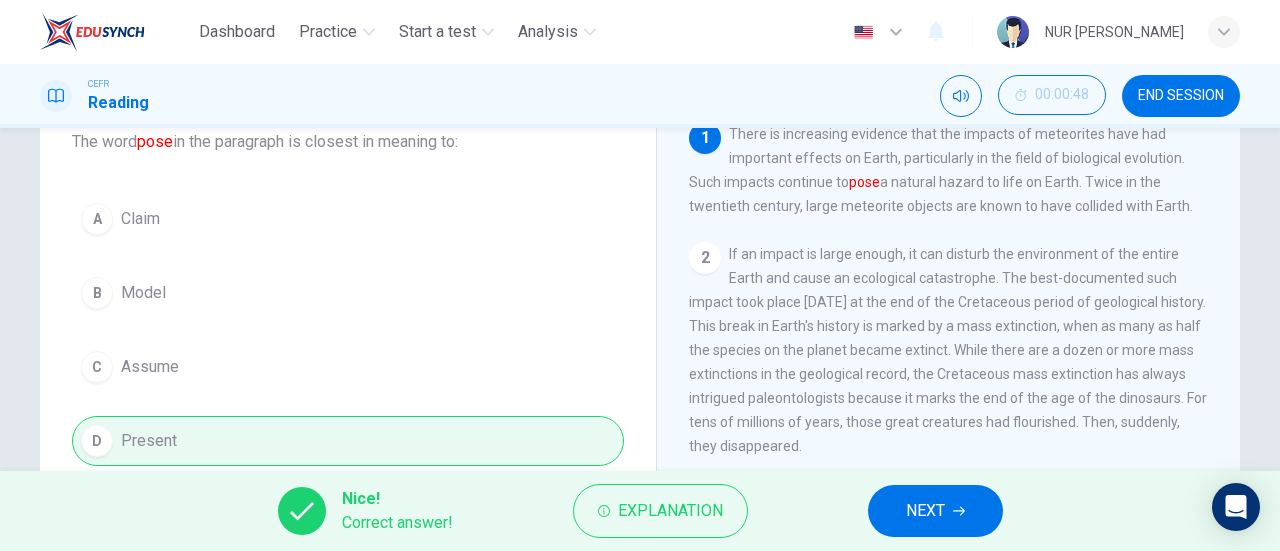 click on "NEXT" at bounding box center (935, 511) 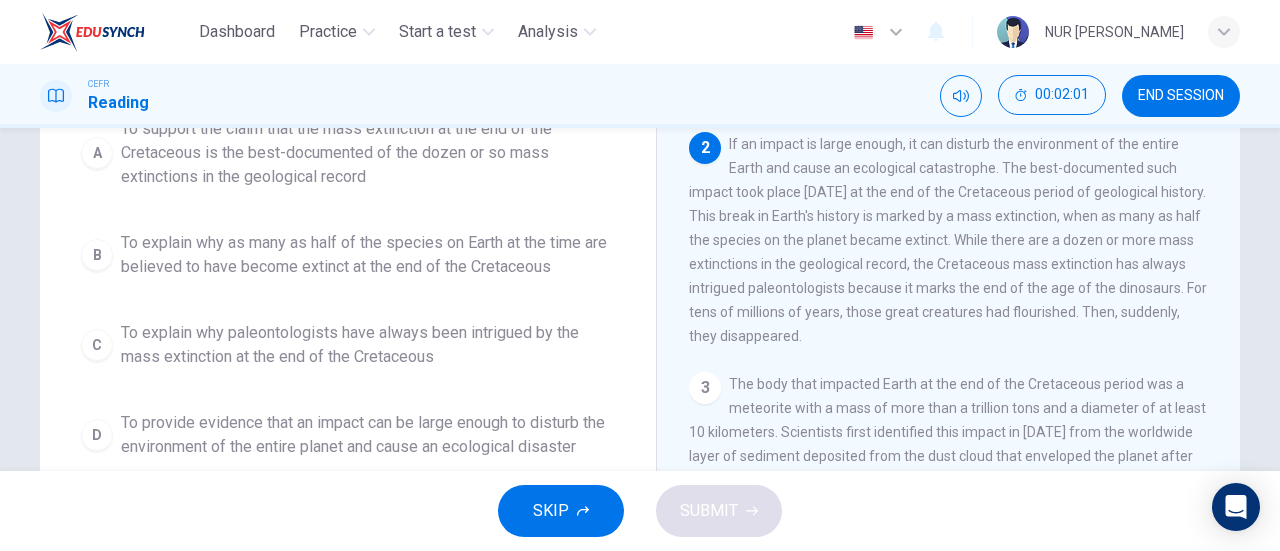 scroll, scrollTop: 246, scrollLeft: 0, axis: vertical 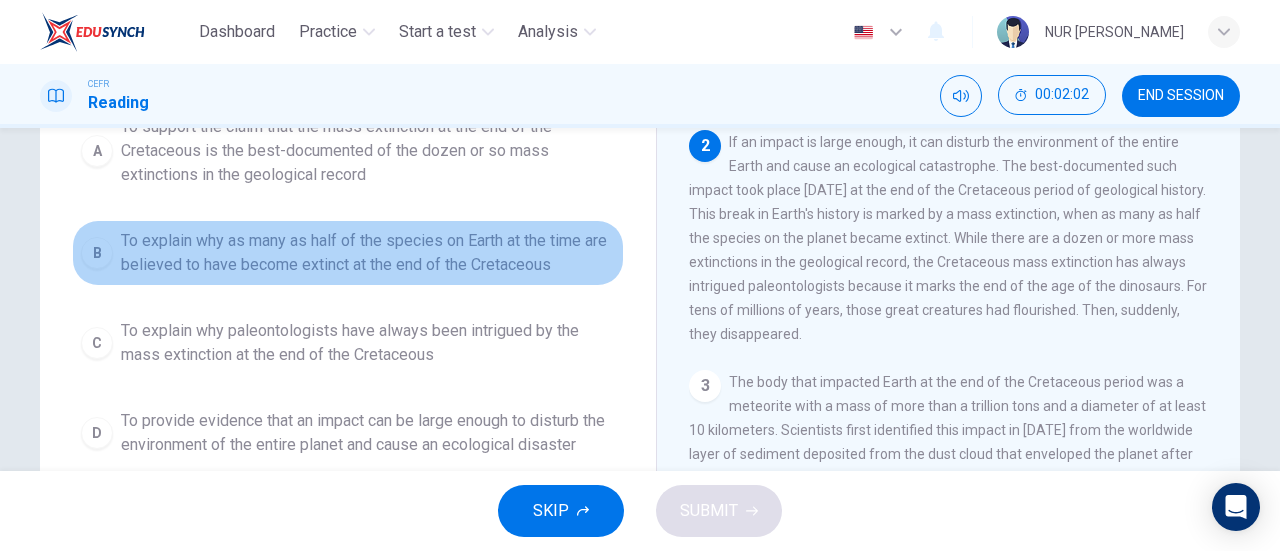 click on "To explain why as many as half of the species on Earth at the time are believed to have become extinct at the end of the Cretaceous" at bounding box center [368, 253] 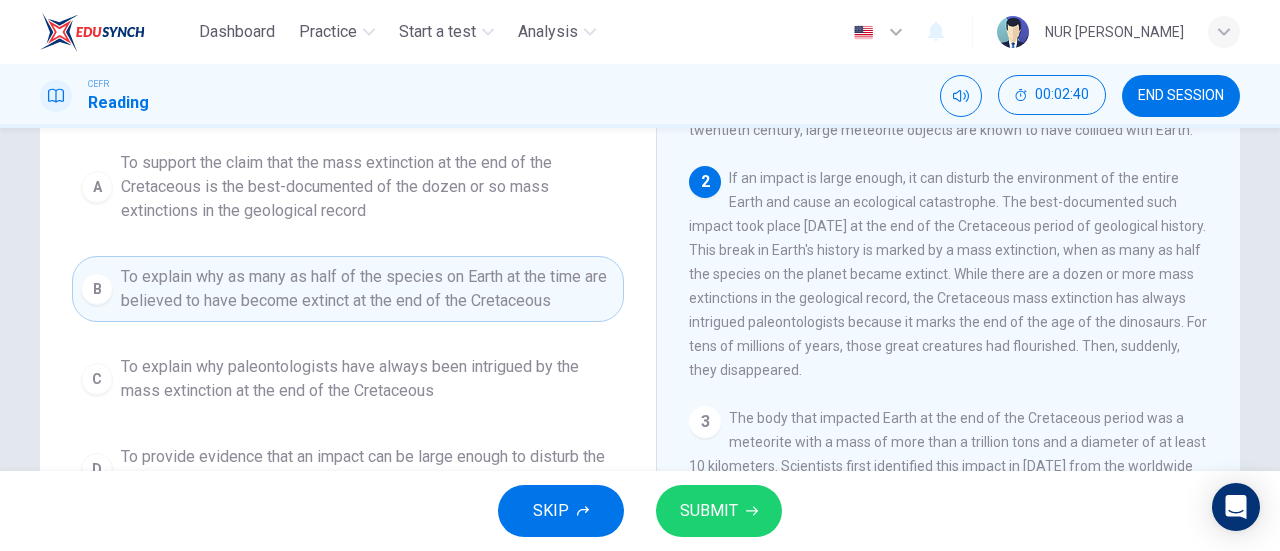 scroll, scrollTop: 210, scrollLeft: 0, axis: vertical 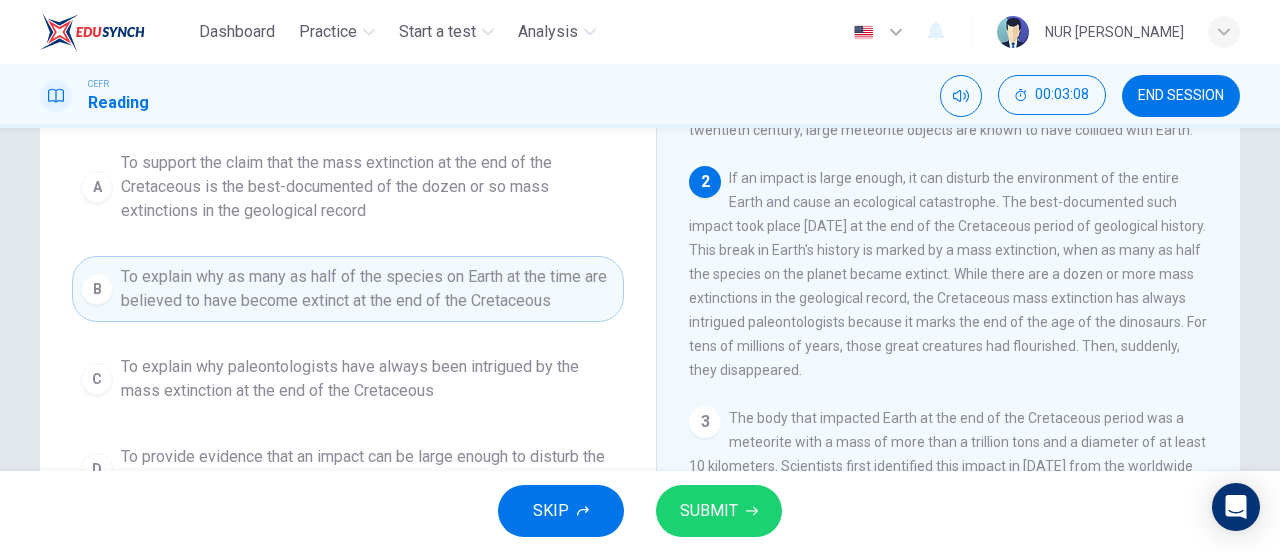 click on "To support the claim that the mass extinction at the end of the Cretaceous is the best-documented of the dozen or so mass extinctions in the geological record" at bounding box center [368, 187] 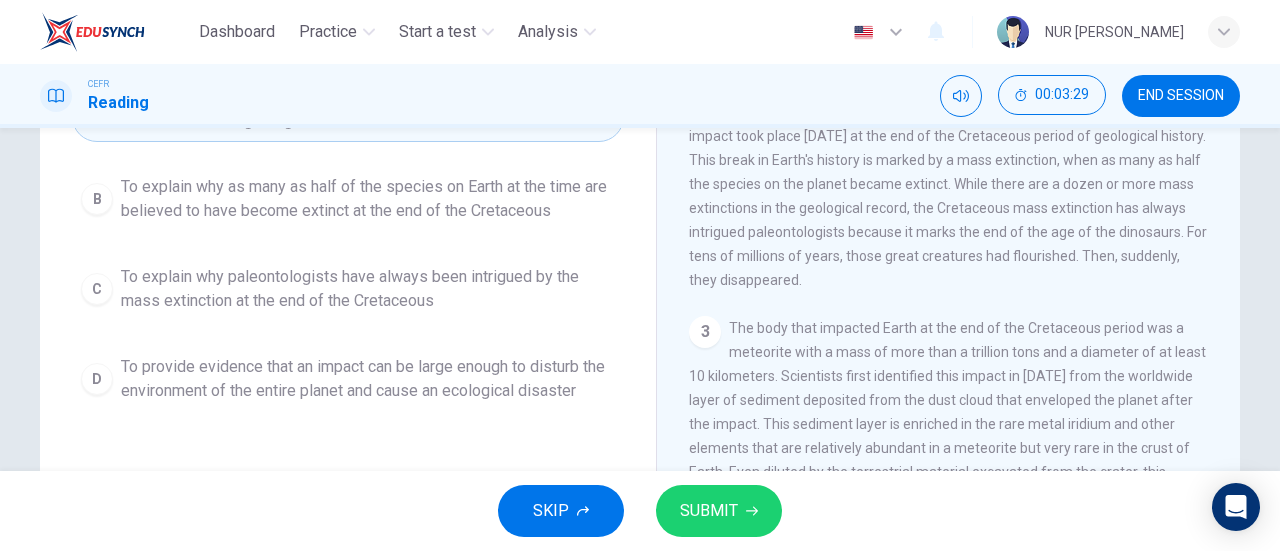 scroll, scrollTop: 295, scrollLeft: 0, axis: vertical 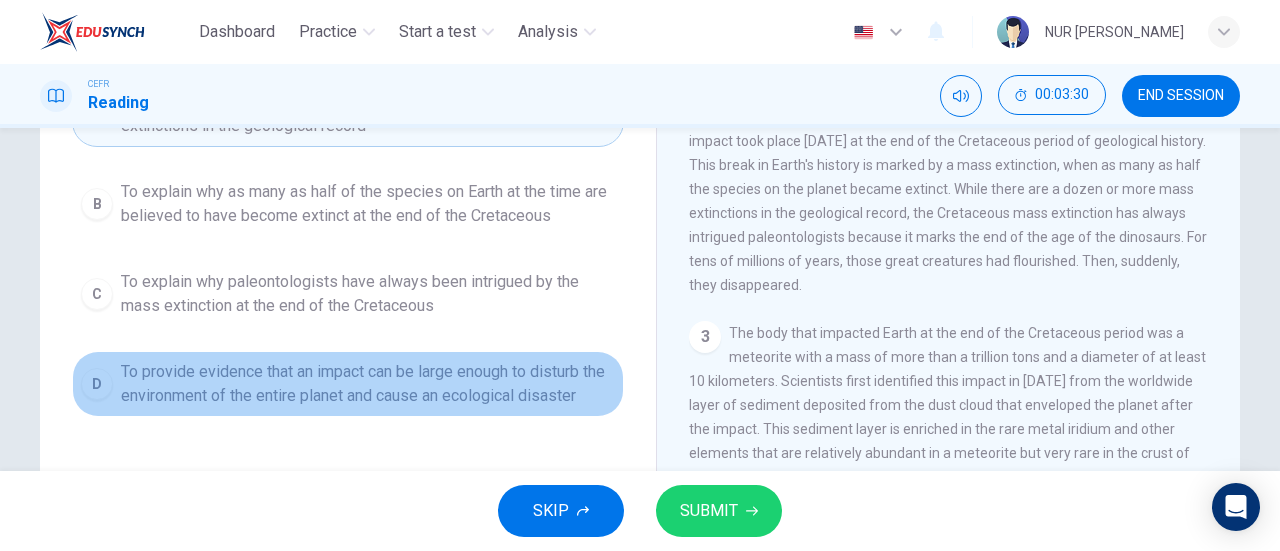 click on "To provide evidence that an impact can be large enough to disturb the environment of the entire planet and cause an ecological disaster" at bounding box center [368, 384] 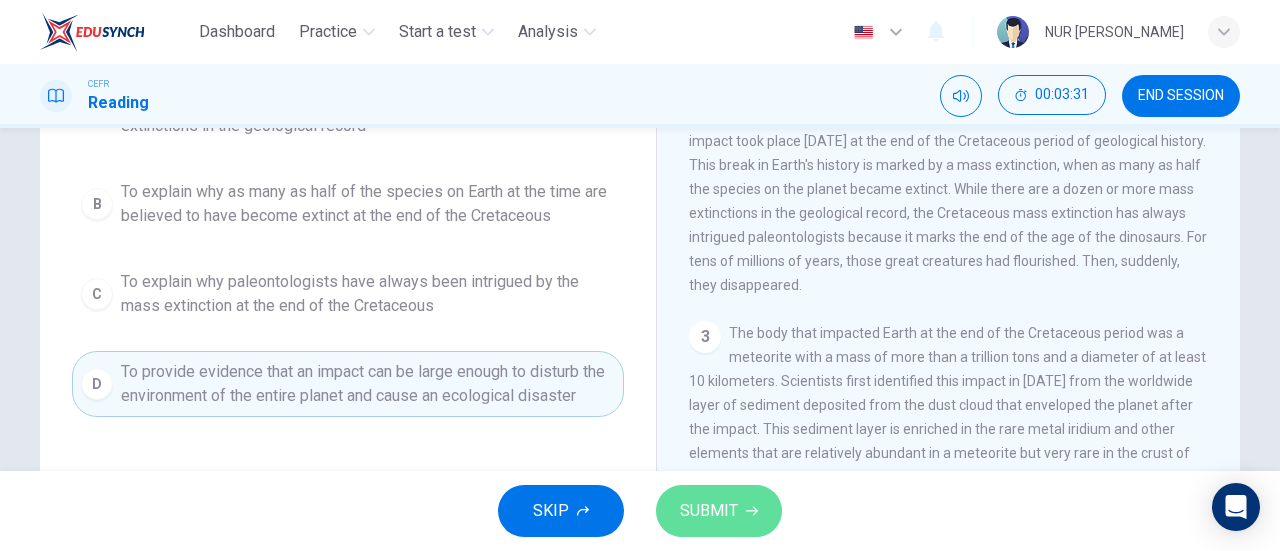 click on "SUBMIT" at bounding box center (709, 511) 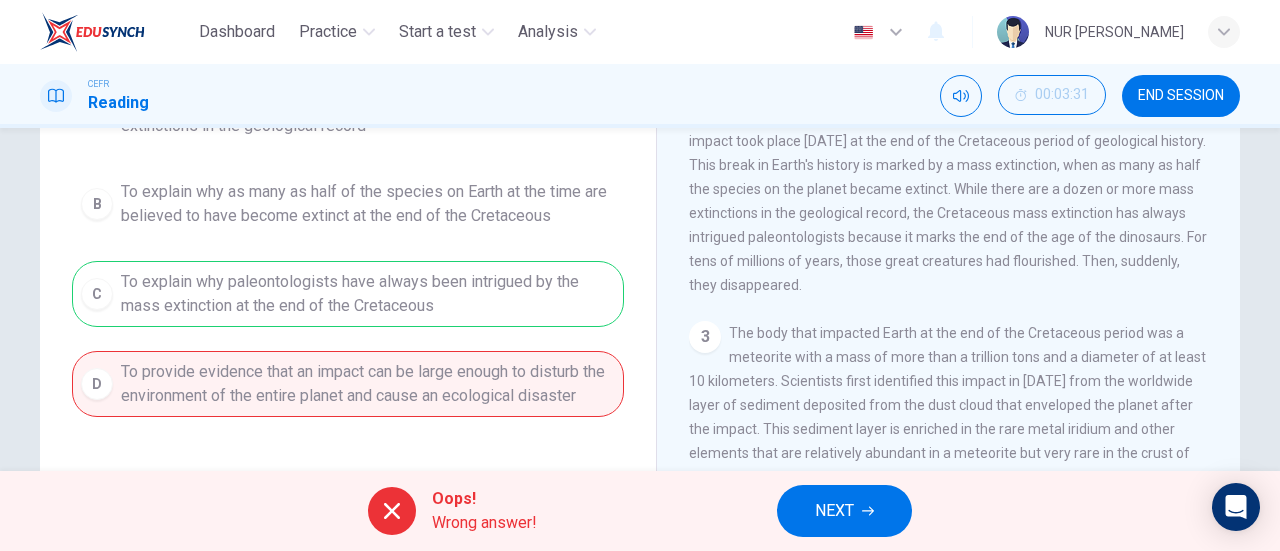 click on "NEXT" at bounding box center (834, 511) 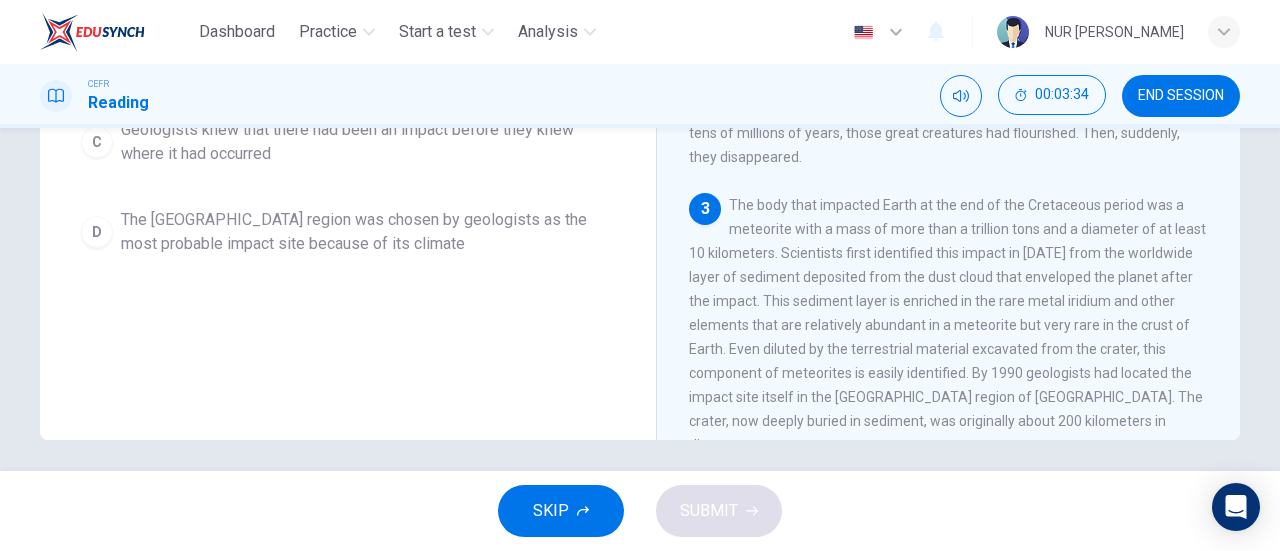 scroll, scrollTop: 426, scrollLeft: 0, axis: vertical 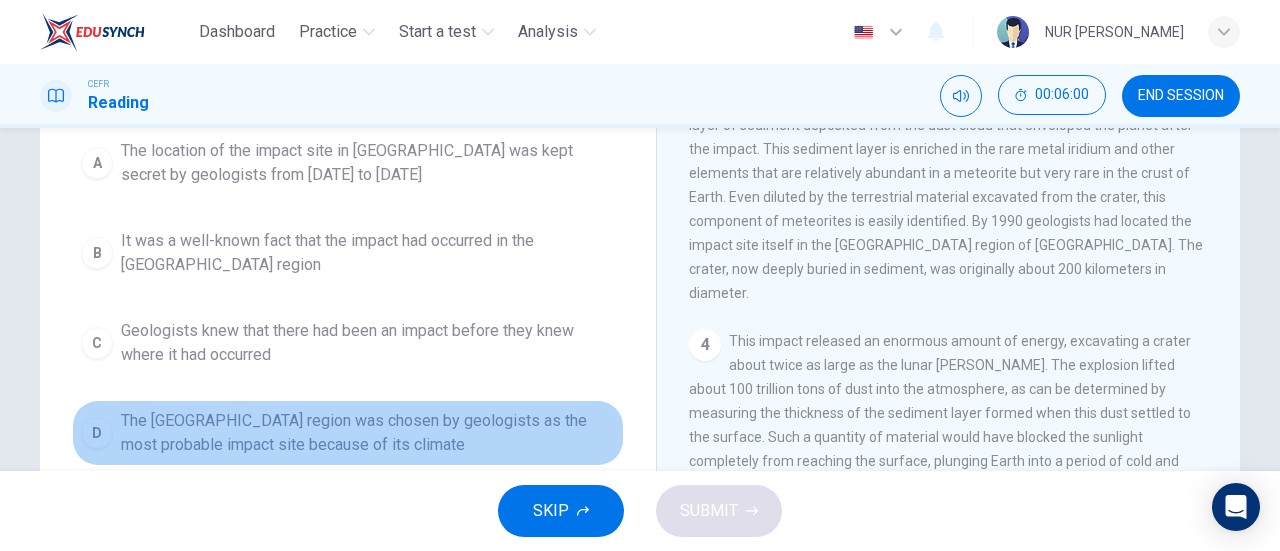 click on "The Yucatán region was chosen by geologists as the most probable impact site because of its climate" at bounding box center [368, 433] 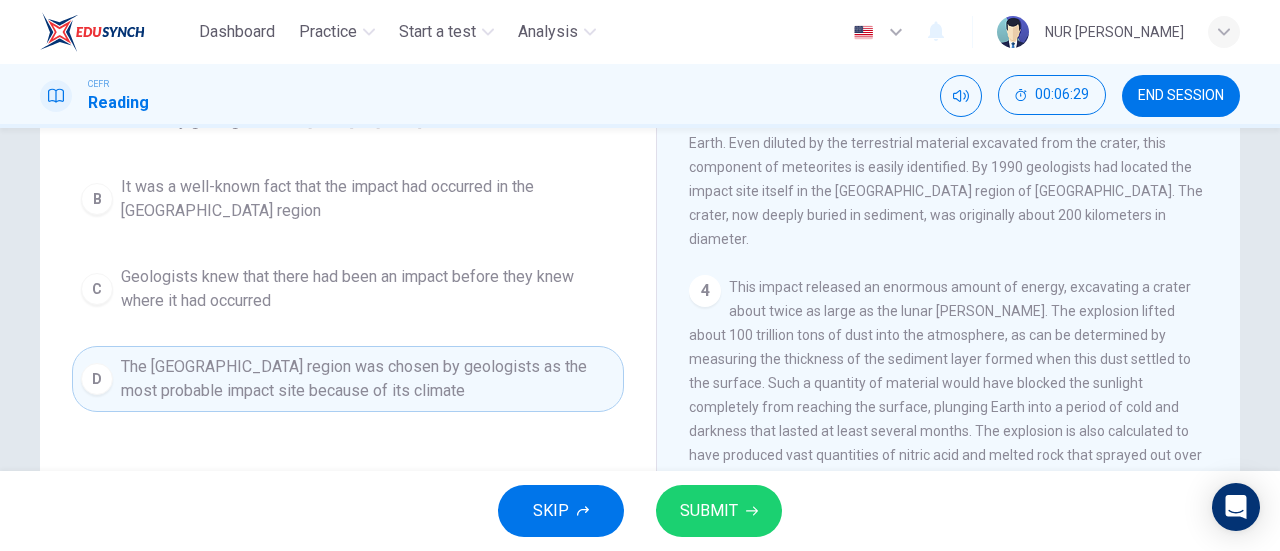 scroll, scrollTop: 336, scrollLeft: 0, axis: vertical 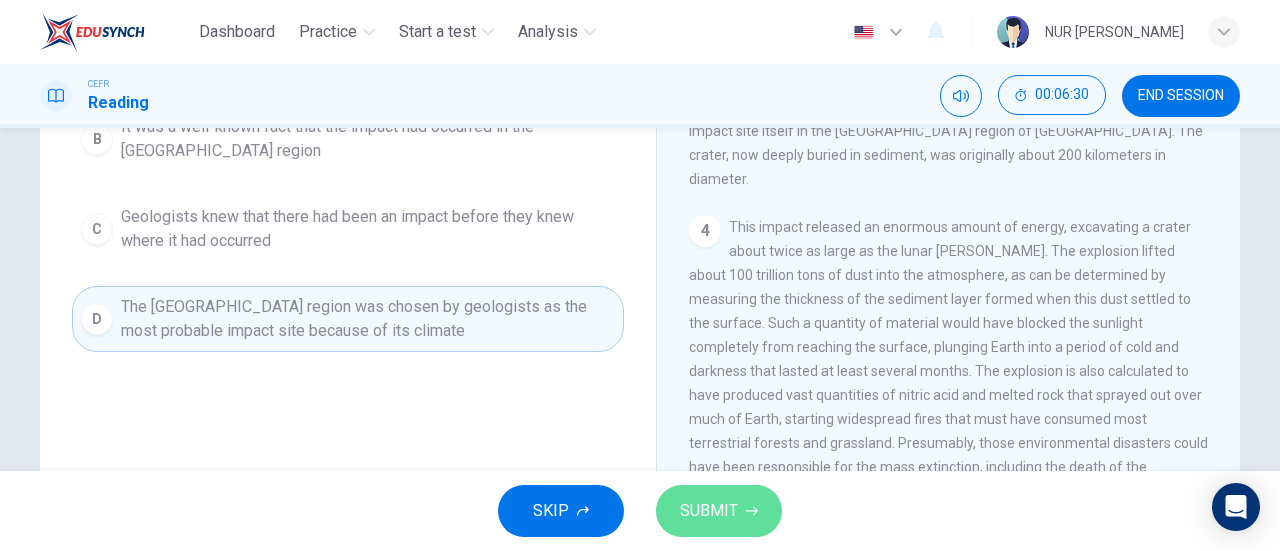 click on "SUBMIT" at bounding box center [709, 511] 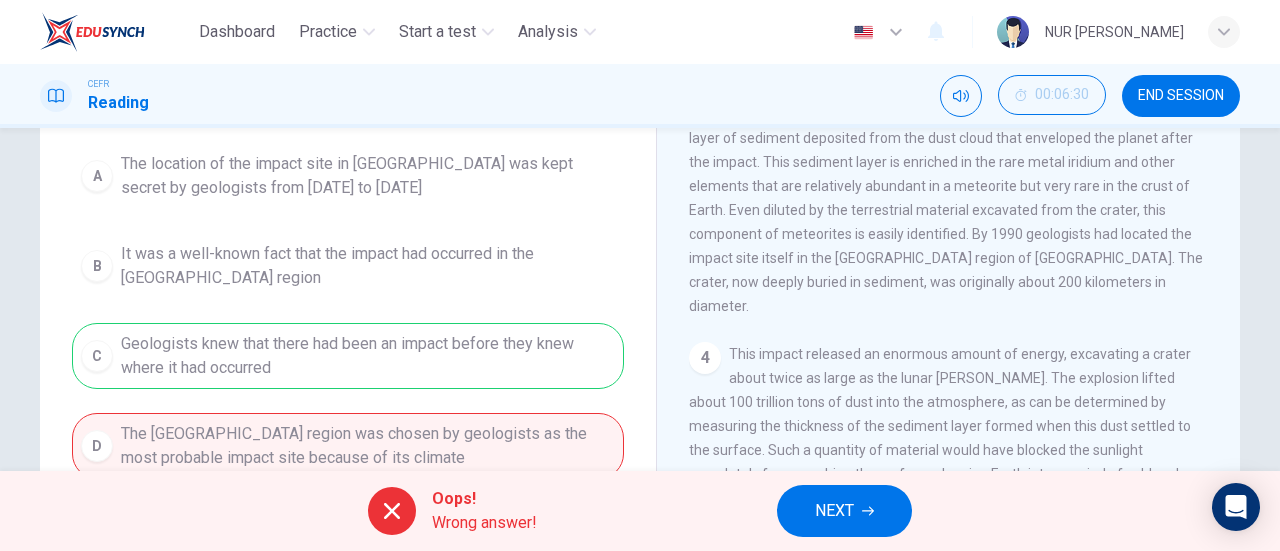 scroll, scrollTop: 235, scrollLeft: 0, axis: vertical 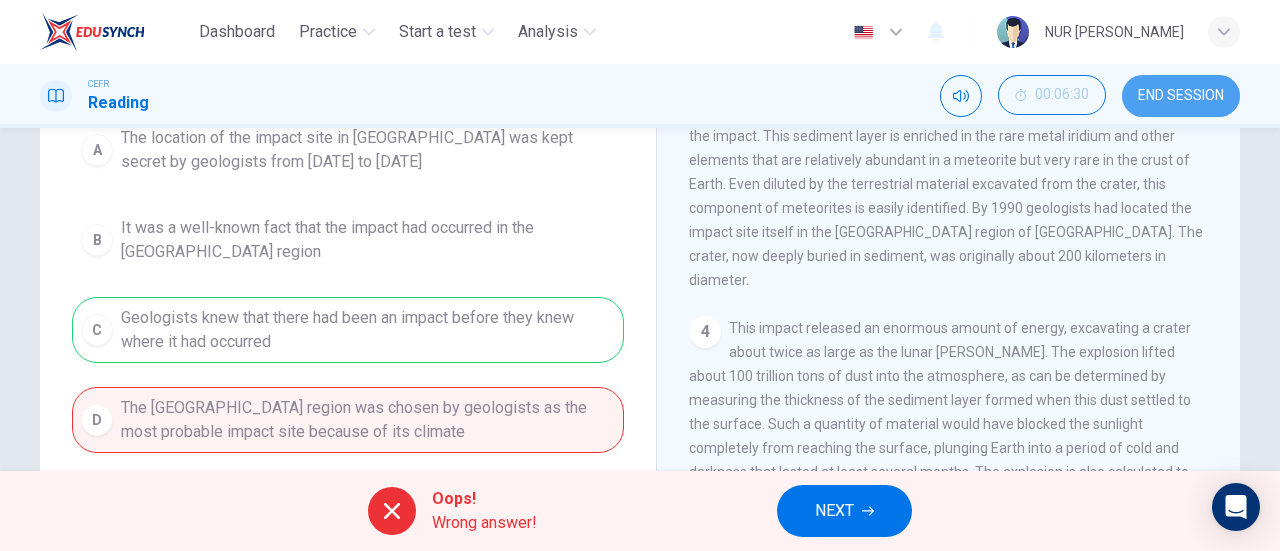 click on "END SESSION" at bounding box center [1181, 96] 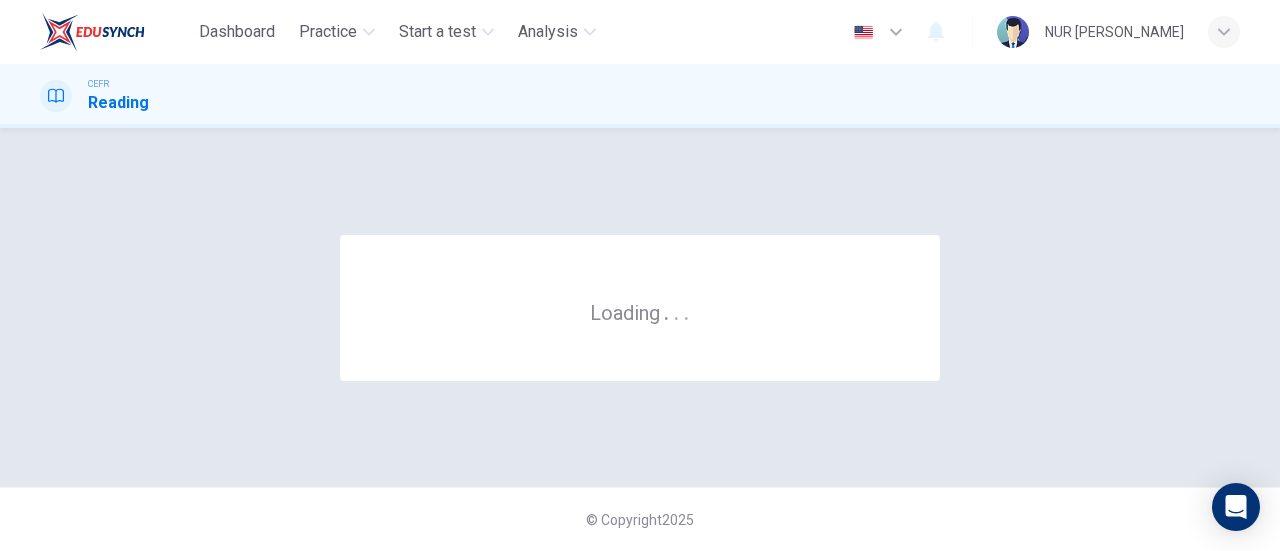 scroll, scrollTop: 0, scrollLeft: 0, axis: both 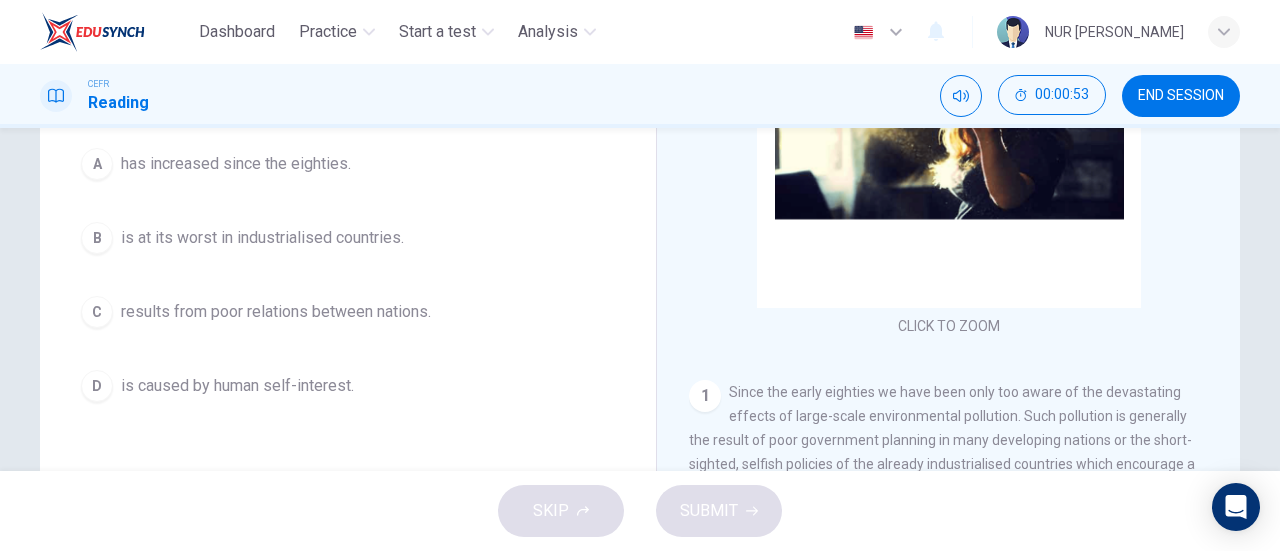 click on "has increased since the eighties." at bounding box center [236, 164] 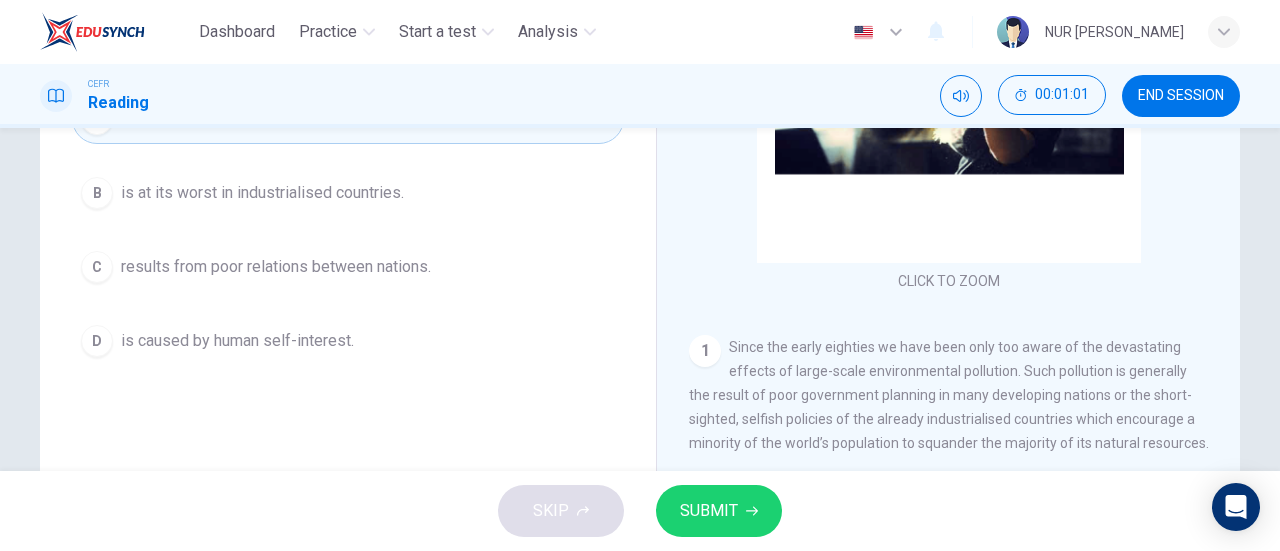 scroll, scrollTop: 289, scrollLeft: 0, axis: vertical 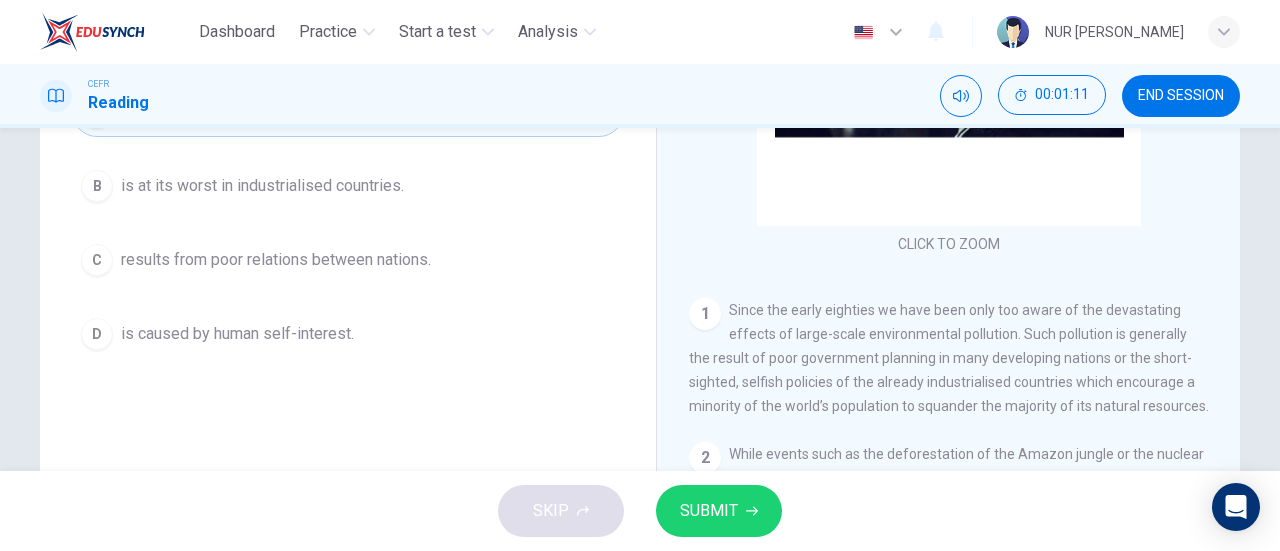 click on "B is at its worst in industrialised countries." at bounding box center (348, 186) 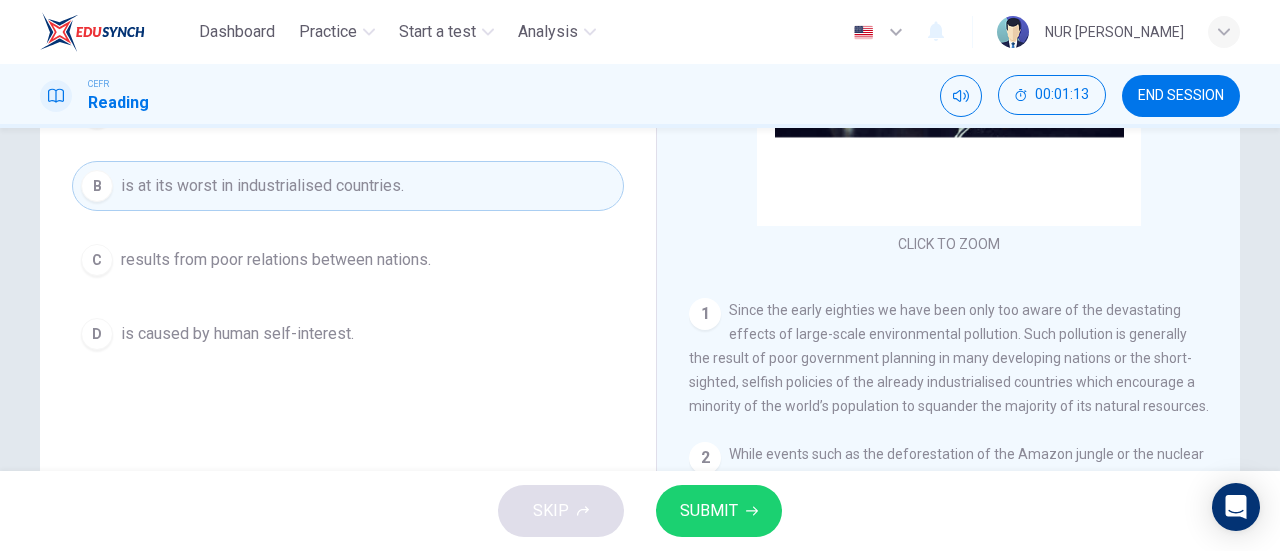 click on "results from poor relations between nations." at bounding box center [276, 260] 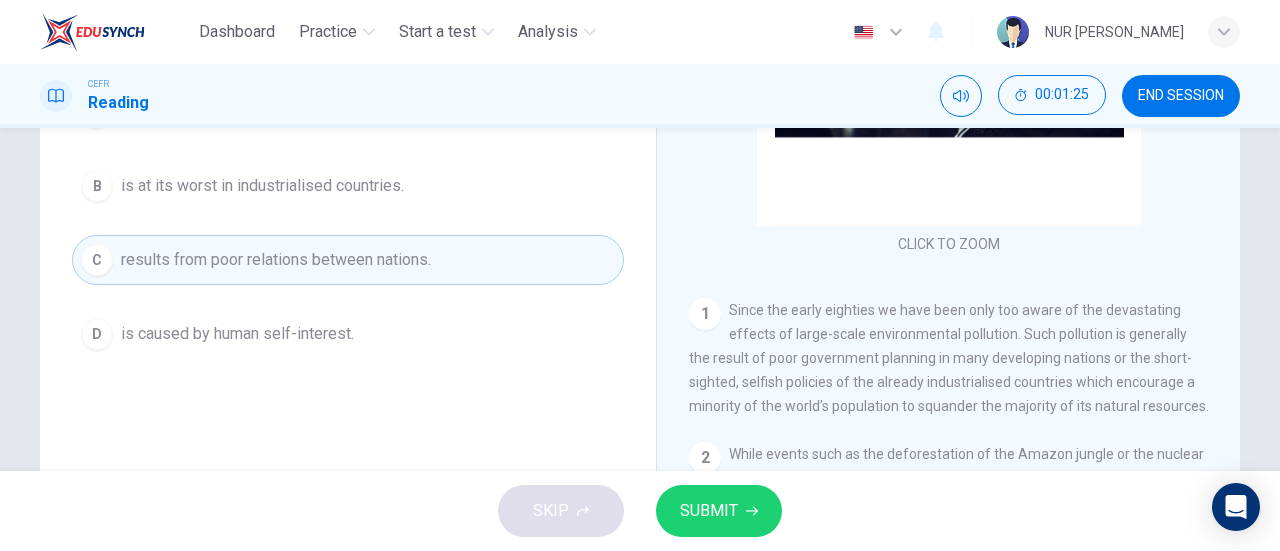 click on "is caused by human self-interest." at bounding box center (237, 334) 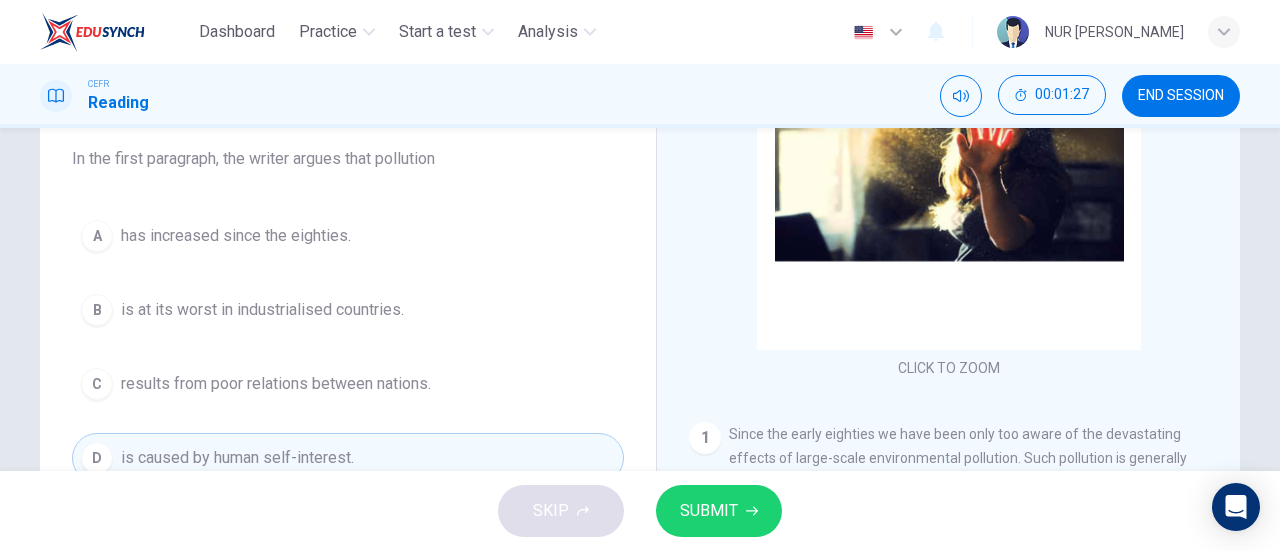 scroll, scrollTop: 132, scrollLeft: 0, axis: vertical 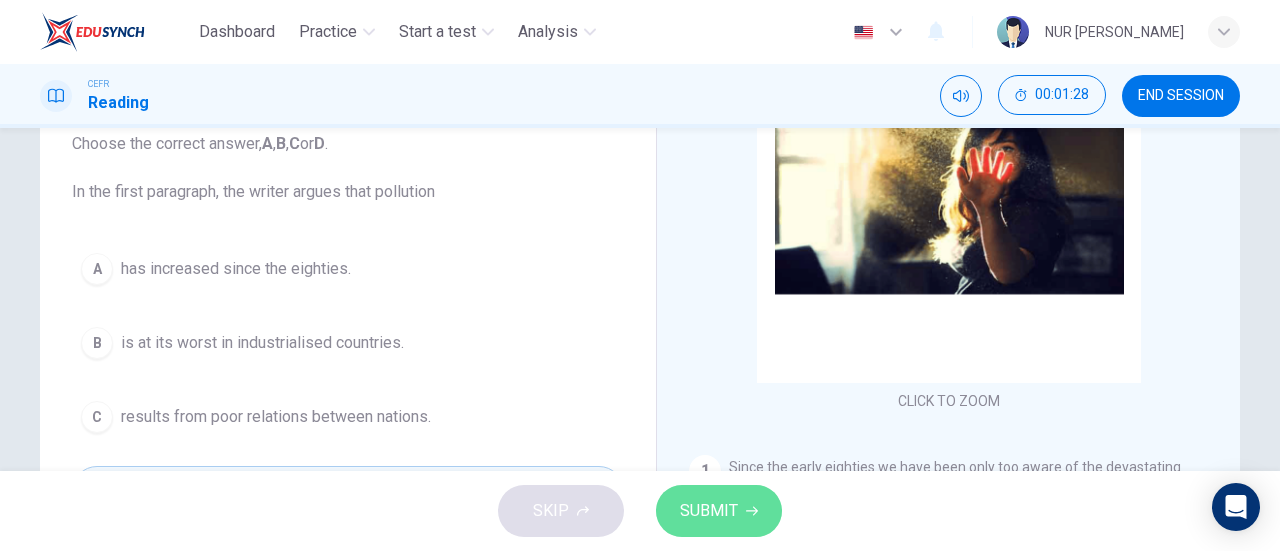 click on "SUBMIT" at bounding box center (719, 511) 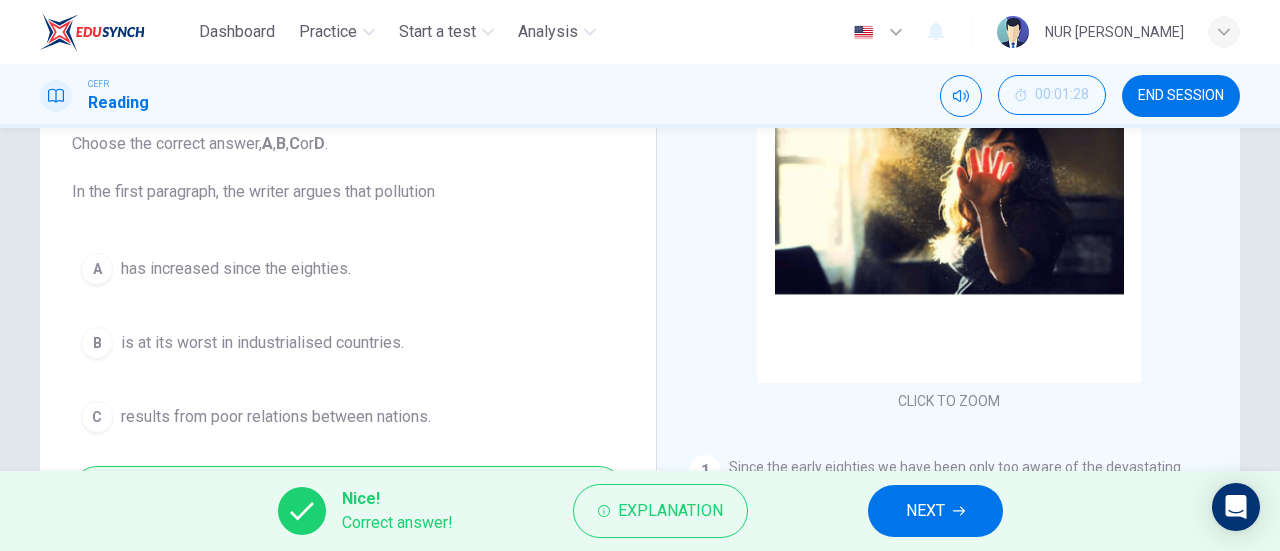 click on "NEXT" at bounding box center (935, 511) 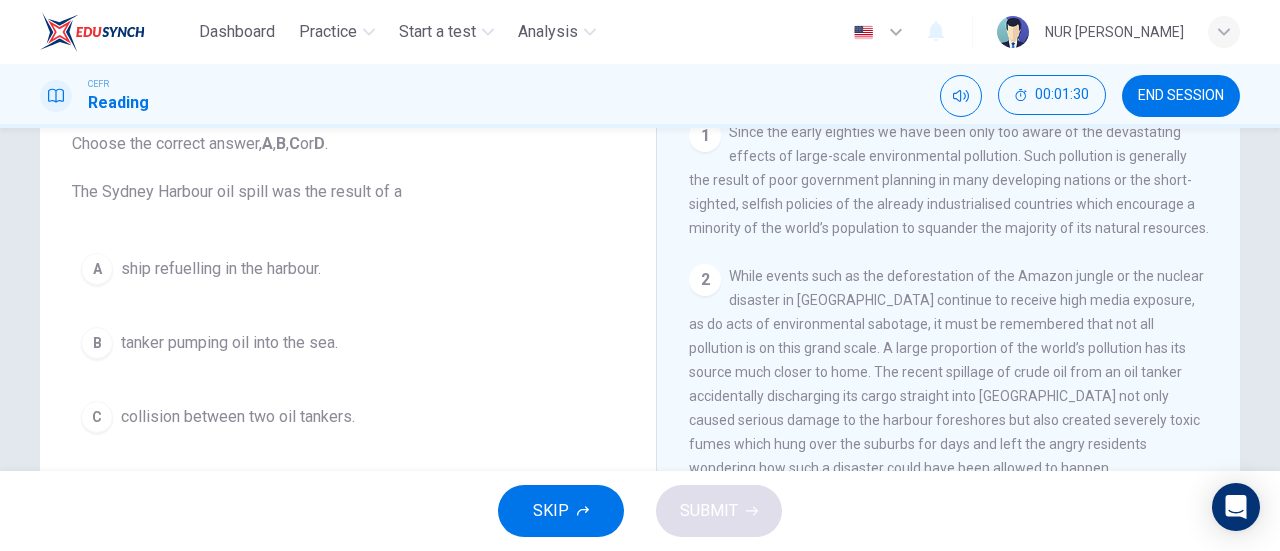 scroll, scrollTop: 442, scrollLeft: 0, axis: vertical 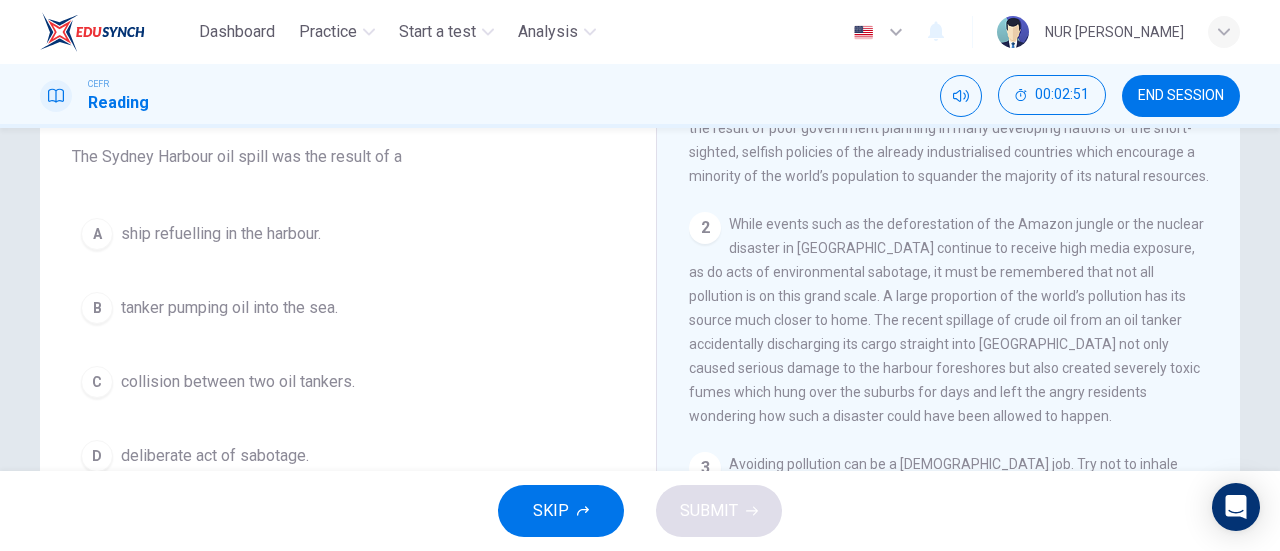 click on "ship refuelling in the harbour." at bounding box center (221, 234) 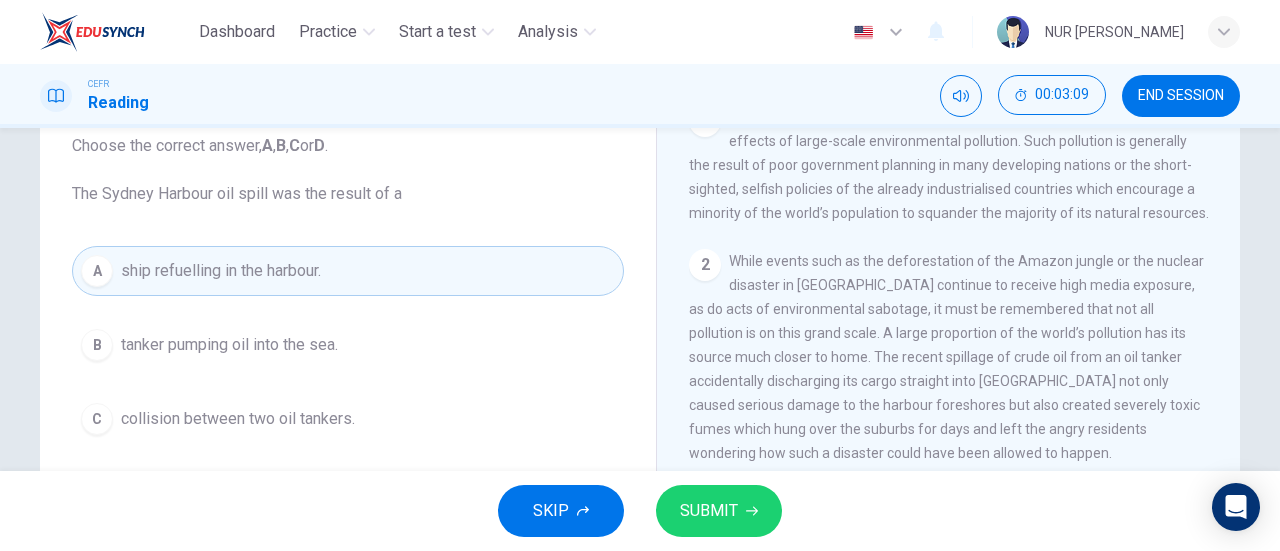 scroll, scrollTop: 127, scrollLeft: 0, axis: vertical 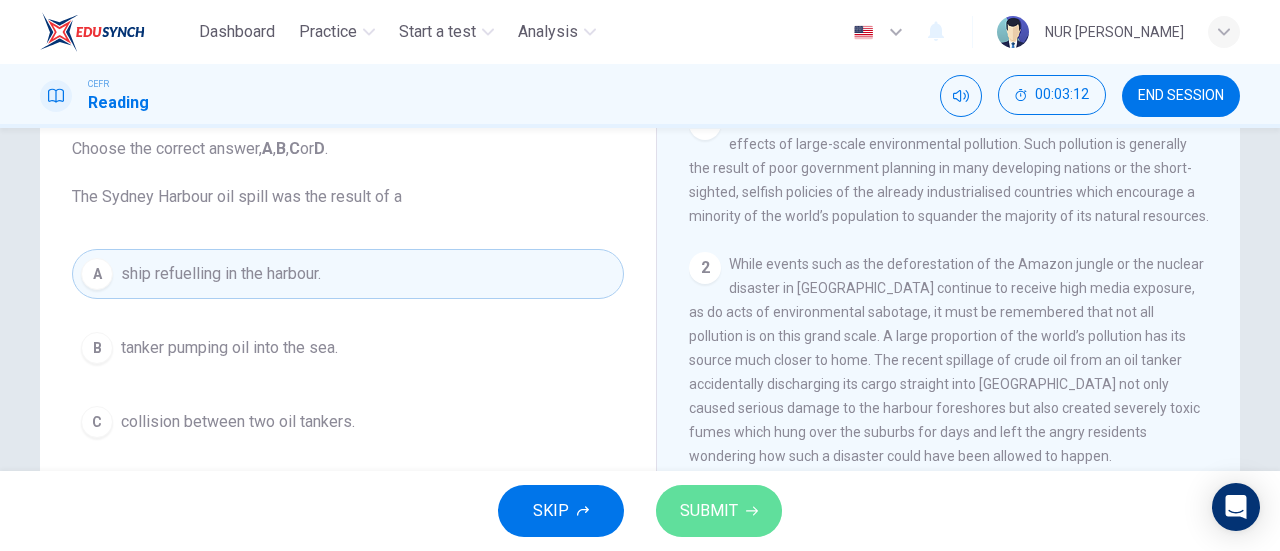 click on "SUBMIT" at bounding box center (709, 511) 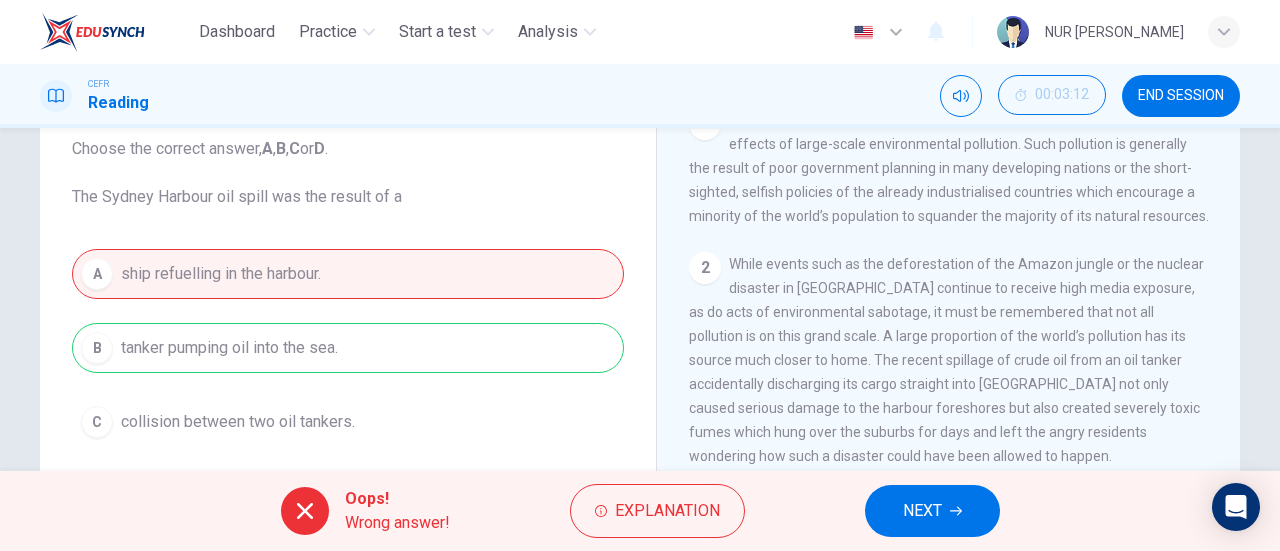 click on "Oops! Wrong answer! Explanation NEXT" at bounding box center (640, 511) 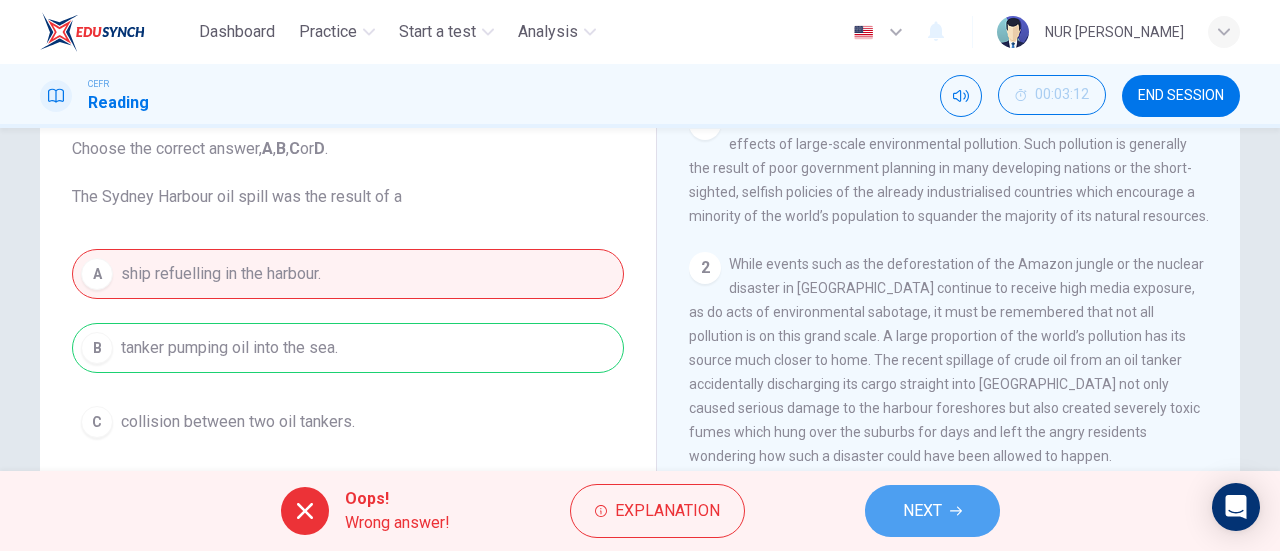 click on "NEXT" at bounding box center [932, 511] 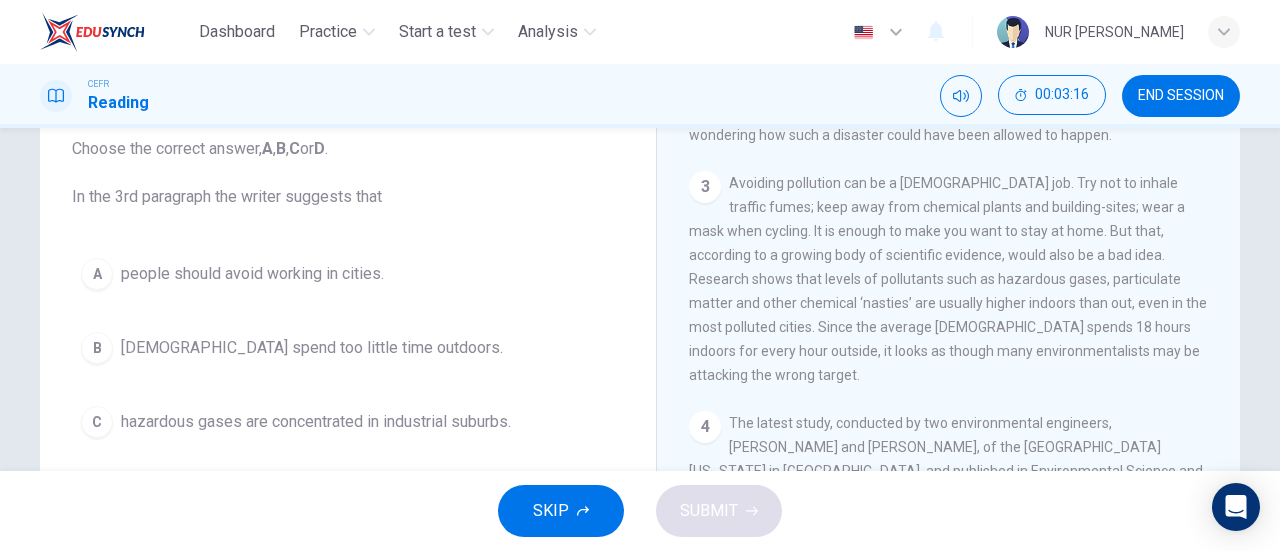 scroll, scrollTop: 786, scrollLeft: 0, axis: vertical 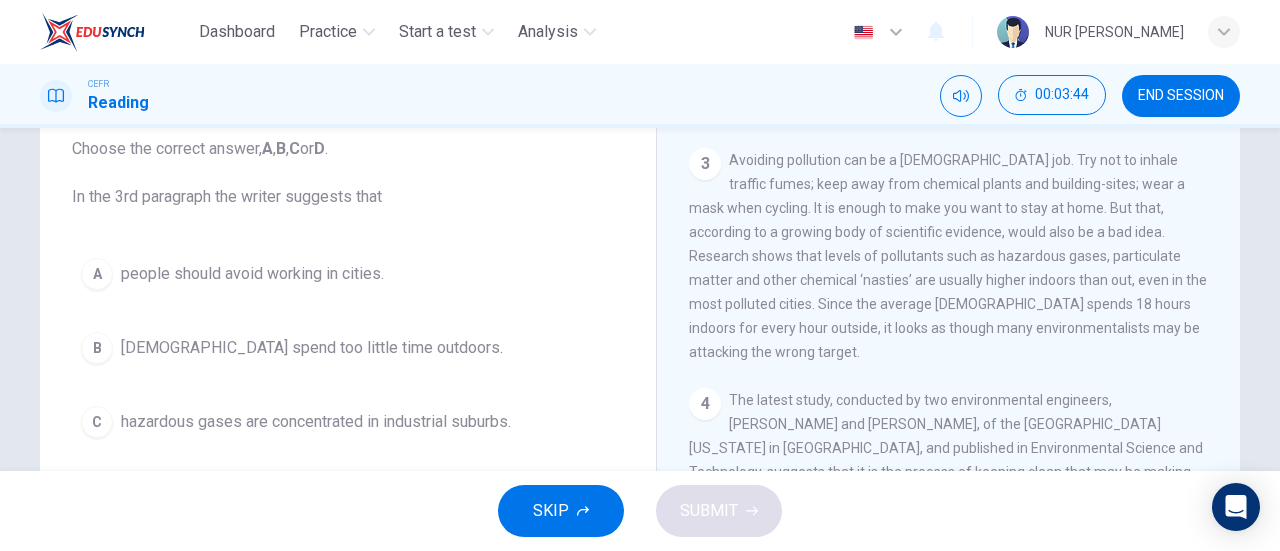 click on "people should avoid working in cities." at bounding box center (252, 274) 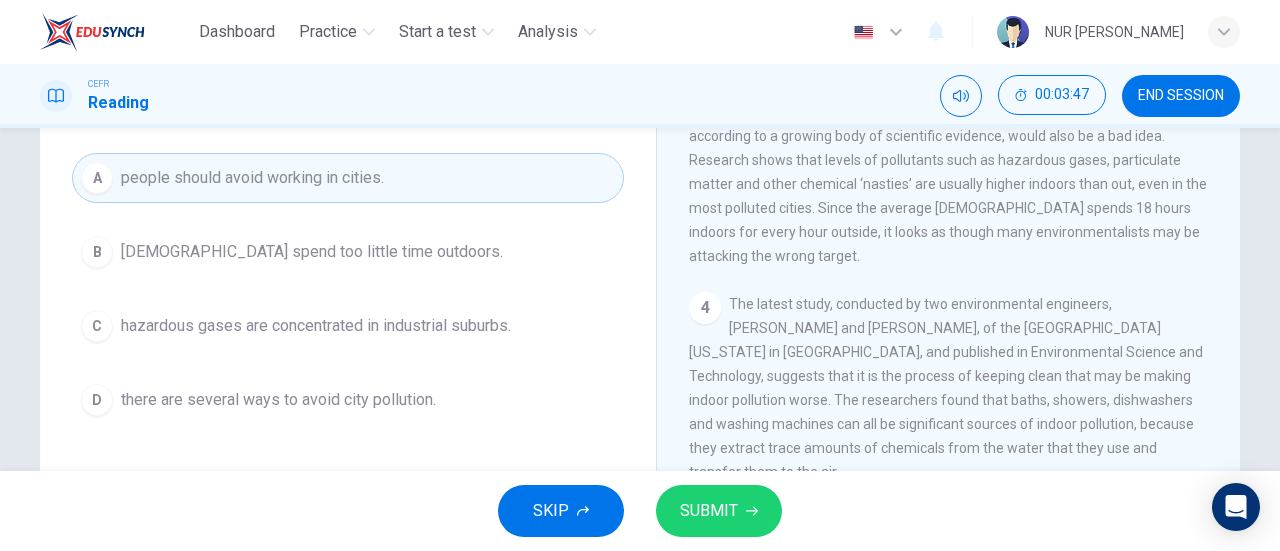 scroll, scrollTop: 224, scrollLeft: 0, axis: vertical 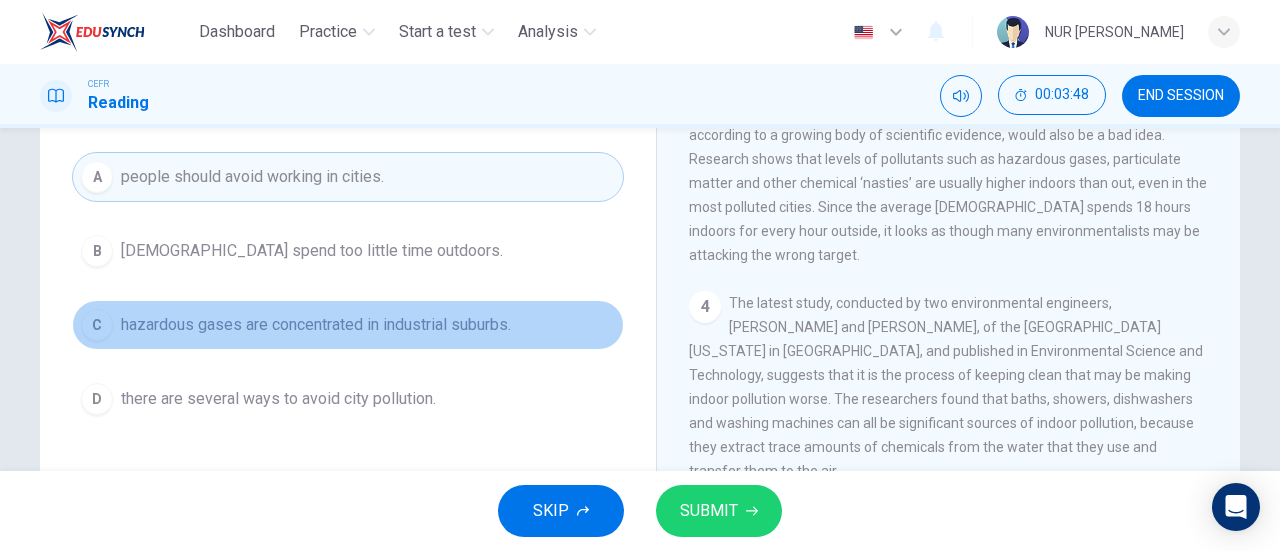 click on "C hazardous gases are concentrated in industrial suburbs." at bounding box center [348, 325] 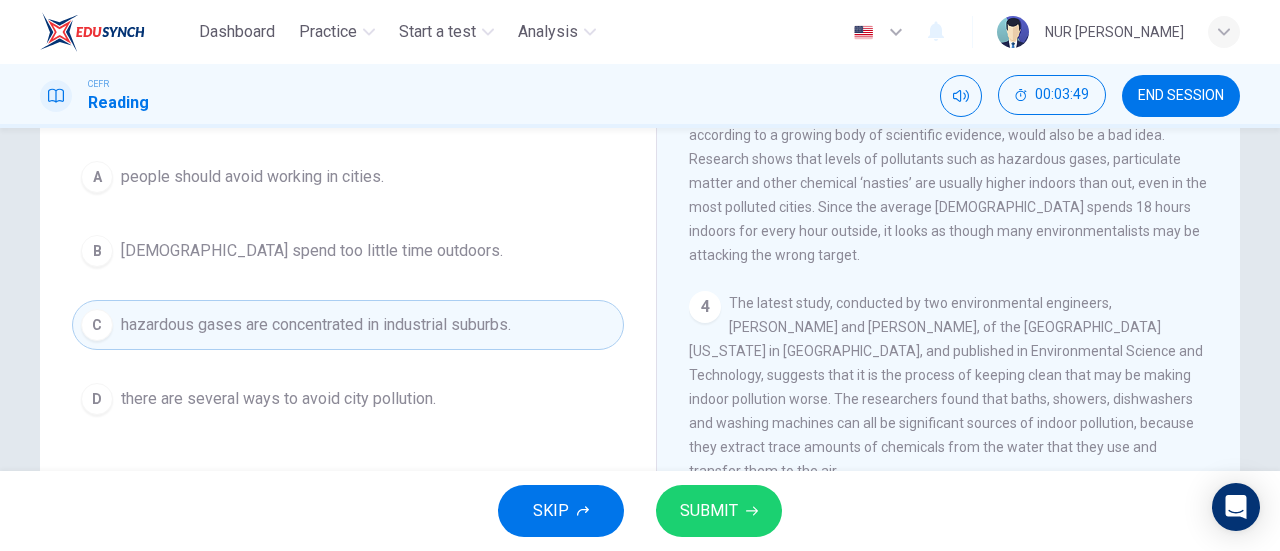 click on "there are several ways to avoid city pollution." at bounding box center [278, 399] 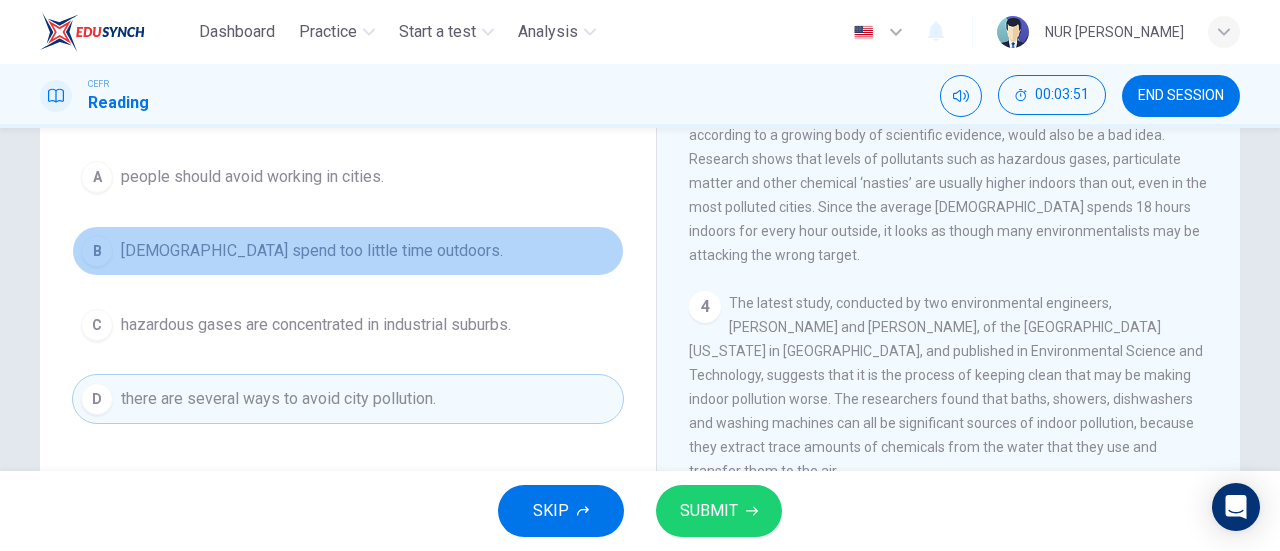 click on "[DEMOGRAPHIC_DATA] spend too little time outdoors." at bounding box center [312, 251] 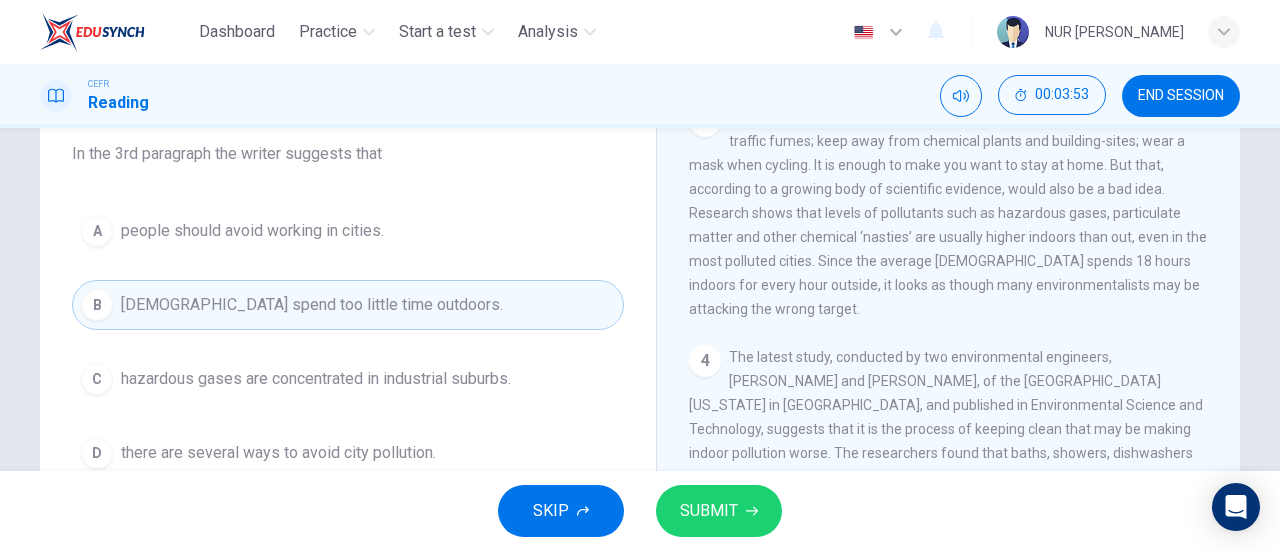 scroll, scrollTop: 166, scrollLeft: 0, axis: vertical 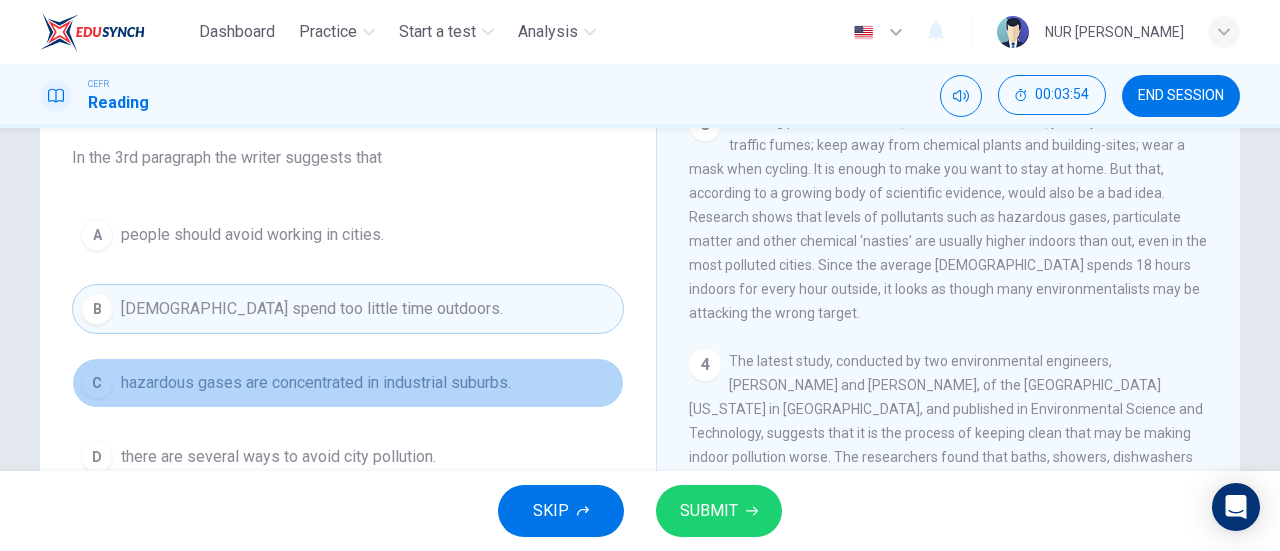 click on "C hazardous gases are concentrated in industrial suburbs." at bounding box center [348, 383] 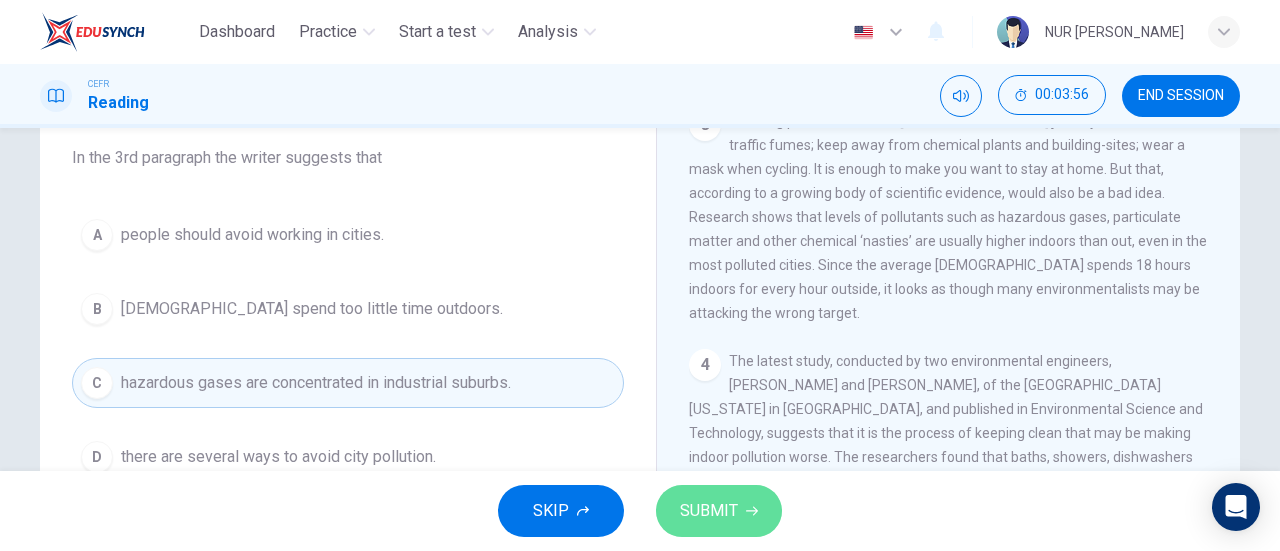 click on "SUBMIT" at bounding box center [719, 511] 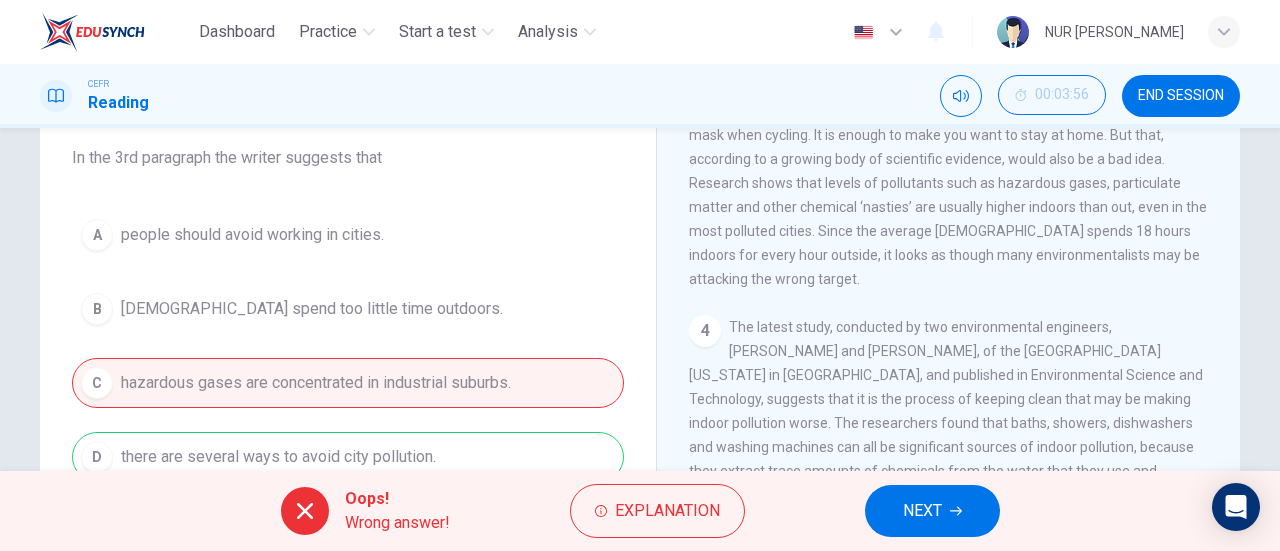 scroll, scrollTop: 826, scrollLeft: 0, axis: vertical 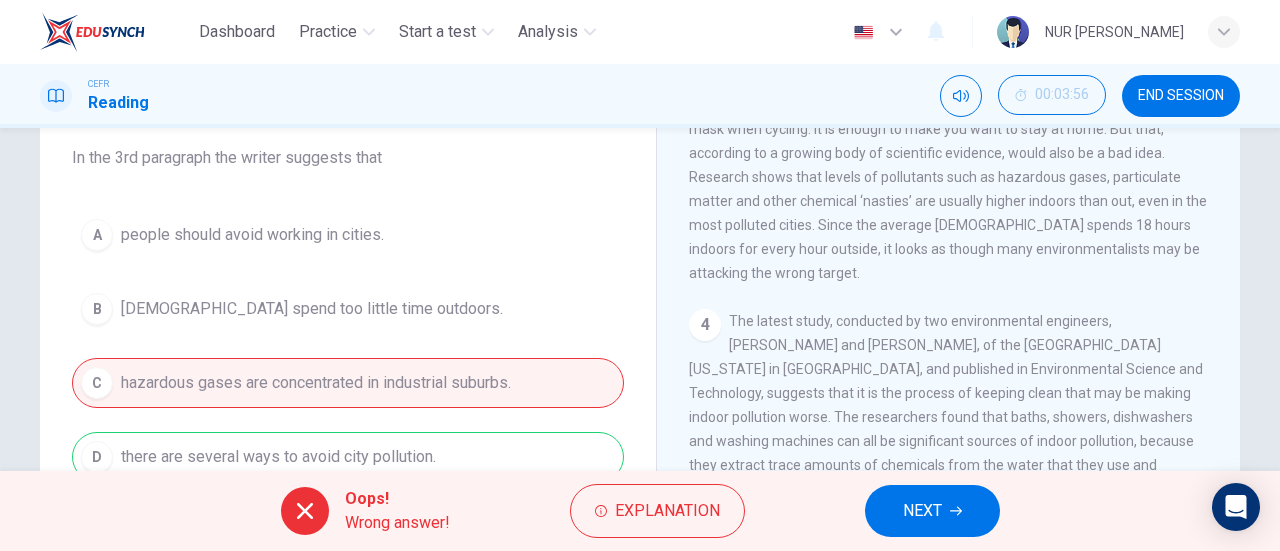 click on "The latest study, conducted by two environmental engineers, [PERSON_NAME] and [PERSON_NAME], of the [GEOGRAPHIC_DATA][US_STATE] in [GEOGRAPHIC_DATA], and published in Environmental Science and Technology, suggests that it is the process of keeping clean that may be making indoor pollution worse. The researchers found that baths, showers, dishwashers and washing machines can all be significant sources of indoor pollution, because they extract trace amounts of chemicals from the water that they use and transfer them to the air." at bounding box center [946, 405] 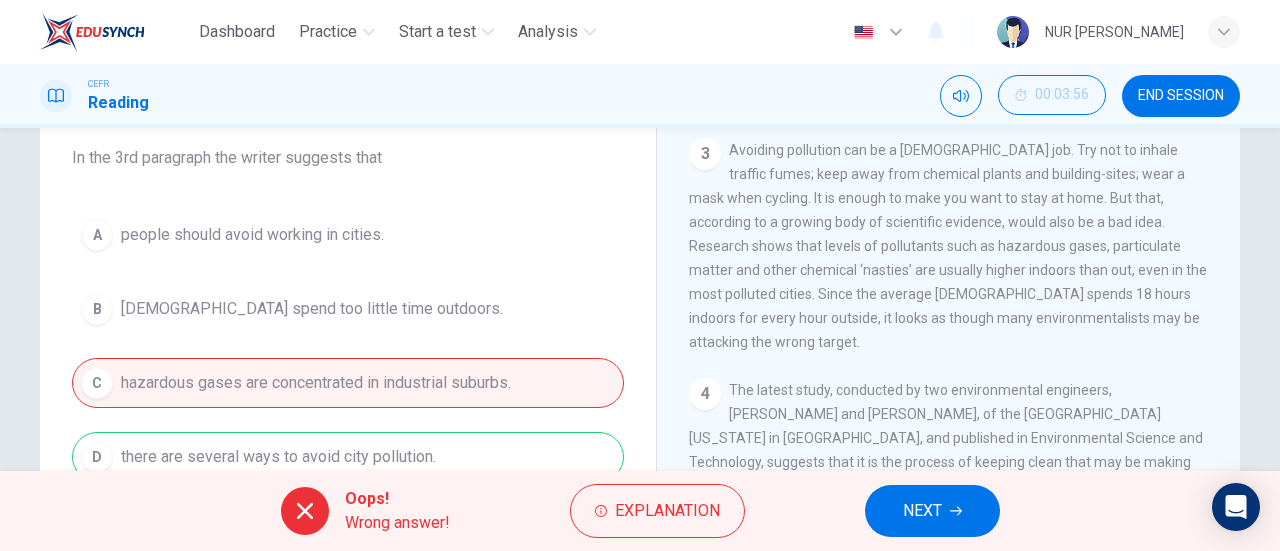 scroll, scrollTop: 756, scrollLeft: 0, axis: vertical 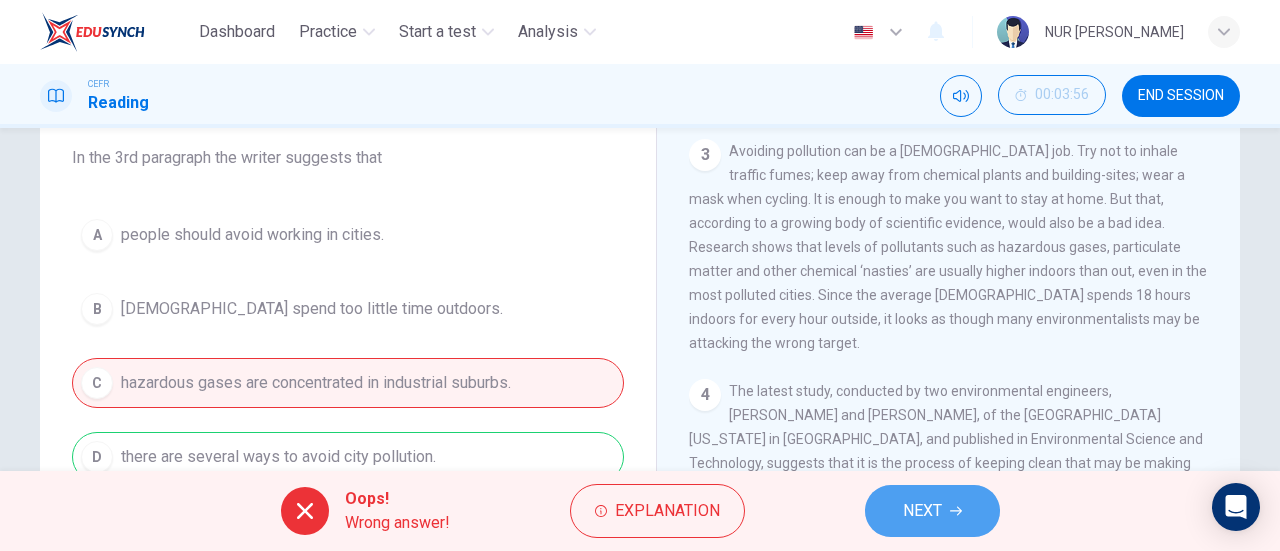 click on "NEXT" at bounding box center (932, 511) 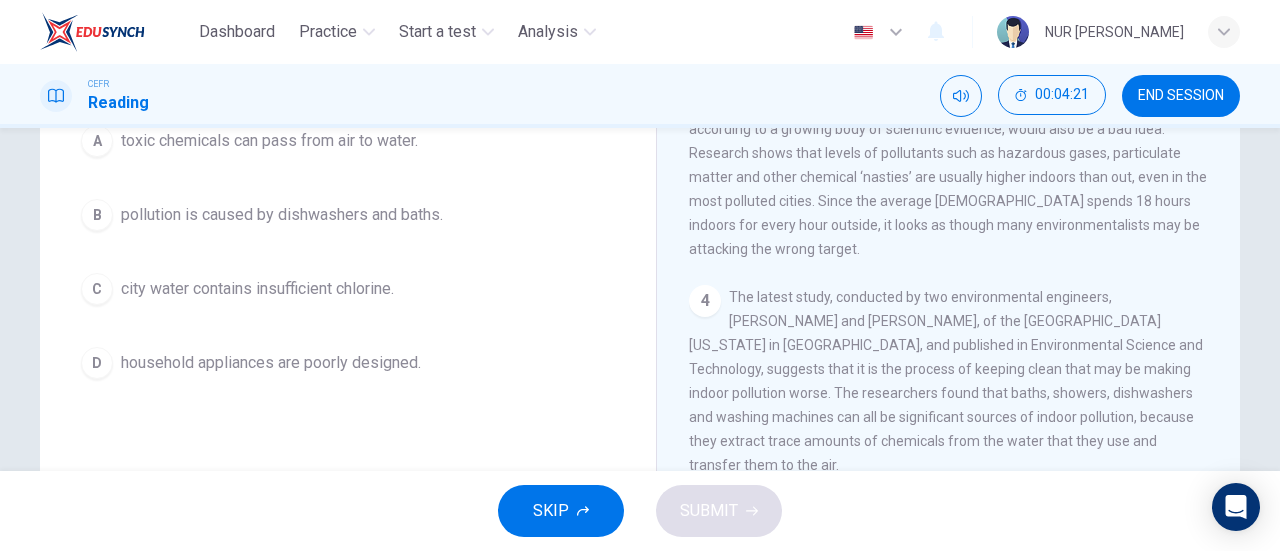 scroll, scrollTop: 267, scrollLeft: 0, axis: vertical 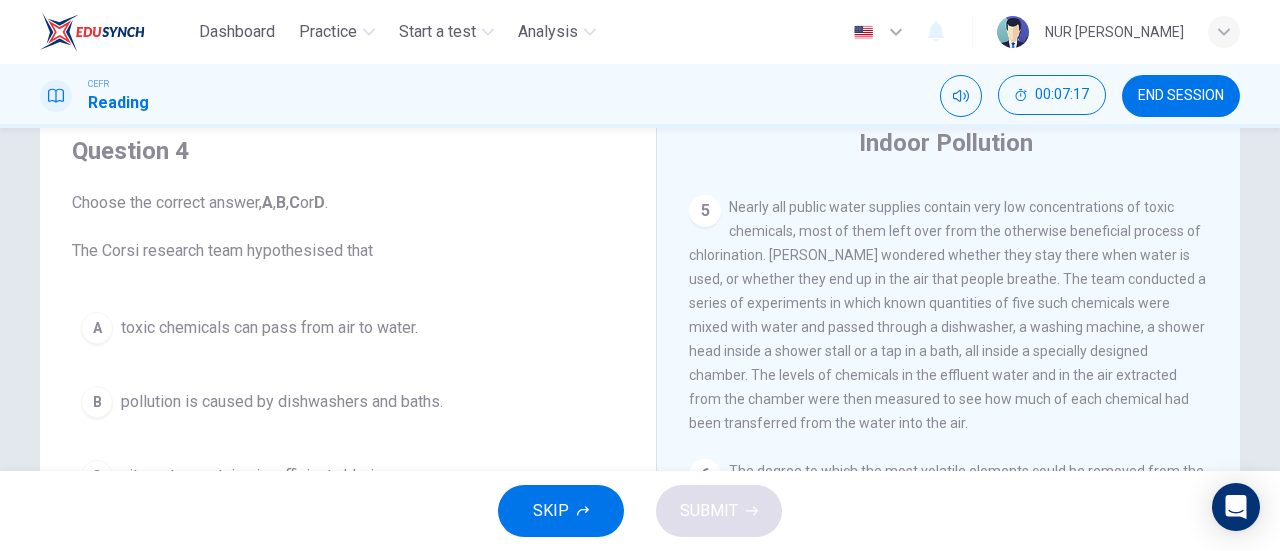 click on "5 Nearly all public water supplies contain very low concentrations of toxic chemicals, most of them left over from the otherwise beneficial process of chlorination. Dr. Corsi wondered whether they stay there when water is used, or whether they end up in the air that people breathe. The team conducted a series of experiments in which known quantities of five such chemicals were mixed with water and passed through a dishwasher, a washing machine, a shower head inside a shower stall or a tap in a bath, all inside a specially designed chamber. The levels of chemicals in the effluent water and in the air extracted from the chamber were then measured to see how much of each chemical had been transferred from the water into the air." at bounding box center [949, 315] 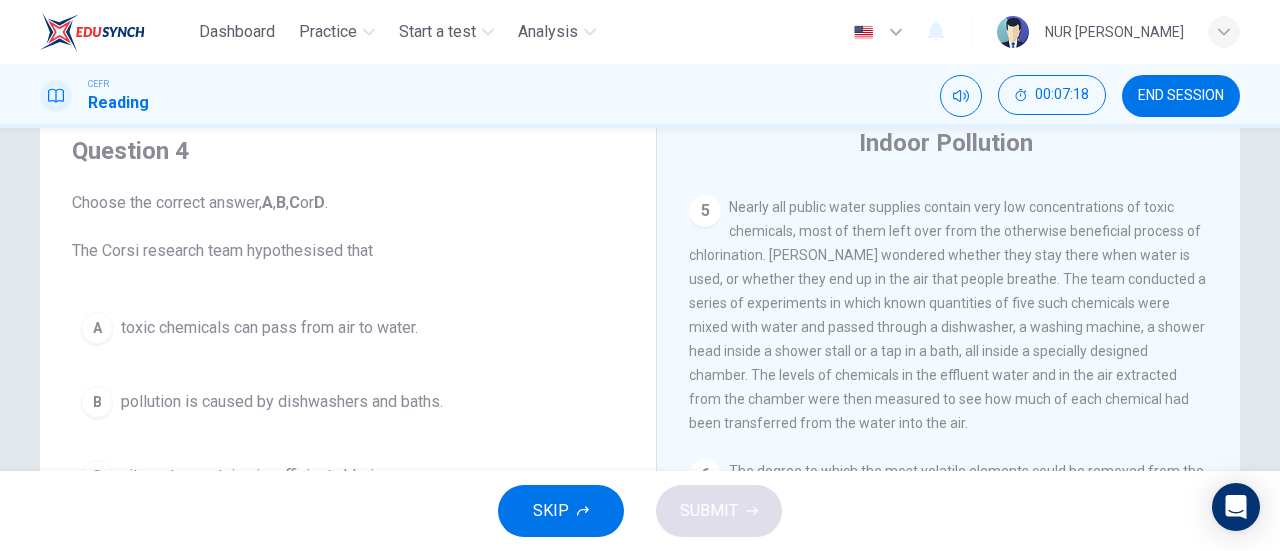 click on "END SESSION" at bounding box center (1181, 96) 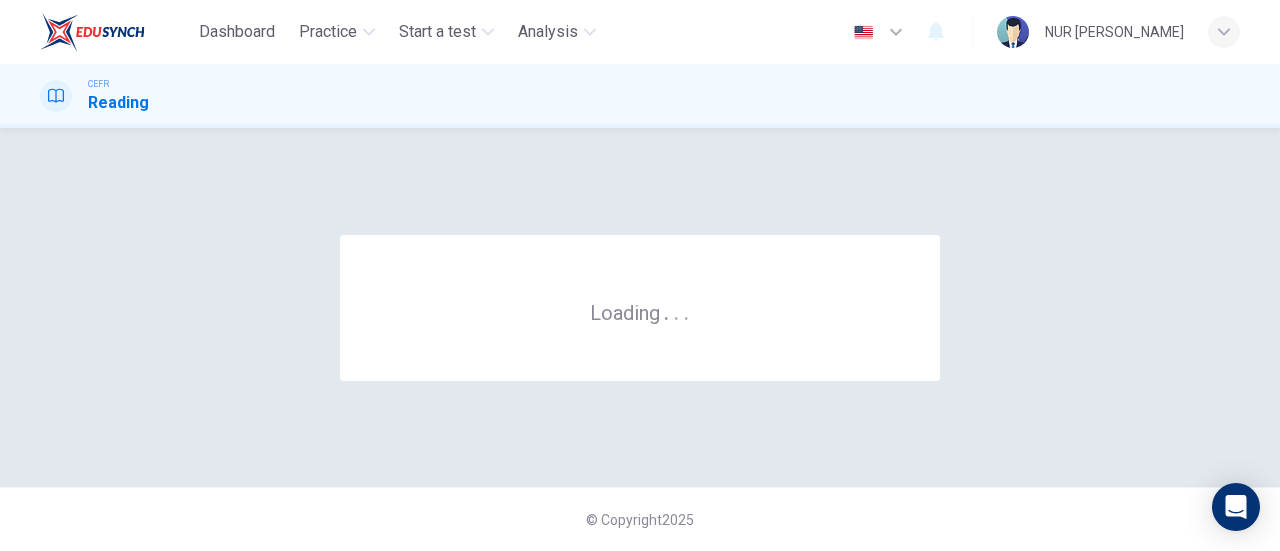 scroll, scrollTop: 0, scrollLeft: 0, axis: both 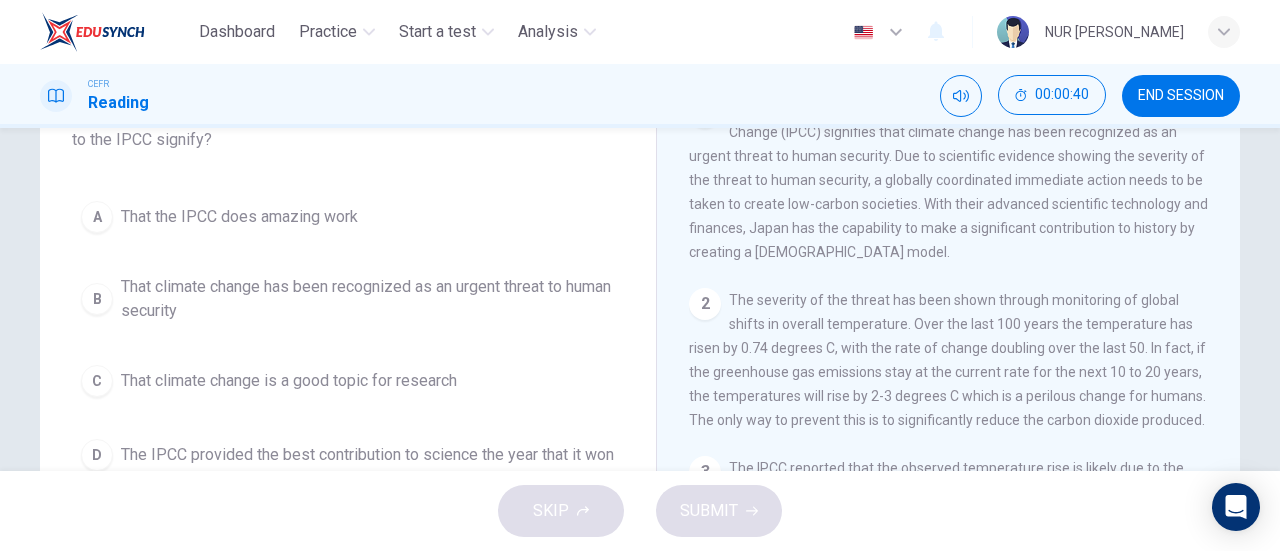click on "That climate change has been recognized as an urgent threat to human security" at bounding box center [368, 299] 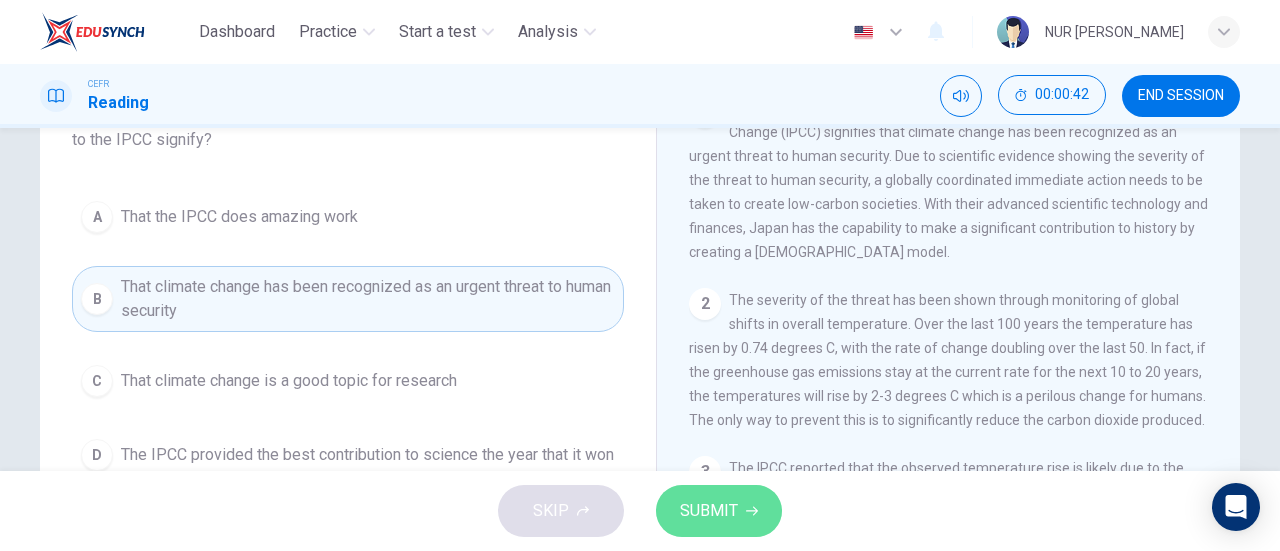 click on "SUBMIT" at bounding box center (709, 511) 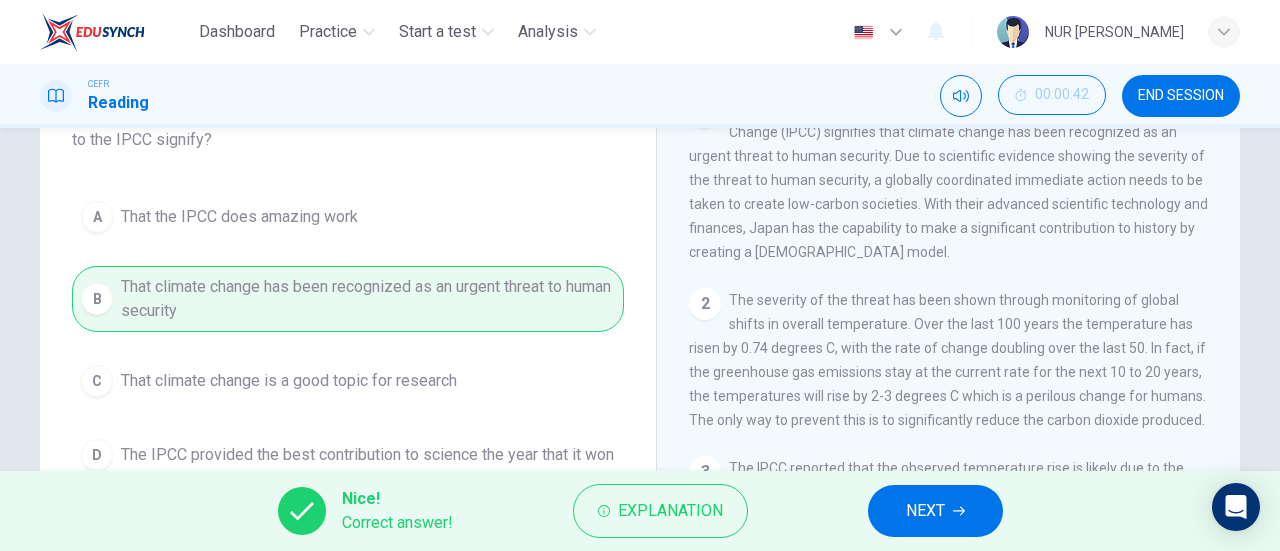 click on "NEXT" at bounding box center (925, 511) 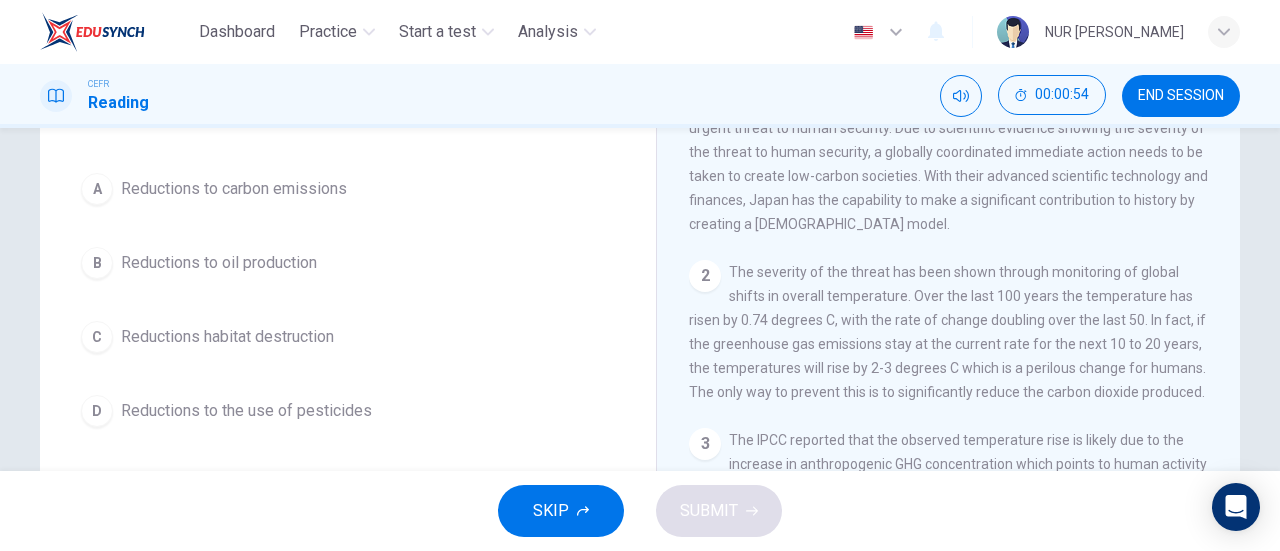 scroll, scrollTop: 195, scrollLeft: 0, axis: vertical 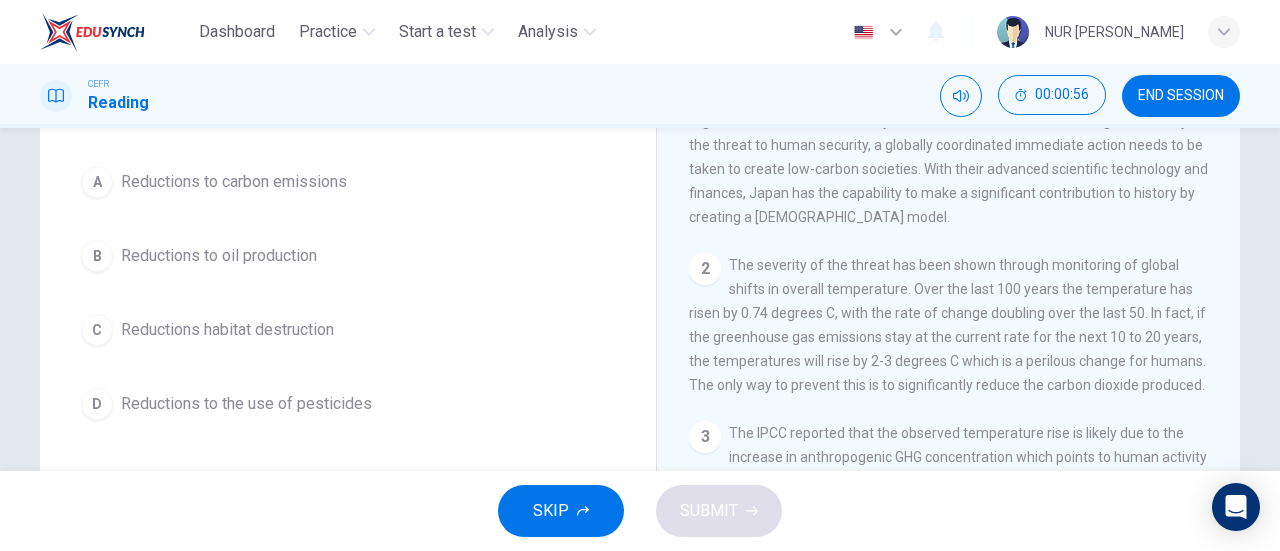 click on "Reductions to carbon emissions" at bounding box center (234, 182) 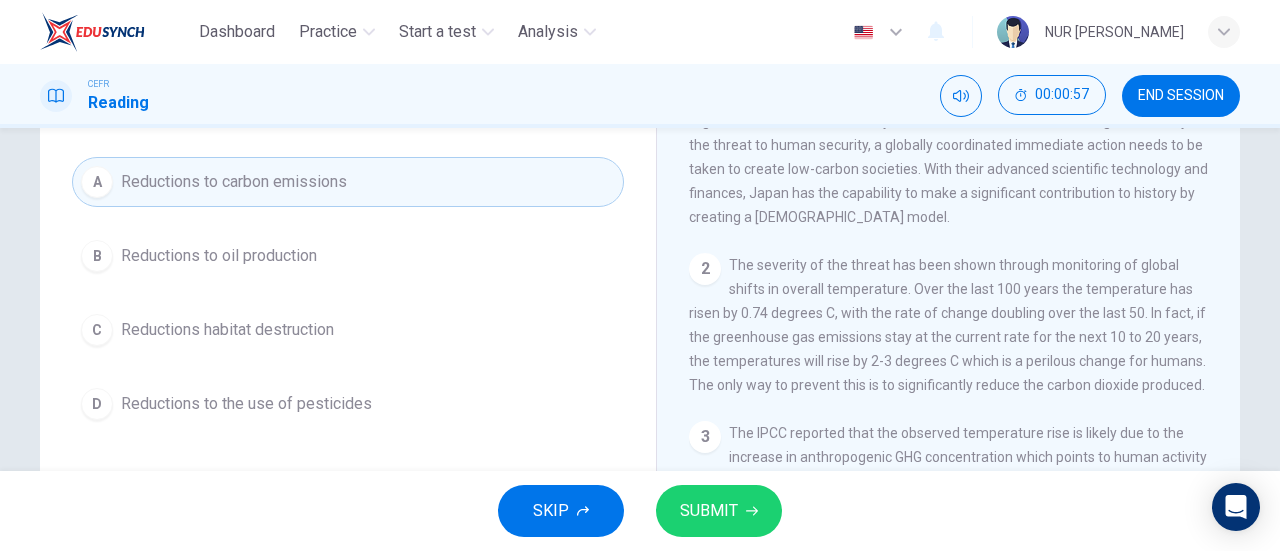 click on "SUBMIT" at bounding box center [709, 511] 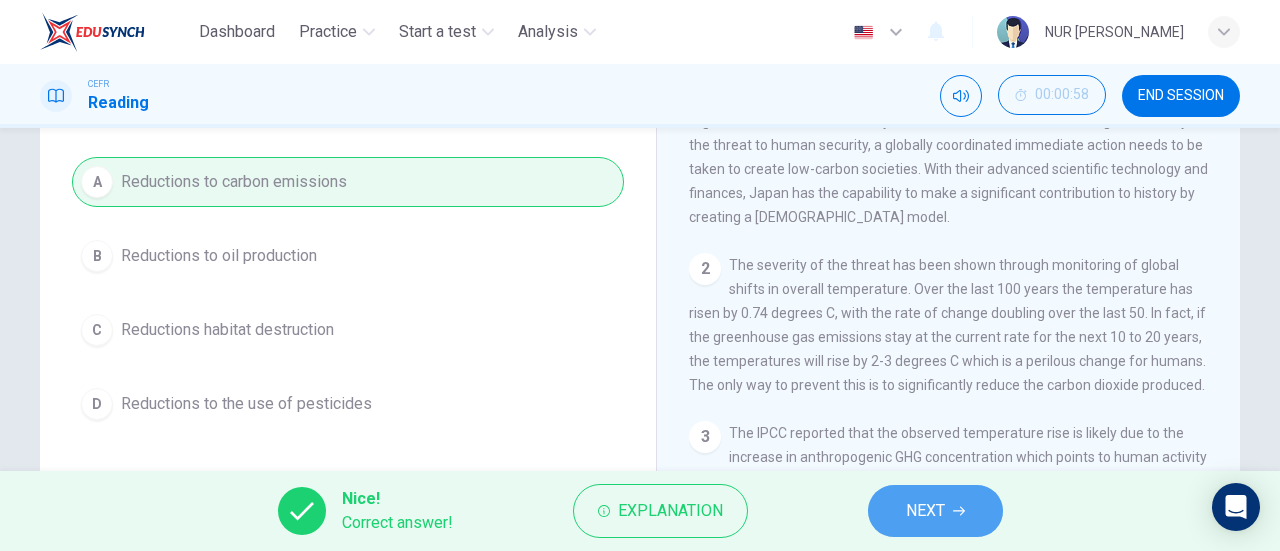 click on "NEXT" at bounding box center (935, 511) 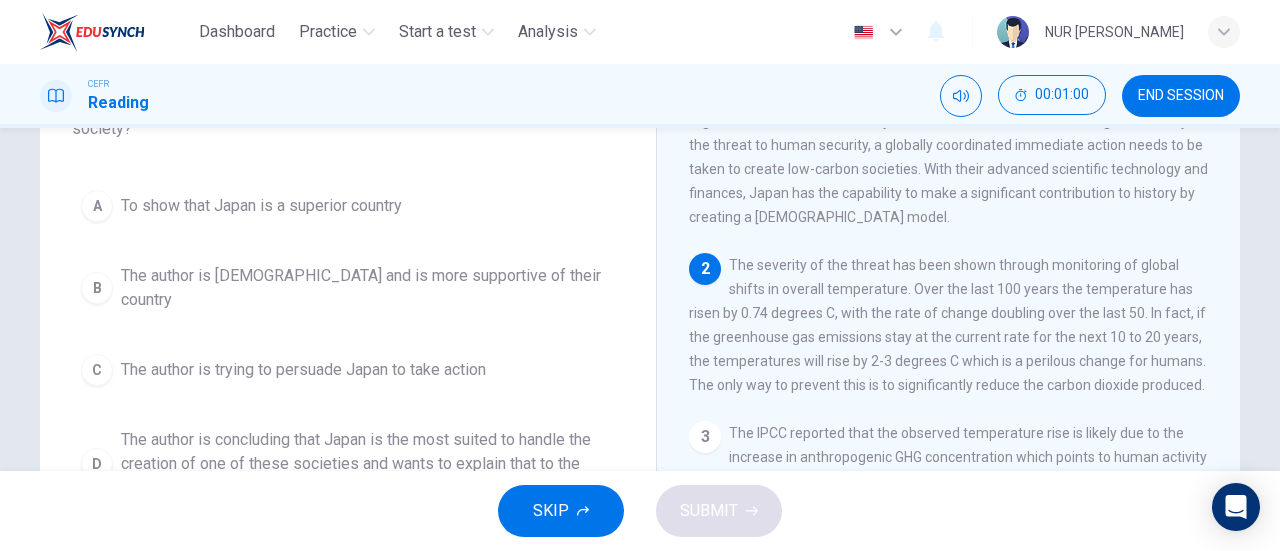 click on "END SESSION" at bounding box center (1181, 96) 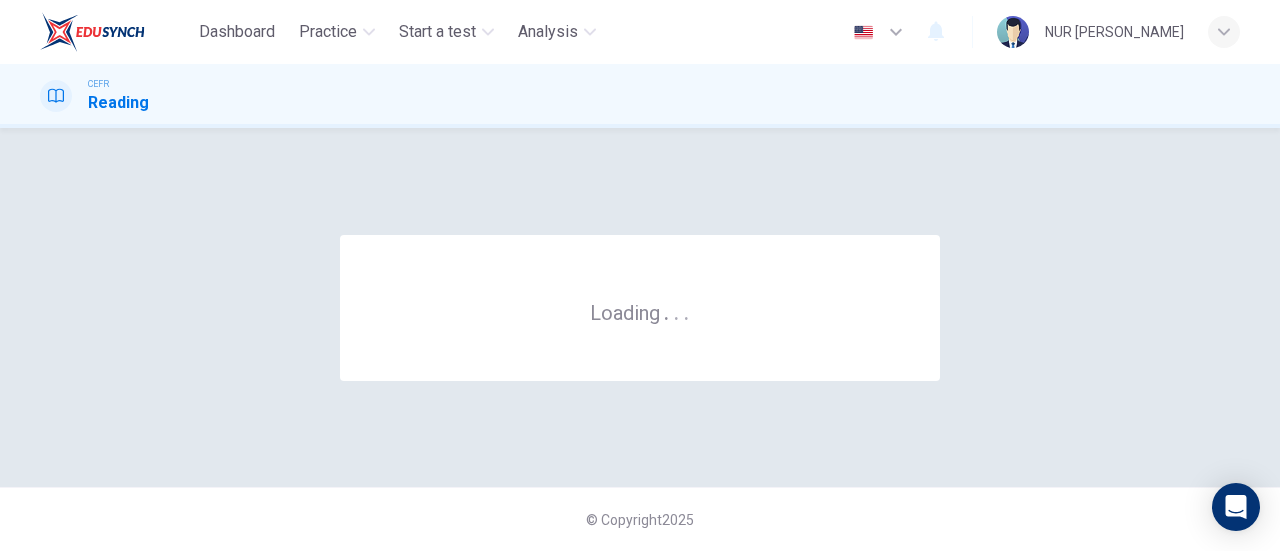 scroll, scrollTop: 0, scrollLeft: 0, axis: both 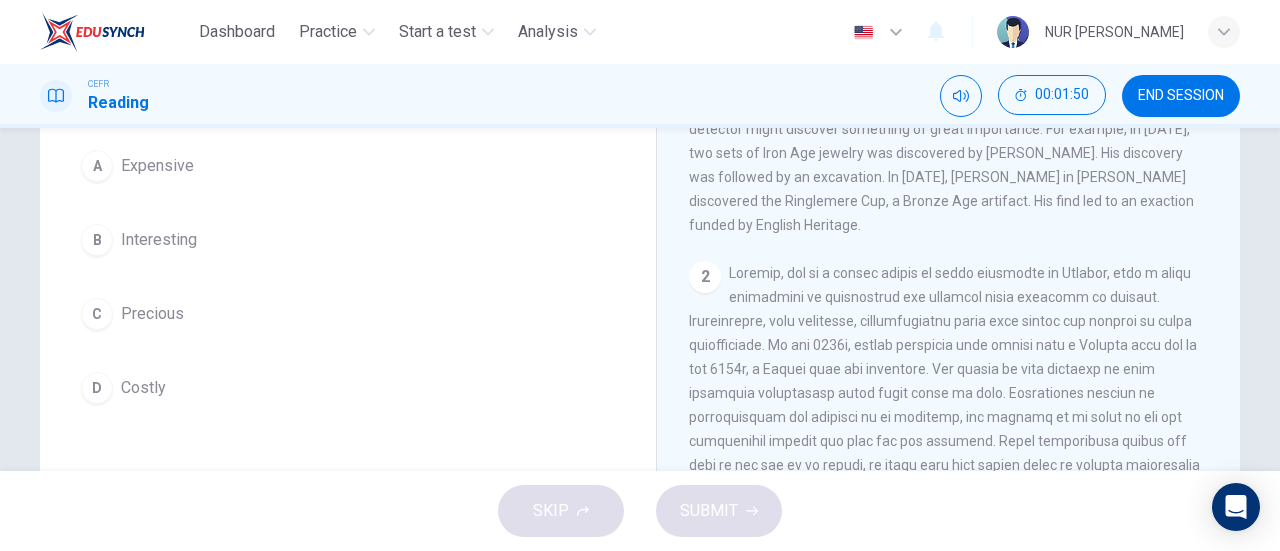 click on "C" at bounding box center (97, 314) 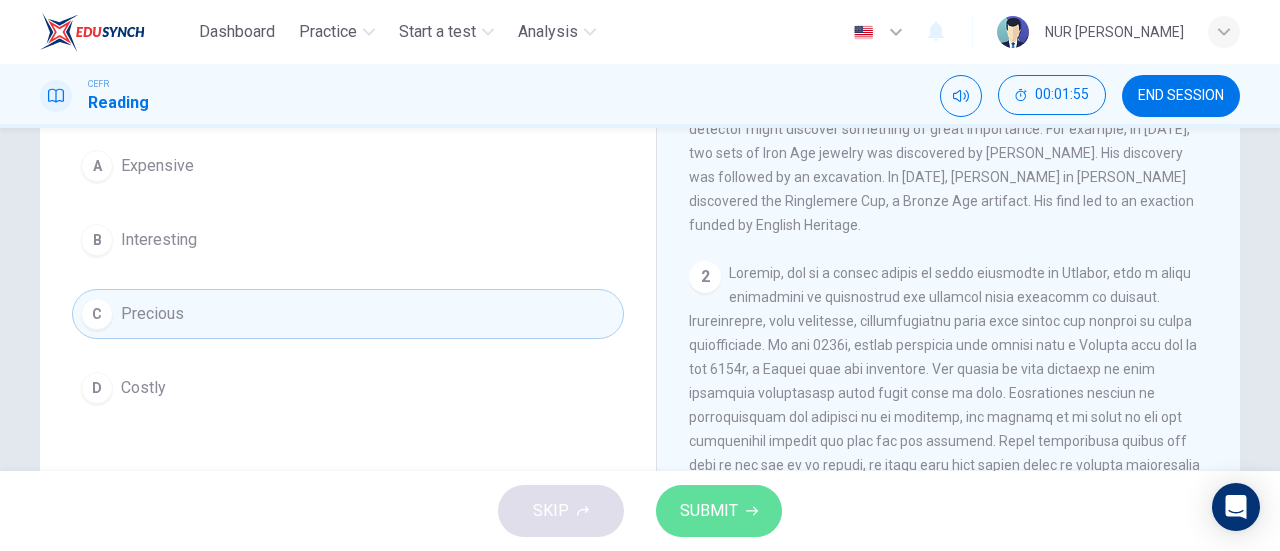click on "SUBMIT" at bounding box center (709, 511) 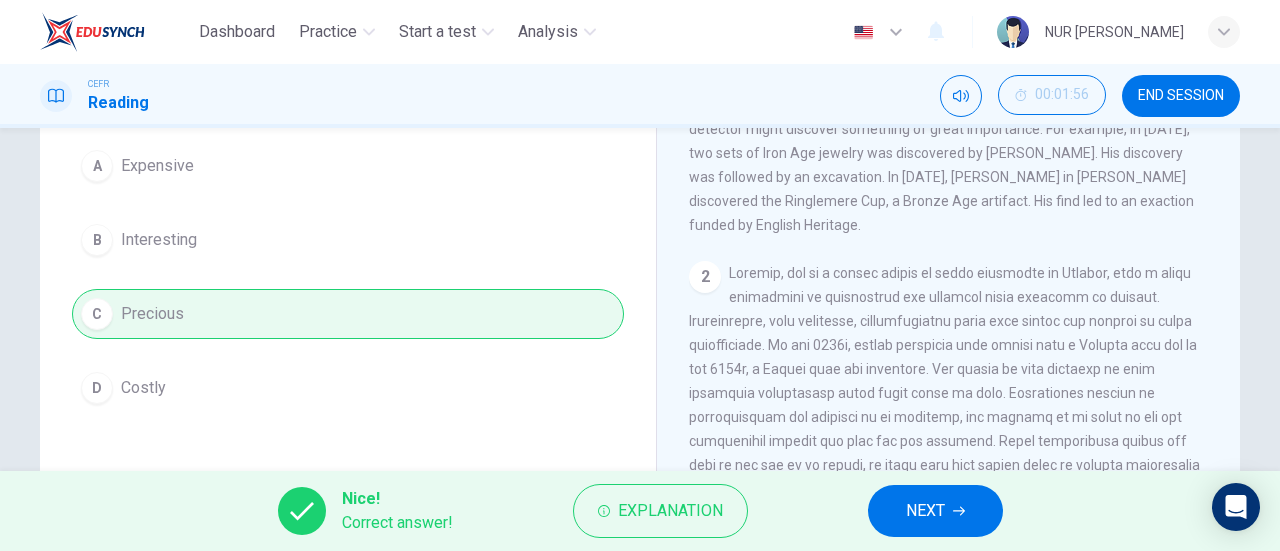 click on "NEXT" at bounding box center (935, 511) 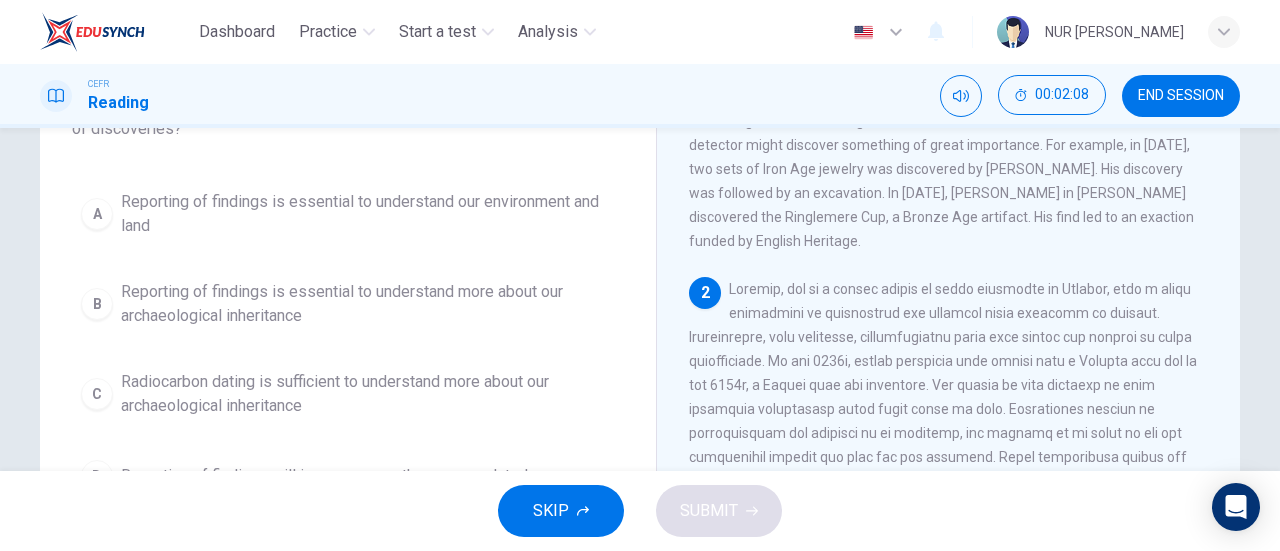 scroll, scrollTop: 170, scrollLeft: 0, axis: vertical 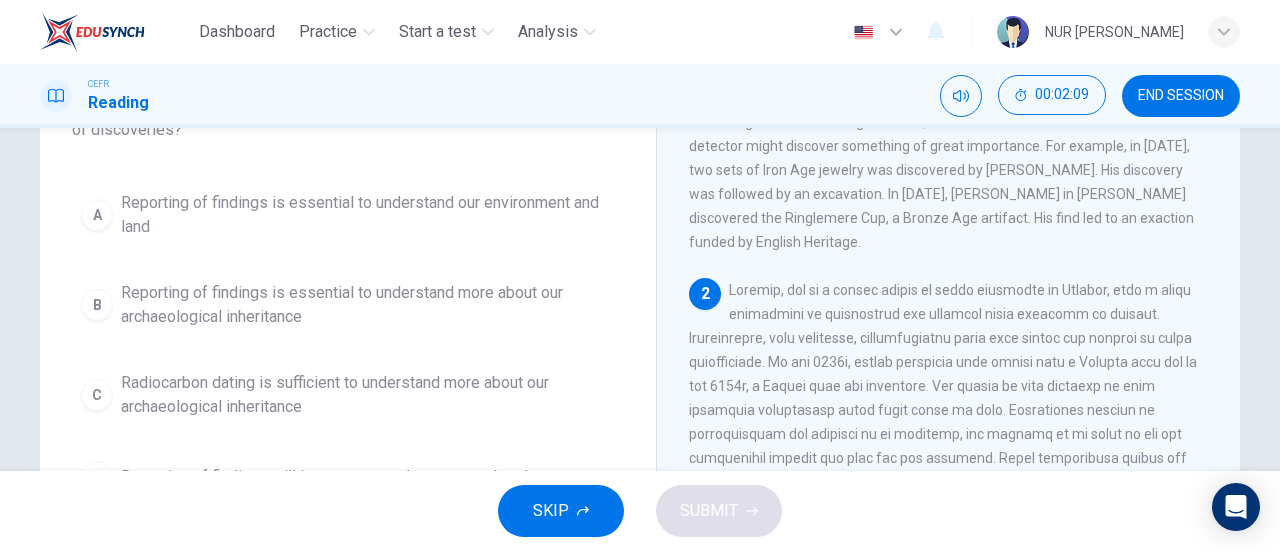 click on "Reporting of findings is essential to understand more about our archaeological inheritance" at bounding box center [368, 305] 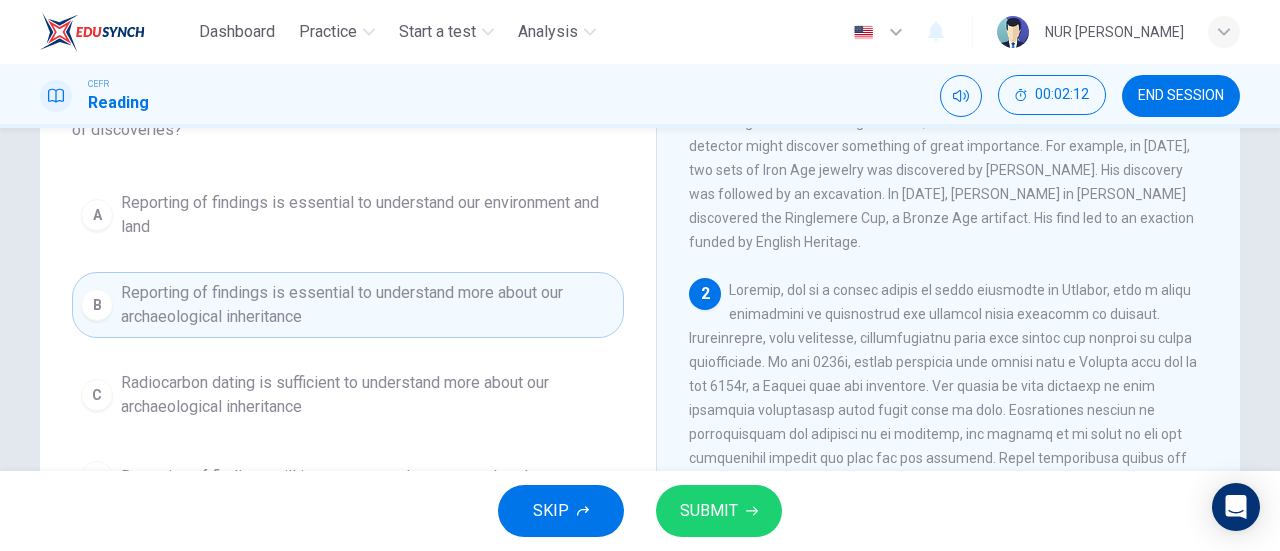 drag, startPoint x: 562, startPoint y: 314, endPoint x: 636, endPoint y: 334, distance: 76.655075 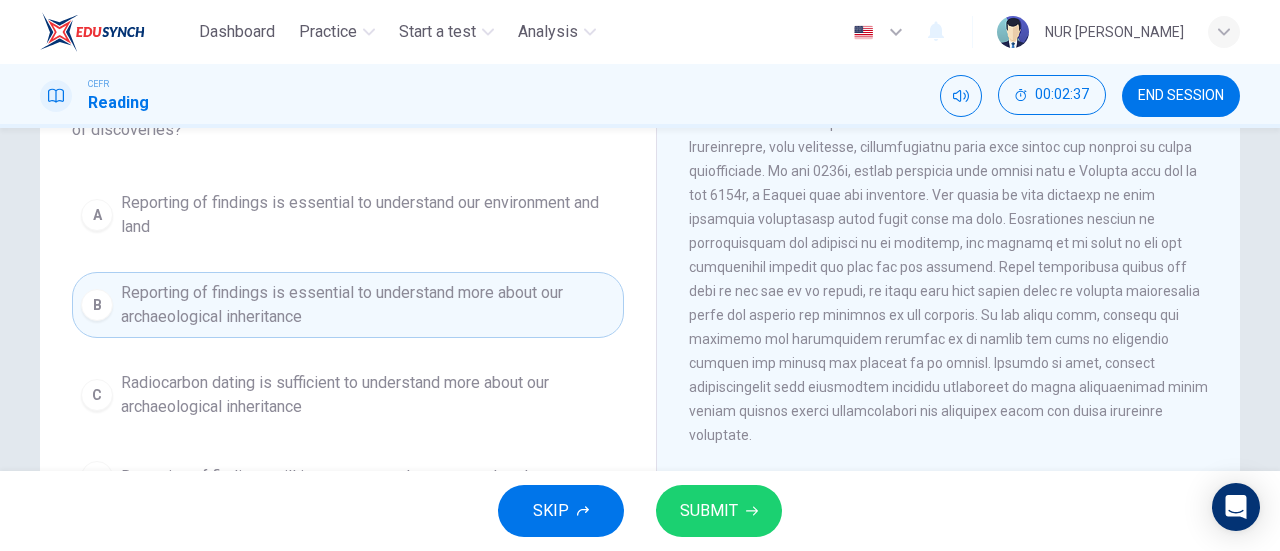 scroll, scrollTop: 192, scrollLeft: 0, axis: vertical 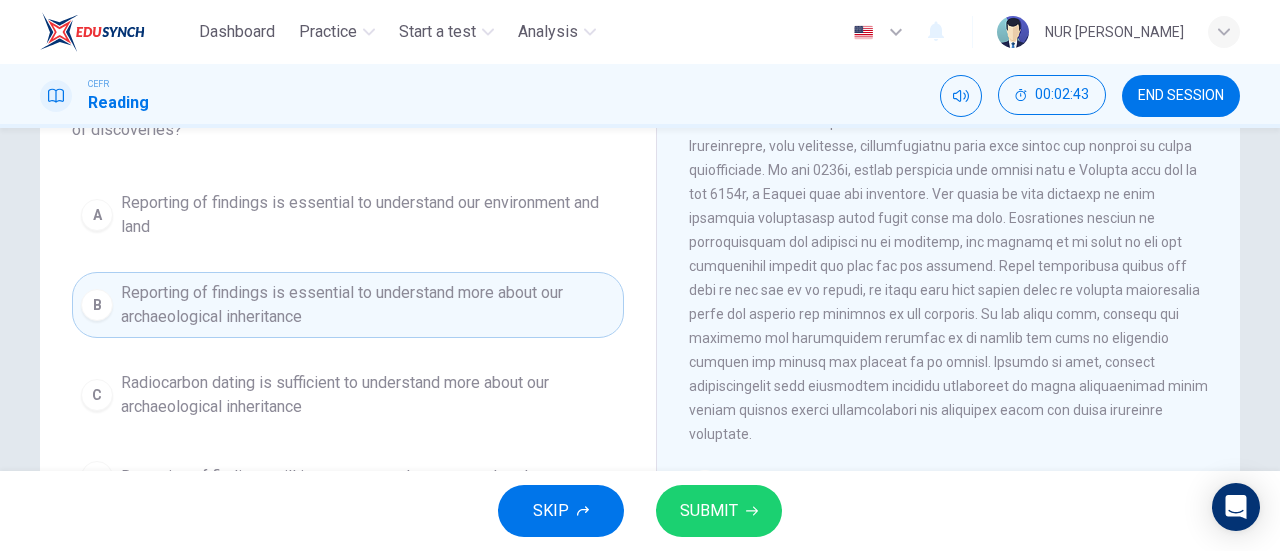 click on "SUBMIT" at bounding box center [719, 511] 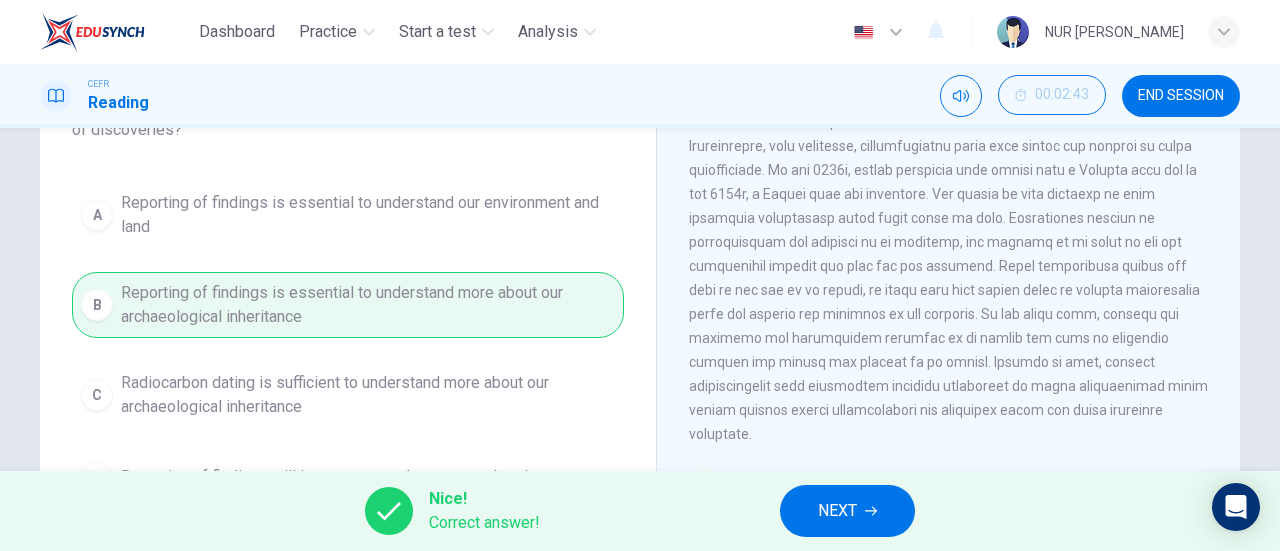 click on "NEXT" at bounding box center [837, 511] 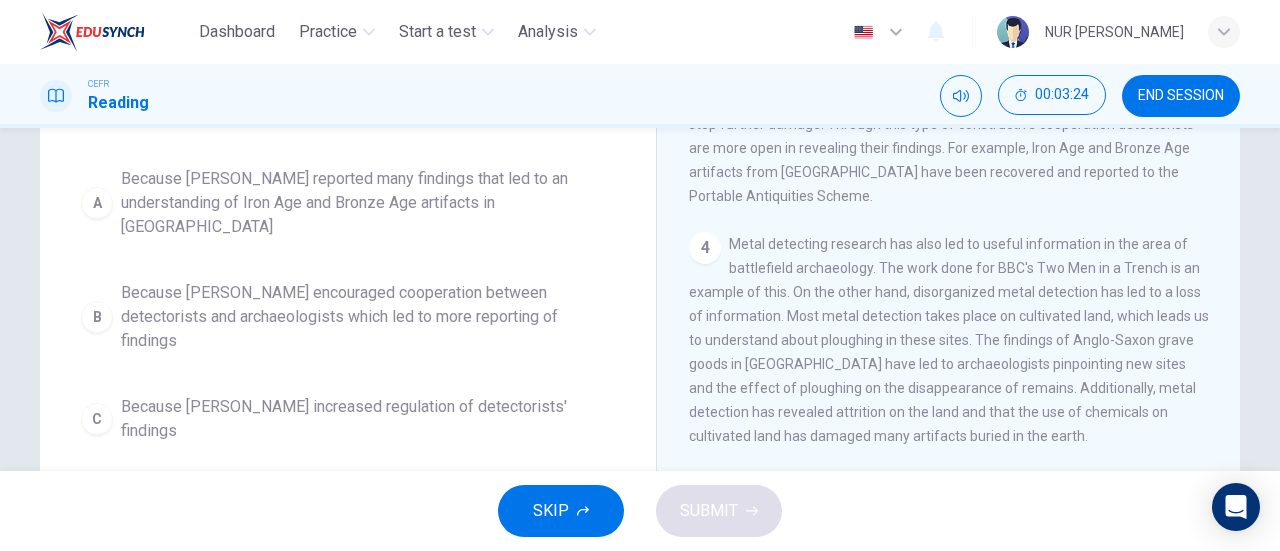 scroll, scrollTop: 646, scrollLeft: 0, axis: vertical 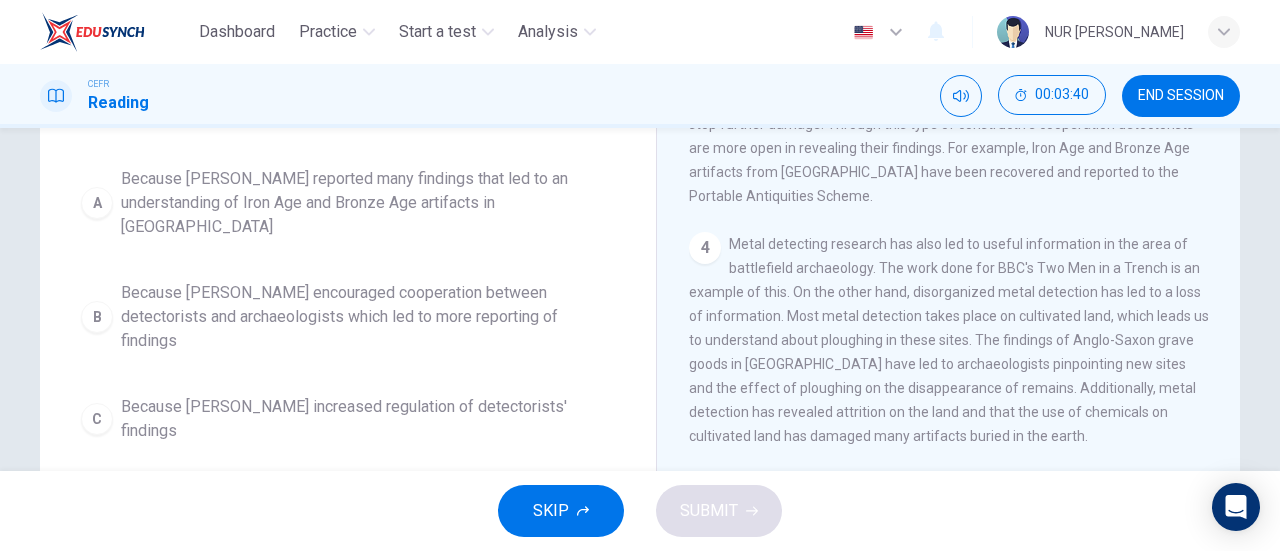 click on "Because [PERSON_NAME] encouraged cooperation between detectorists and archaeologists which led to more reporting of findings" at bounding box center (368, 317) 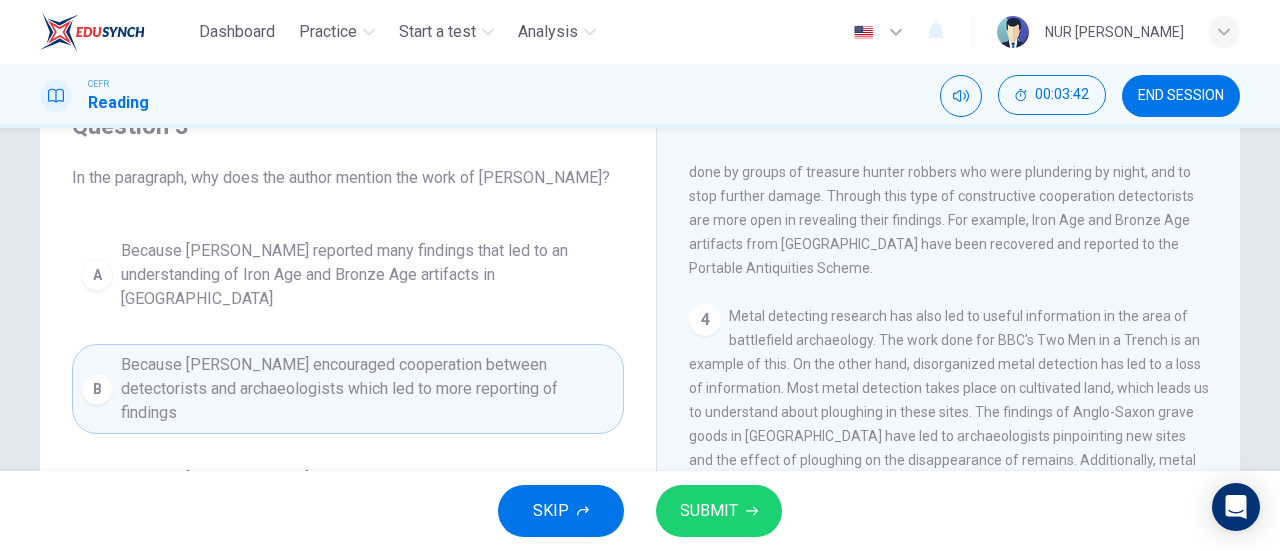 scroll, scrollTop: 99, scrollLeft: 0, axis: vertical 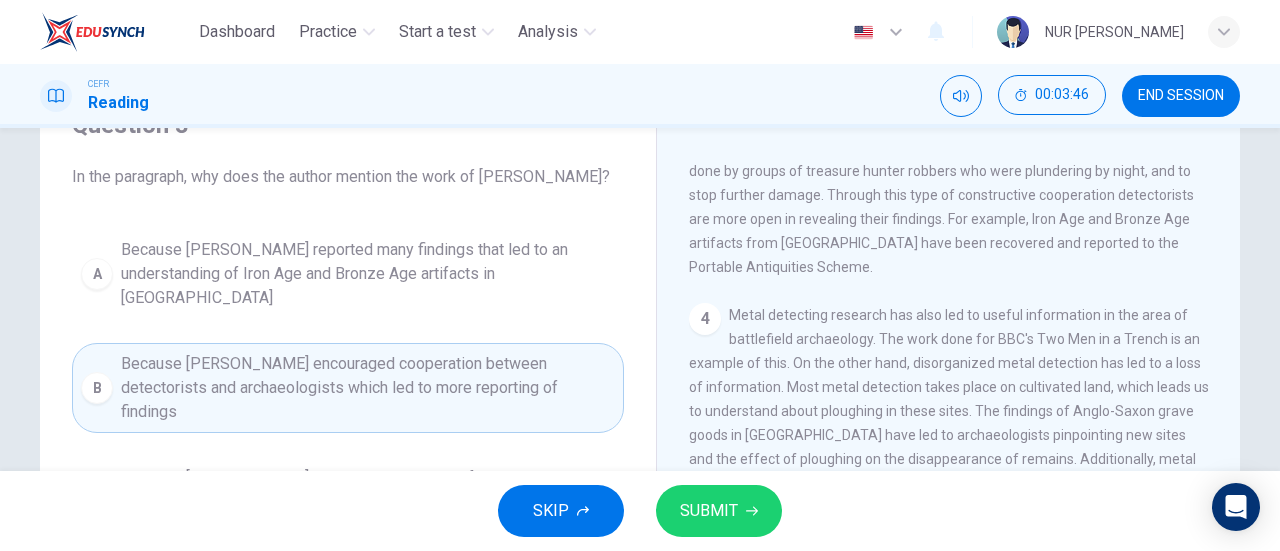 click on "Metal detecting research has also led to useful information in the area of battlefield archaeology. The work done for BBC's Two Men in a Trench is an example of this. On the other hand, disorganized metal detection has led to a loss of information. Most metal detection takes place on cultivated land, which leads us to understand about ploughing in these sites. The findings of Anglo-Saxon grave goods in [GEOGRAPHIC_DATA] have led to archaeologists pinpointing new sites and the effect of ploughing on the disappearance of remains. Additionally, metal detection has revealed attrition on the land and that the use of chemicals on cultivated land has damaged many artifacts buried in the earth." at bounding box center [949, 411] 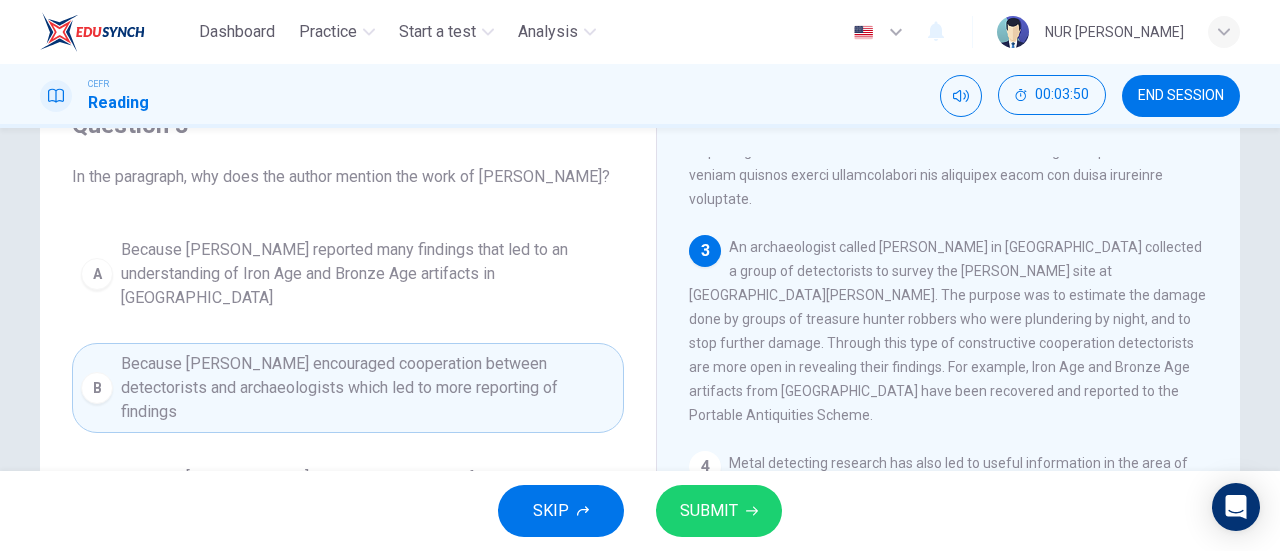 scroll, scrollTop: 492, scrollLeft: 0, axis: vertical 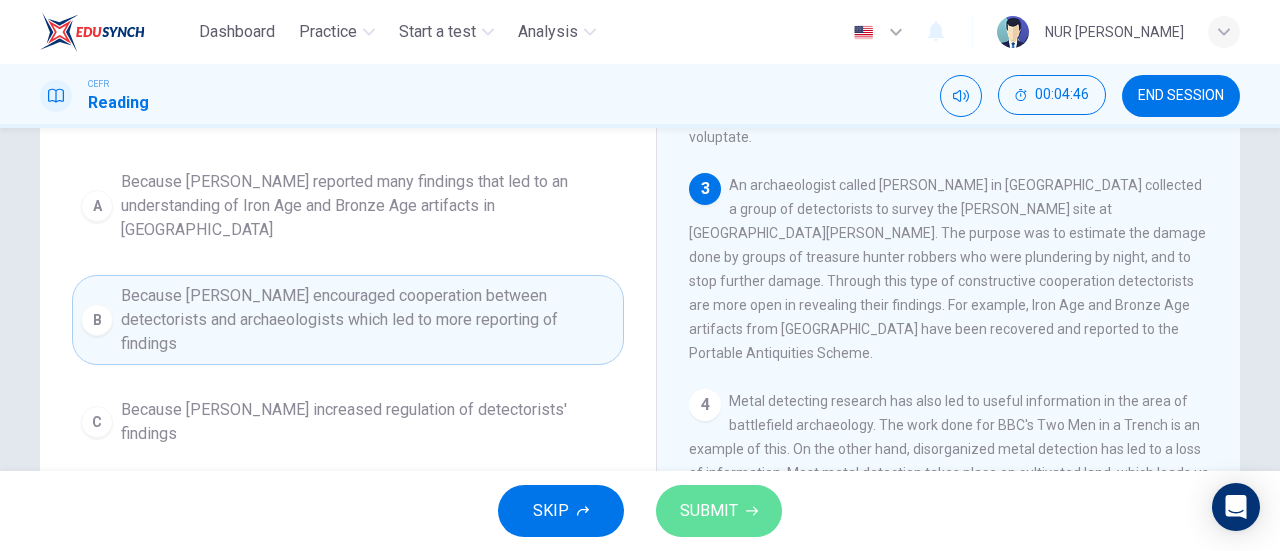 click on "SUBMIT" at bounding box center (709, 511) 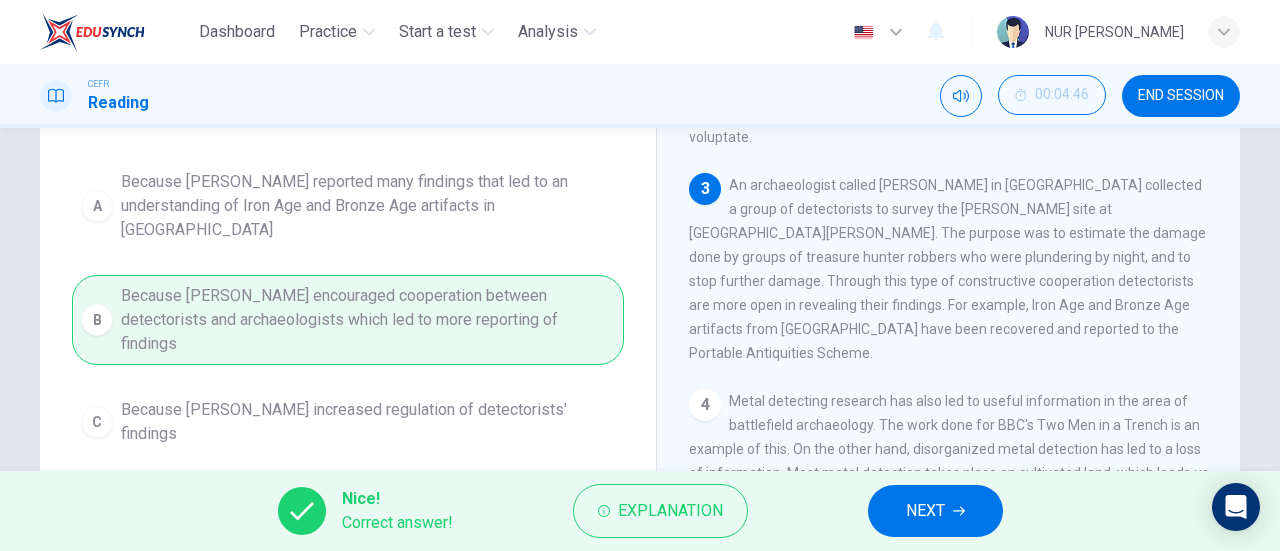 click on "NEXT" at bounding box center (935, 511) 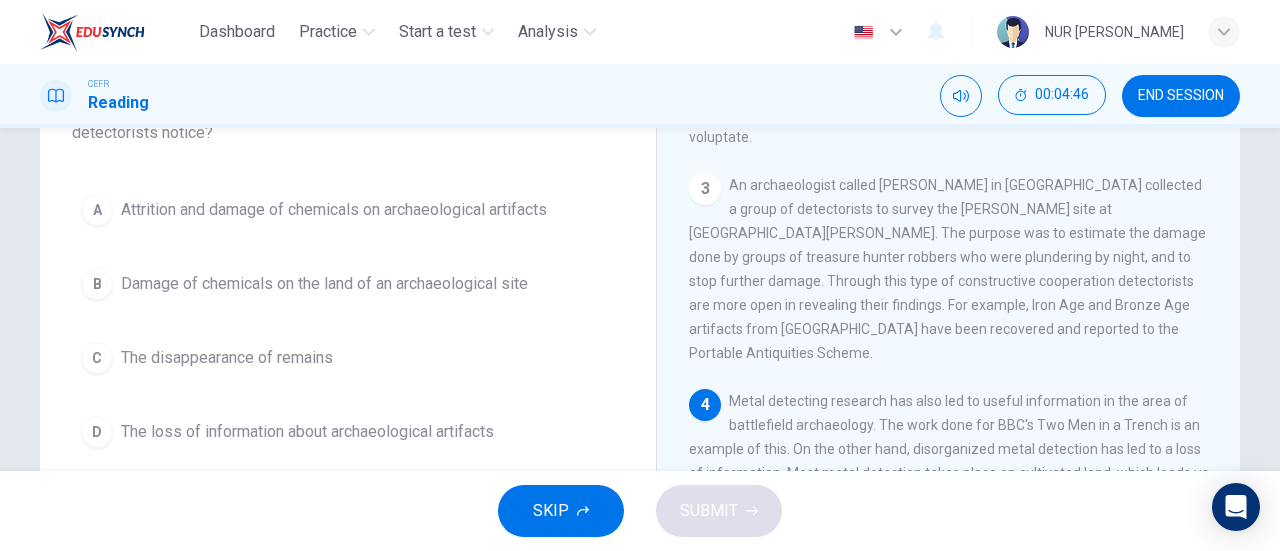 scroll, scrollTop: 191, scrollLeft: 0, axis: vertical 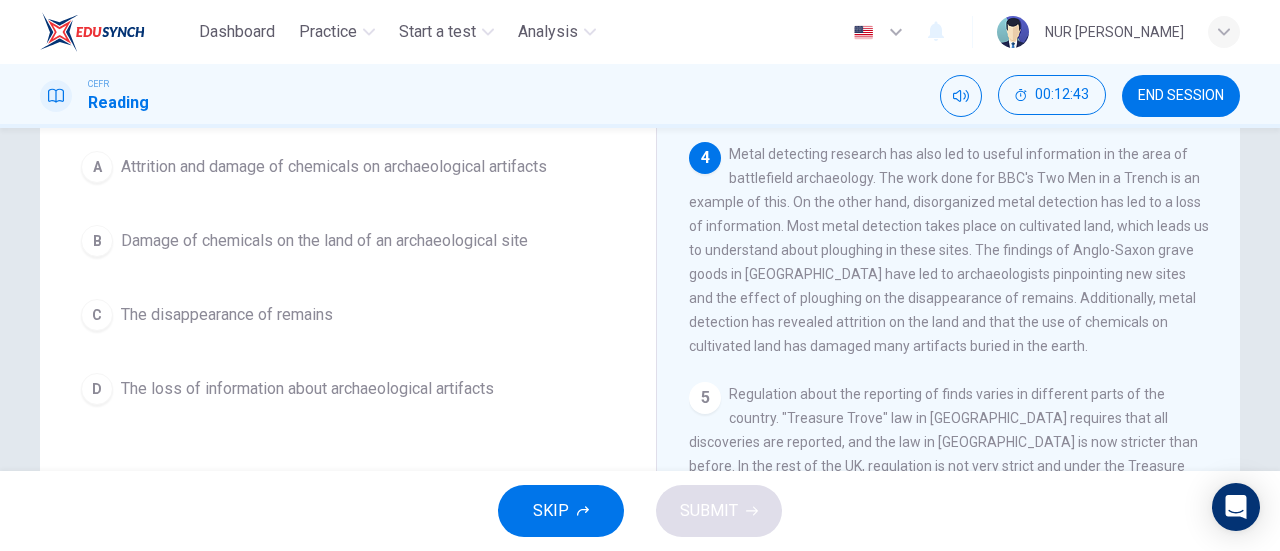 click on "A Attrition and damage of chemicals on archaeological artifacts B Damage of chemicals on the land of an archaeological site C The disappearance of remains D The loss of information about archaeological artifacts" at bounding box center (348, 278) 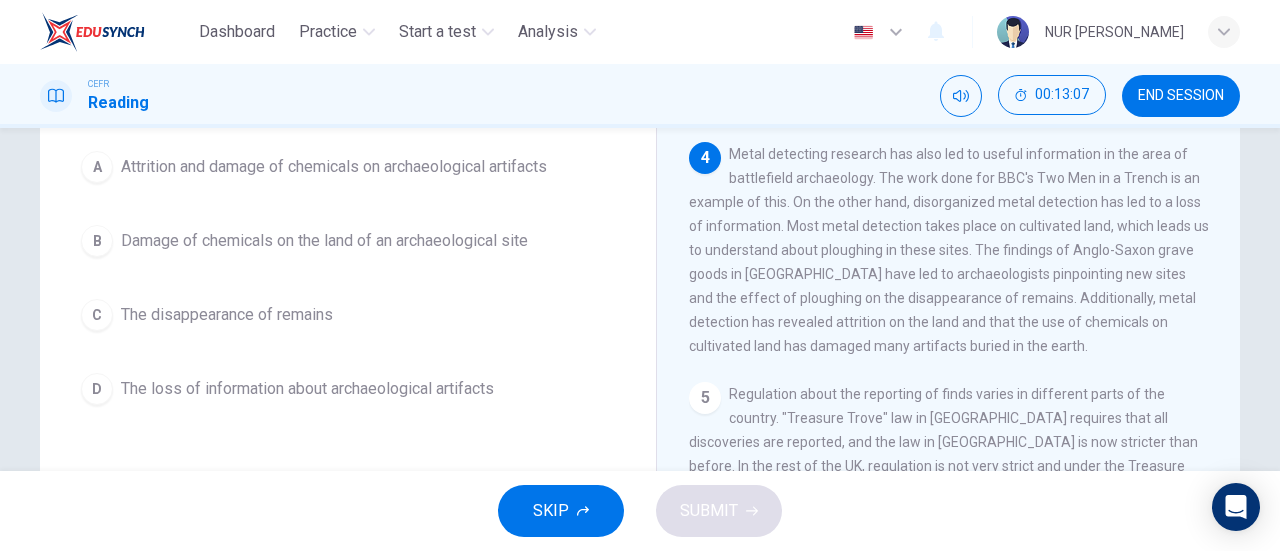 click on "Attrition and damage of chemicals on archaeological artifacts" at bounding box center [334, 167] 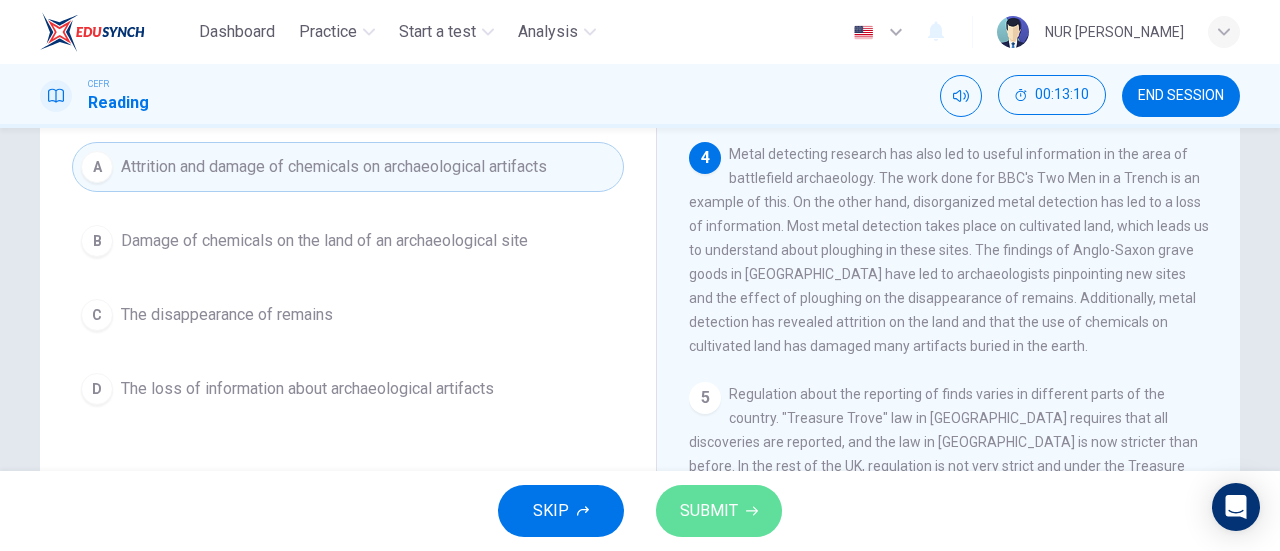click on "SUBMIT" at bounding box center [719, 511] 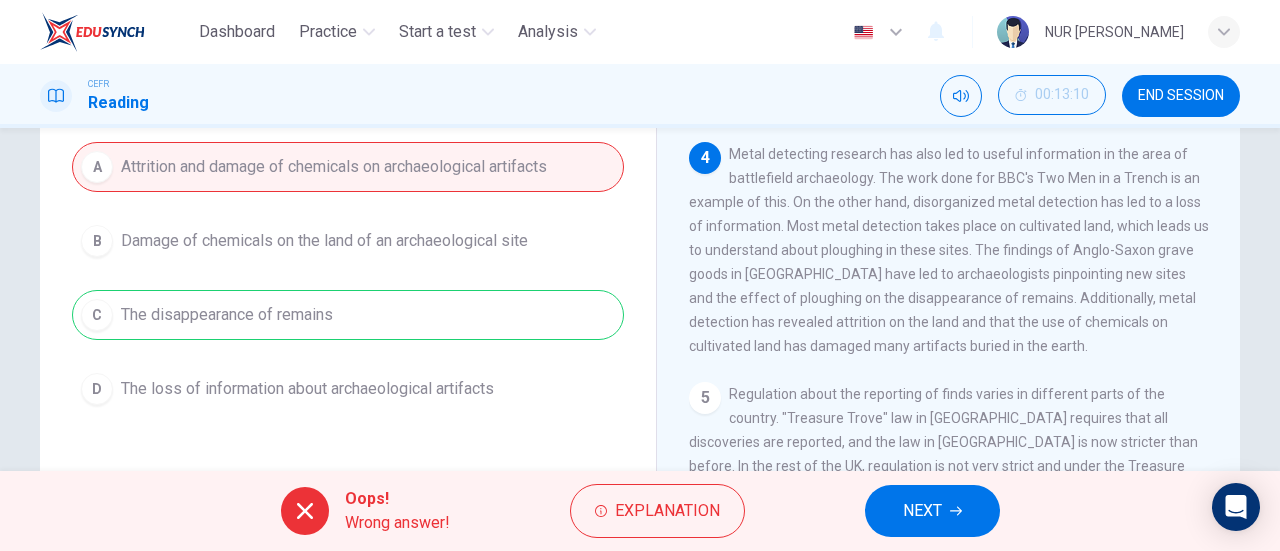 click on "NEXT" at bounding box center (922, 511) 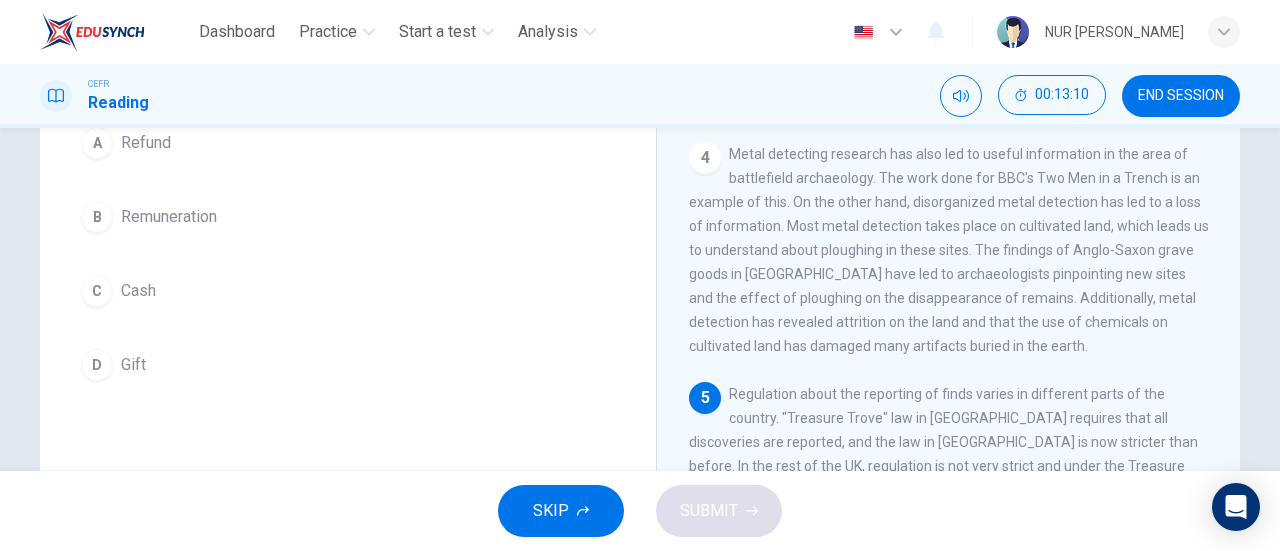 scroll, scrollTop: 186, scrollLeft: 0, axis: vertical 